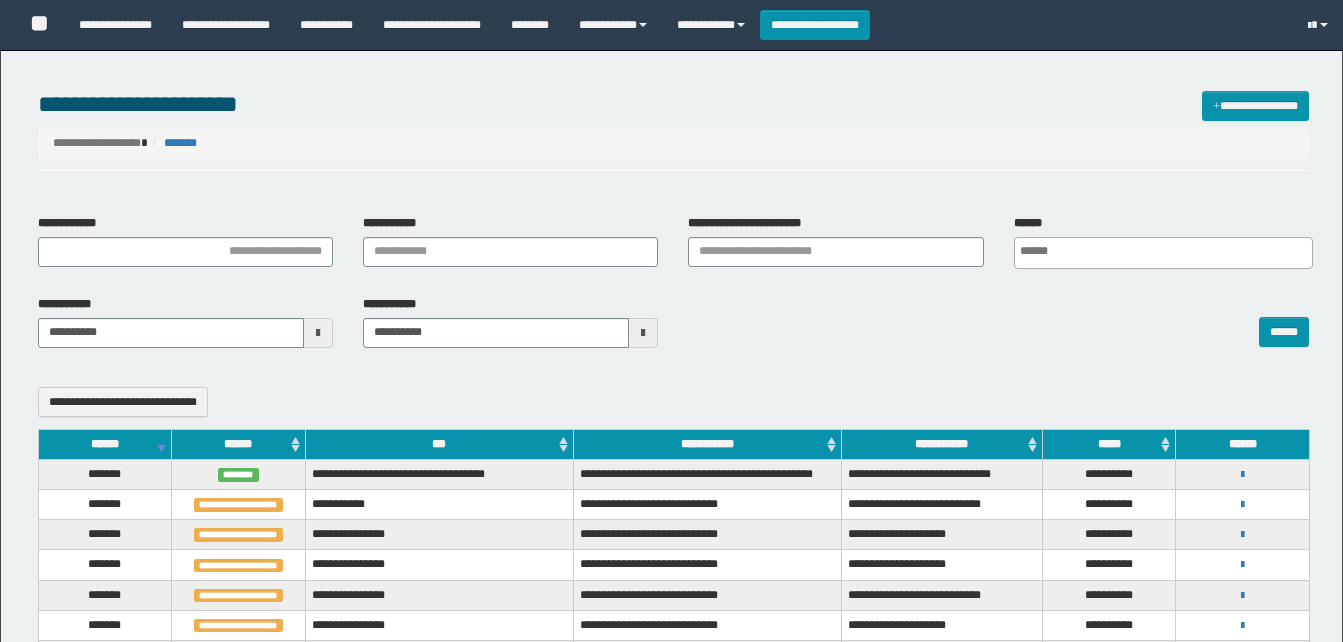 select 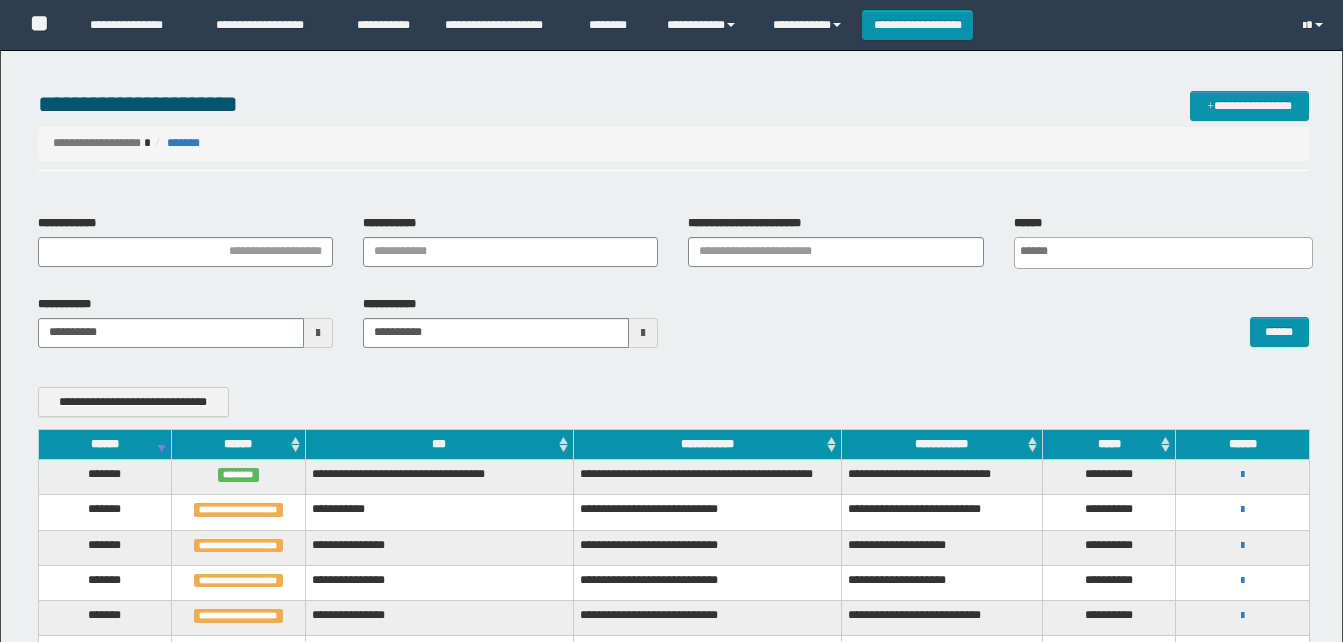 scroll, scrollTop: 334, scrollLeft: 0, axis: vertical 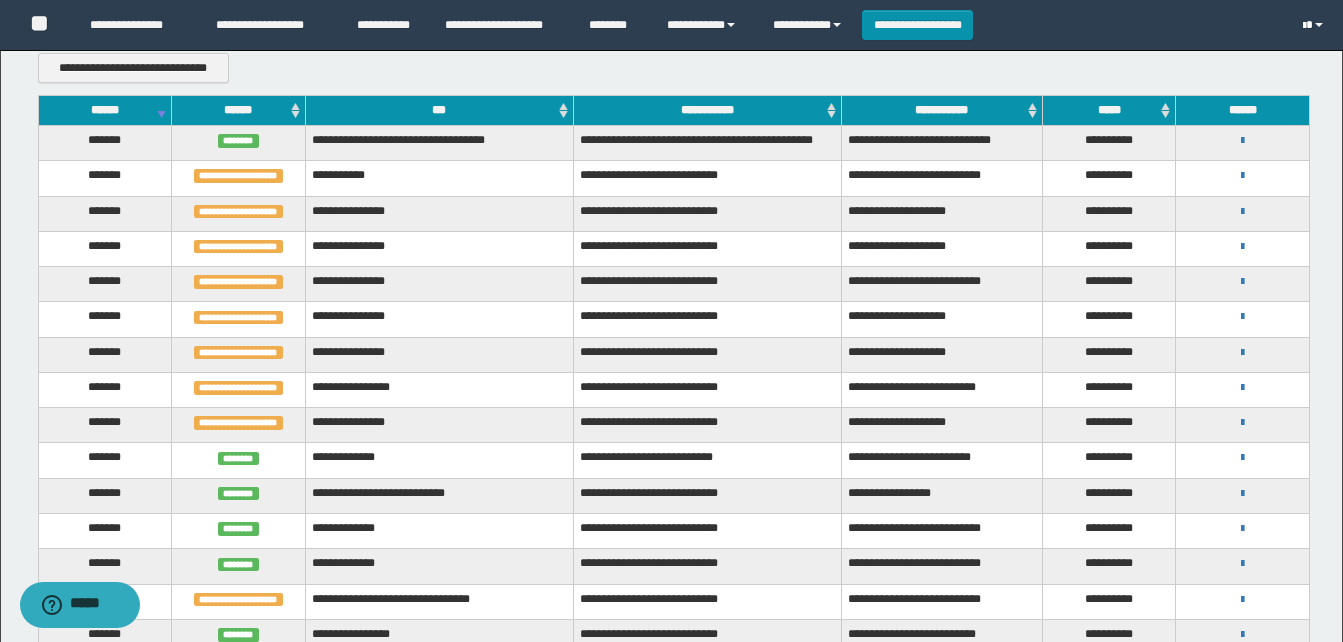 click at bounding box center (1304, 26) 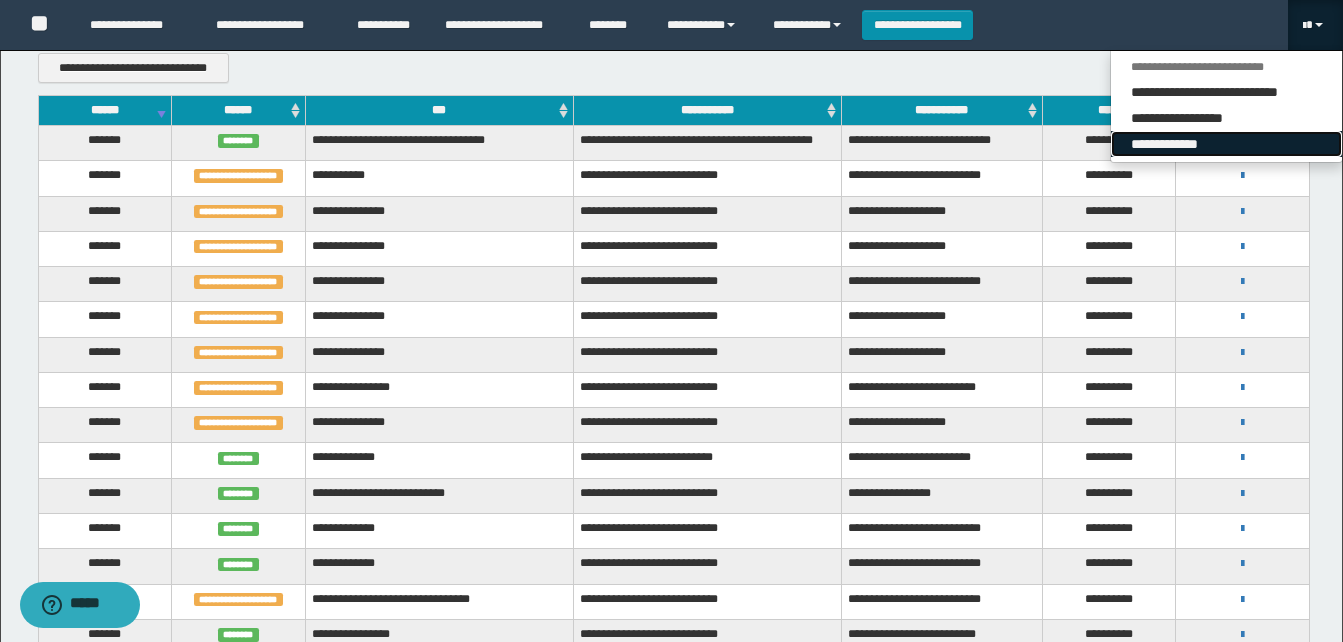 click on "**********" at bounding box center (1226, 144) 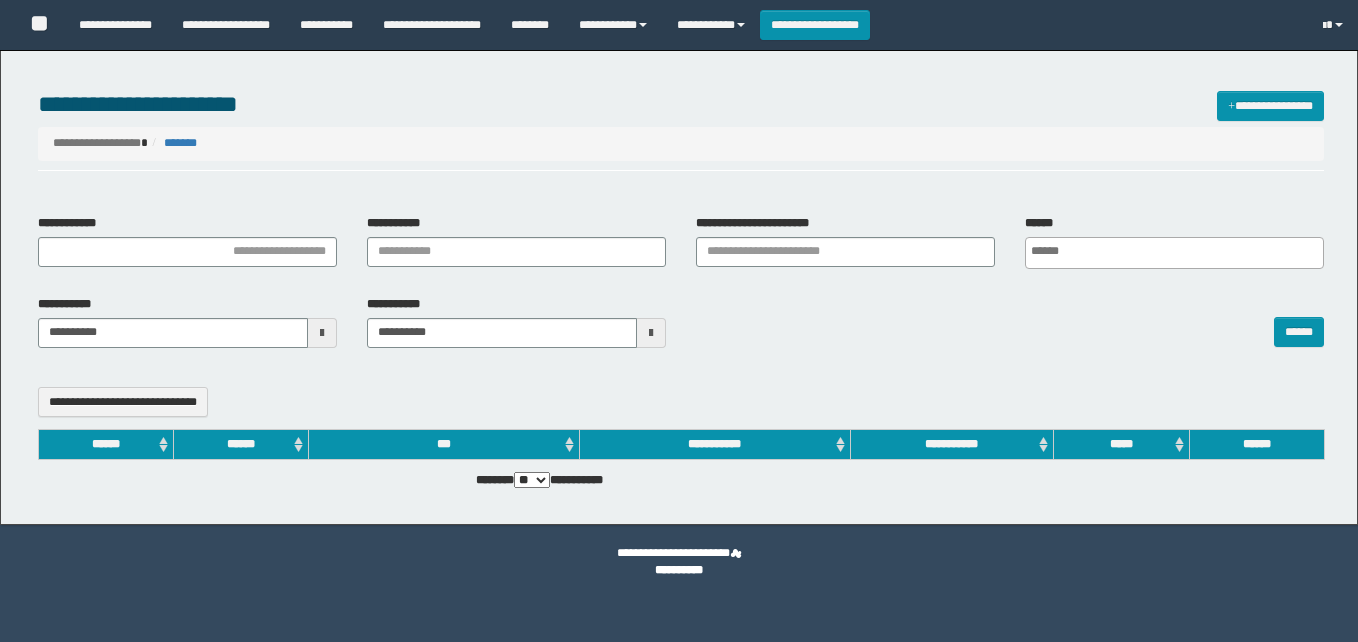 select 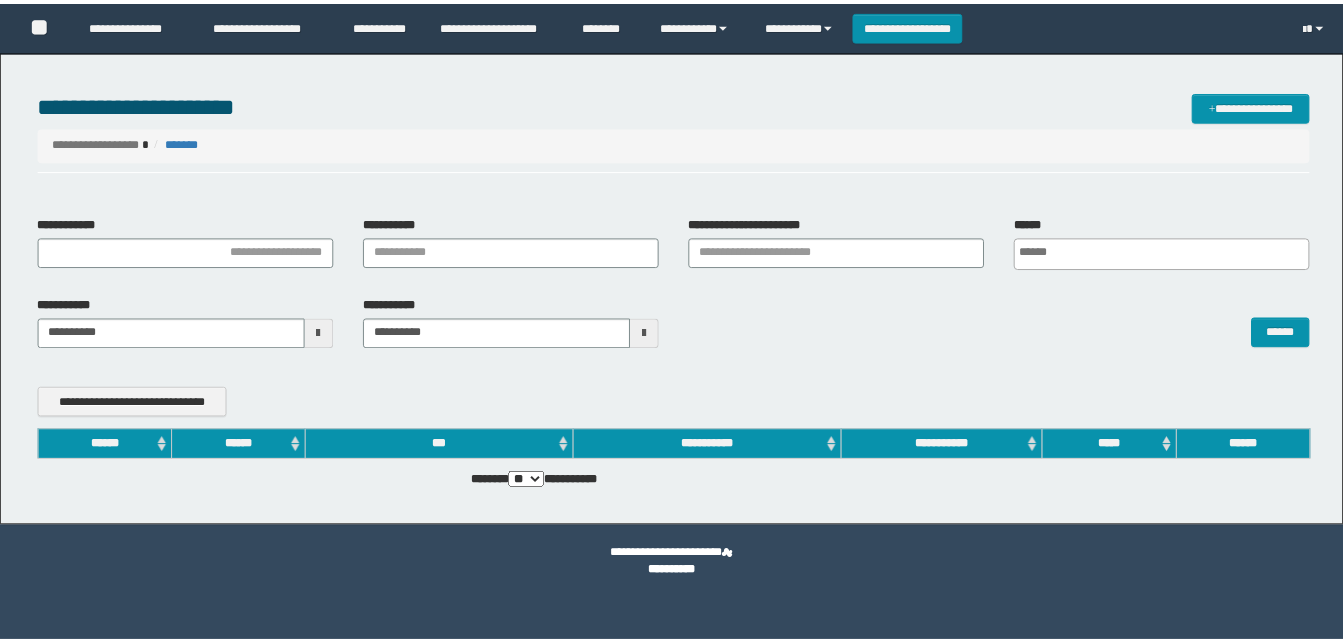 scroll, scrollTop: 0, scrollLeft: 0, axis: both 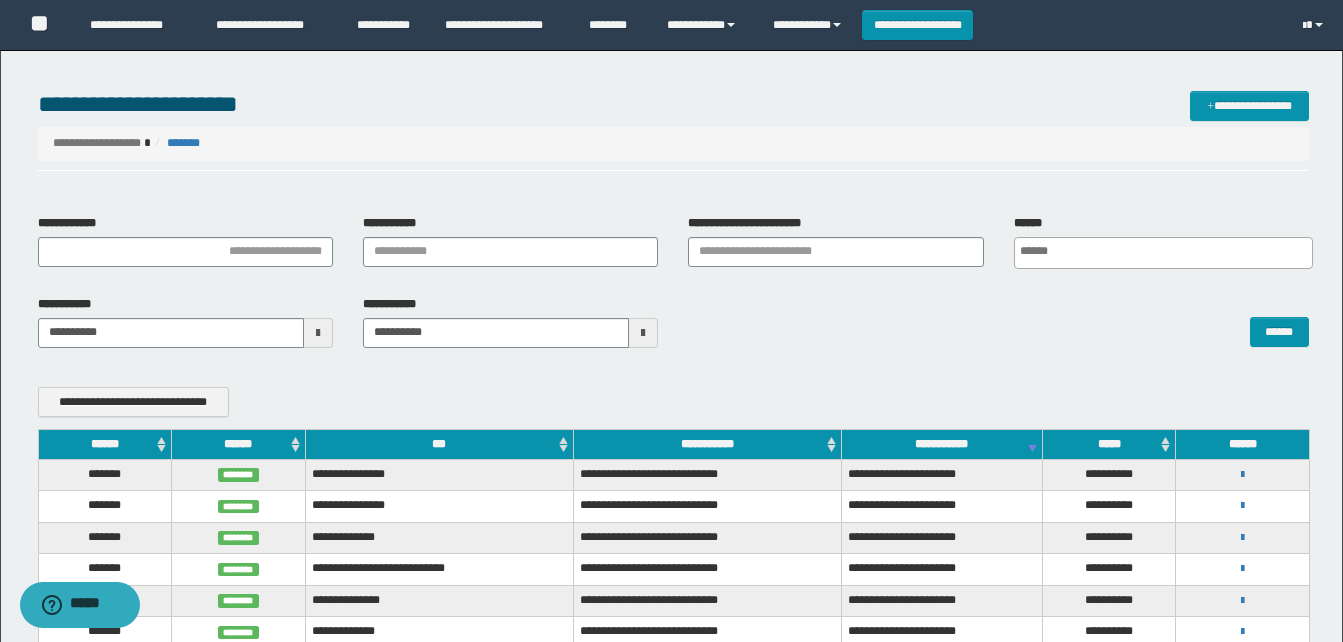 click on "**********" at bounding box center [673, 143] 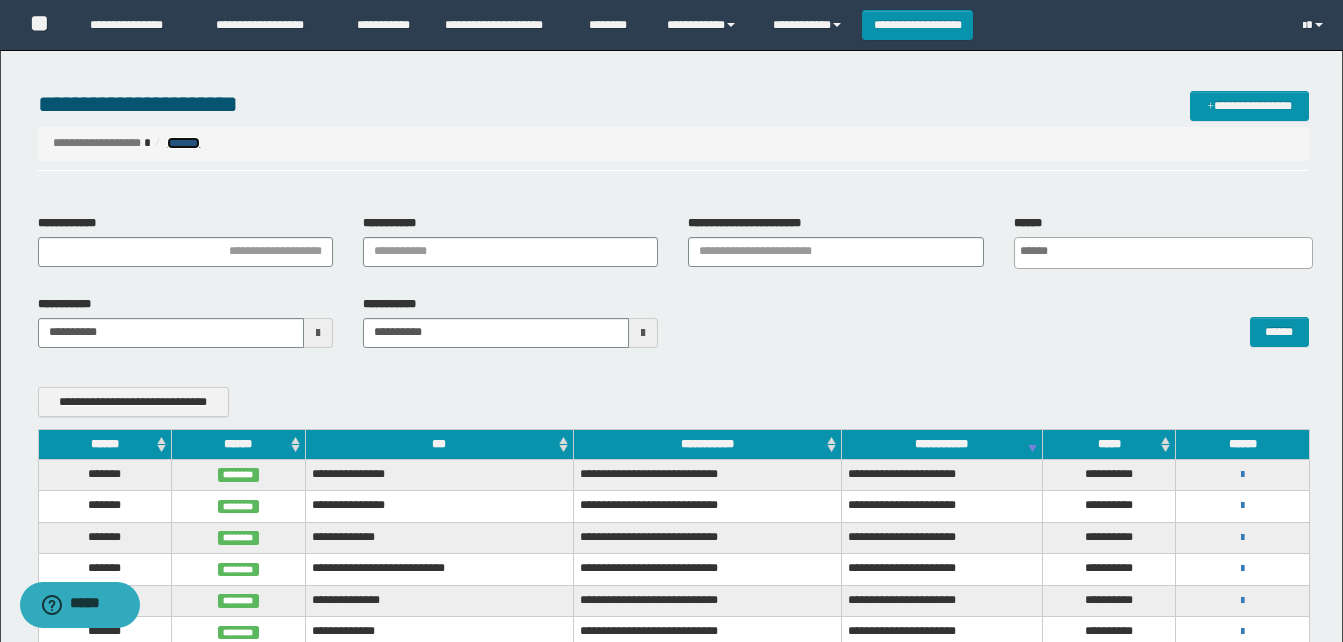click on "*******" at bounding box center [183, 143] 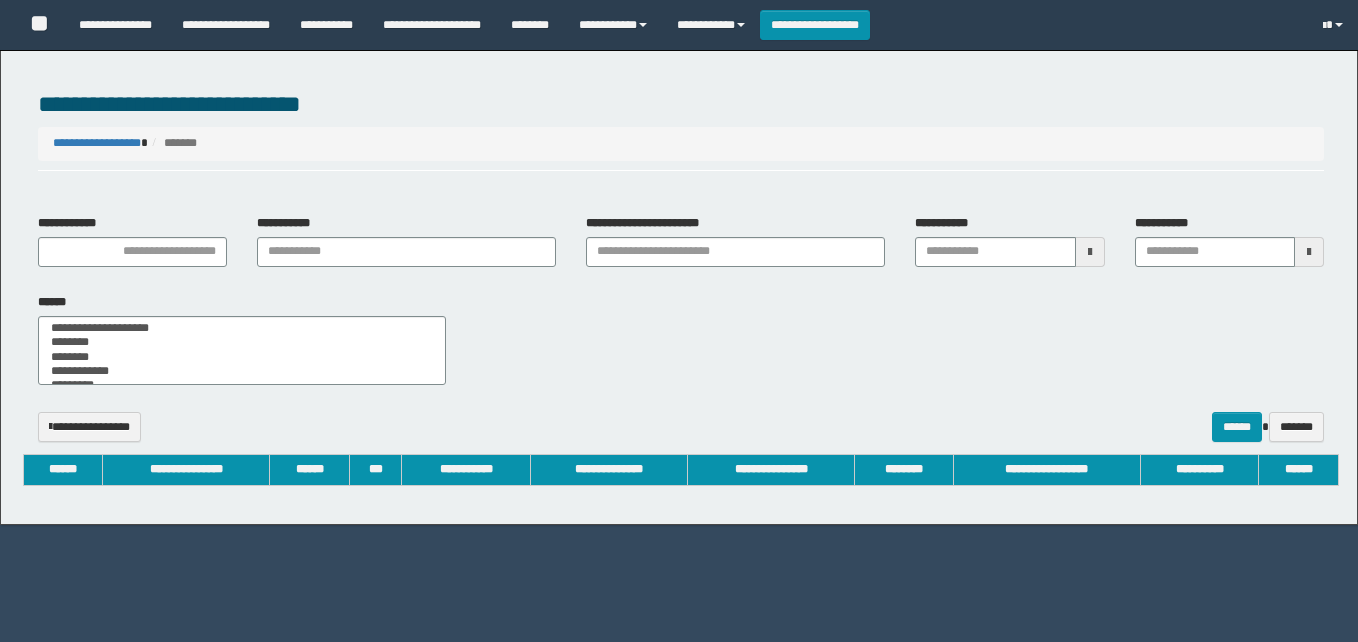 select 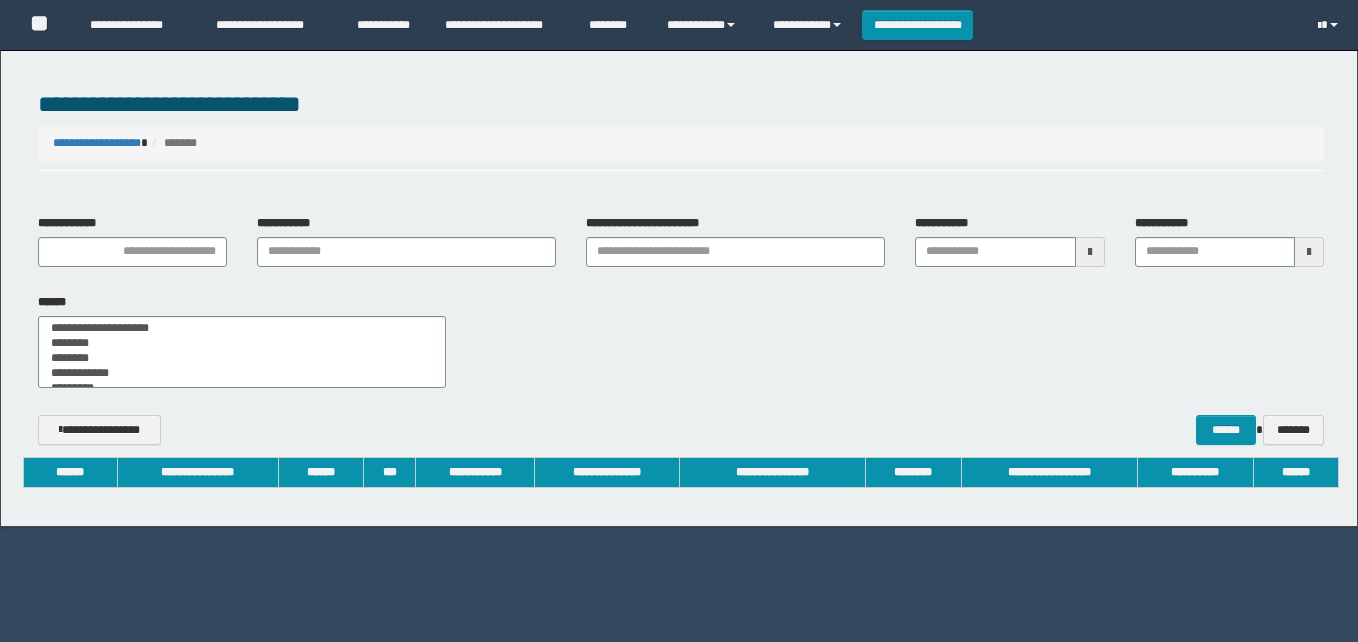 scroll, scrollTop: 0, scrollLeft: 0, axis: both 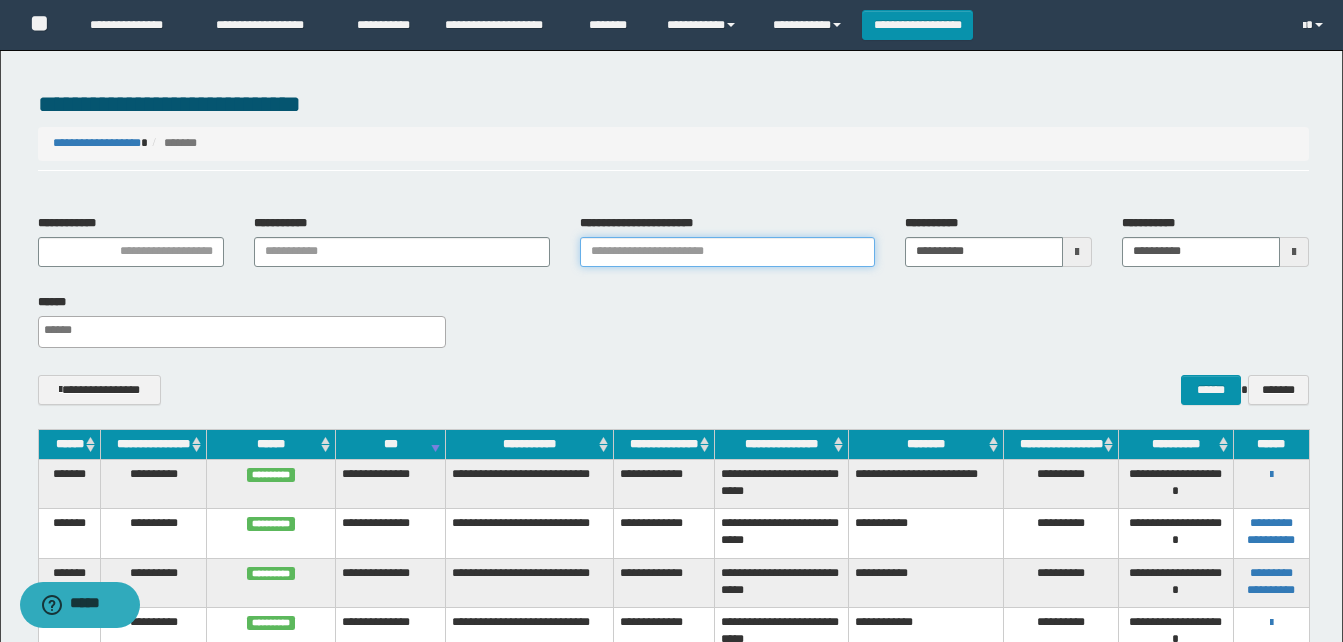 click on "**********" at bounding box center [727, 252] 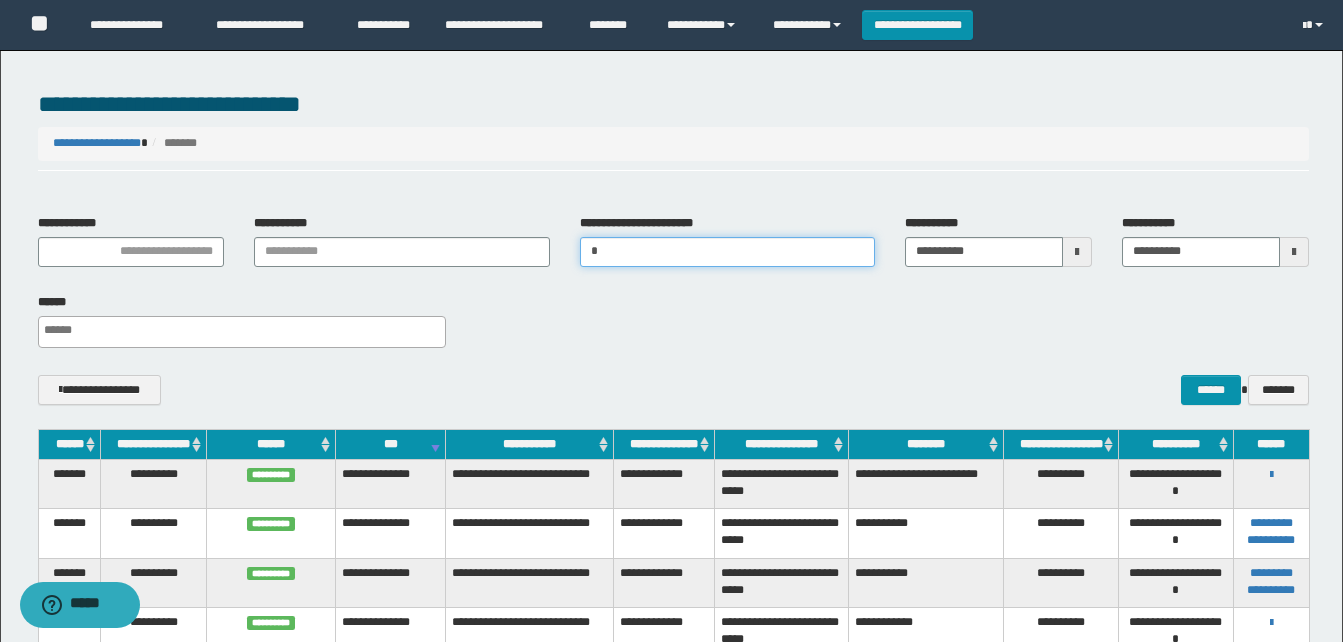 type 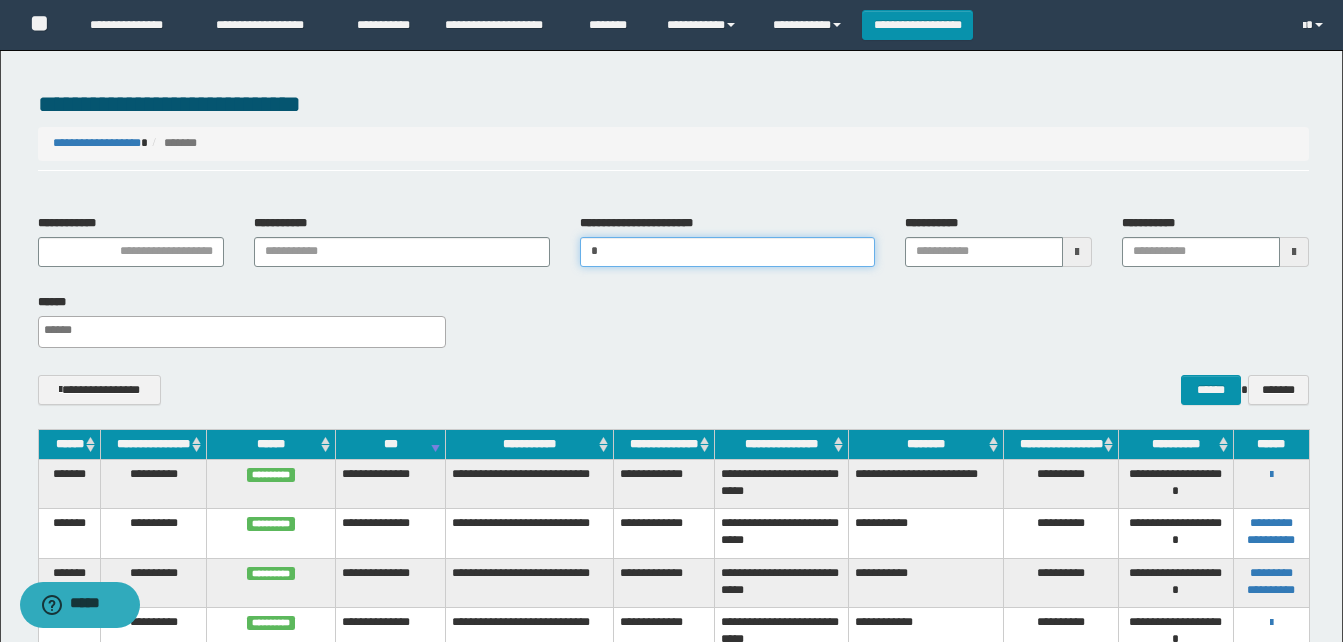 type on "**" 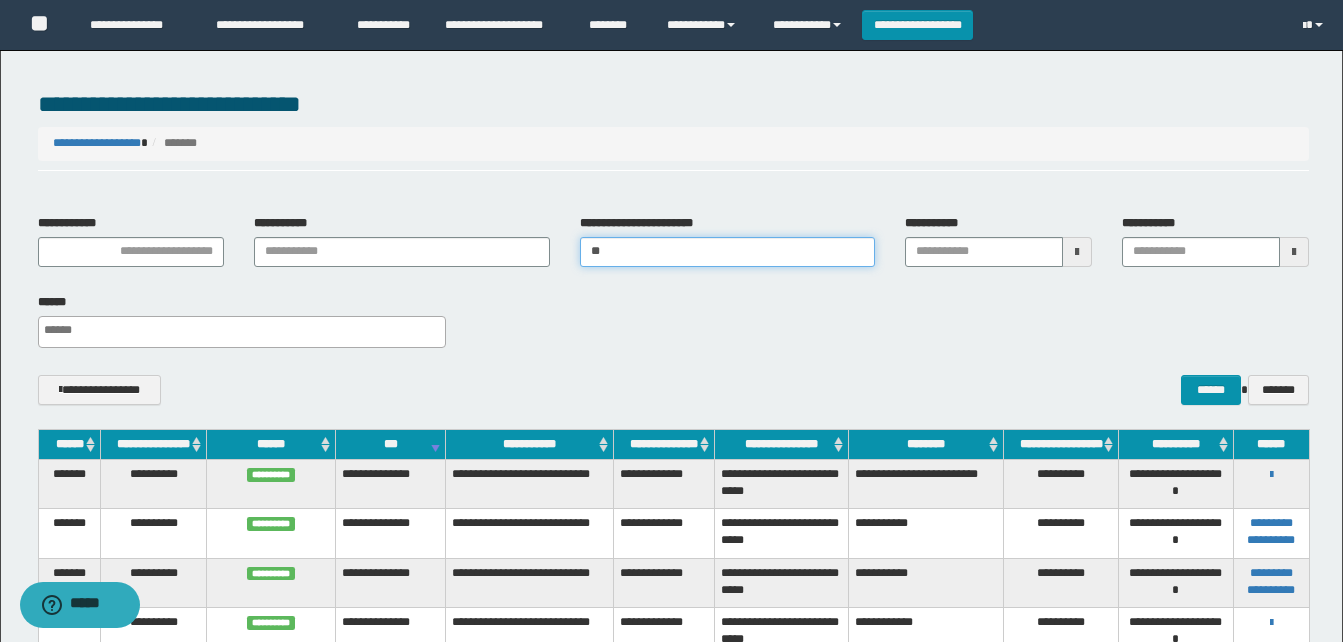 type 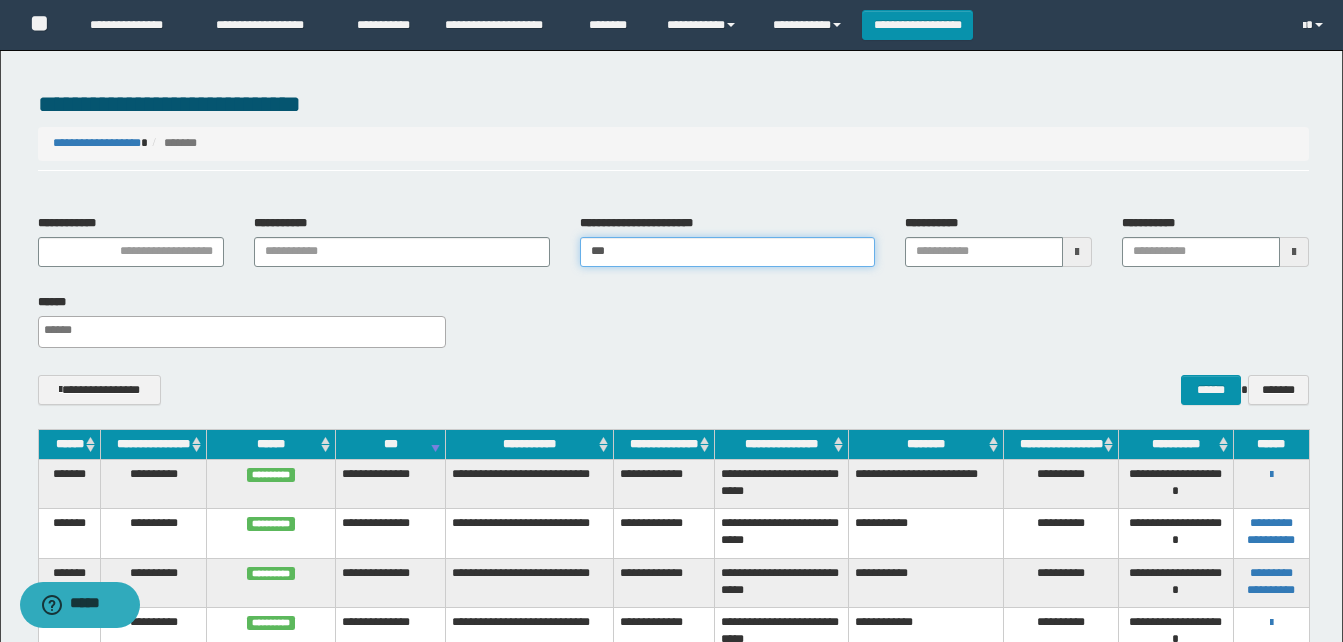 type 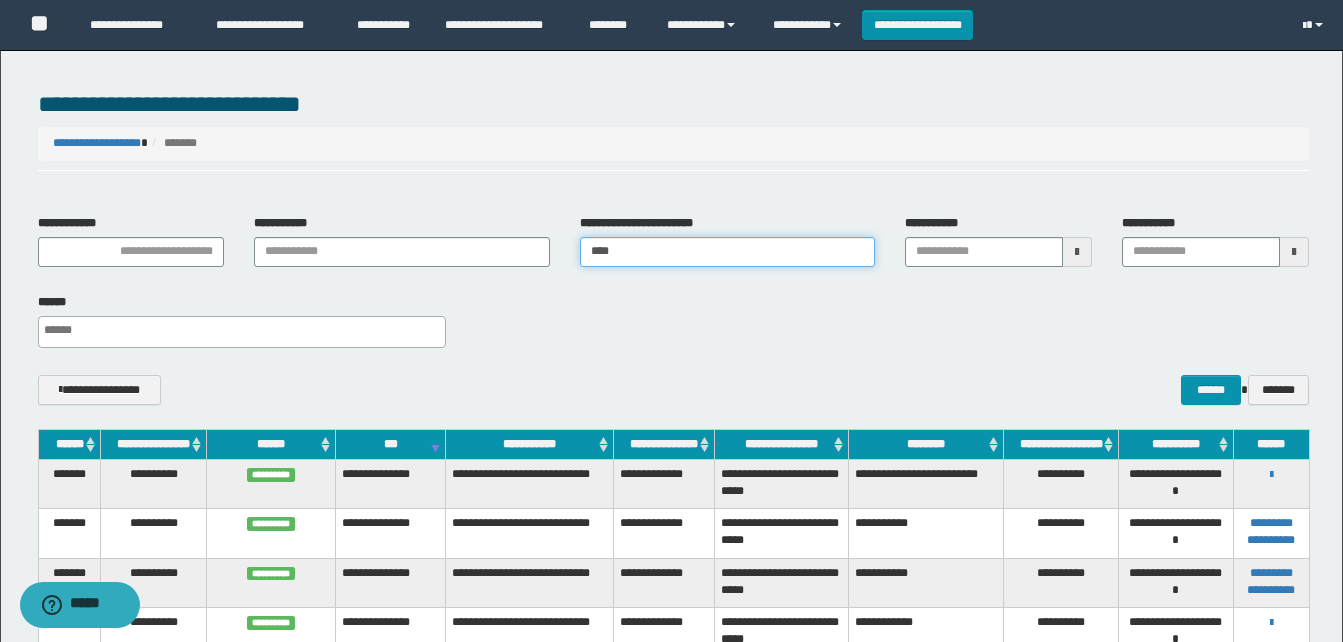 type 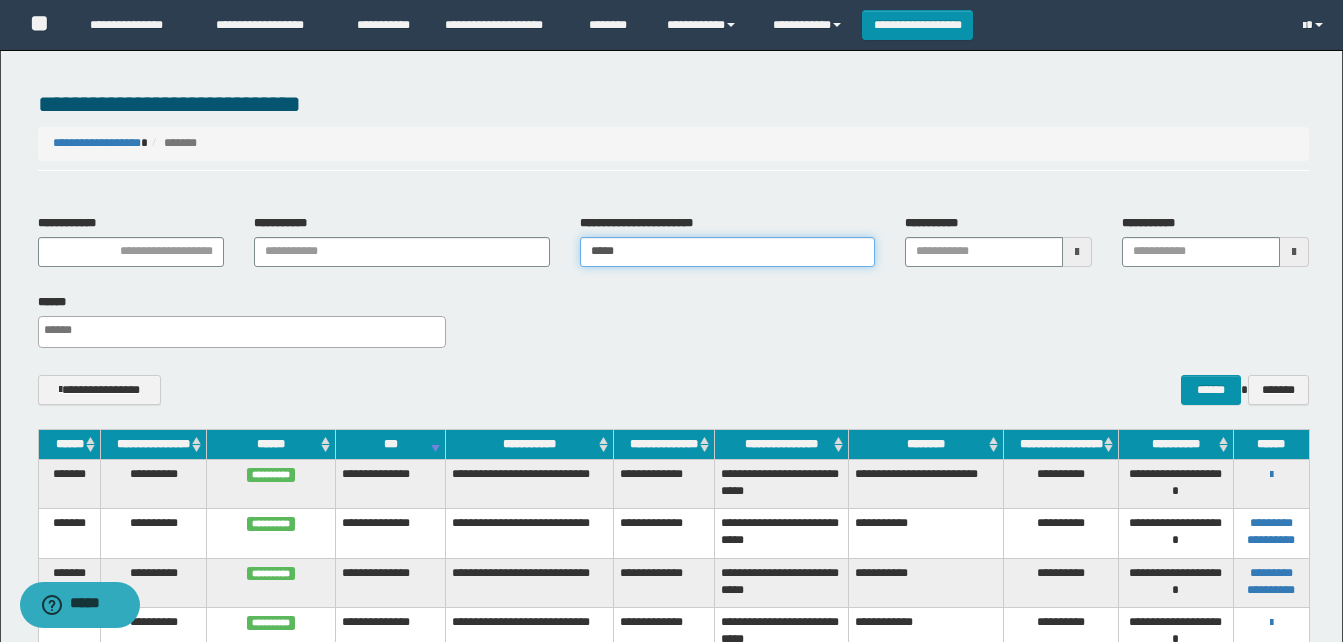 type 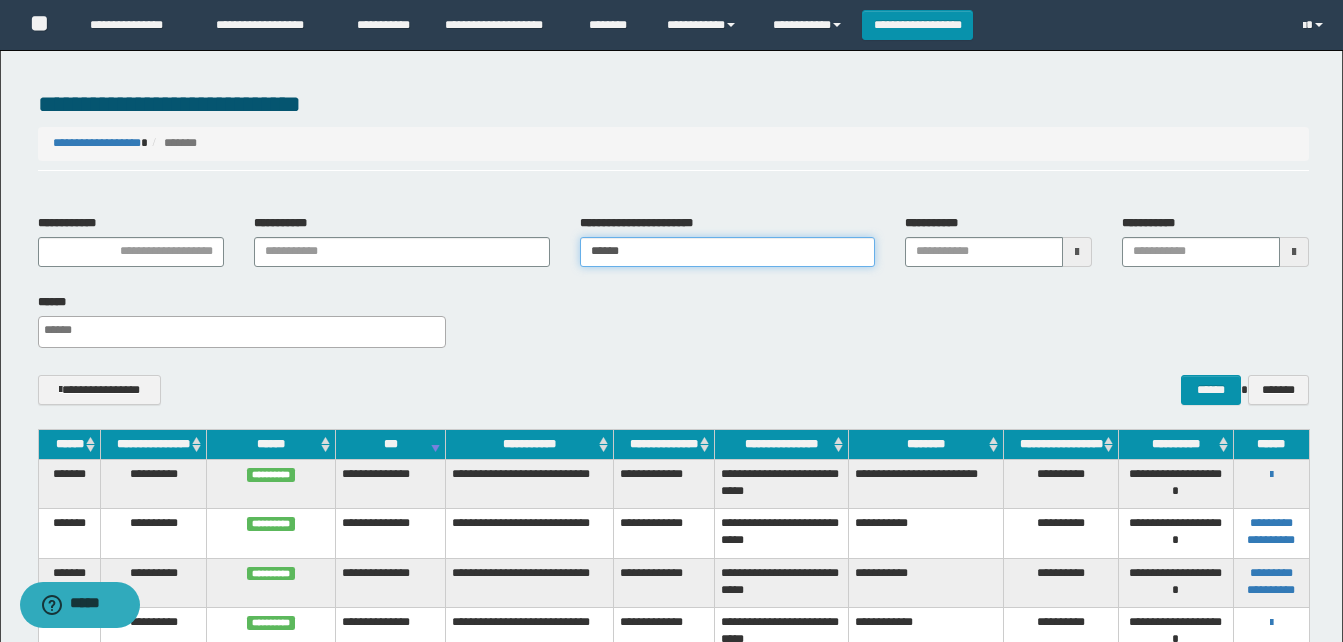 type 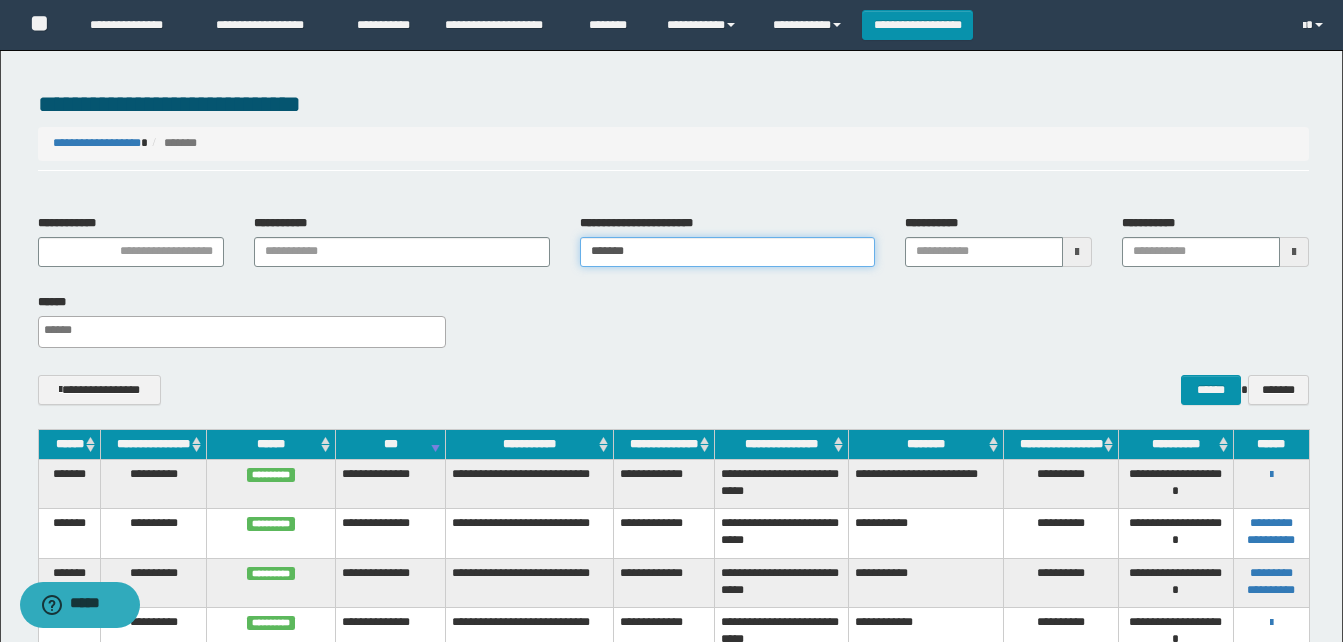 type 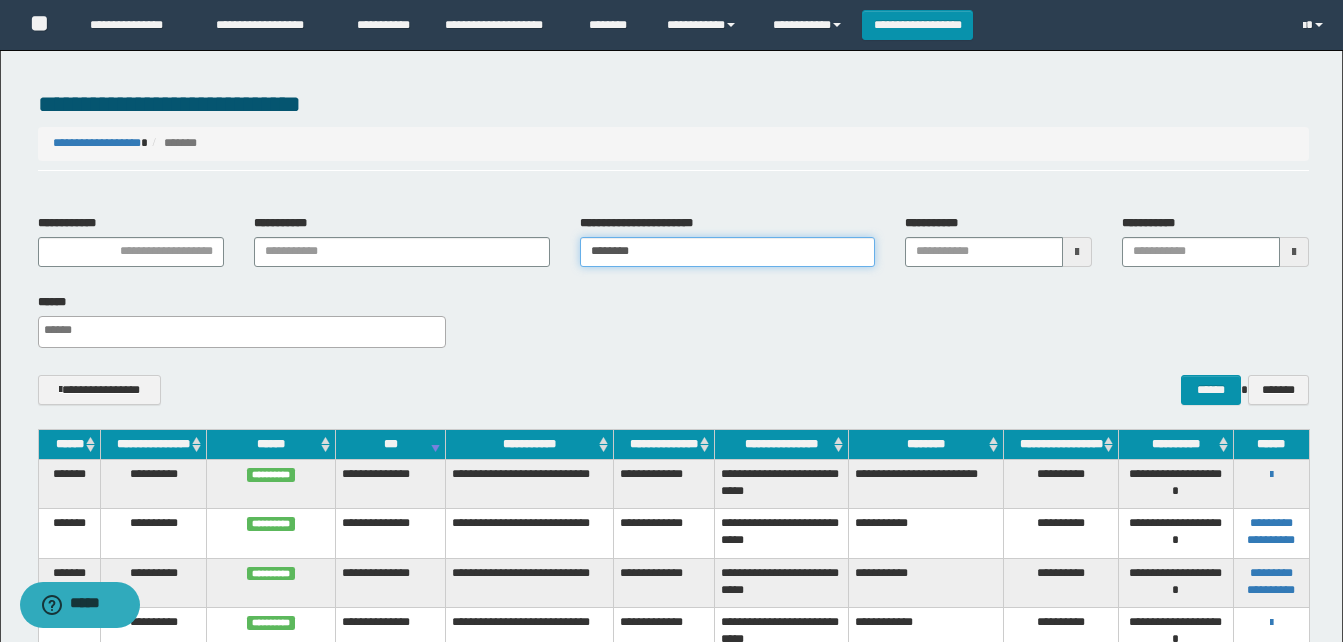 type 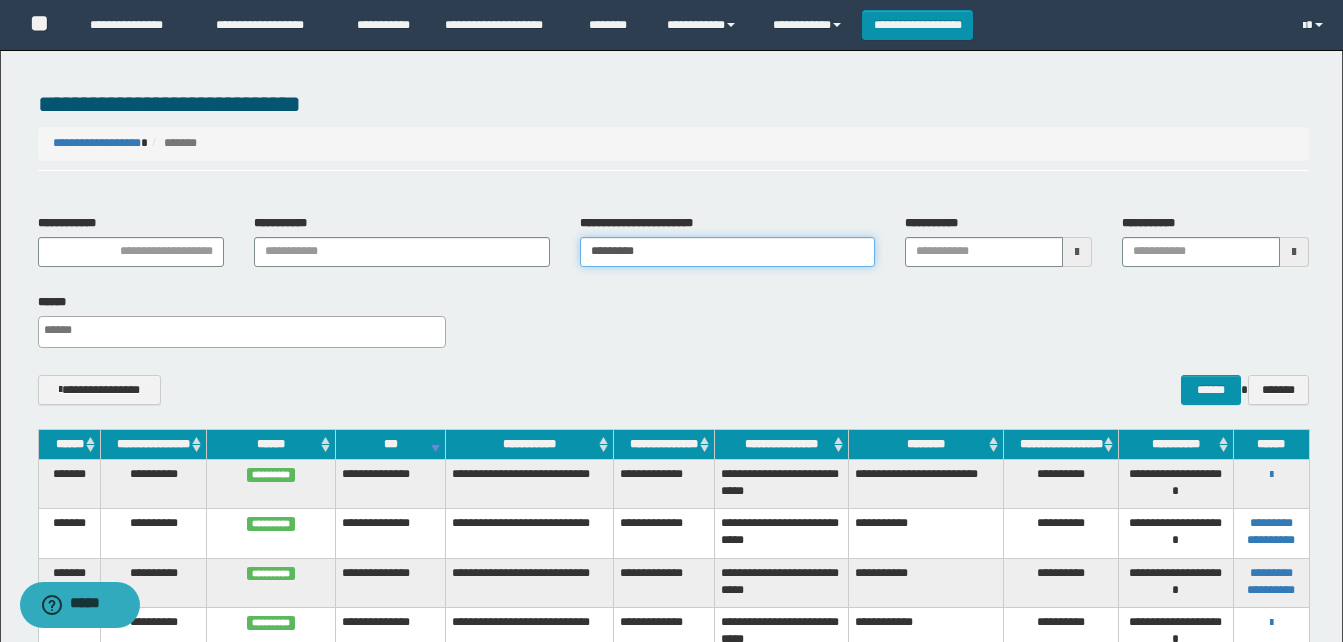 type 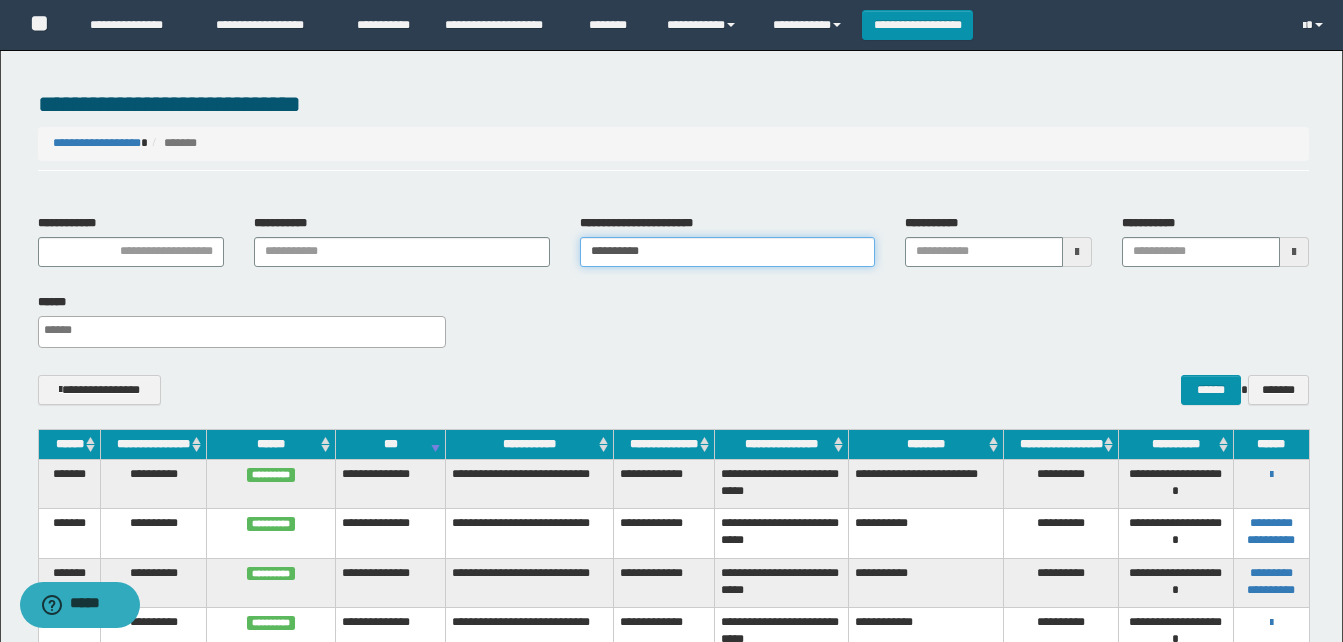 type 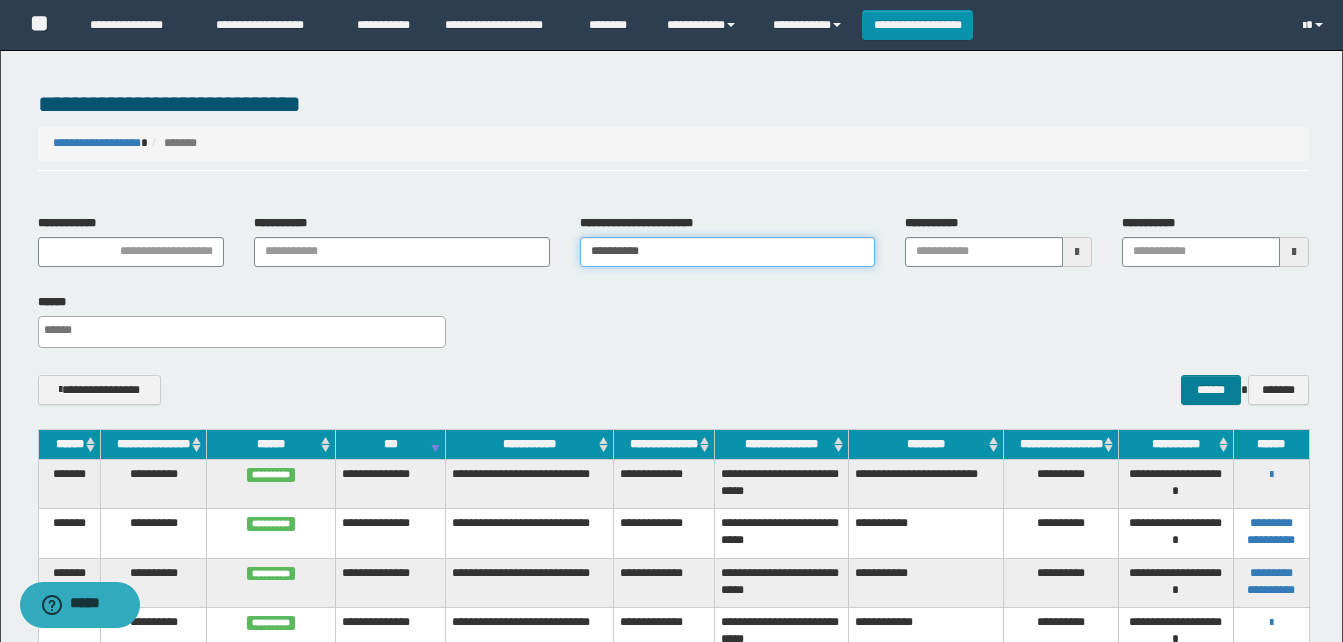 type on "**********" 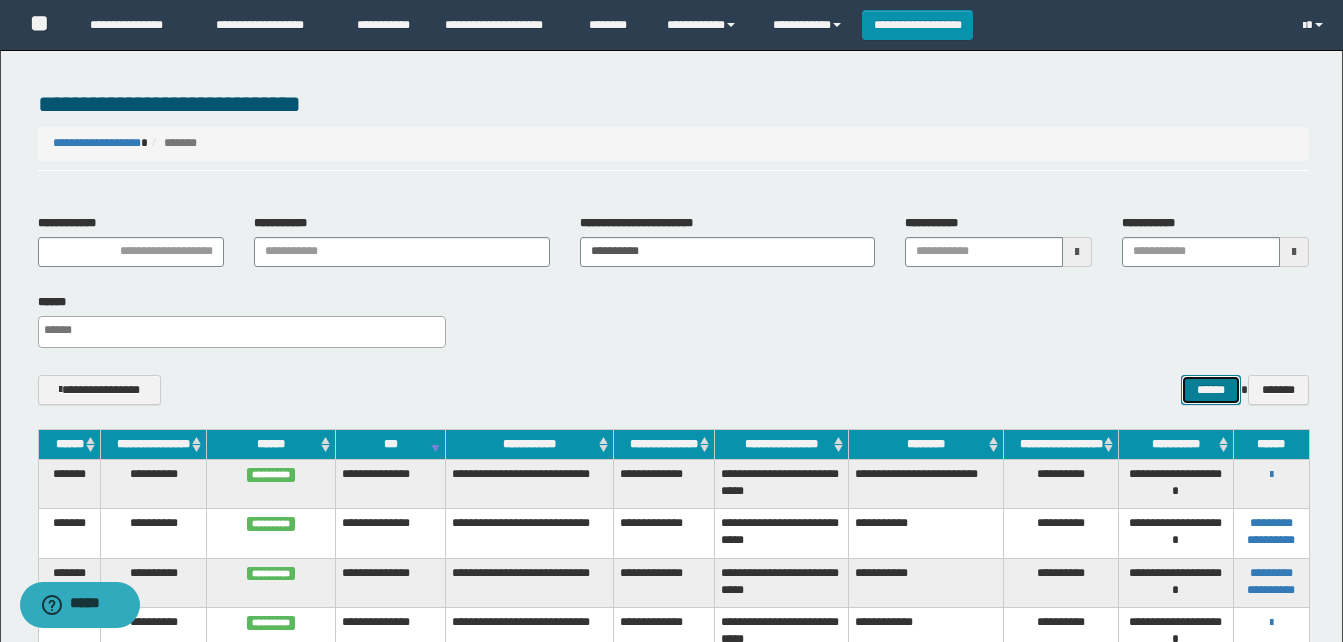 click on "******" at bounding box center [1210, 390] 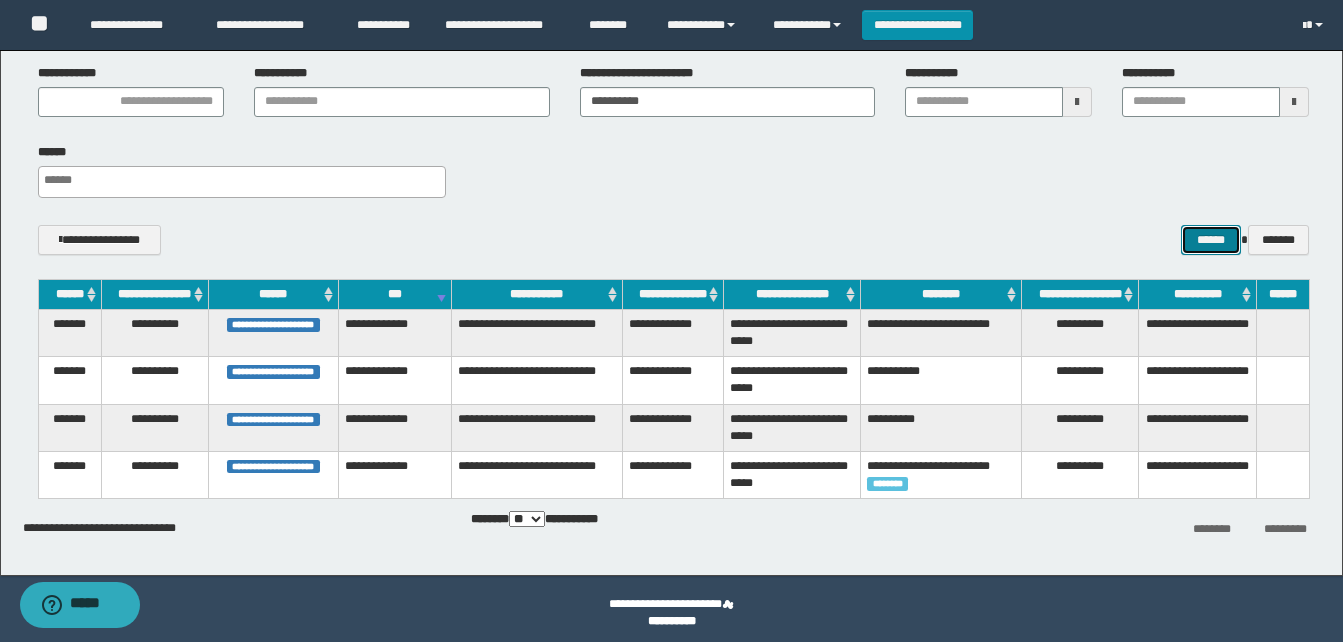 scroll, scrollTop: 159, scrollLeft: 0, axis: vertical 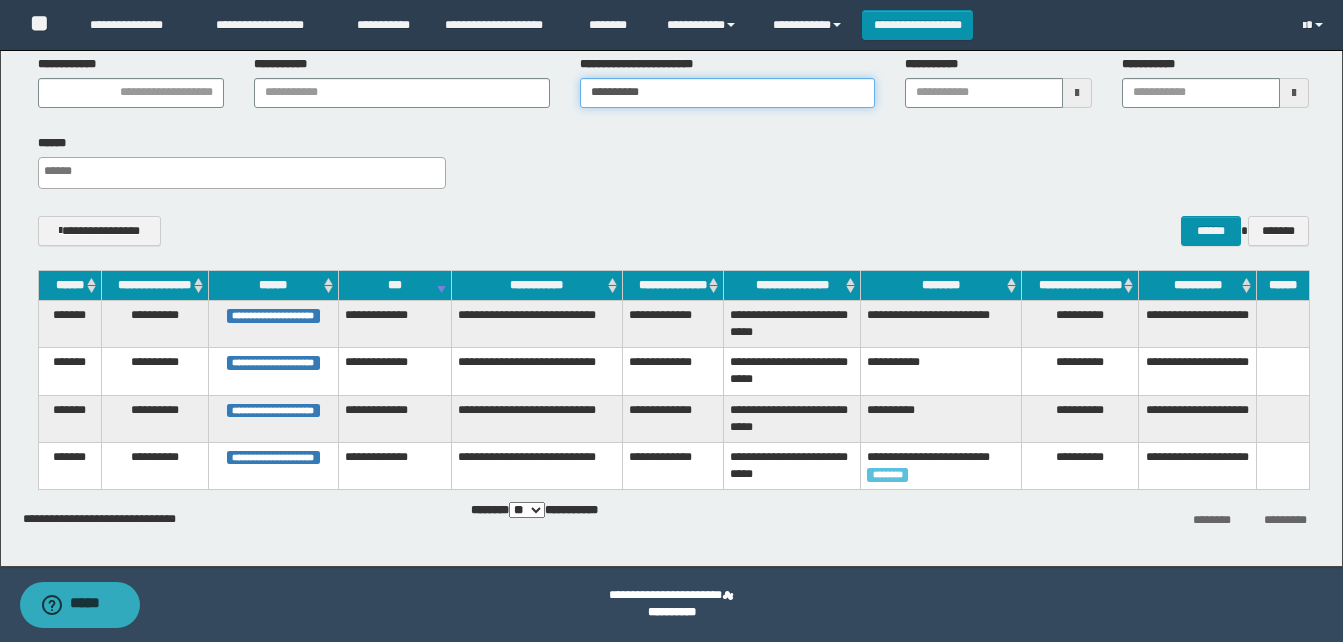 click on "**********" at bounding box center (727, 93) 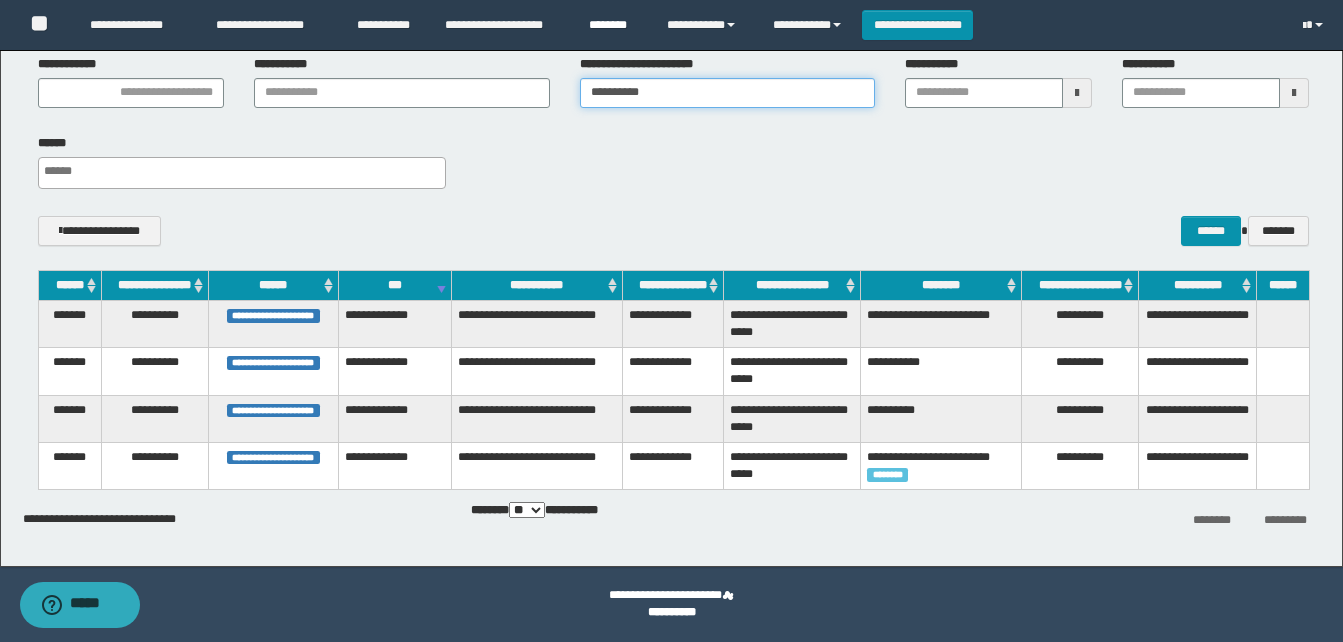 type 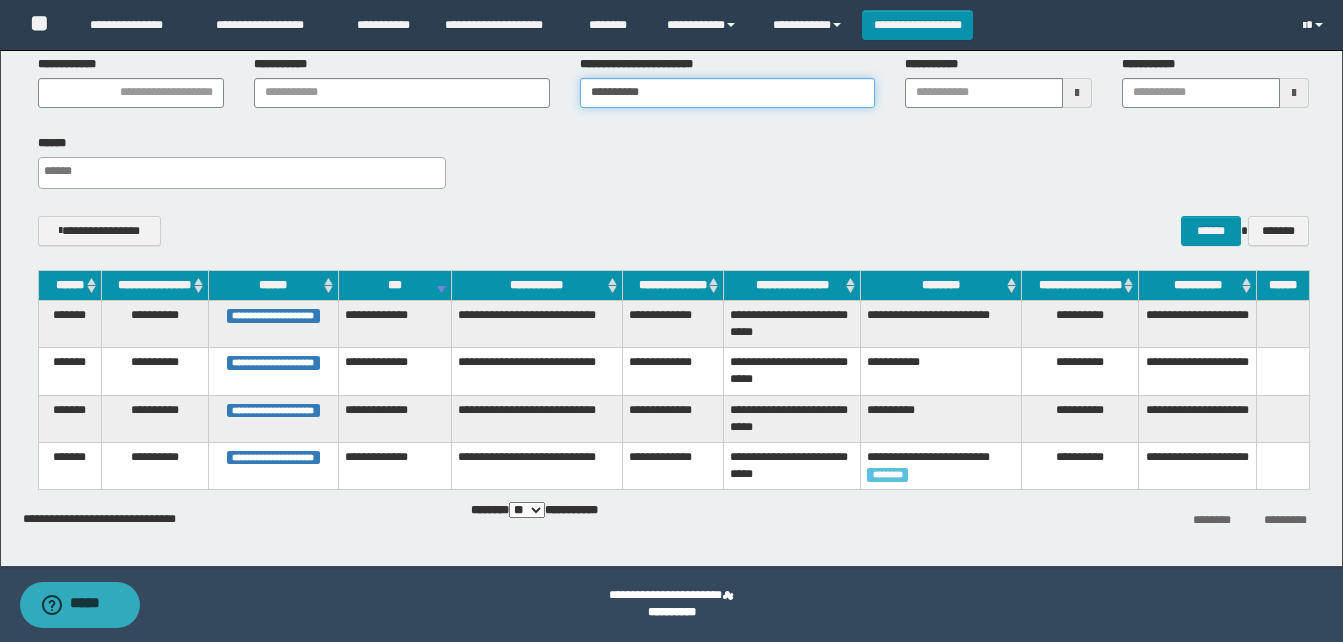 type 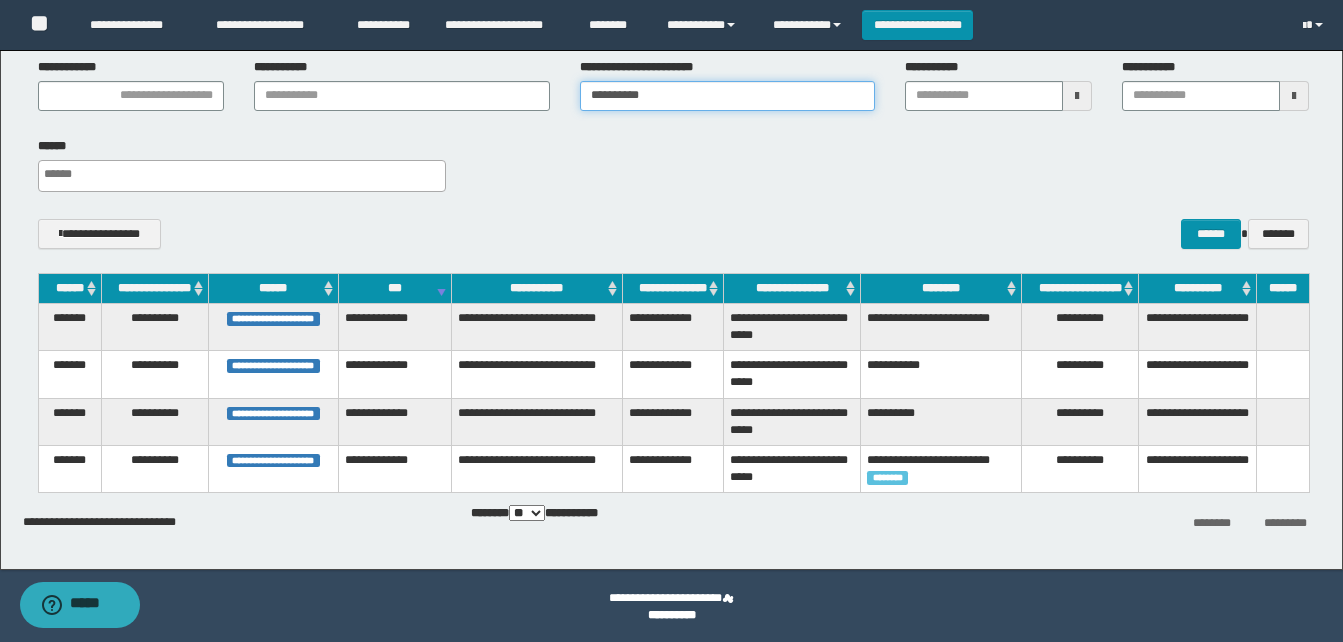 scroll, scrollTop: 159, scrollLeft: 0, axis: vertical 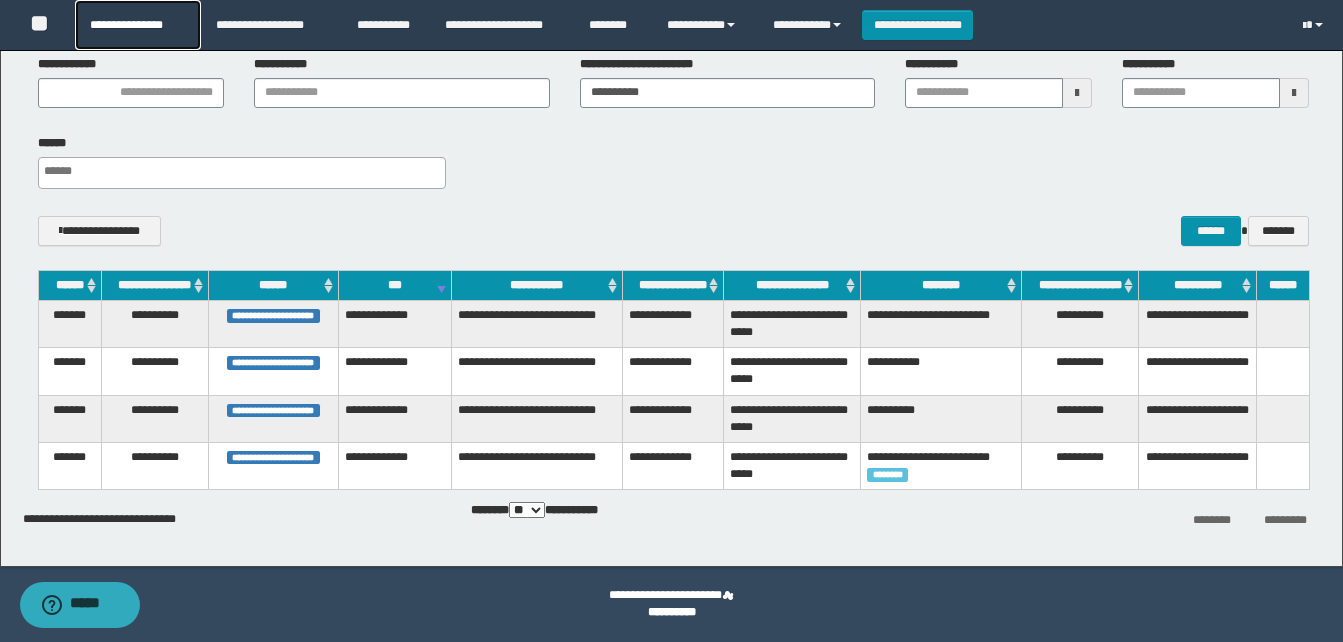 click on "**********" at bounding box center [137, 25] 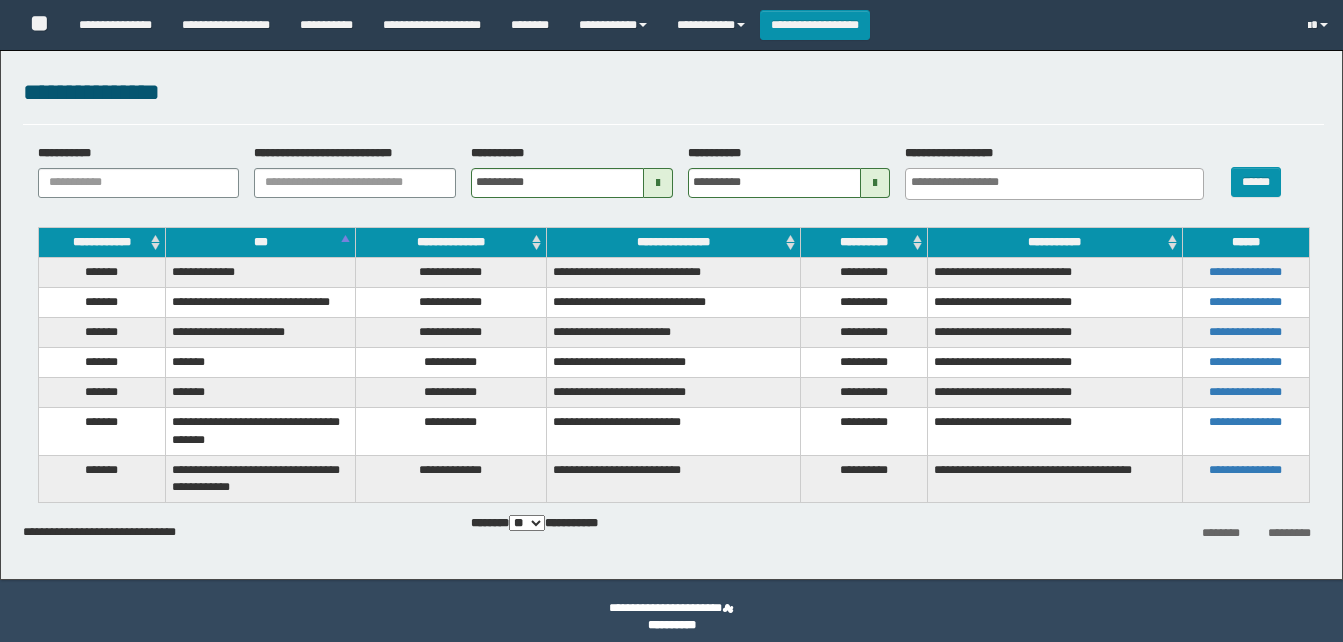 select 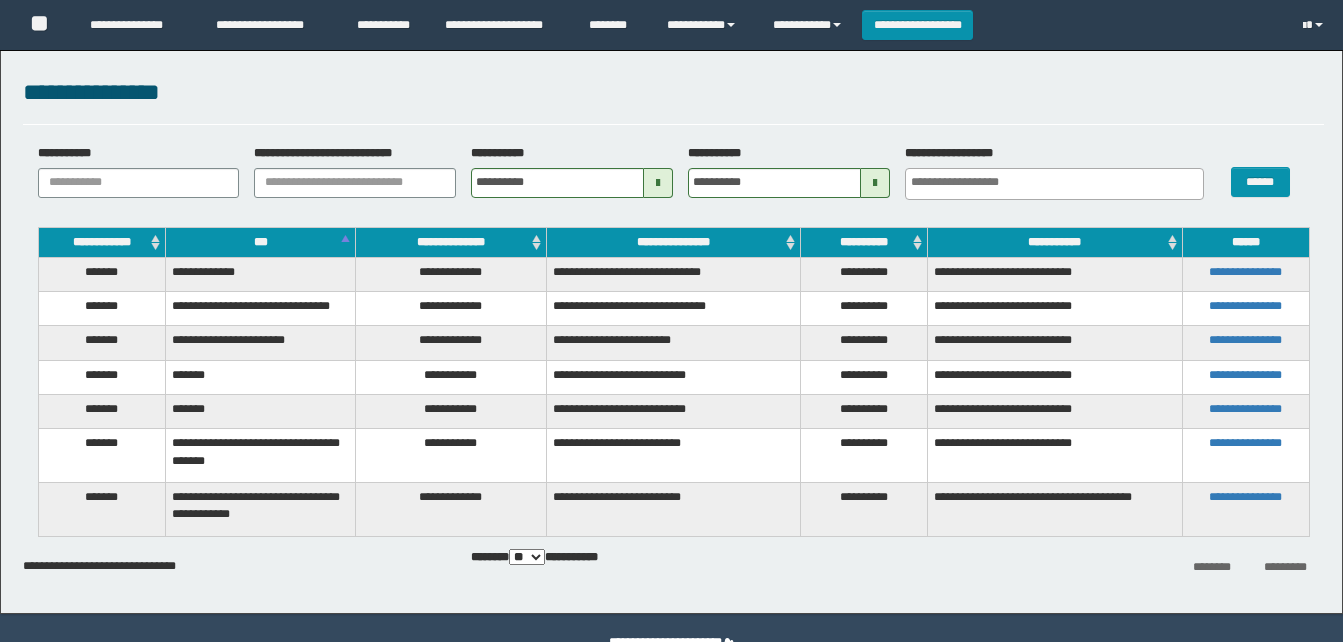 scroll, scrollTop: 0, scrollLeft: 0, axis: both 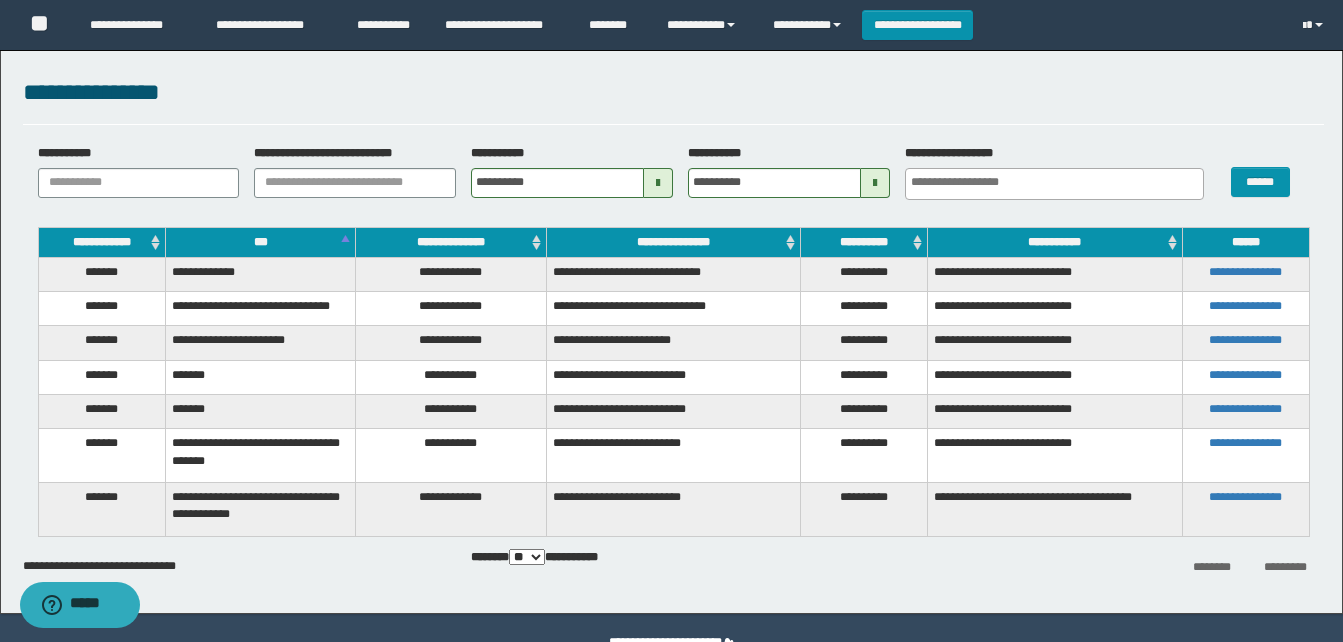 click on "**********" at bounding box center [451, 274] 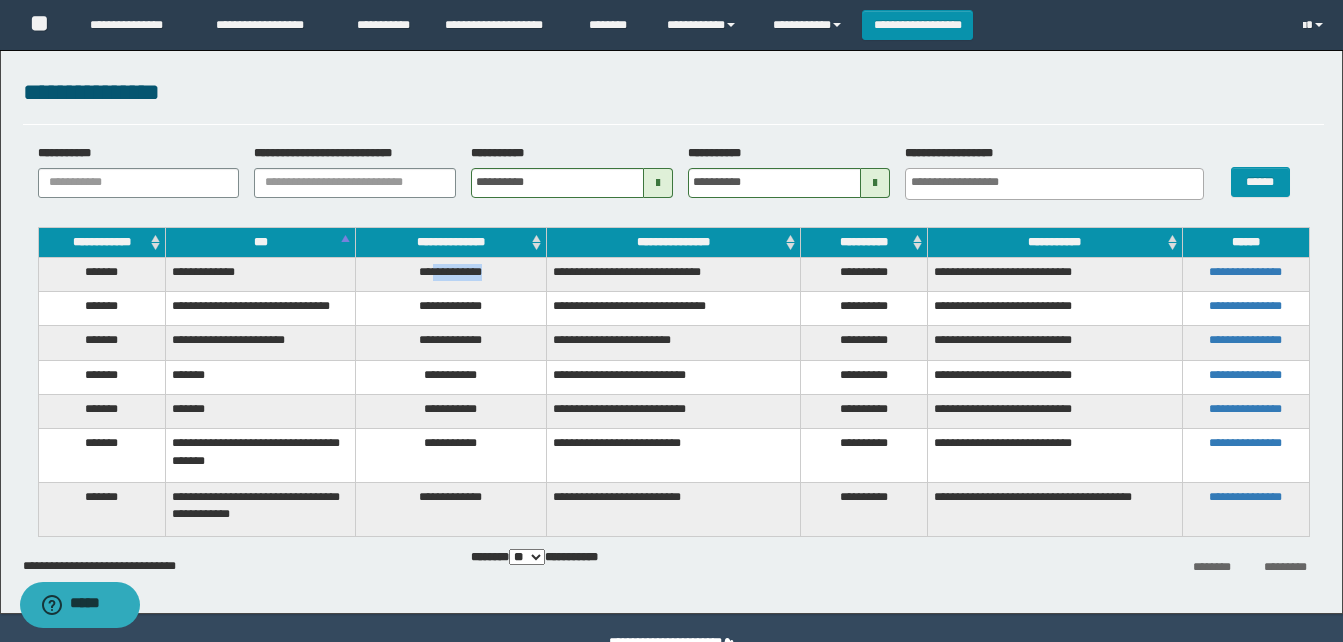 click on "**********" at bounding box center [451, 274] 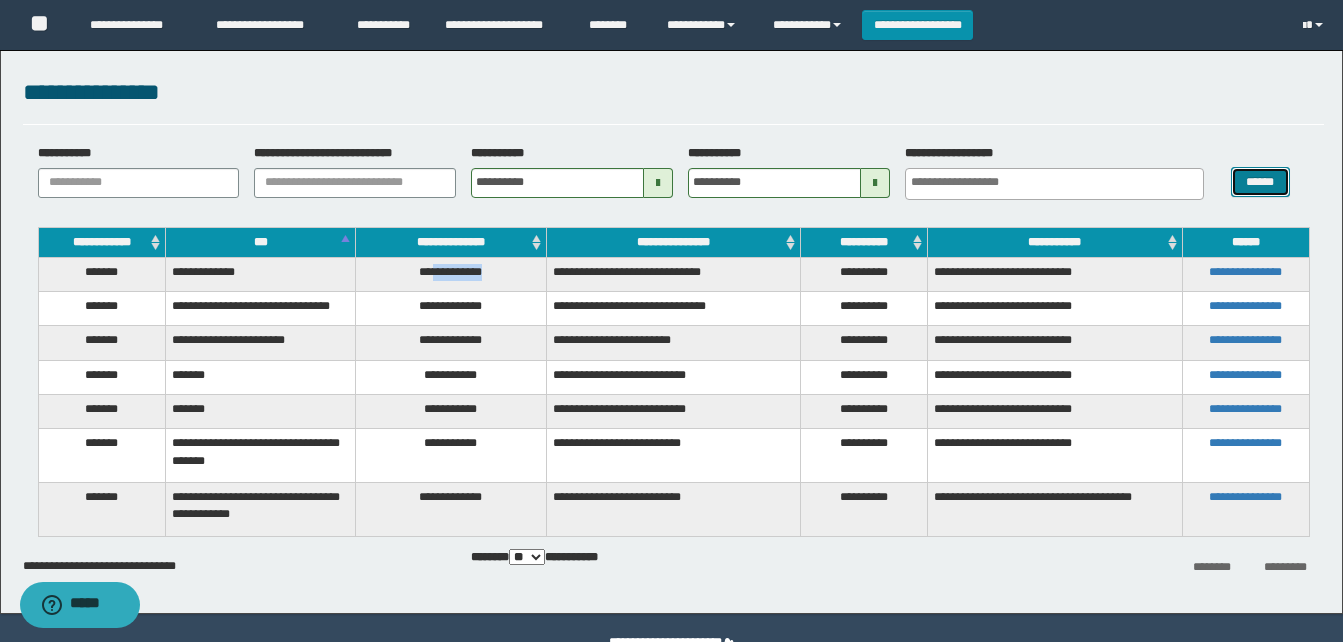 click on "******" at bounding box center (1260, 182) 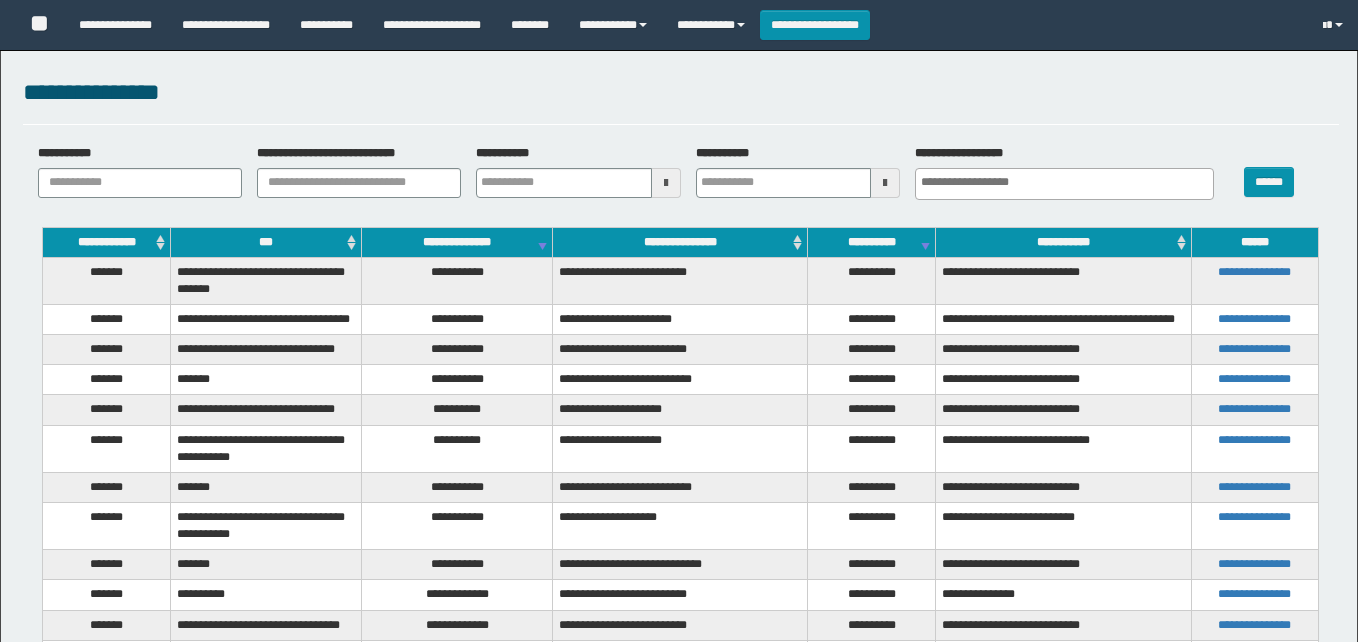 select 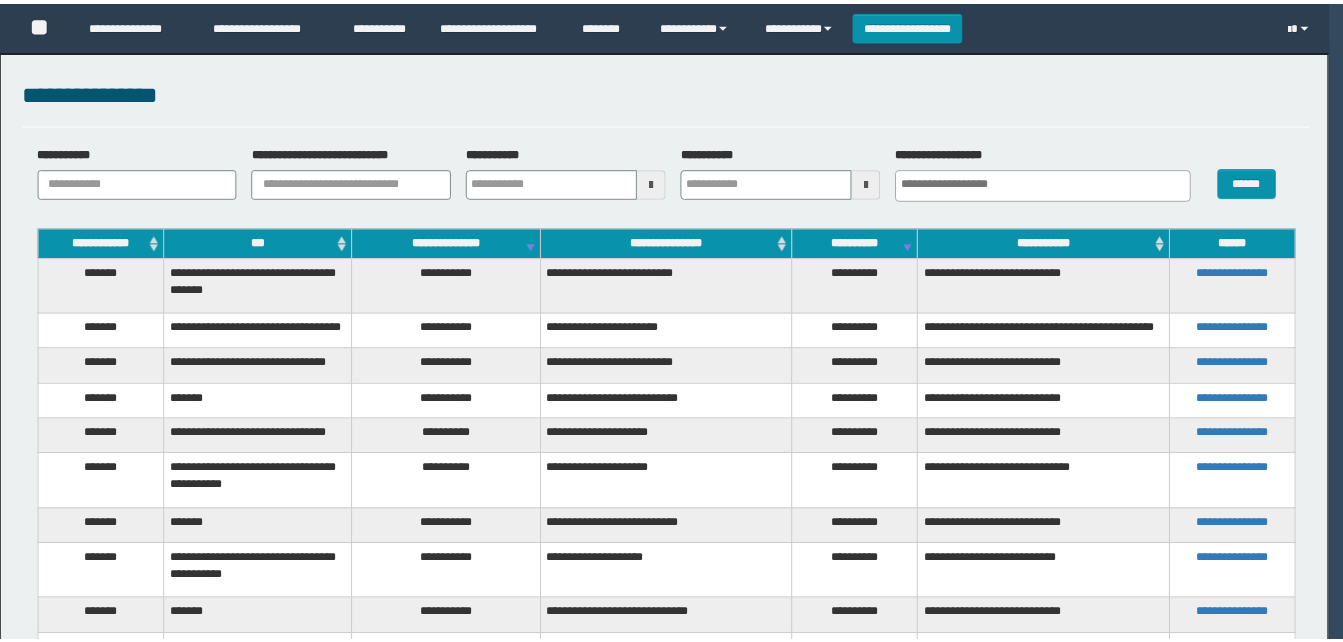 scroll, scrollTop: 0, scrollLeft: 0, axis: both 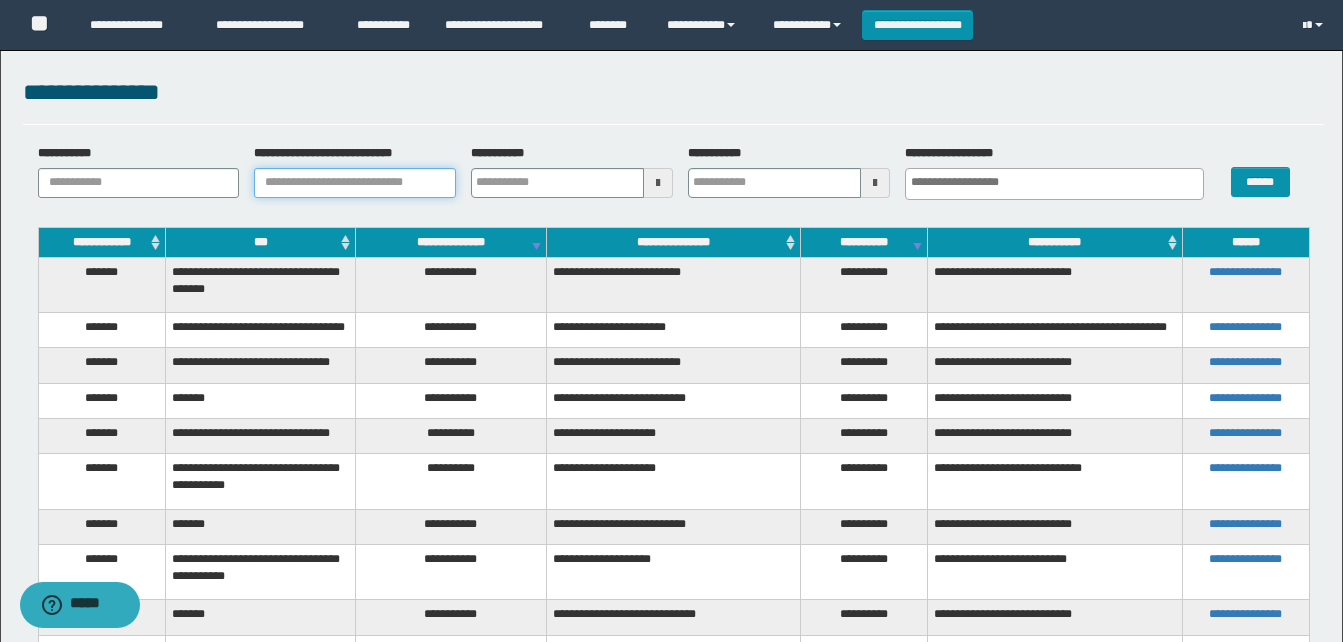 click on "**********" at bounding box center [355, 183] 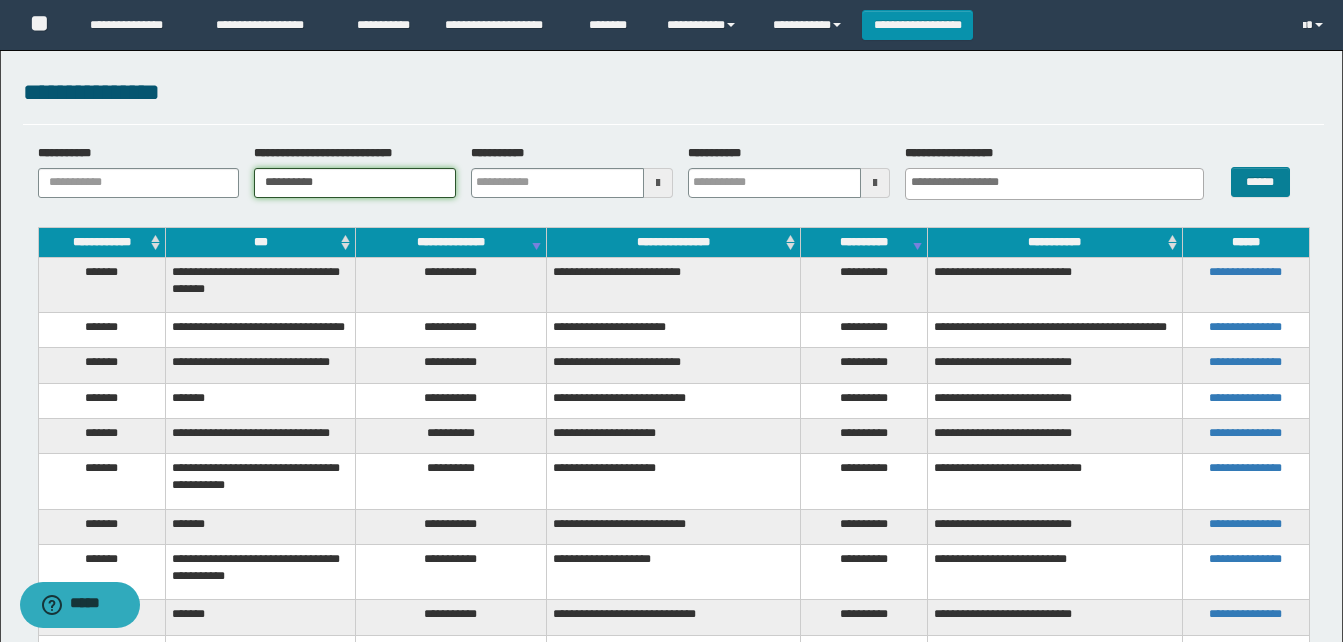 type on "**********" 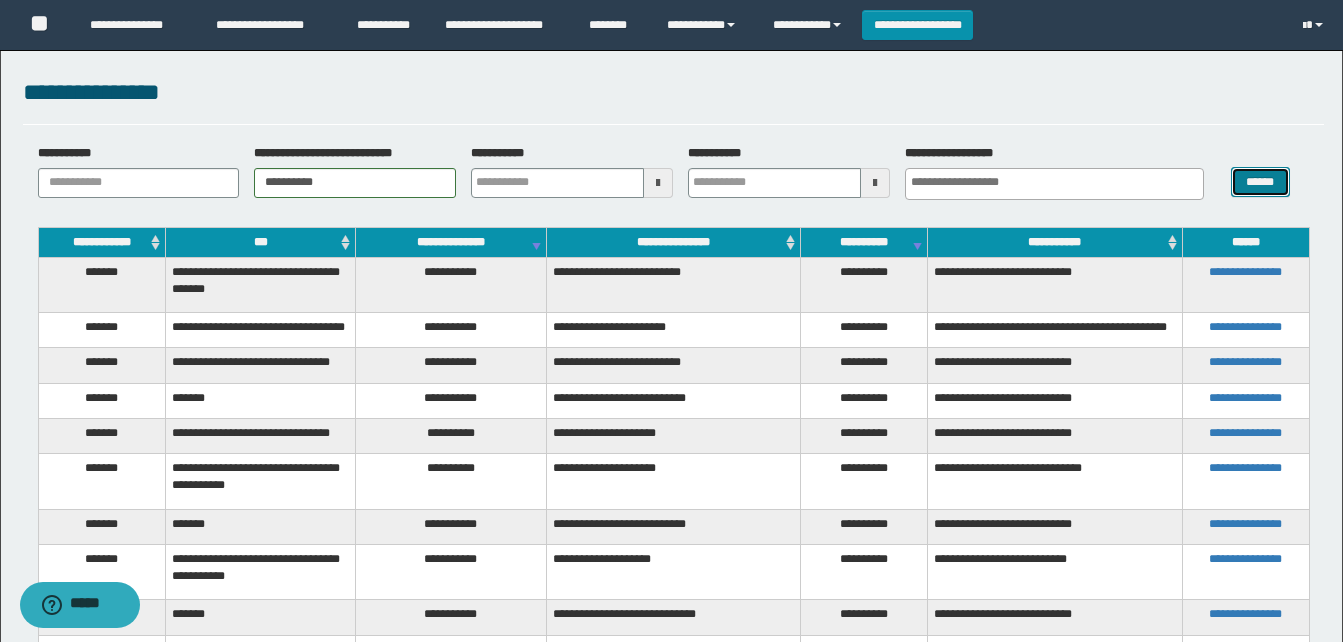 click on "******" at bounding box center [1260, 182] 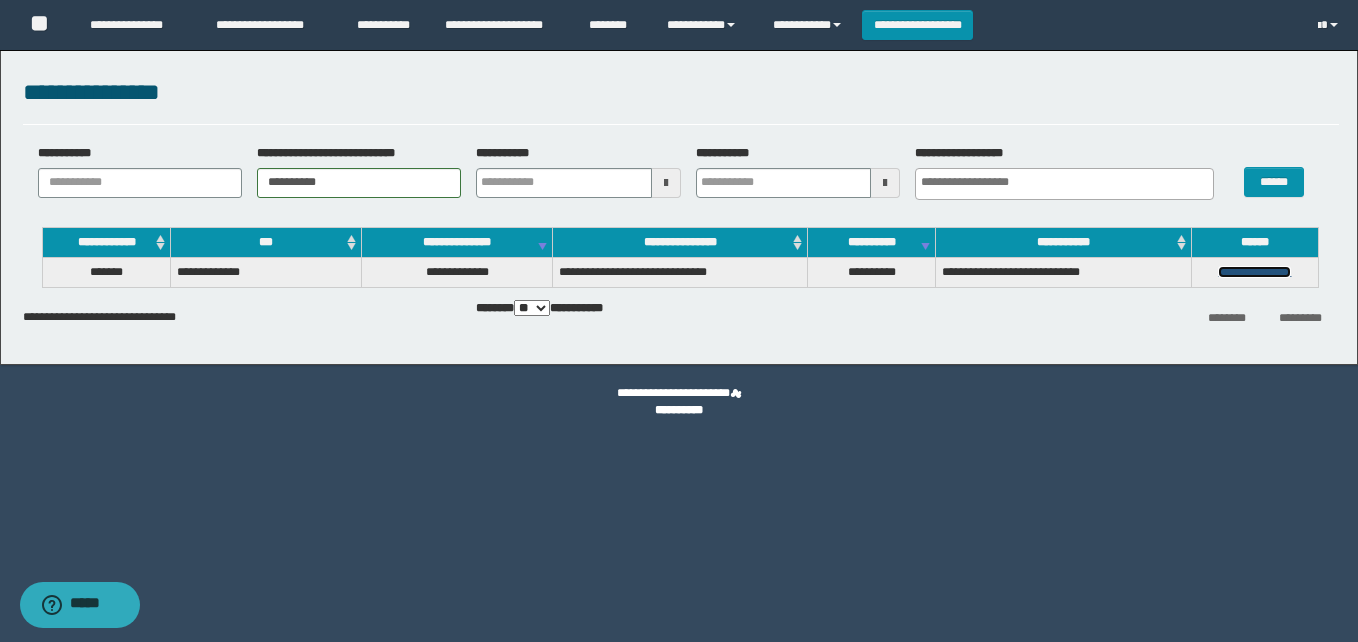 click on "**********" at bounding box center (1254, 272) 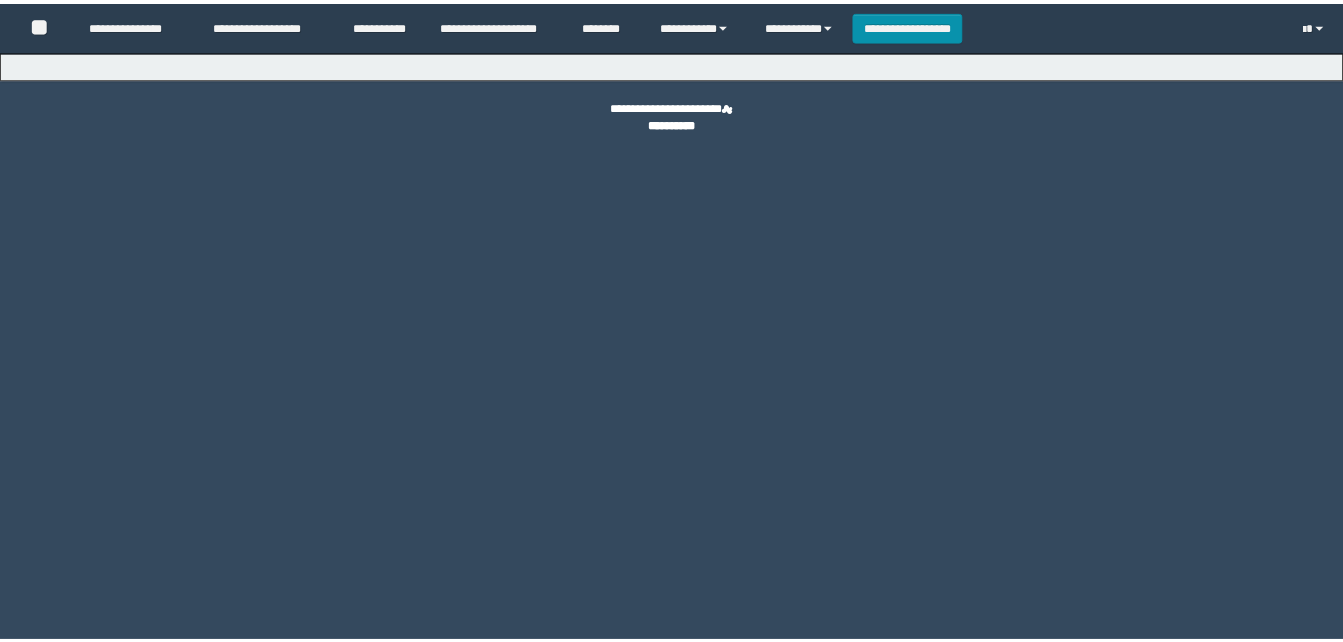 scroll, scrollTop: 0, scrollLeft: 0, axis: both 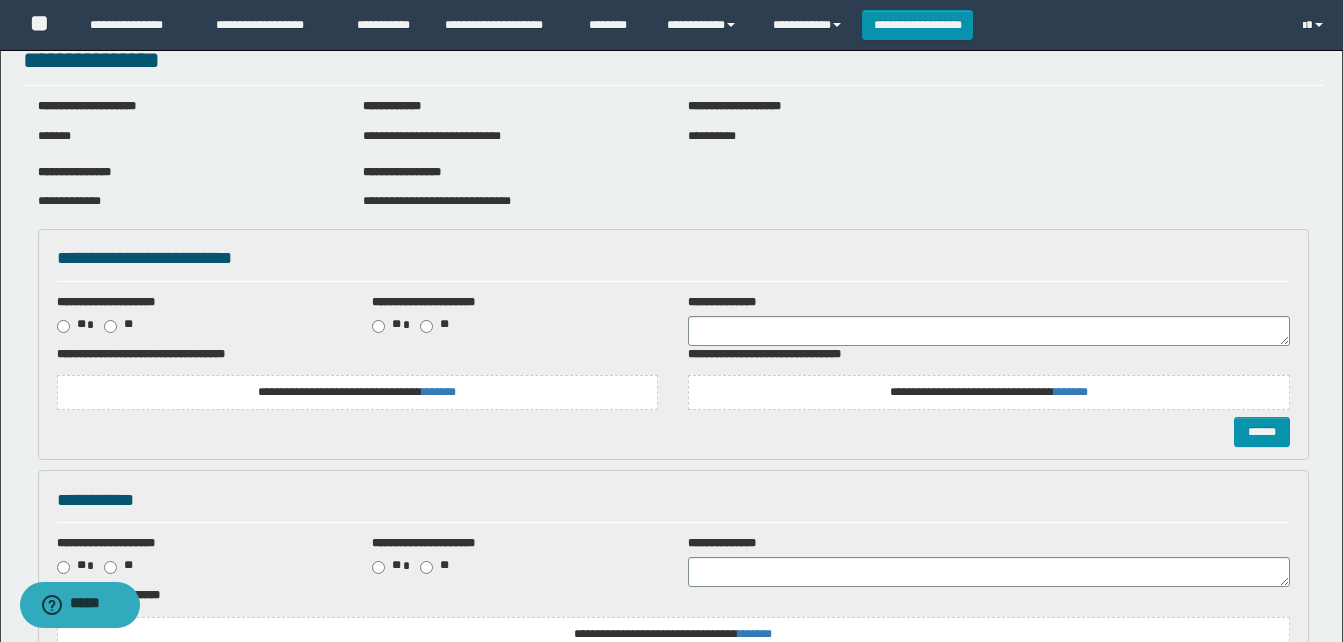 click on "**********" at bounding box center [358, 392] 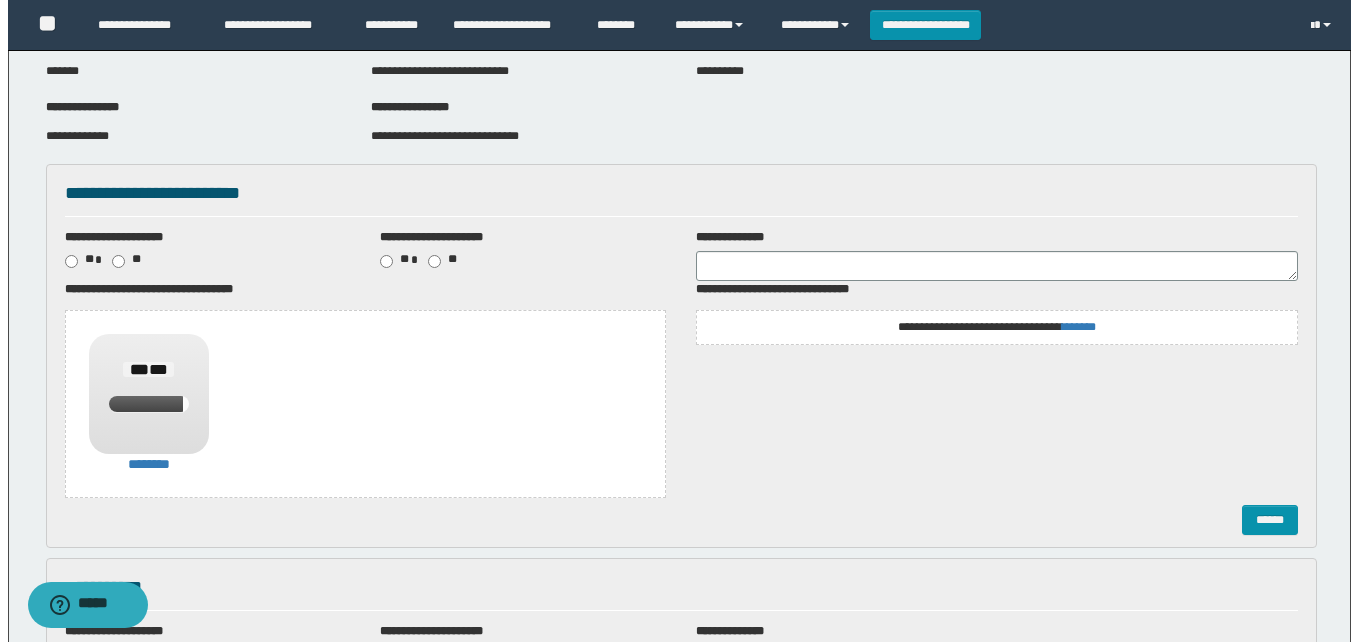 scroll, scrollTop: 132, scrollLeft: 0, axis: vertical 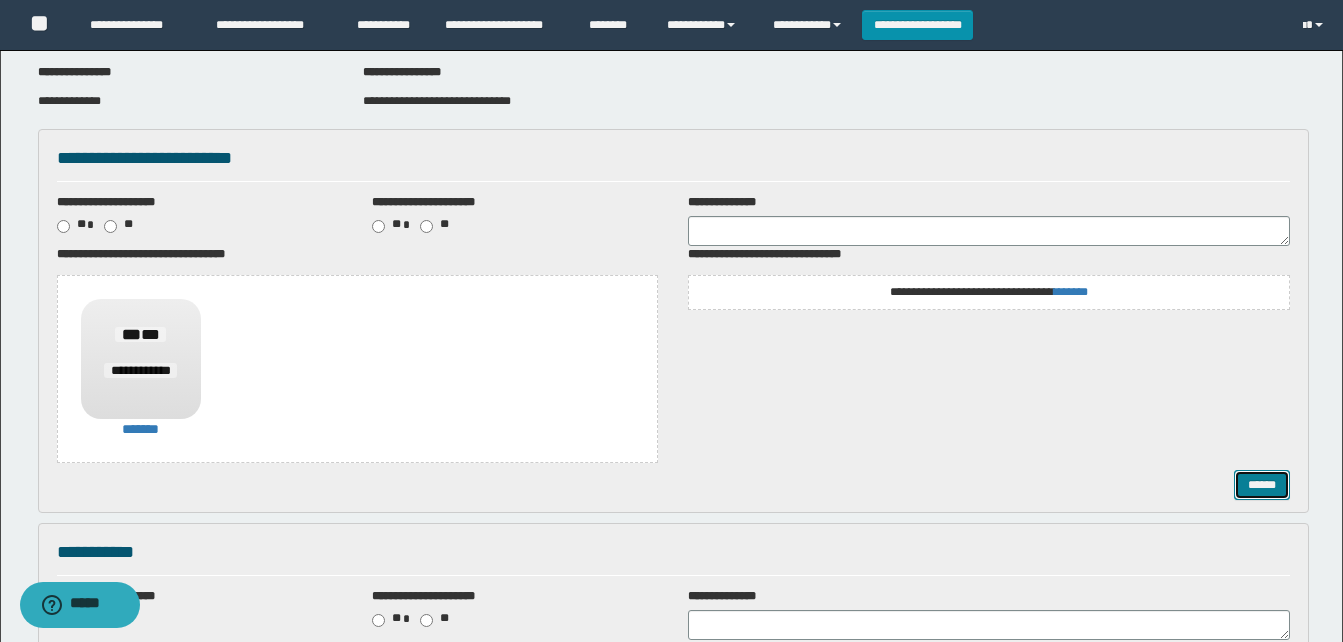 click on "******" at bounding box center [1262, 485] 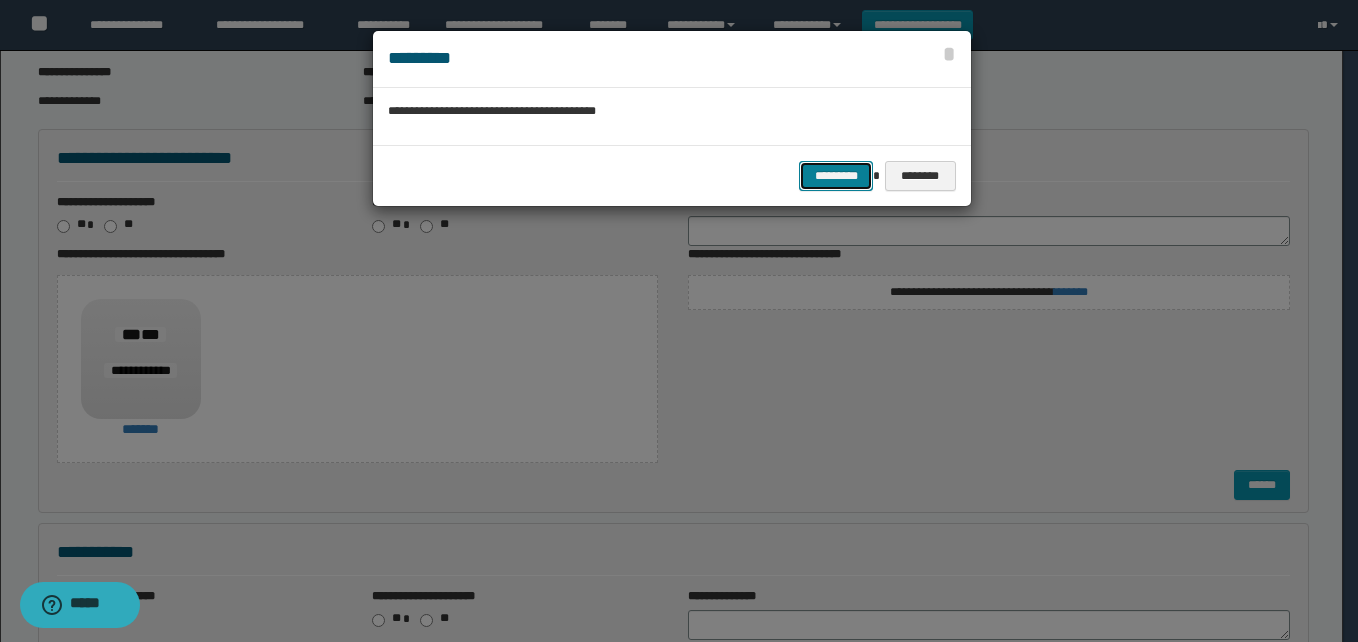 click on "*********" at bounding box center [836, 176] 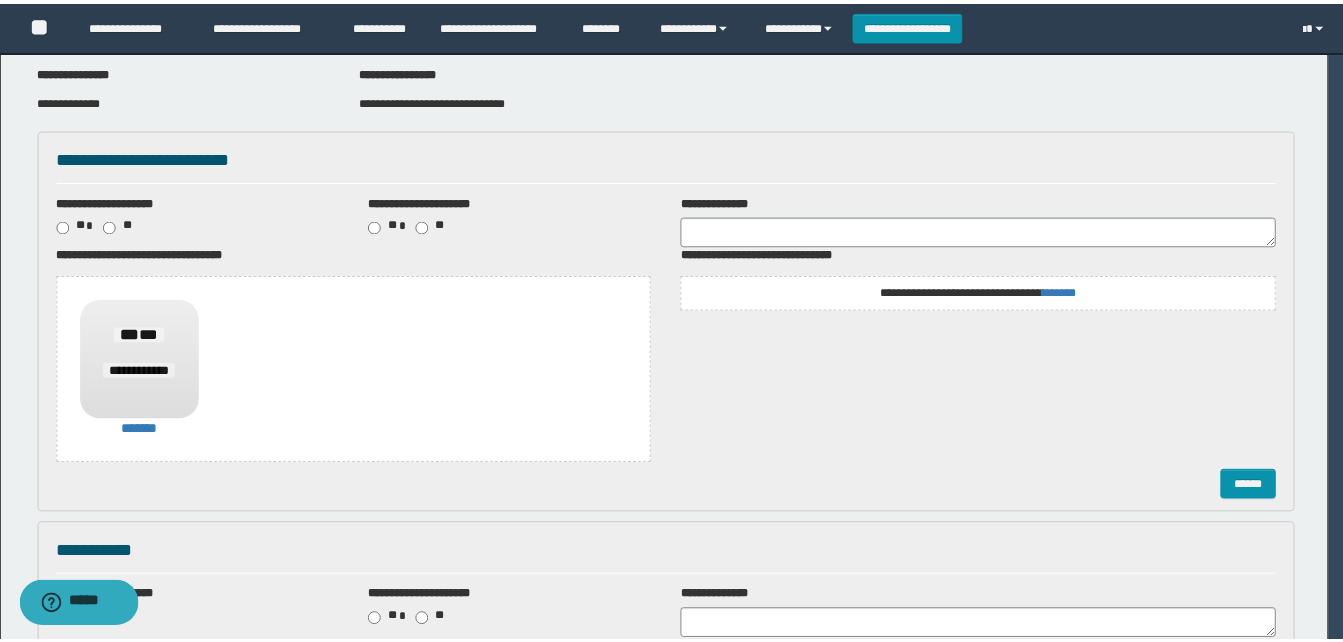 scroll, scrollTop: 0, scrollLeft: 0, axis: both 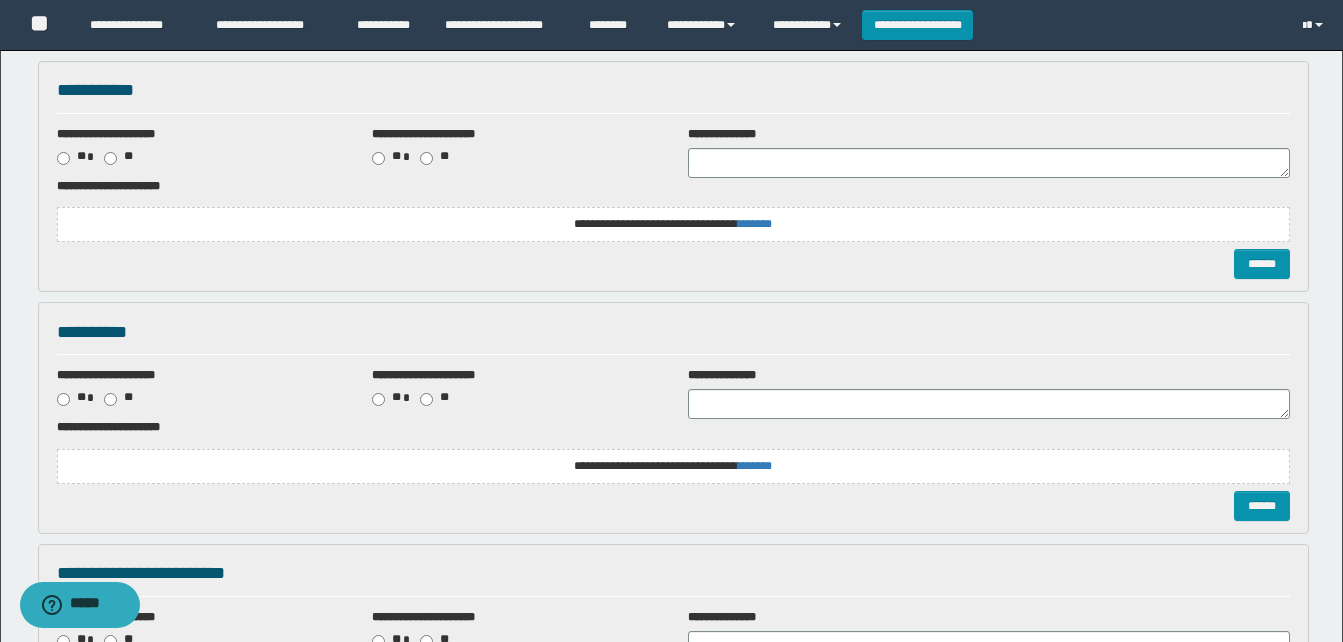 click on "**********" at bounding box center [673, 224] 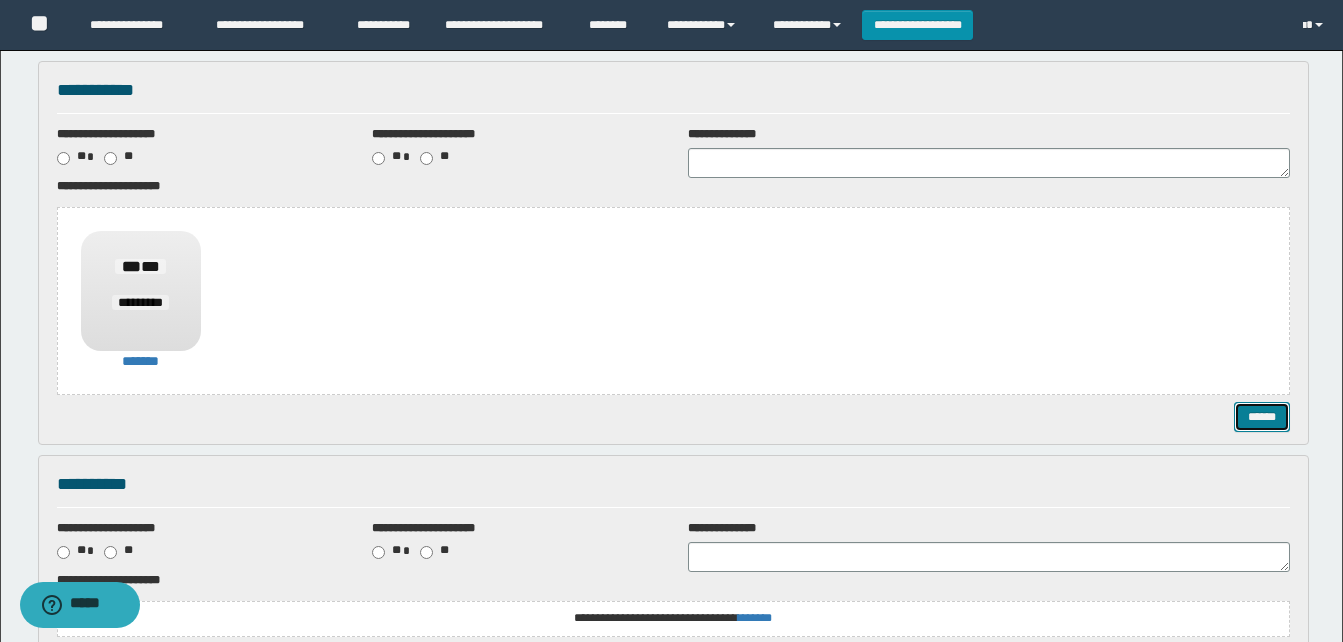 click on "******" at bounding box center [1262, 417] 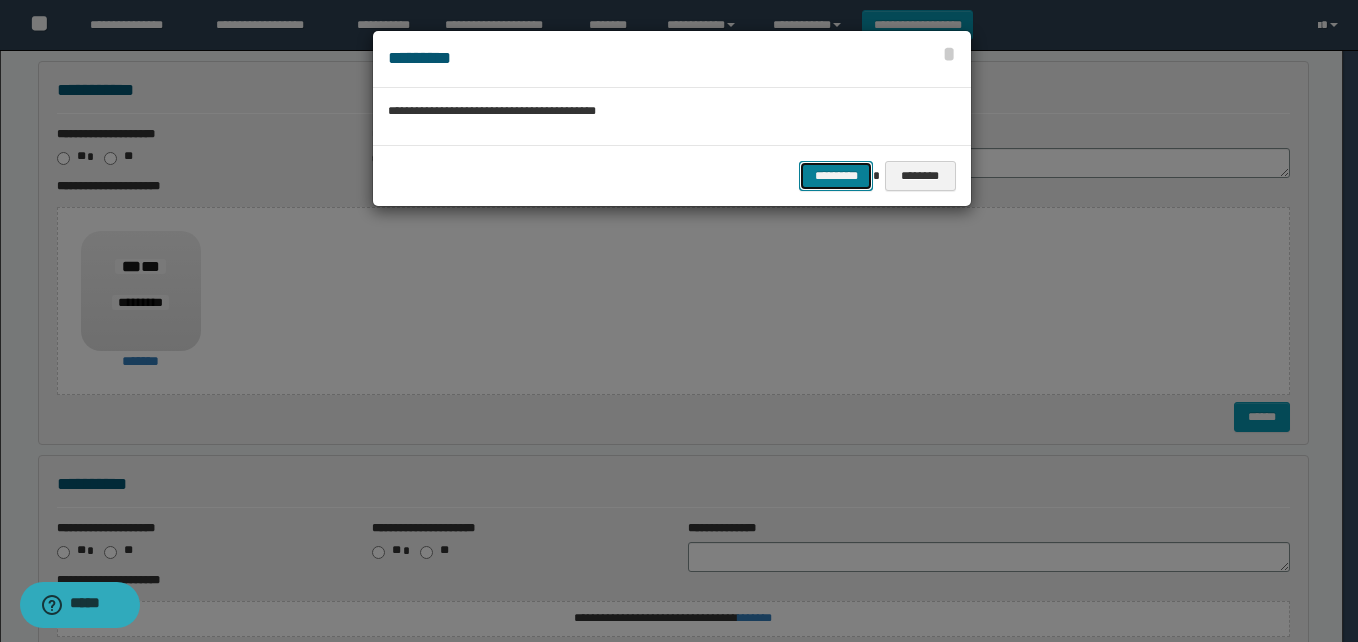 click on "*********" at bounding box center [836, 176] 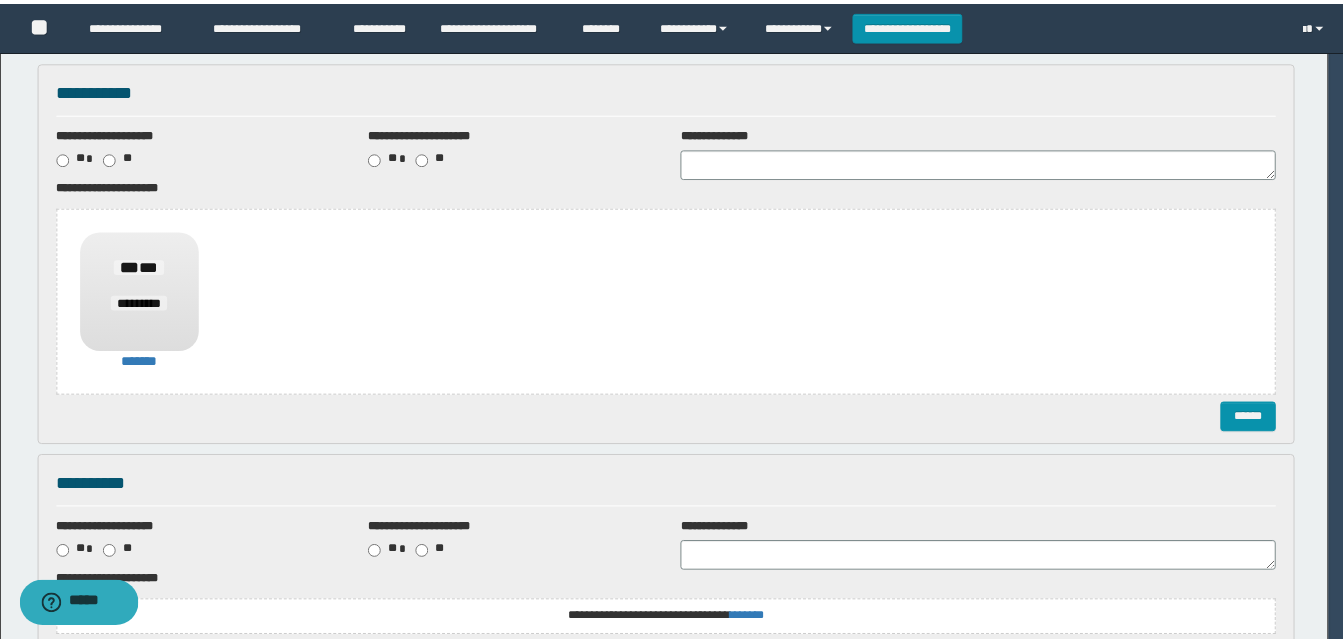 scroll, scrollTop: 0, scrollLeft: 0, axis: both 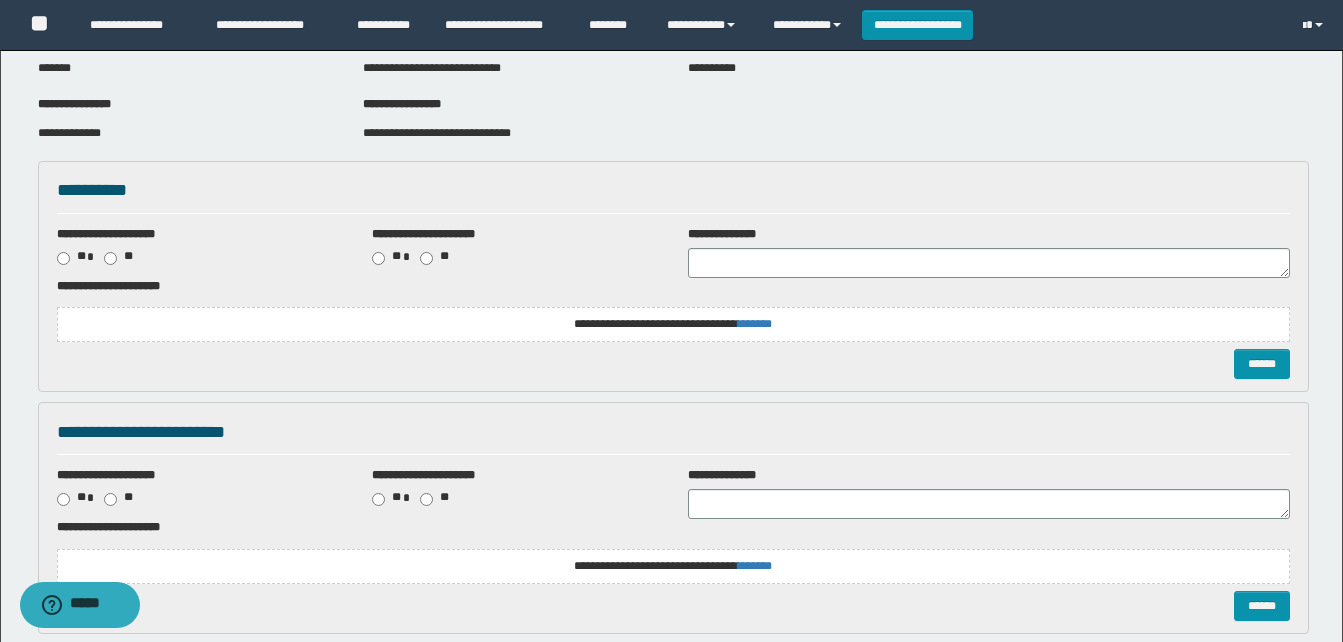 click on "**********" at bounding box center (673, 324) 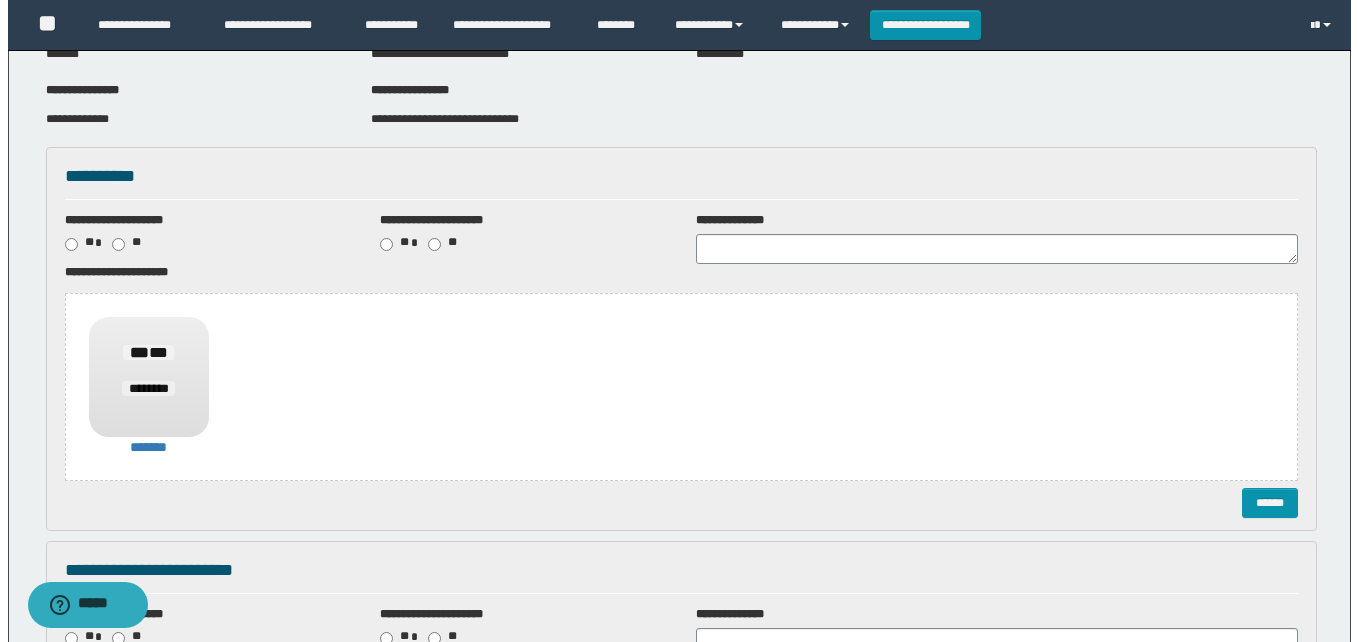 scroll, scrollTop: 300, scrollLeft: 0, axis: vertical 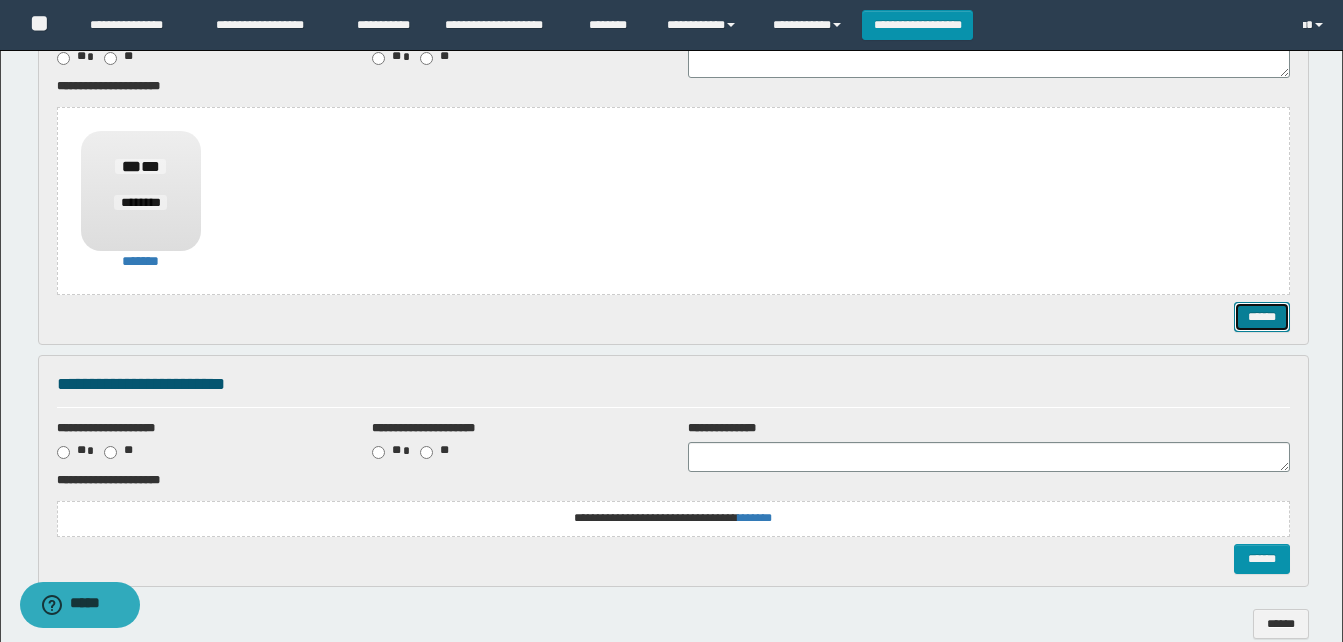 click on "******" at bounding box center (1262, 317) 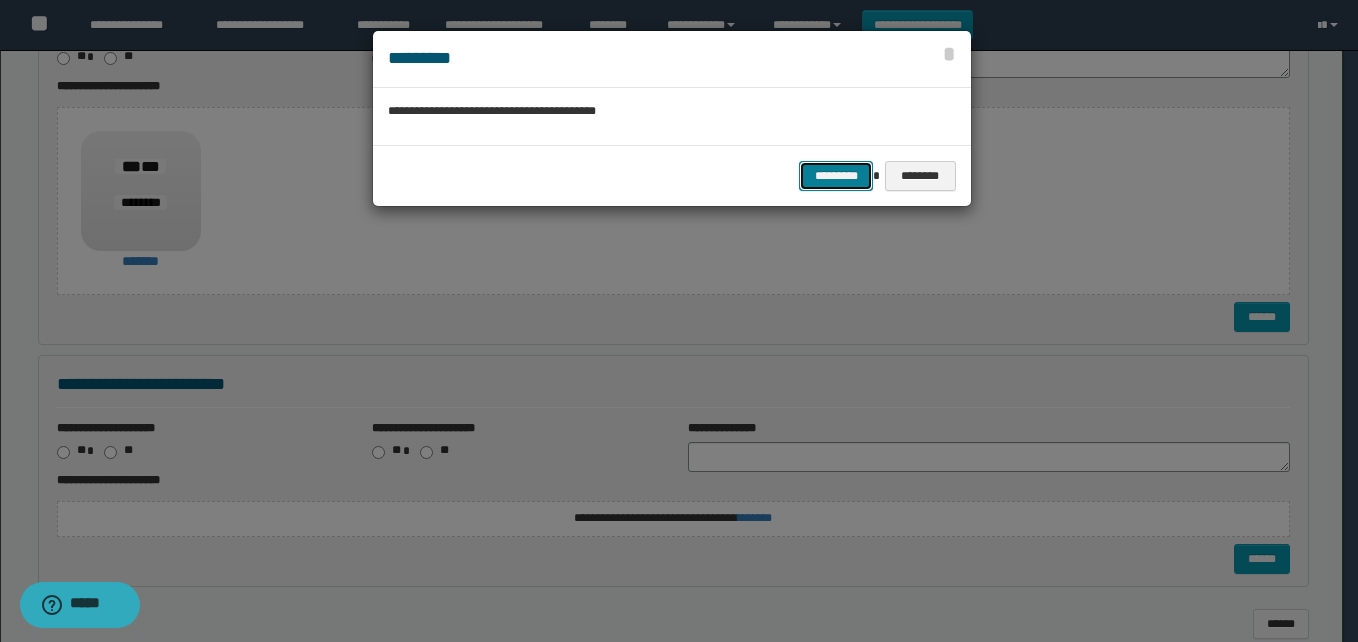 click on "*********" at bounding box center (836, 176) 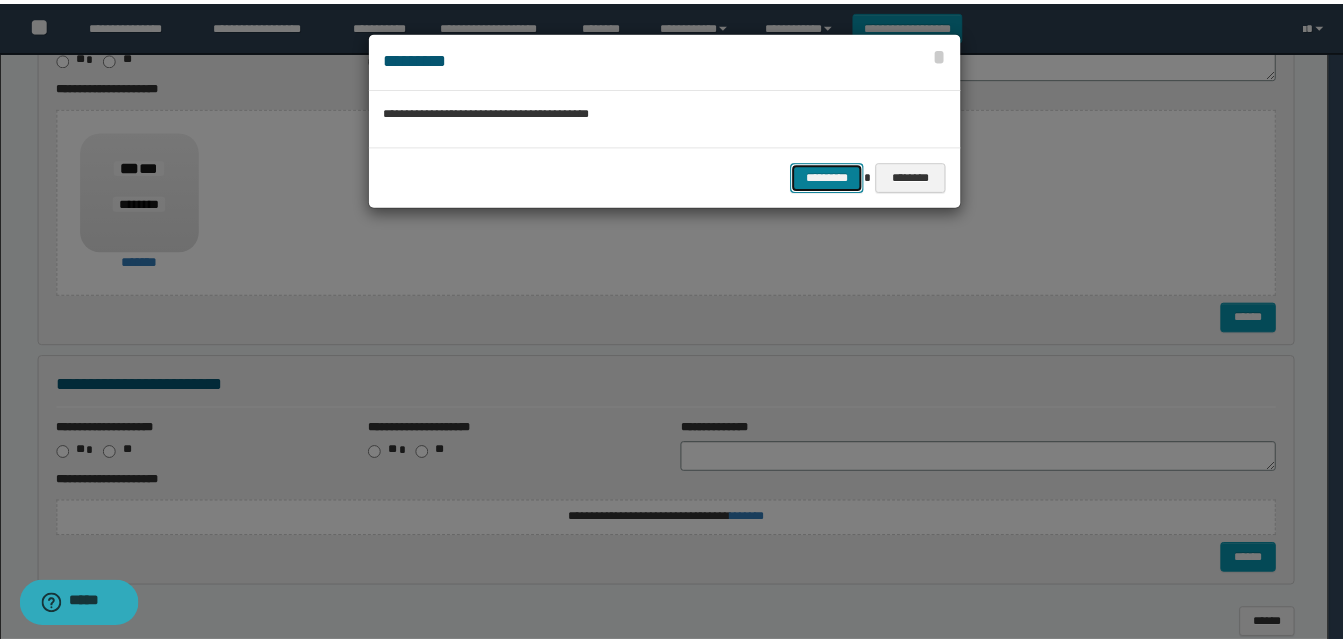 scroll, scrollTop: 0, scrollLeft: 0, axis: both 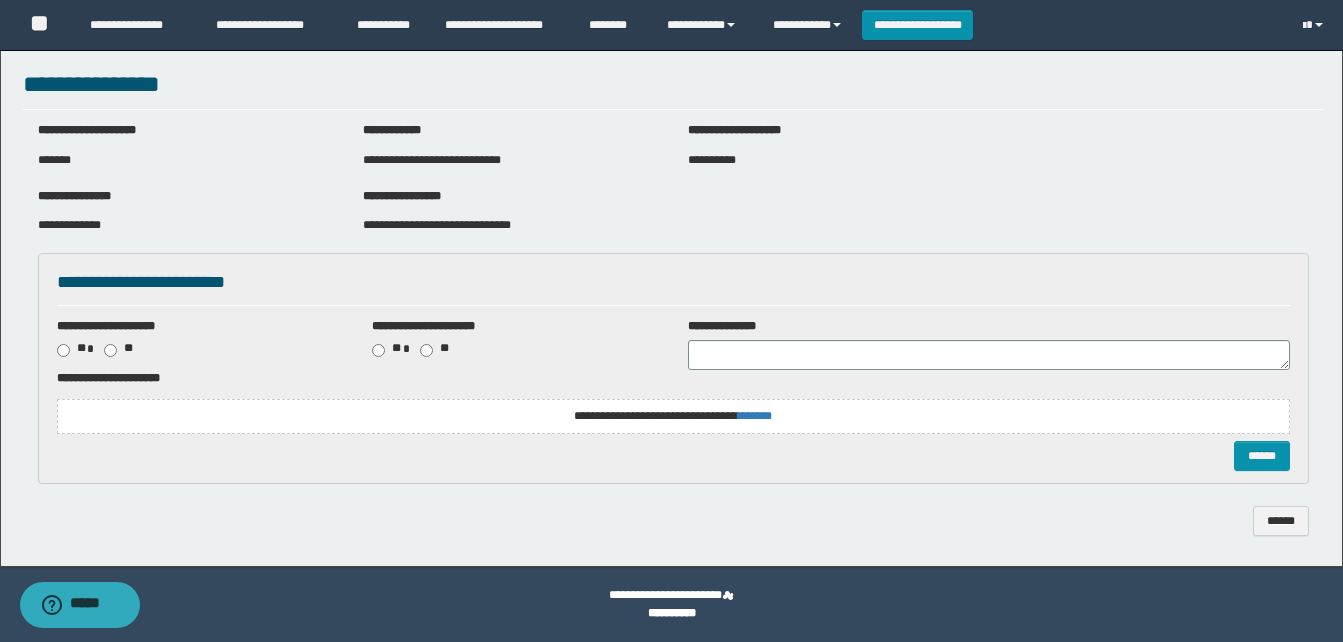 click on "**********" at bounding box center [673, 416] 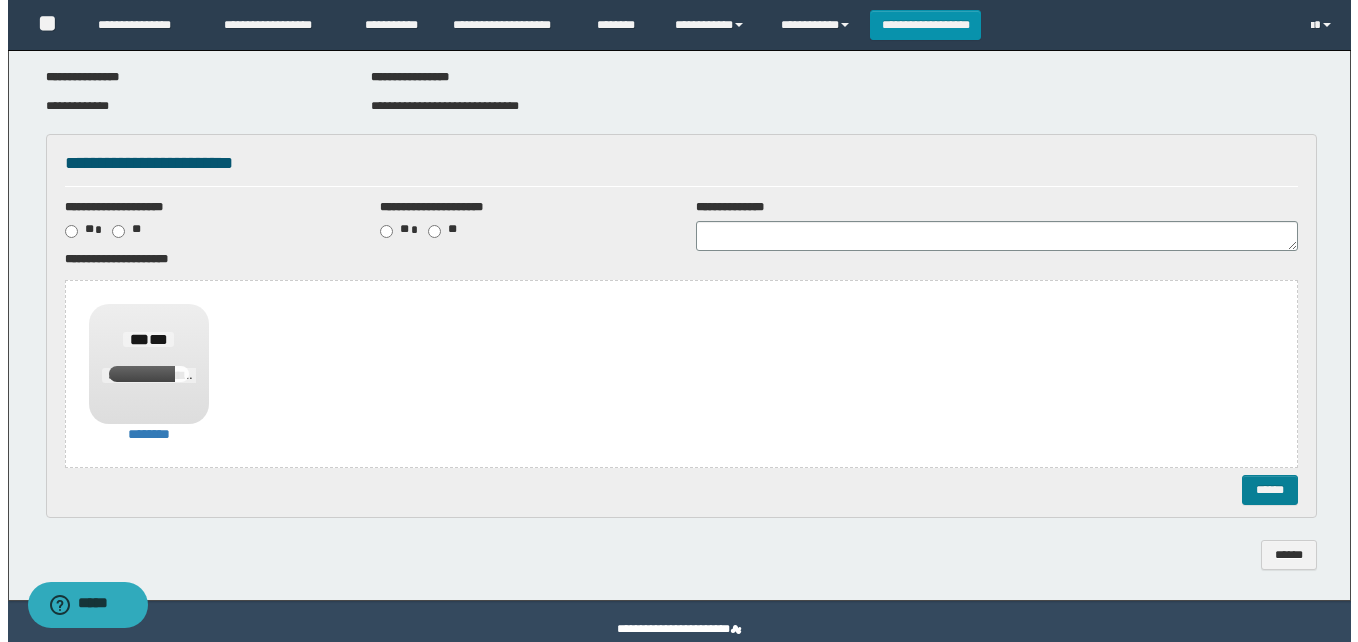 scroll, scrollTop: 161, scrollLeft: 0, axis: vertical 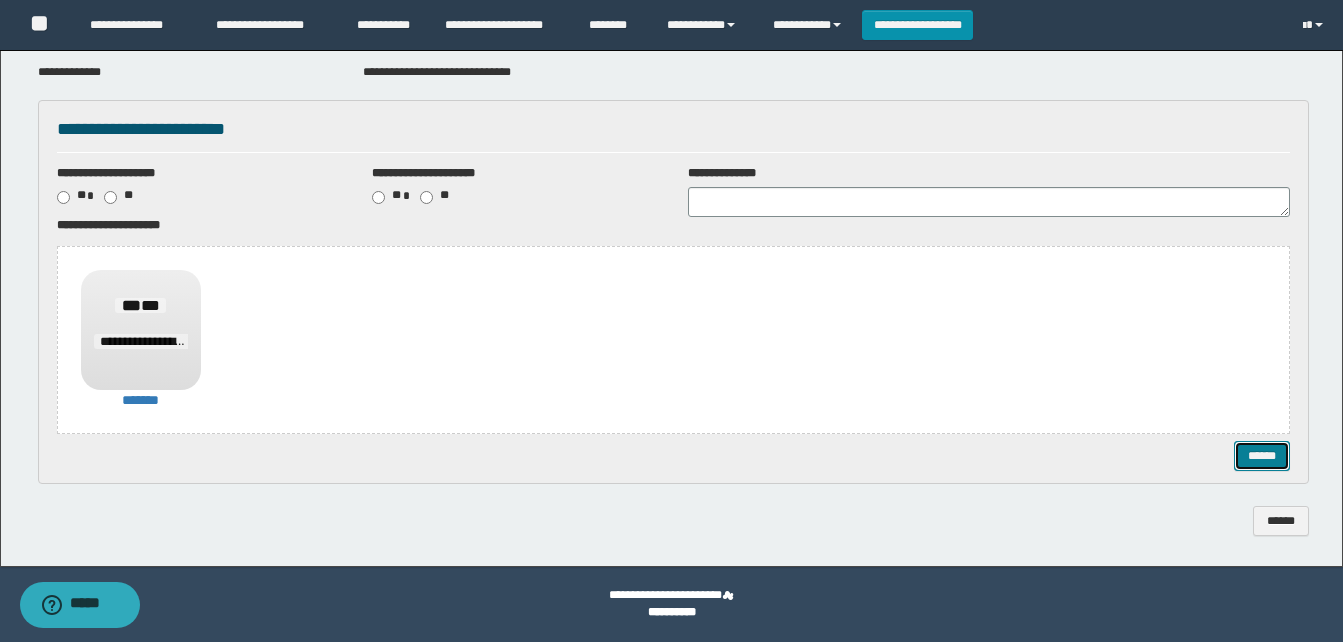 click on "******" at bounding box center (1262, 456) 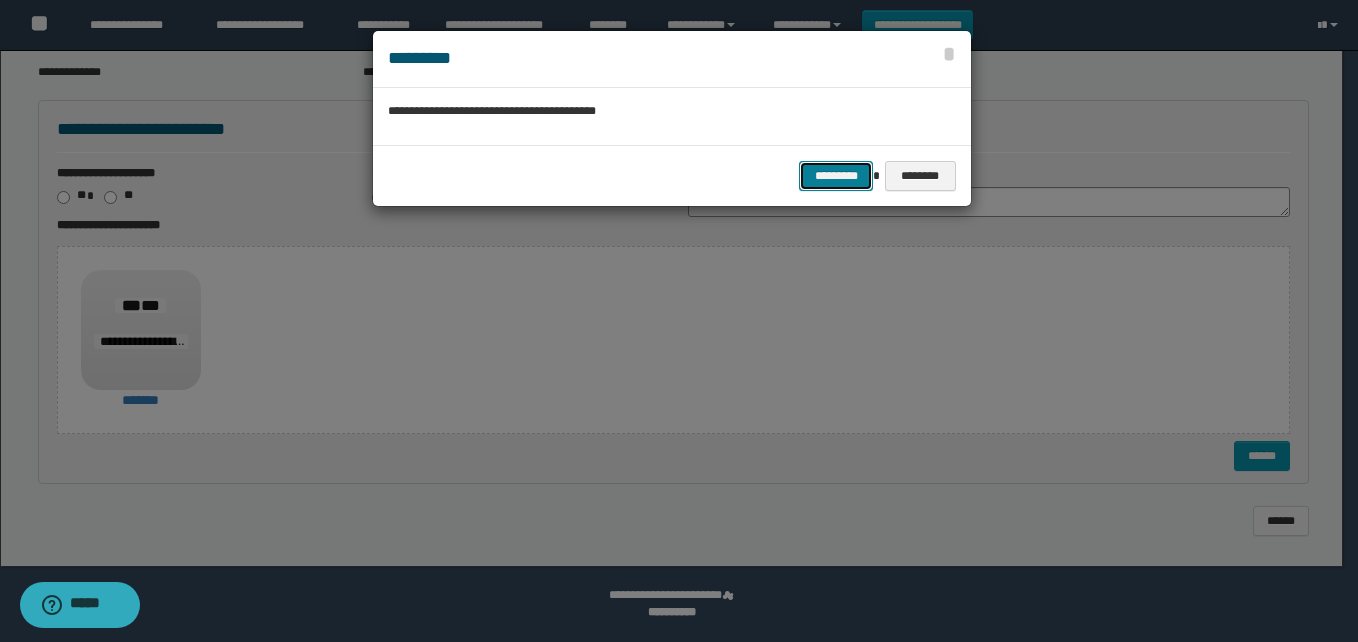 click on "*********" at bounding box center [836, 176] 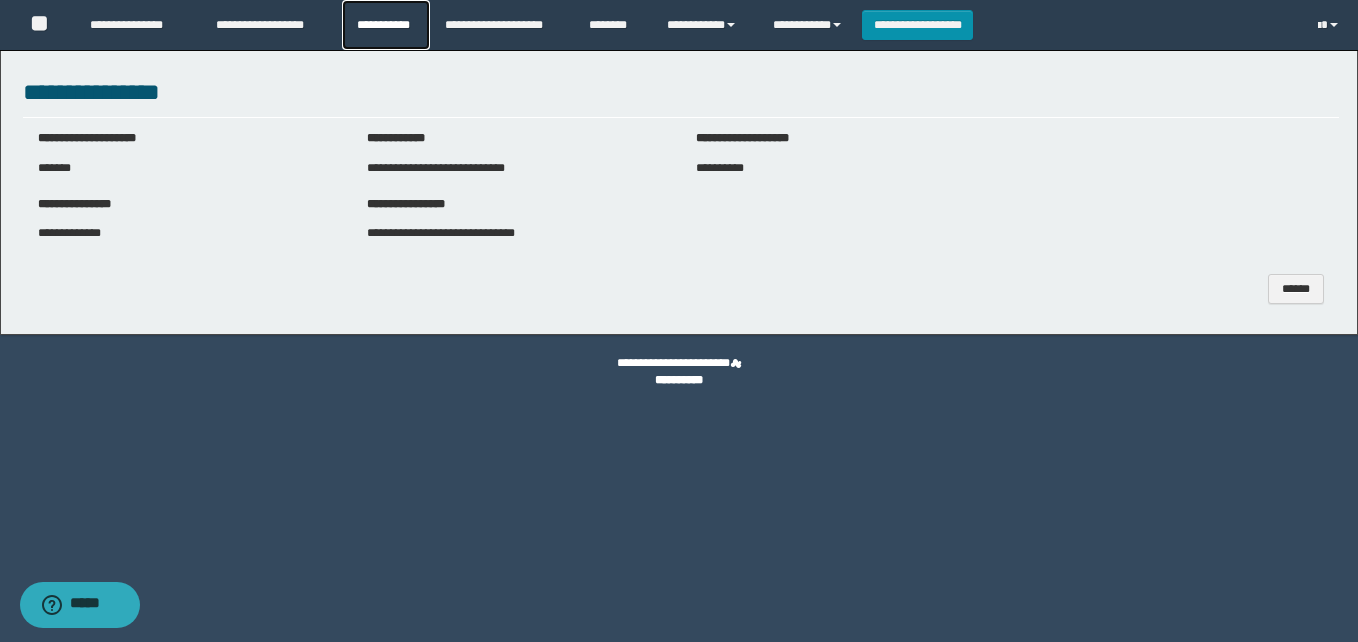 click on "**********" at bounding box center [386, 25] 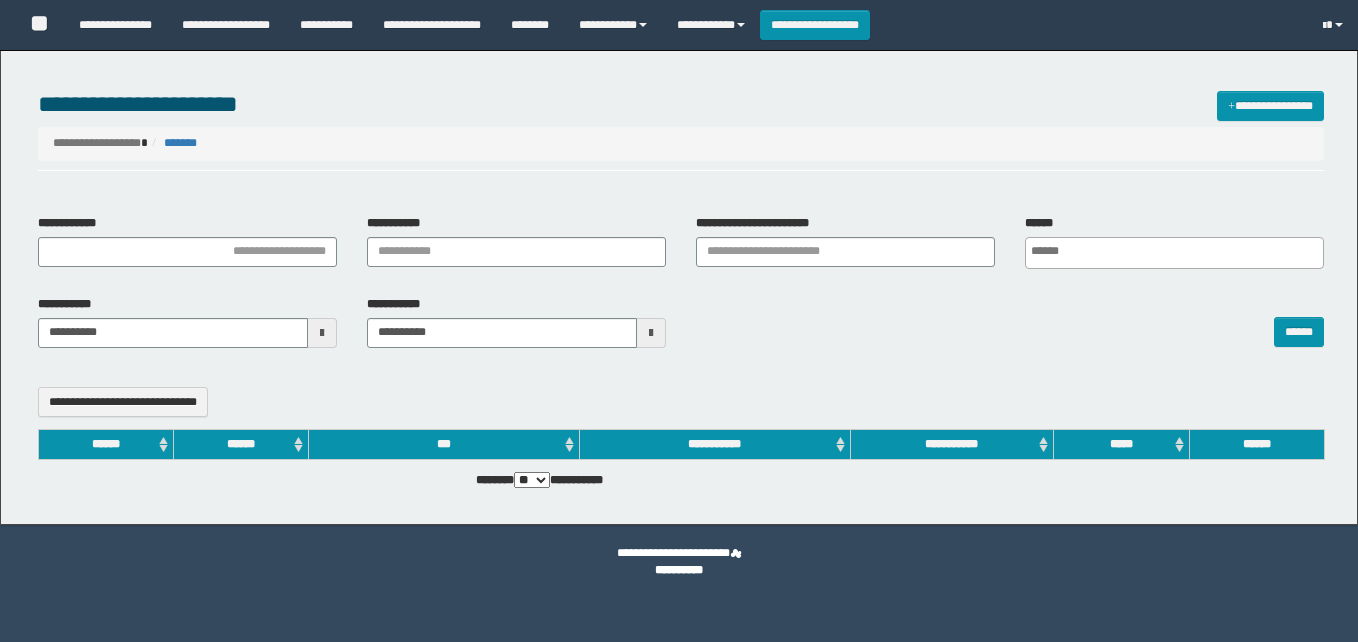 select 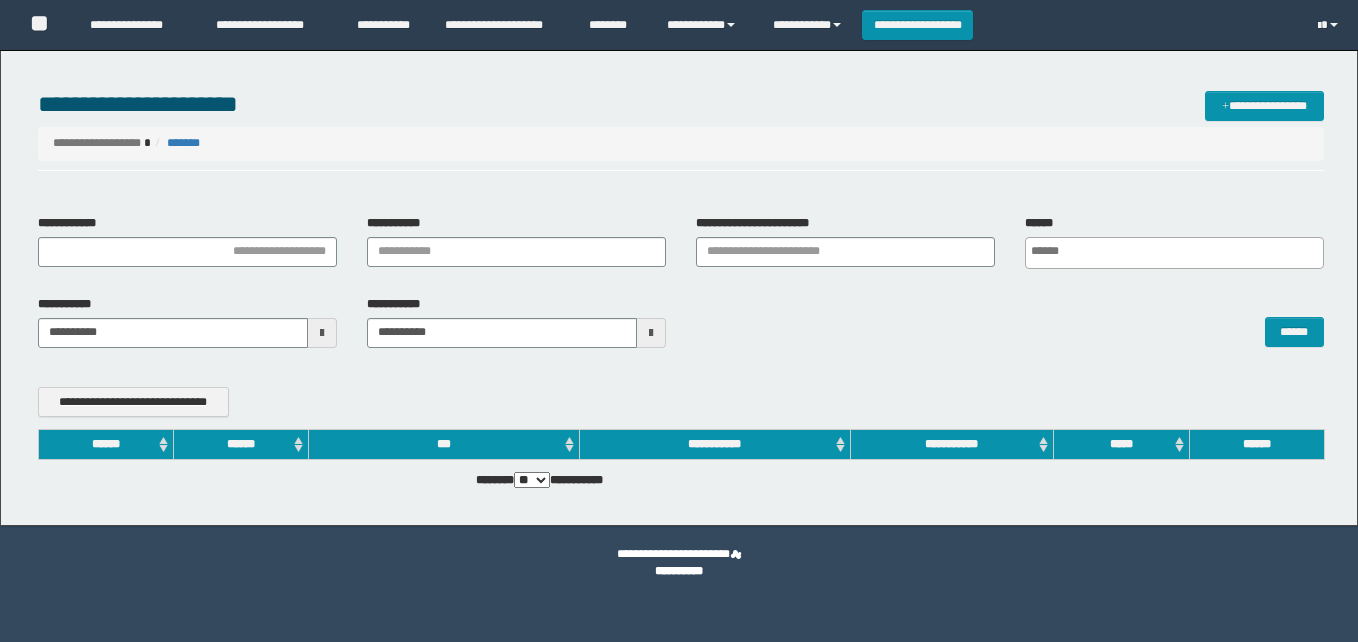 scroll, scrollTop: 0, scrollLeft: 0, axis: both 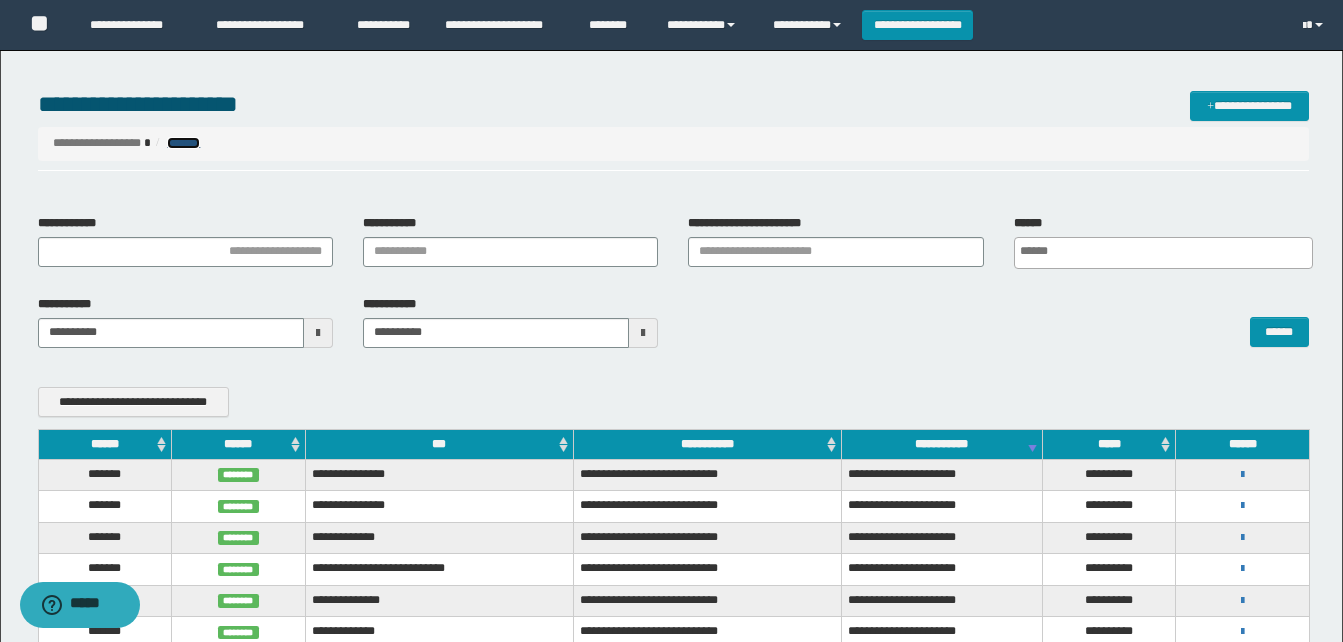 click on "*******" at bounding box center [183, 143] 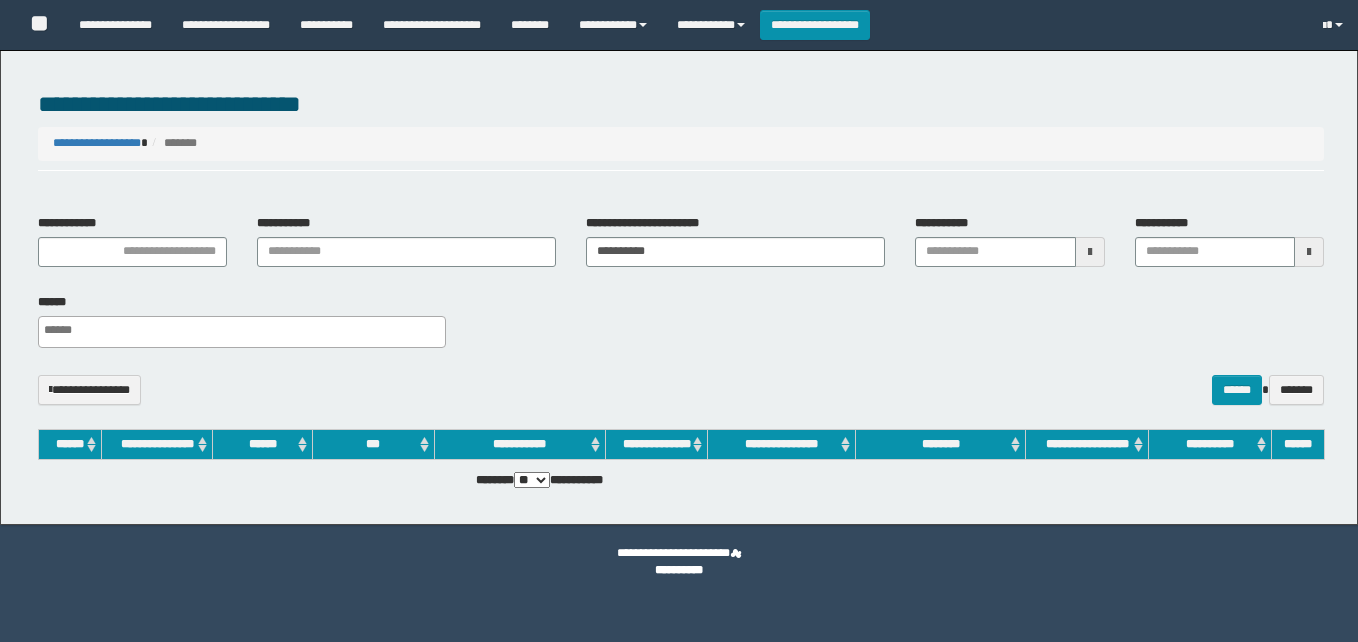 select 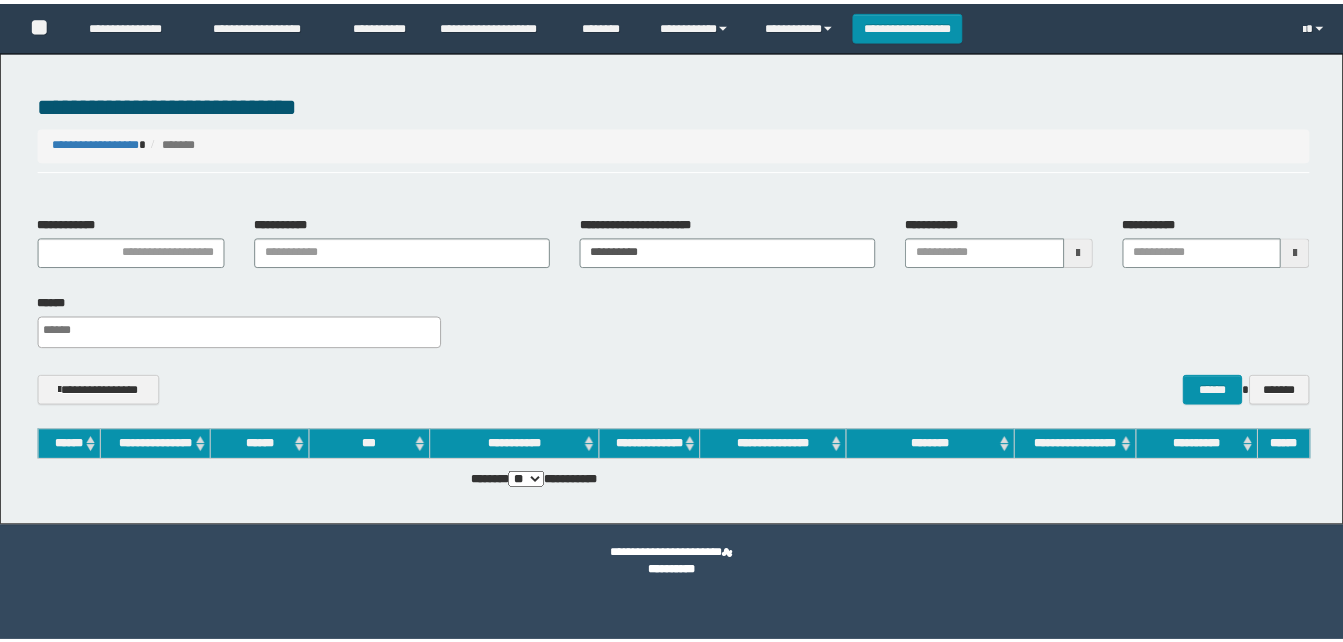 scroll, scrollTop: 0, scrollLeft: 0, axis: both 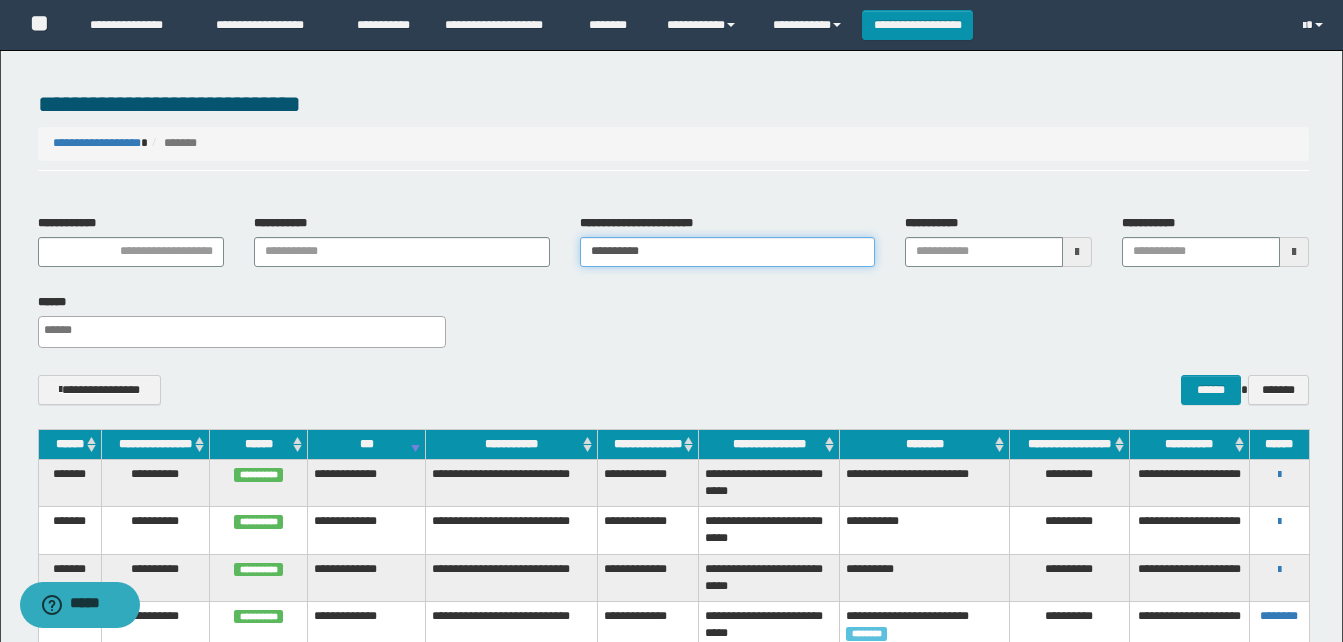 click on "**********" at bounding box center (727, 252) 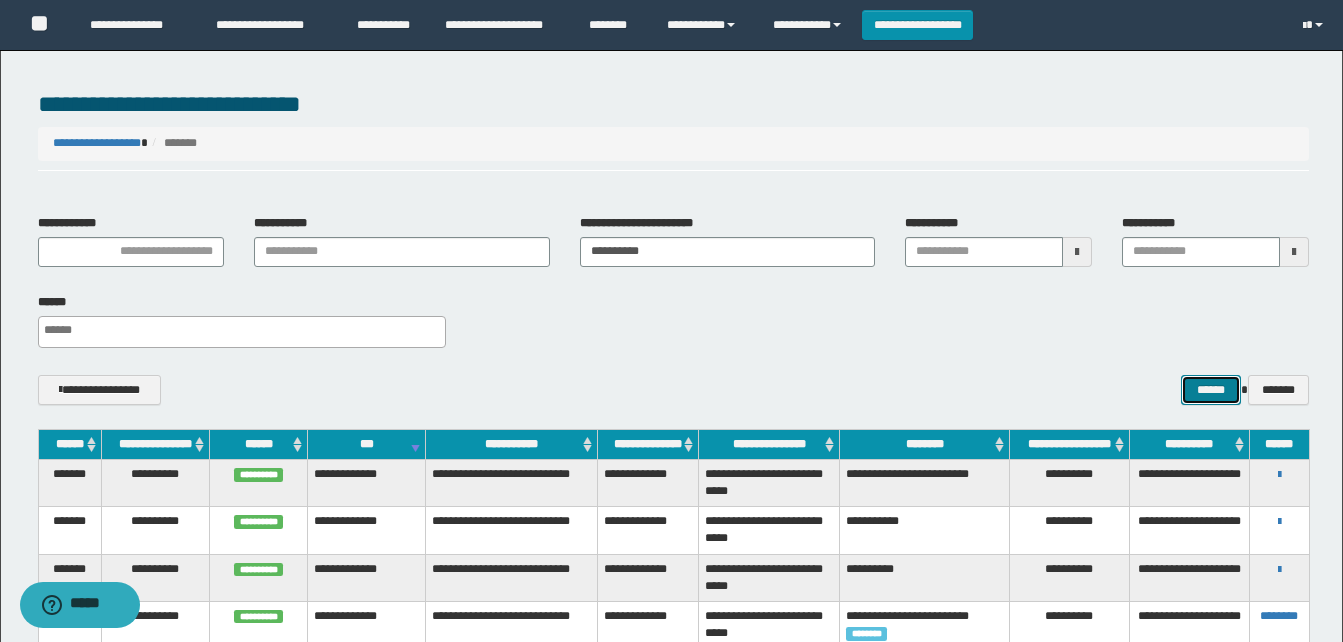 click on "******" at bounding box center (1210, 390) 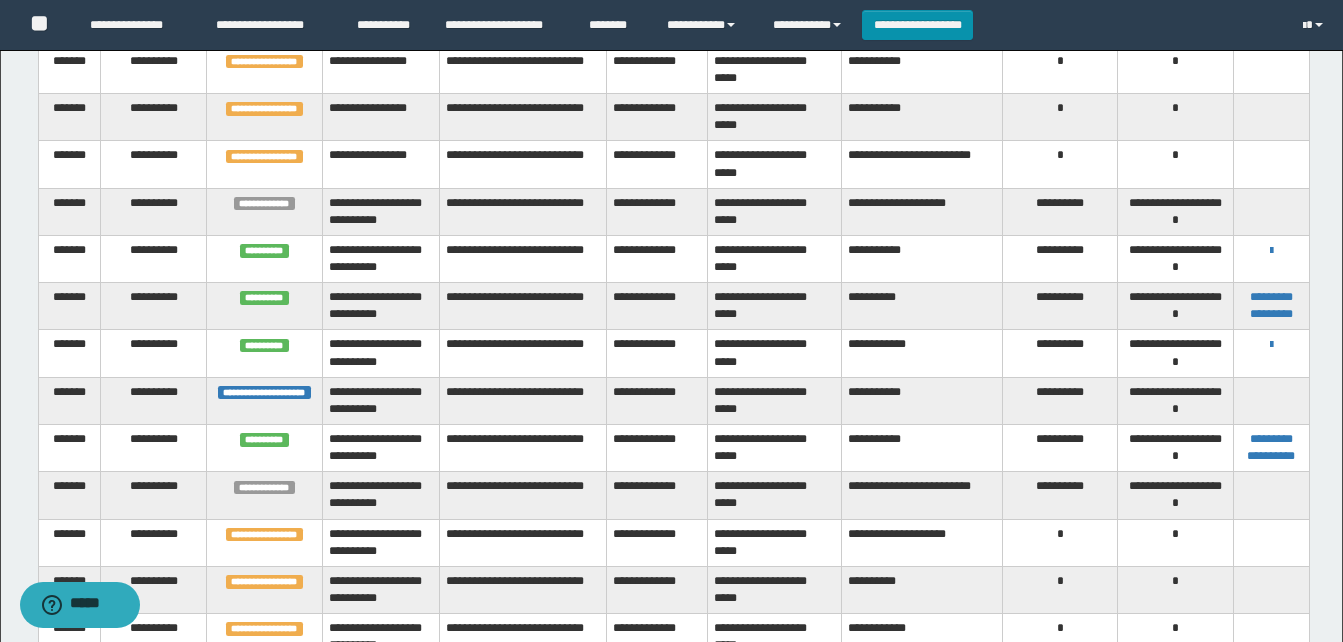 scroll, scrollTop: 600, scrollLeft: 0, axis: vertical 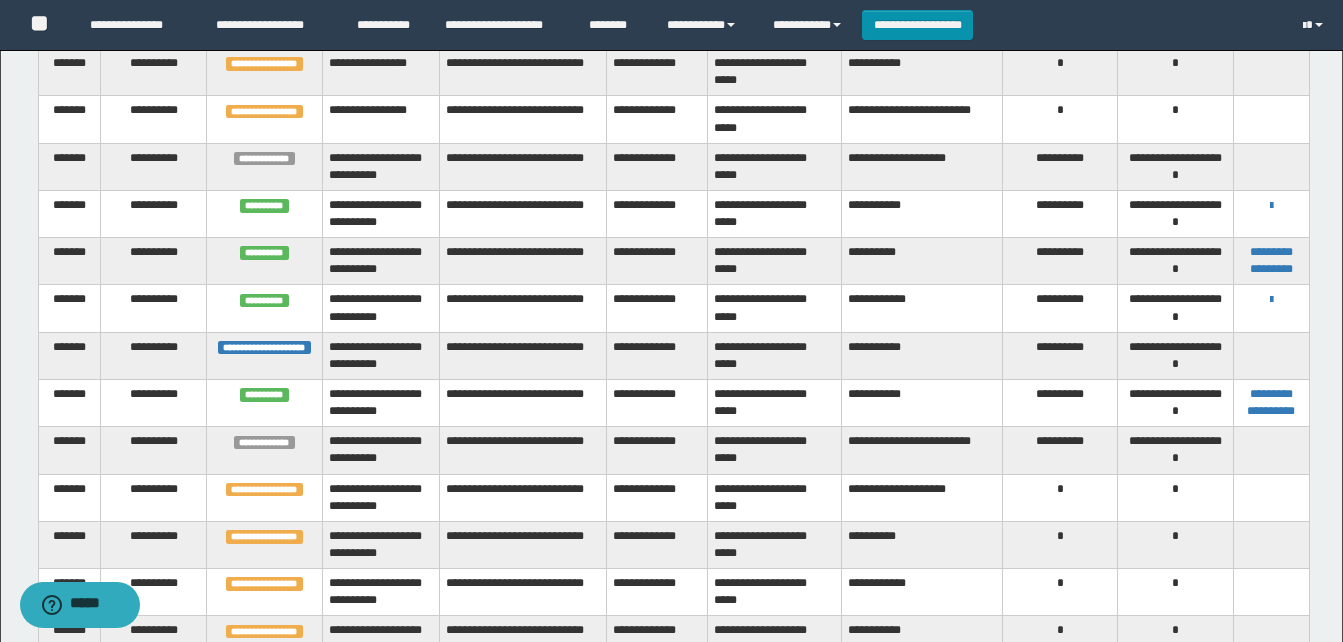 click on "**********" at bounding box center [657, 308] 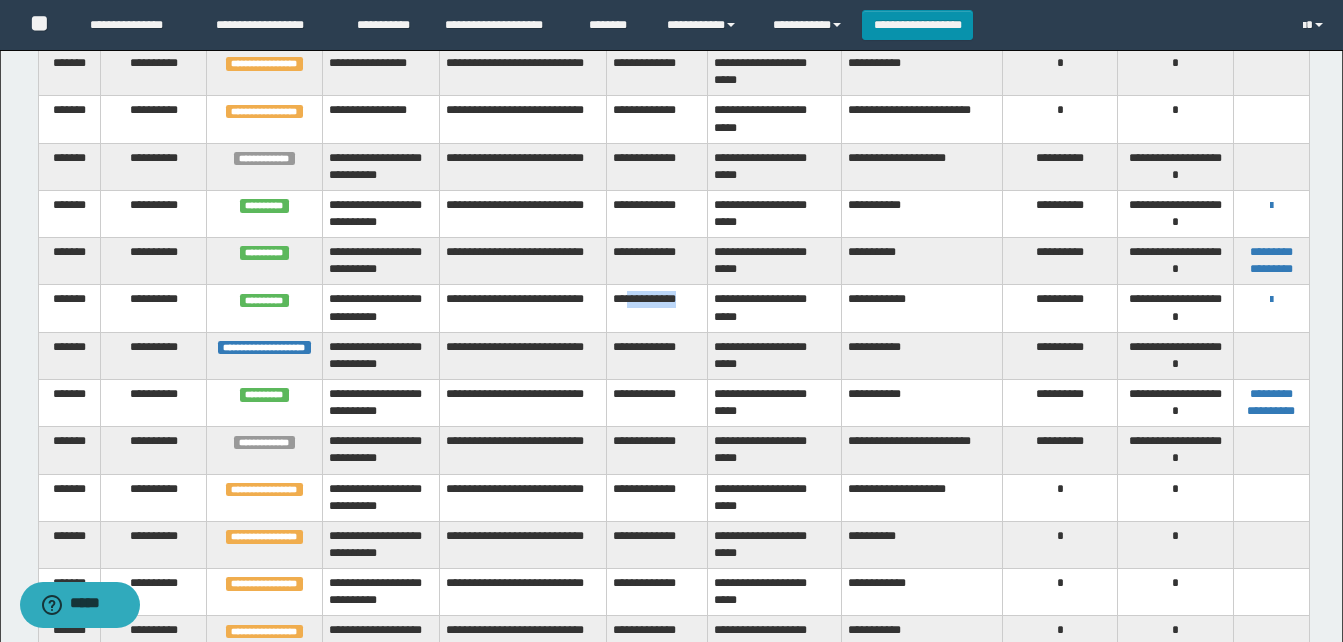 click on "**********" at bounding box center (657, 308) 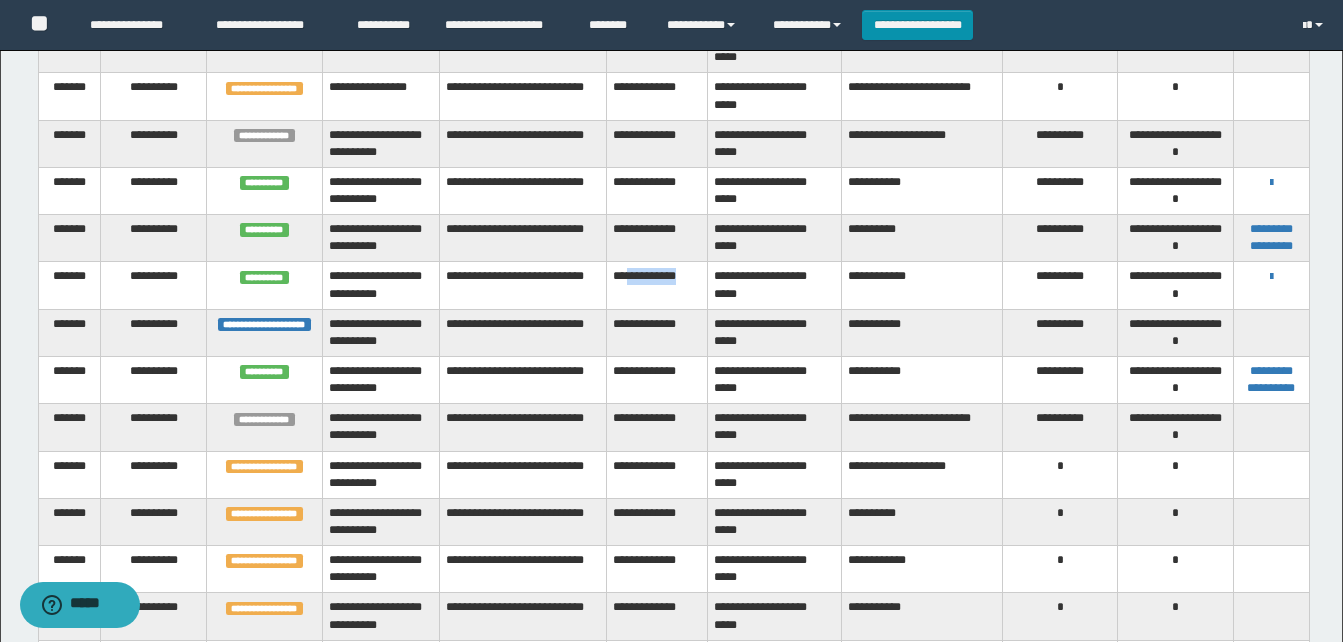 scroll, scrollTop: 600, scrollLeft: 0, axis: vertical 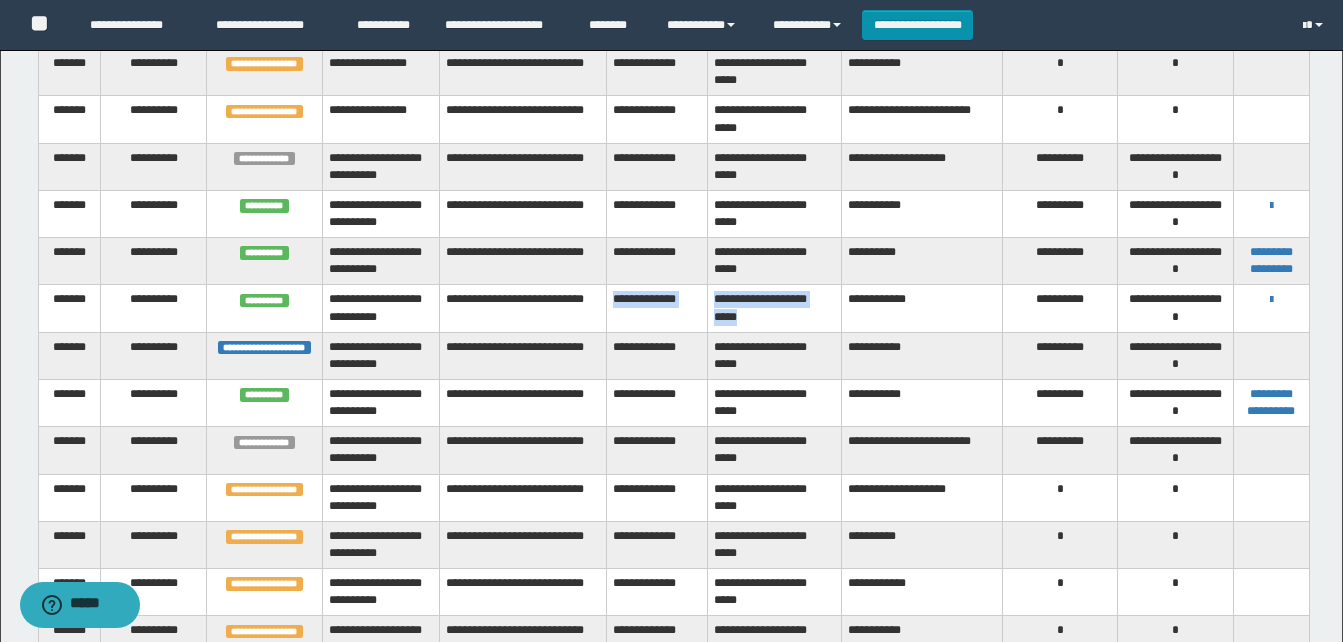 drag, startPoint x: 611, startPoint y: 294, endPoint x: 769, endPoint y: 319, distance: 159.96562 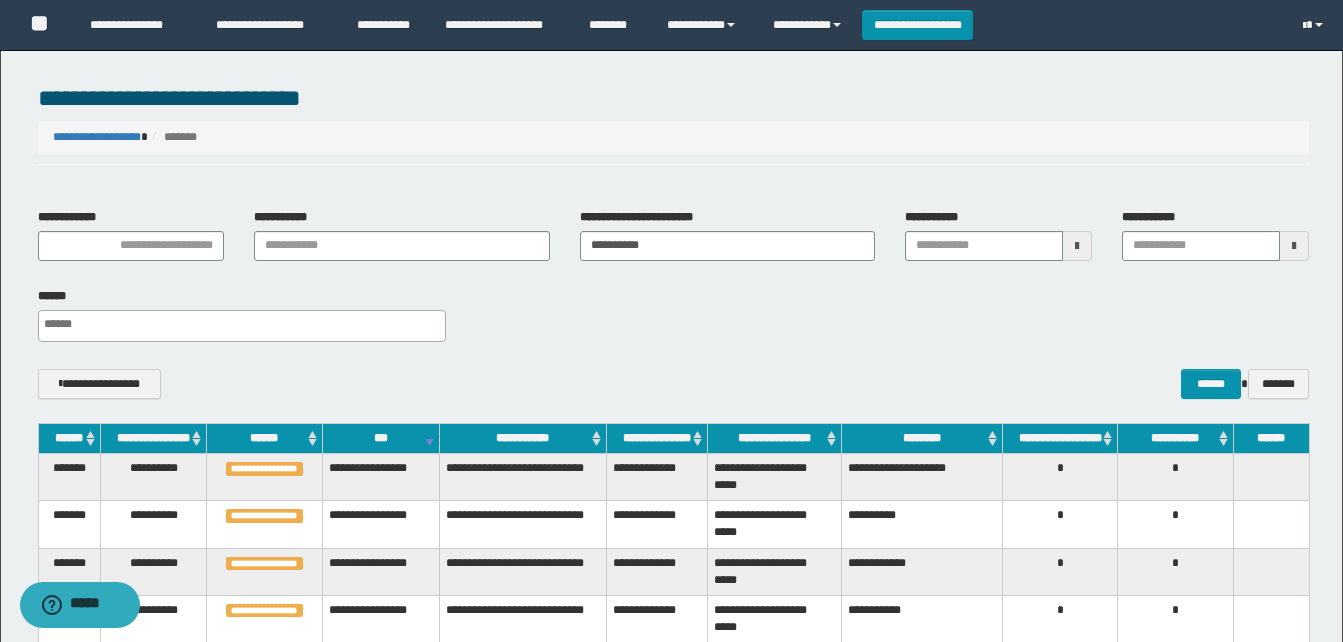 scroll, scrollTop: 0, scrollLeft: 0, axis: both 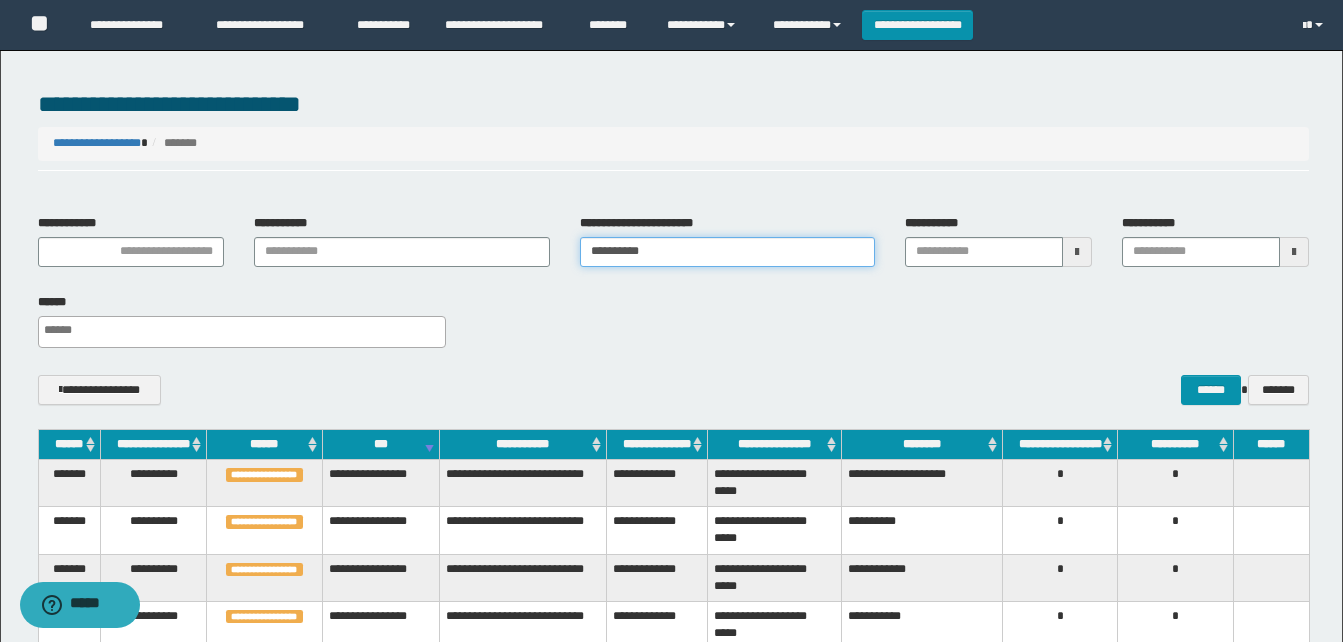 click on "**********" at bounding box center (727, 252) 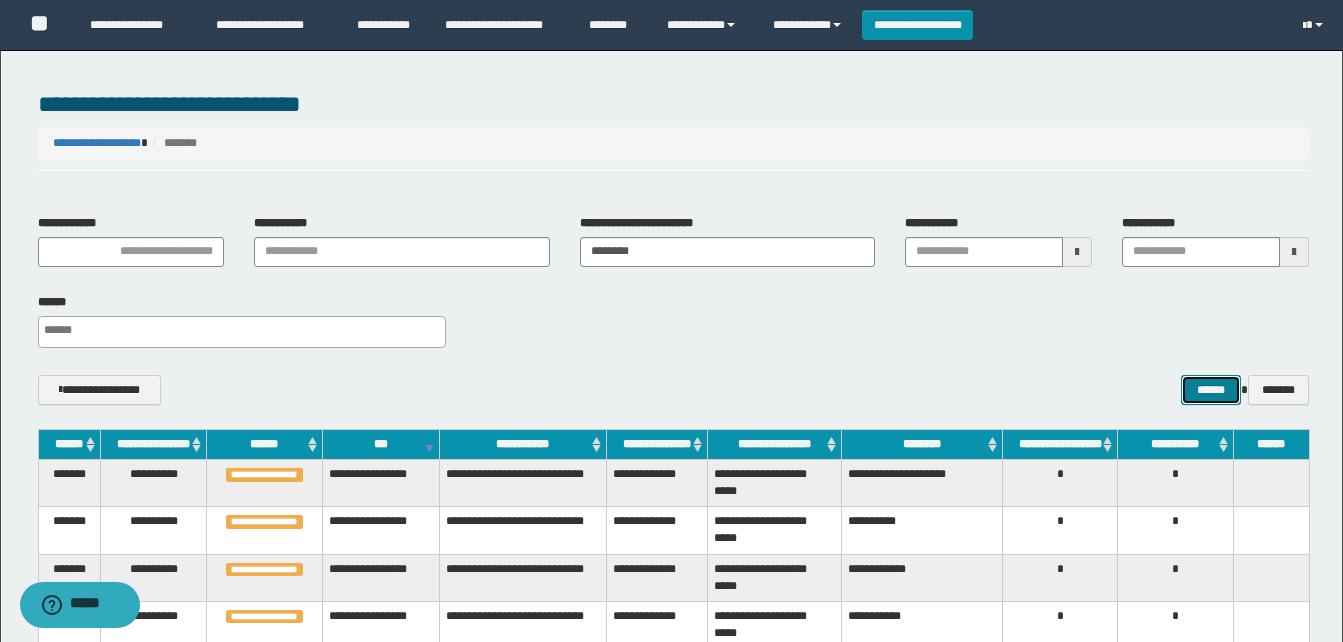 click on "******" at bounding box center (1210, 390) 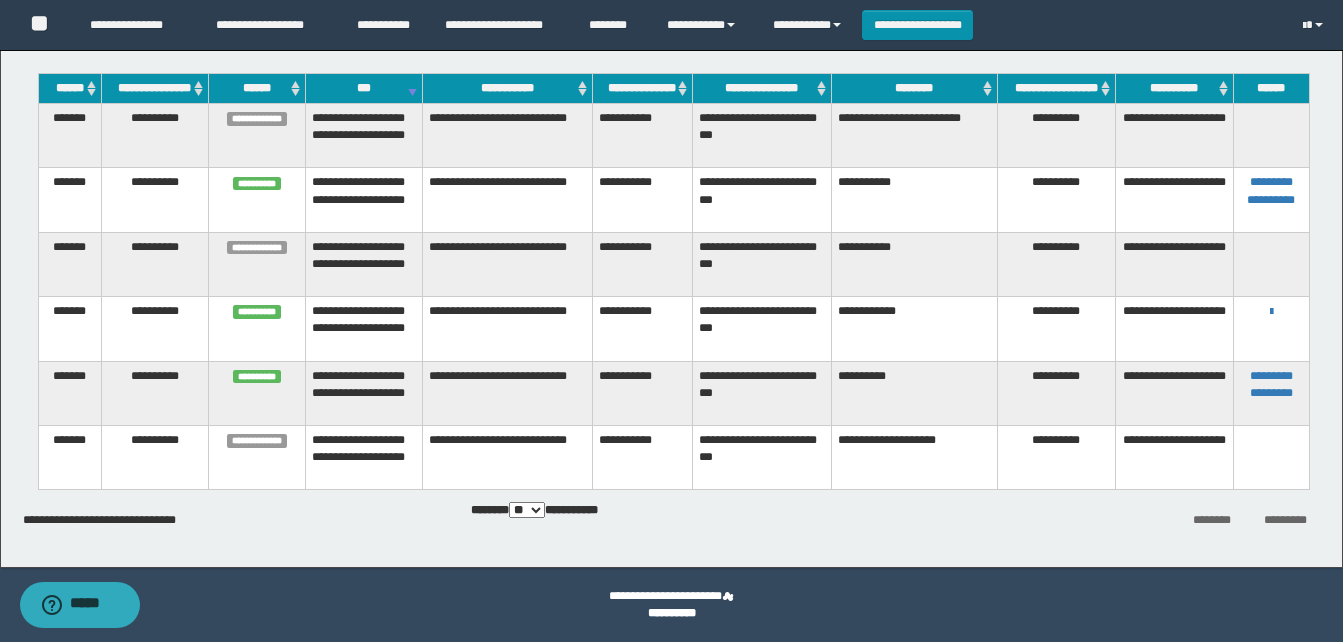 scroll, scrollTop: 256, scrollLeft: 0, axis: vertical 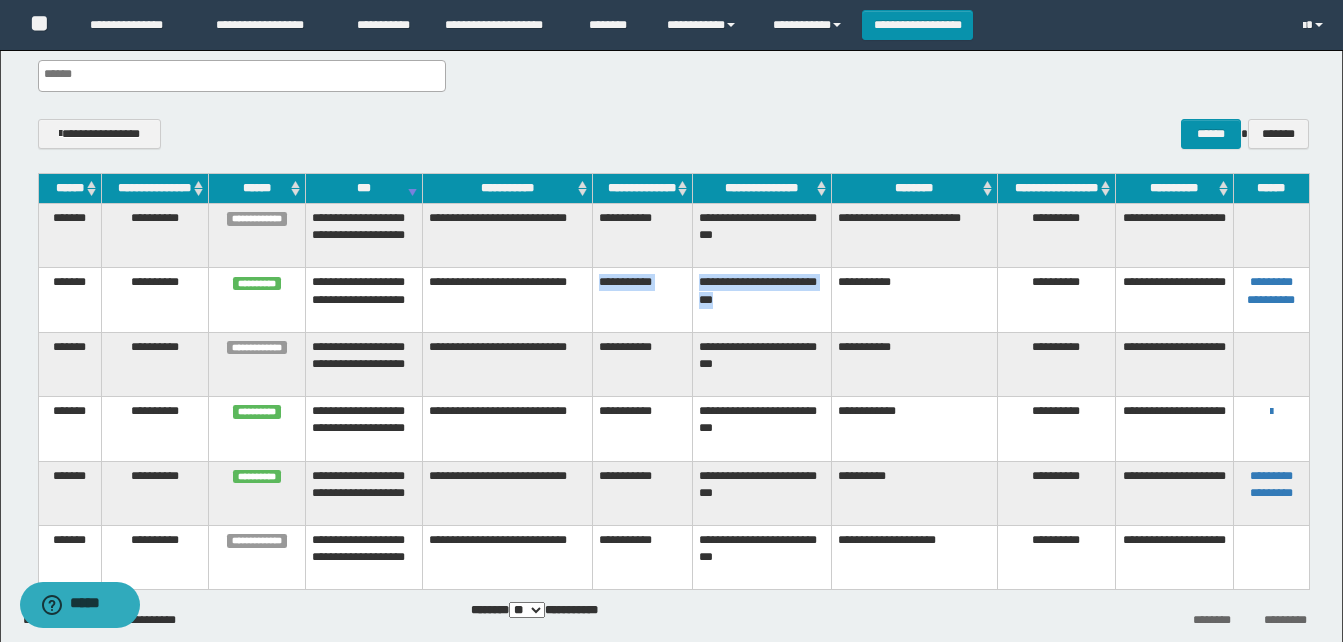 drag, startPoint x: 598, startPoint y: 277, endPoint x: 761, endPoint y: 302, distance: 164.90604 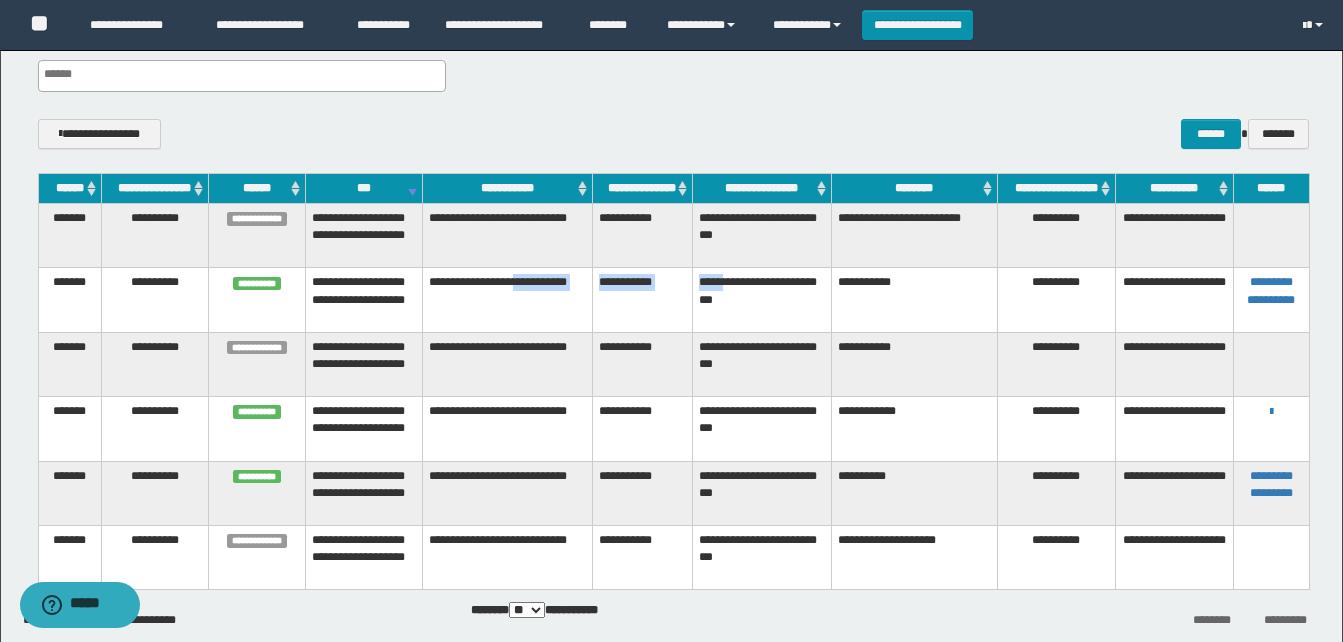 drag, startPoint x: 591, startPoint y: 276, endPoint x: 729, endPoint y: 291, distance: 138.81282 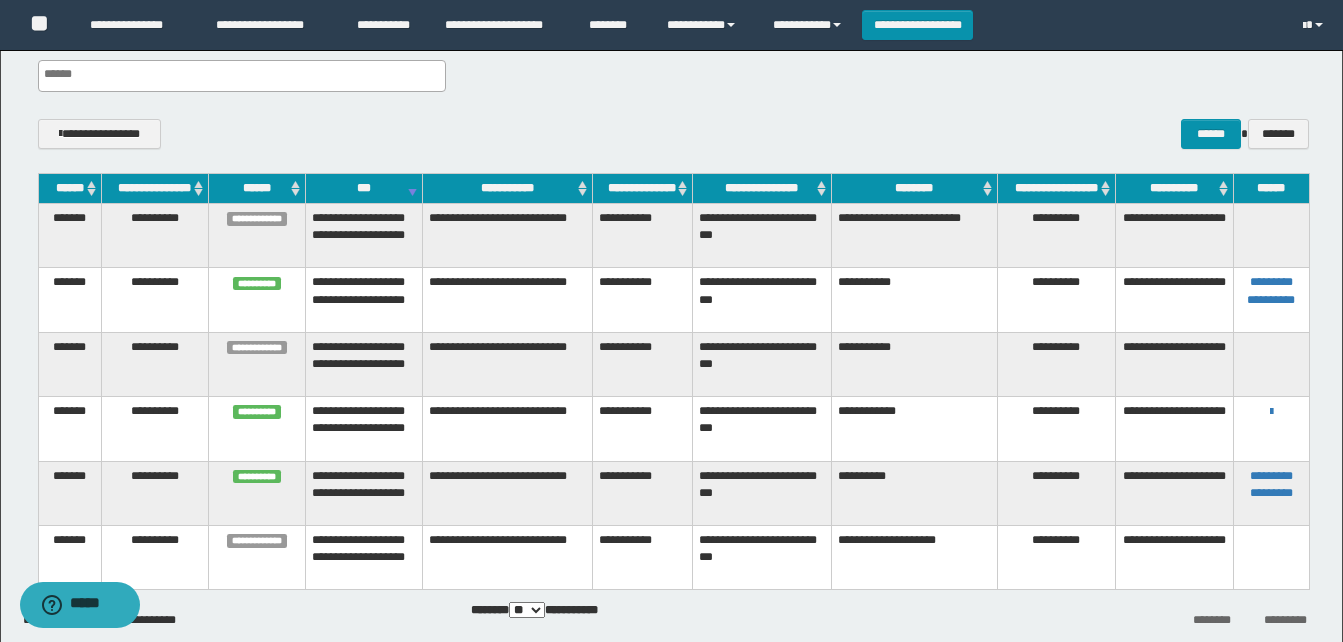 click on "**********" at bounding box center (762, 300) 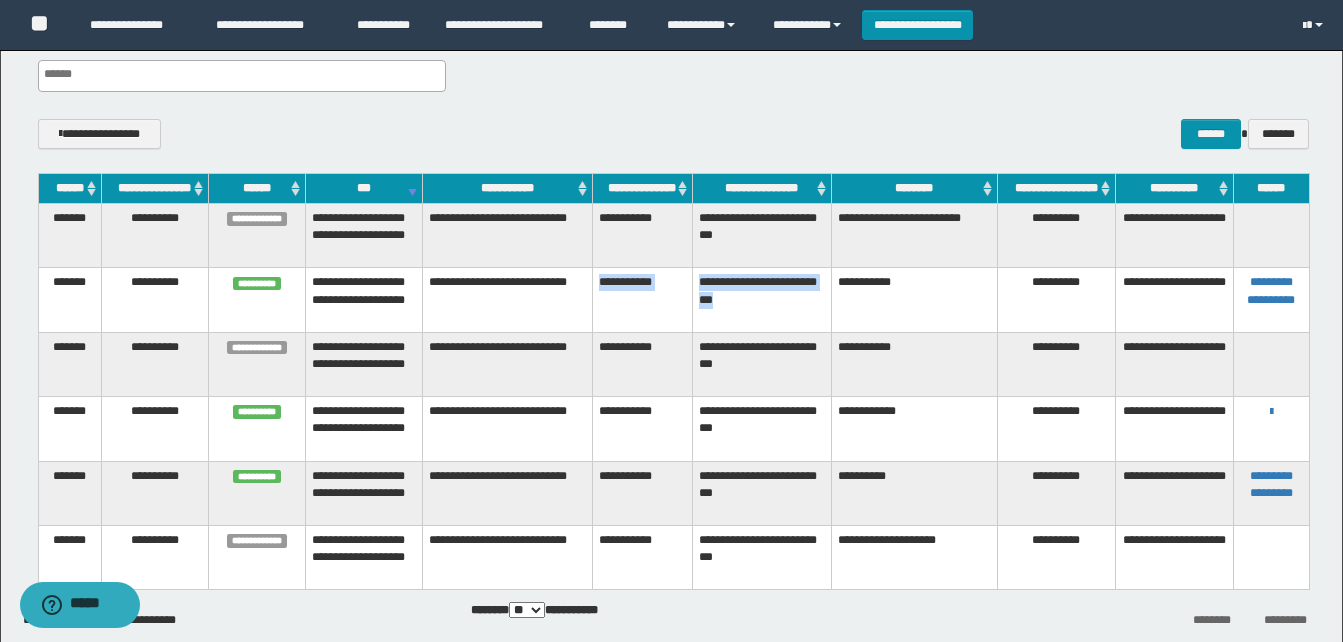 drag, startPoint x: 597, startPoint y: 283, endPoint x: 752, endPoint y: 310, distance: 157.33405 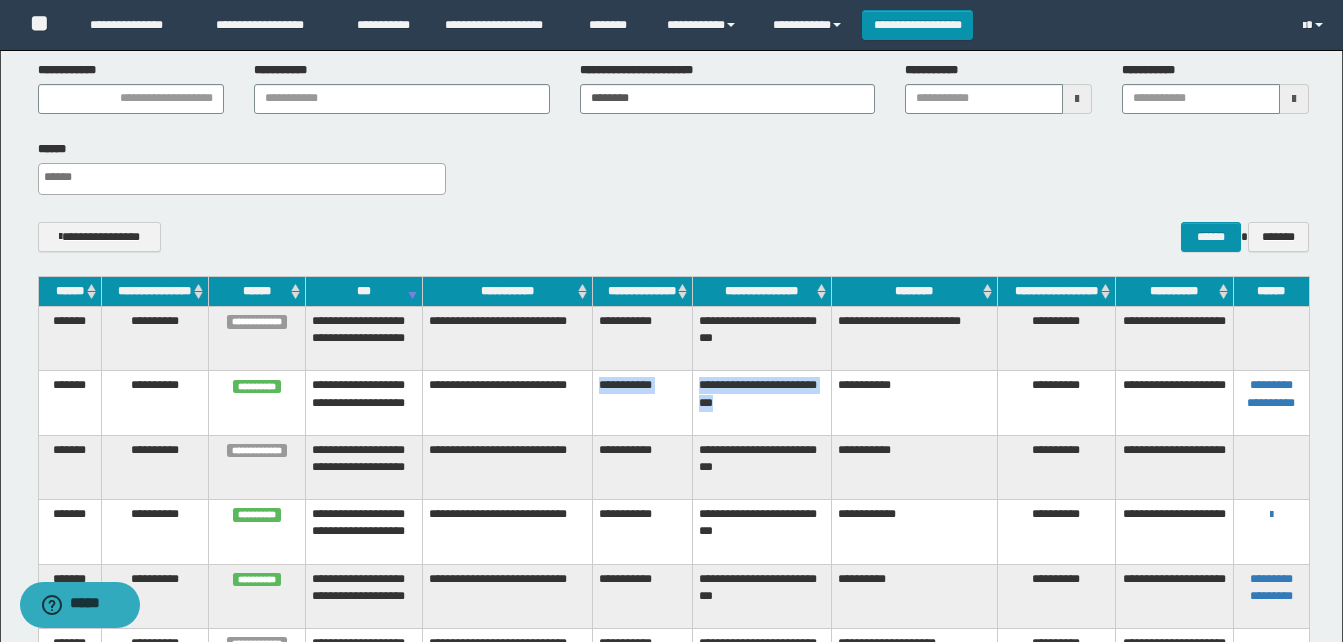scroll, scrollTop: 0, scrollLeft: 0, axis: both 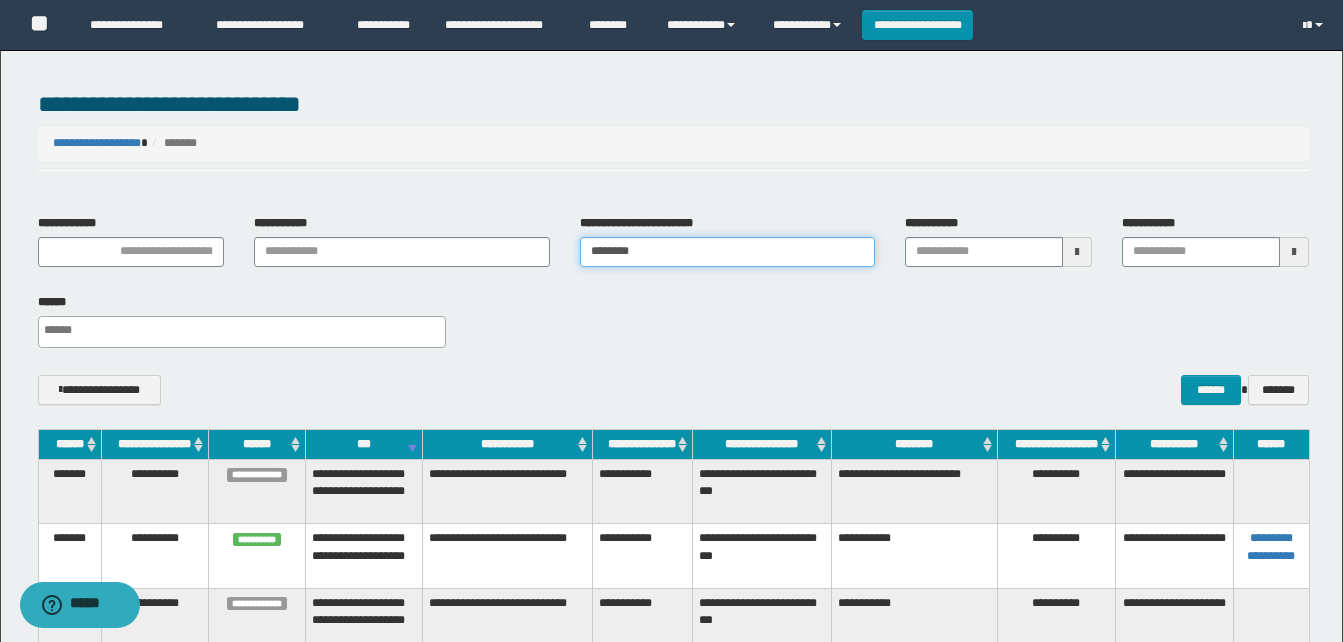 click on "********" at bounding box center (727, 252) 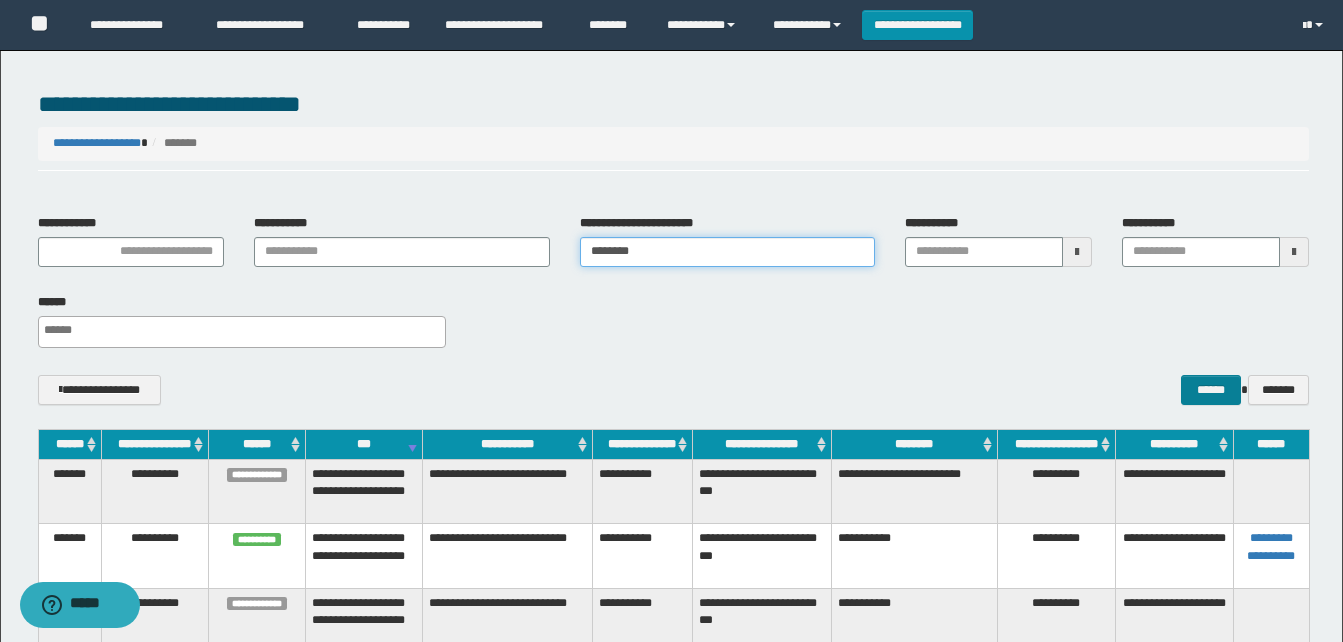 type on "********" 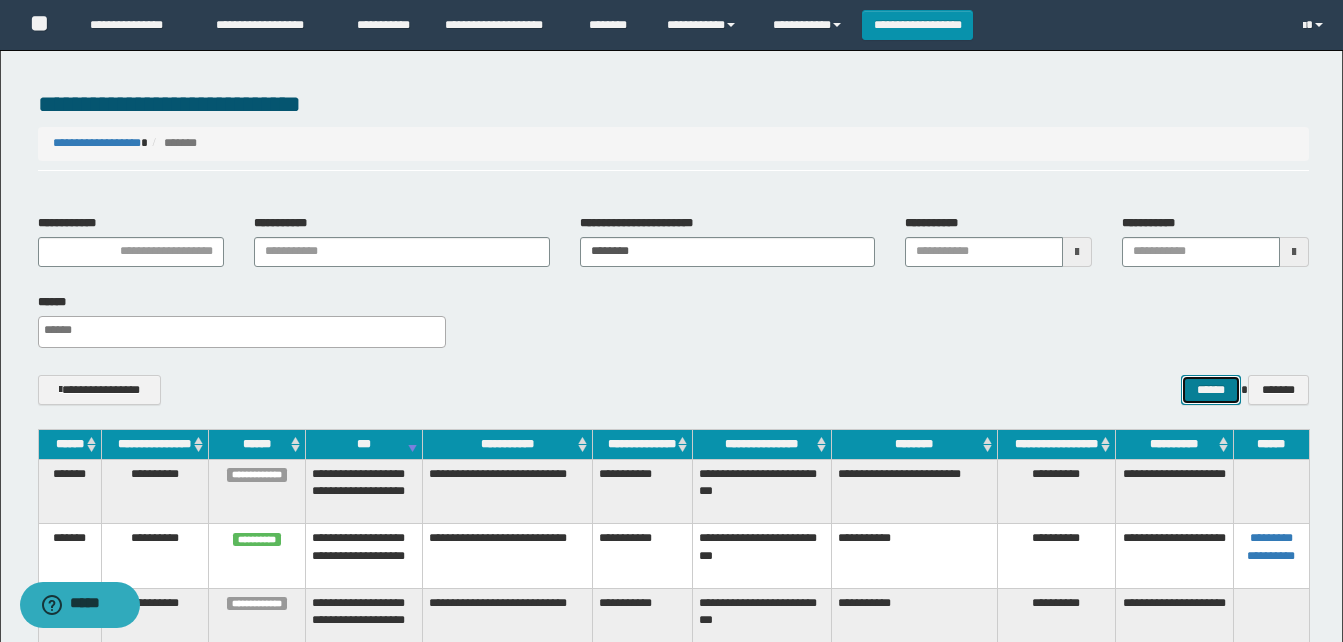 click on "******" at bounding box center [1210, 390] 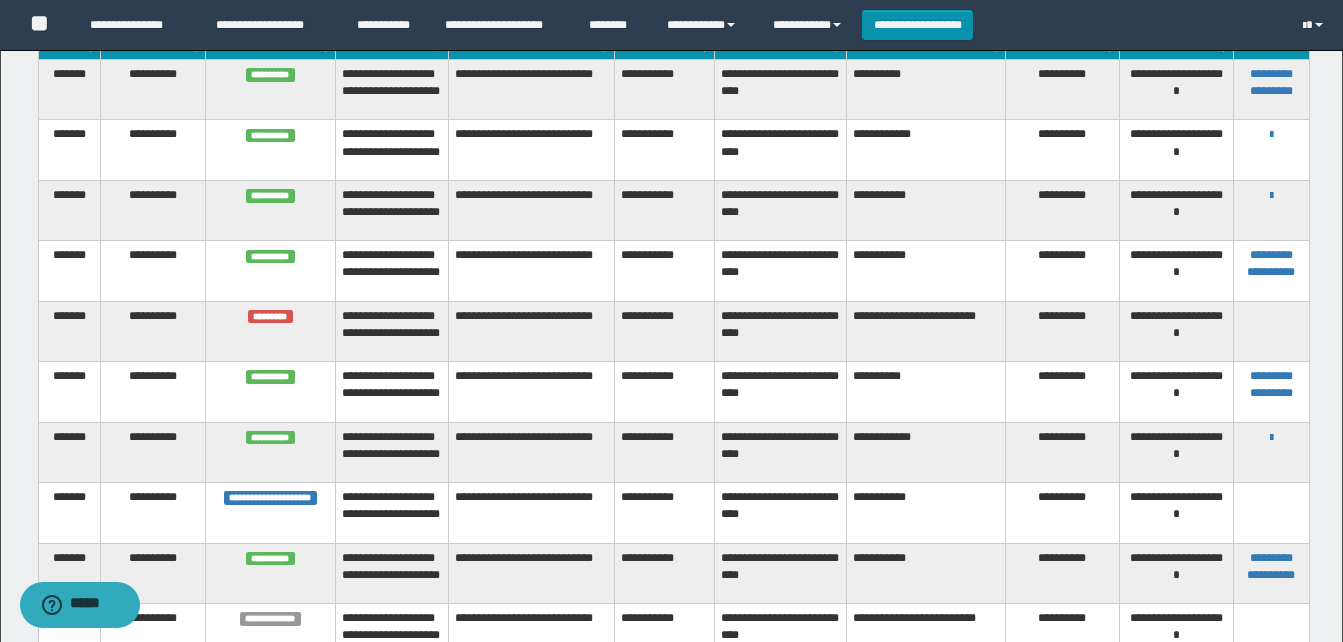 scroll, scrollTop: 0, scrollLeft: 0, axis: both 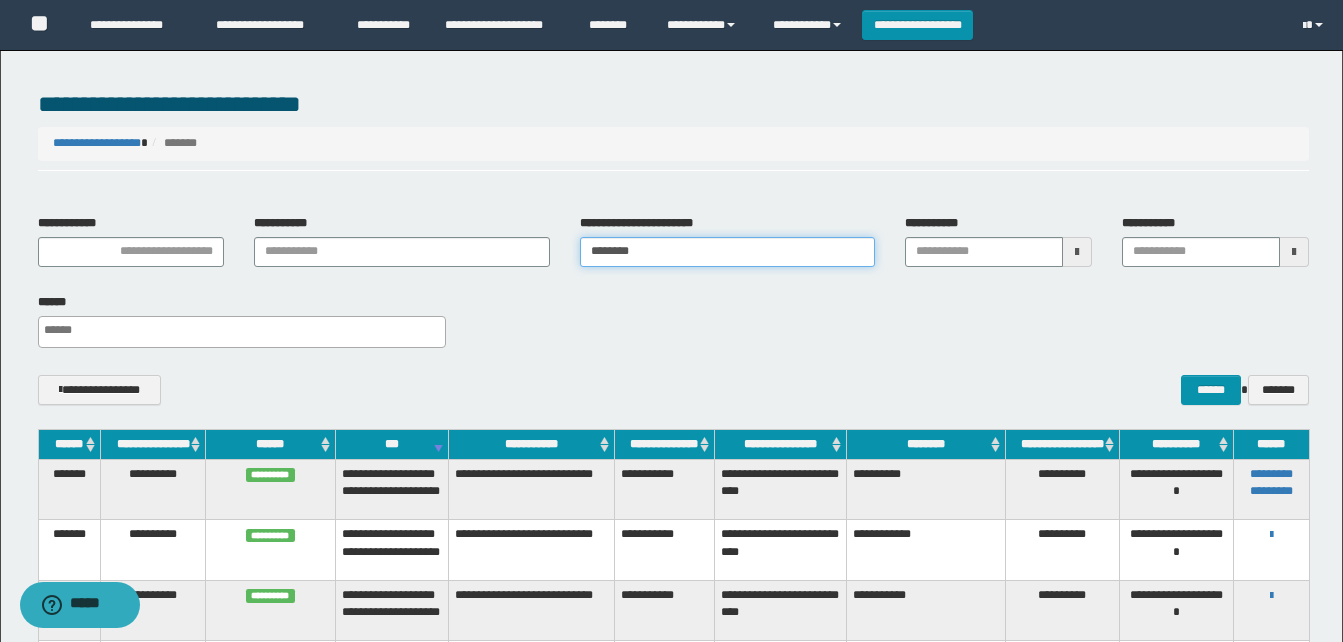 click on "********" at bounding box center [727, 252] 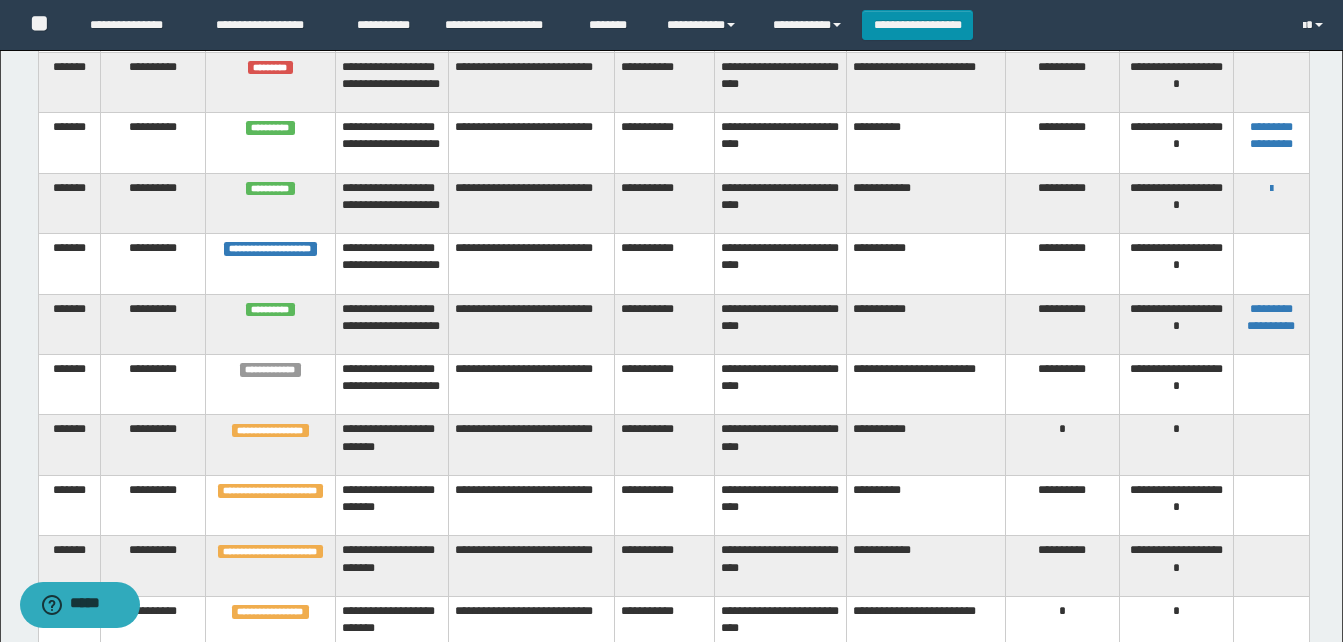 scroll, scrollTop: 600, scrollLeft: 0, axis: vertical 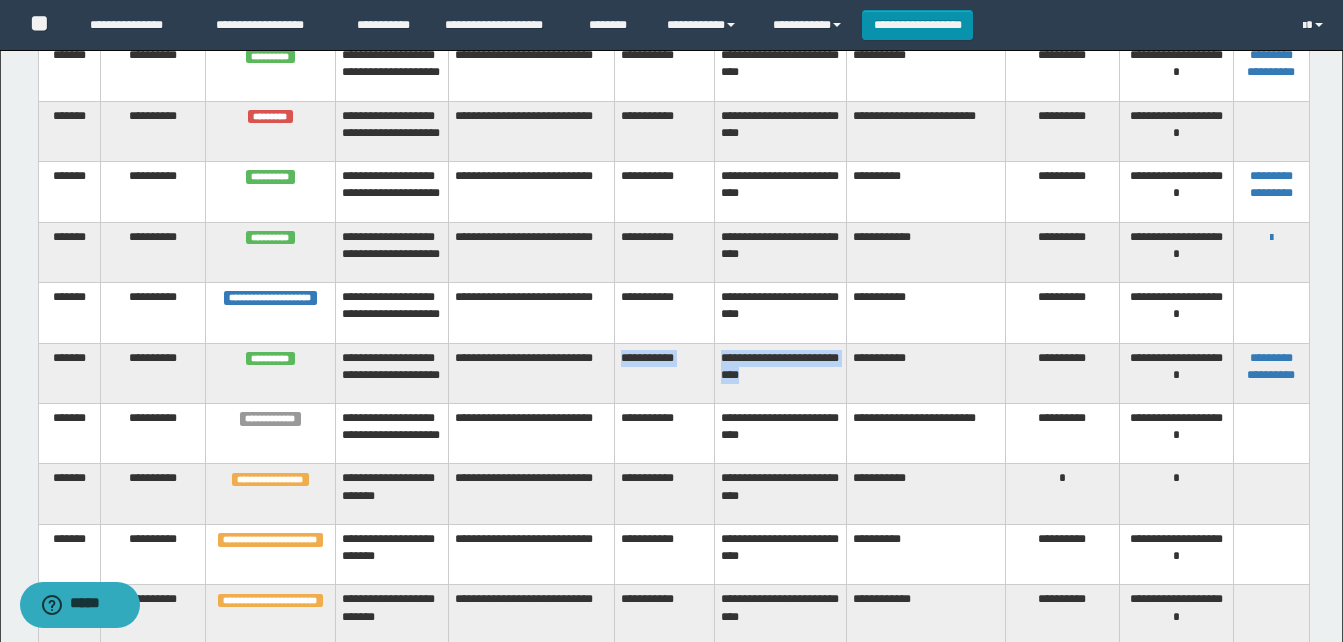 drag, startPoint x: 627, startPoint y: 393, endPoint x: 797, endPoint y: 426, distance: 173.17332 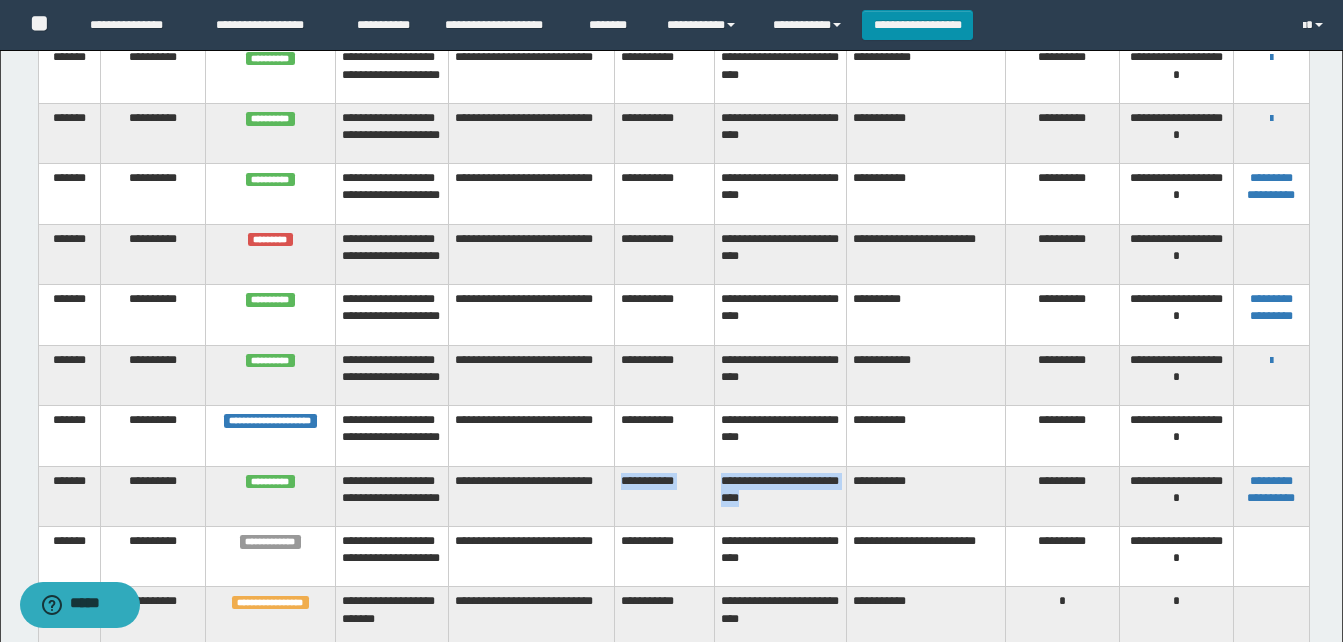 scroll, scrollTop: 400, scrollLeft: 0, axis: vertical 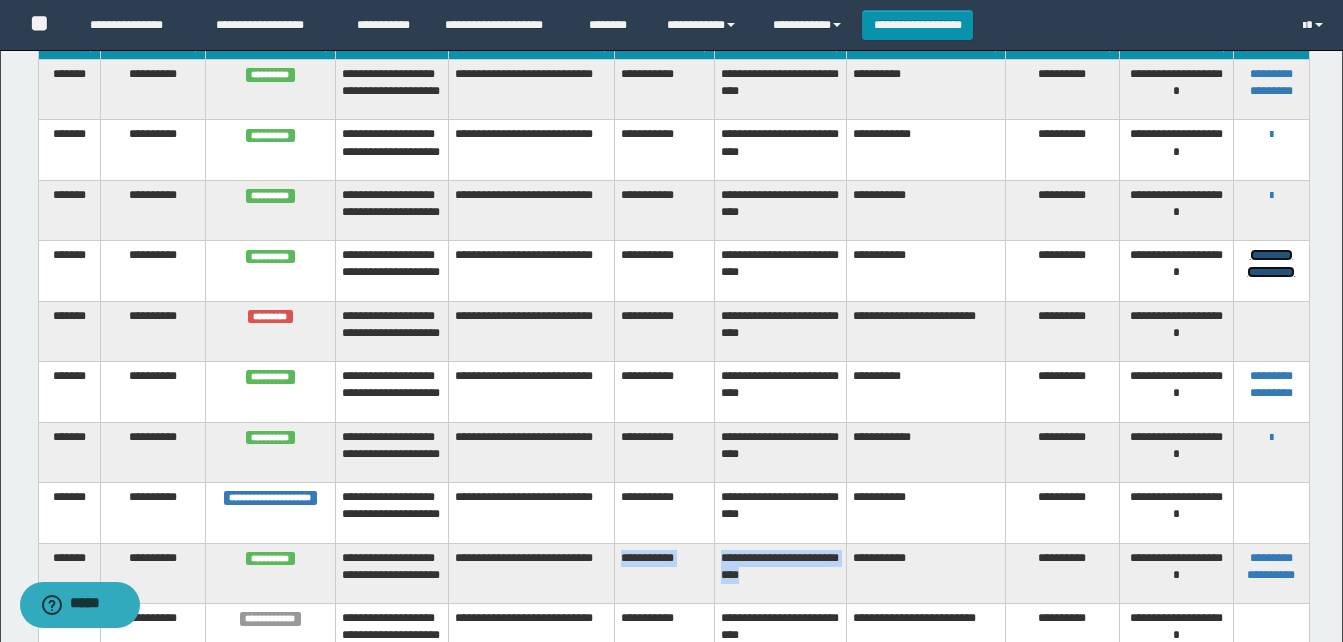 click on "**********" at bounding box center (1271, 263) 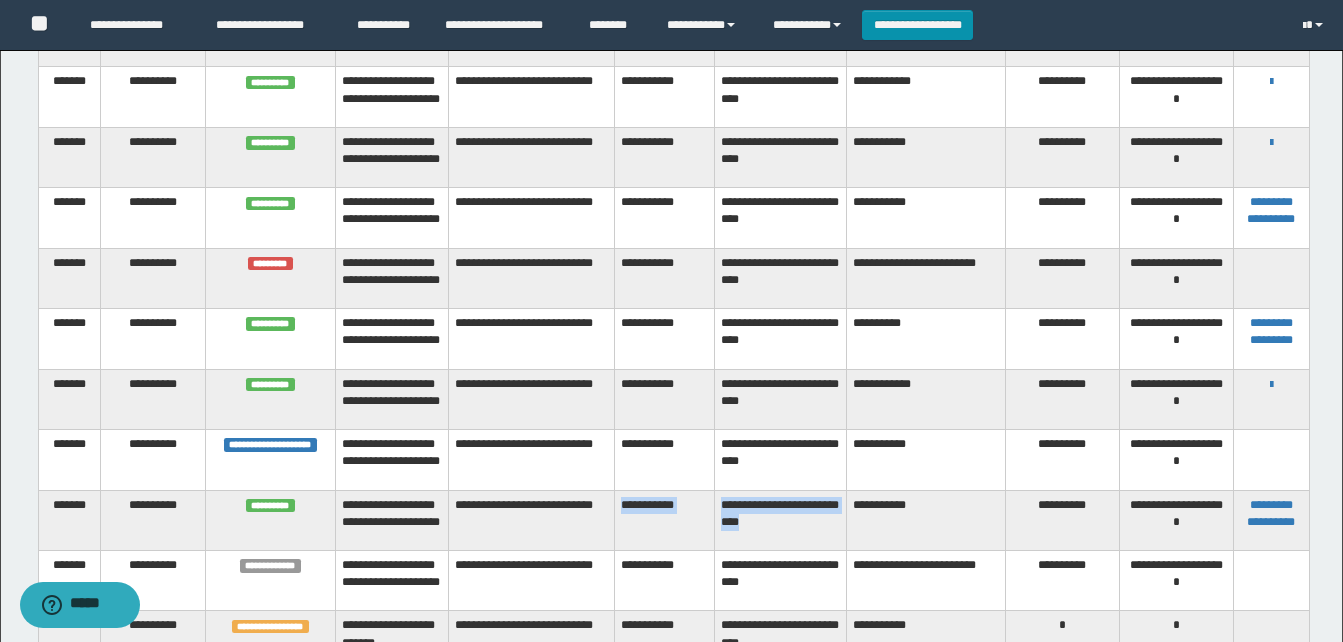 scroll, scrollTop: 500, scrollLeft: 0, axis: vertical 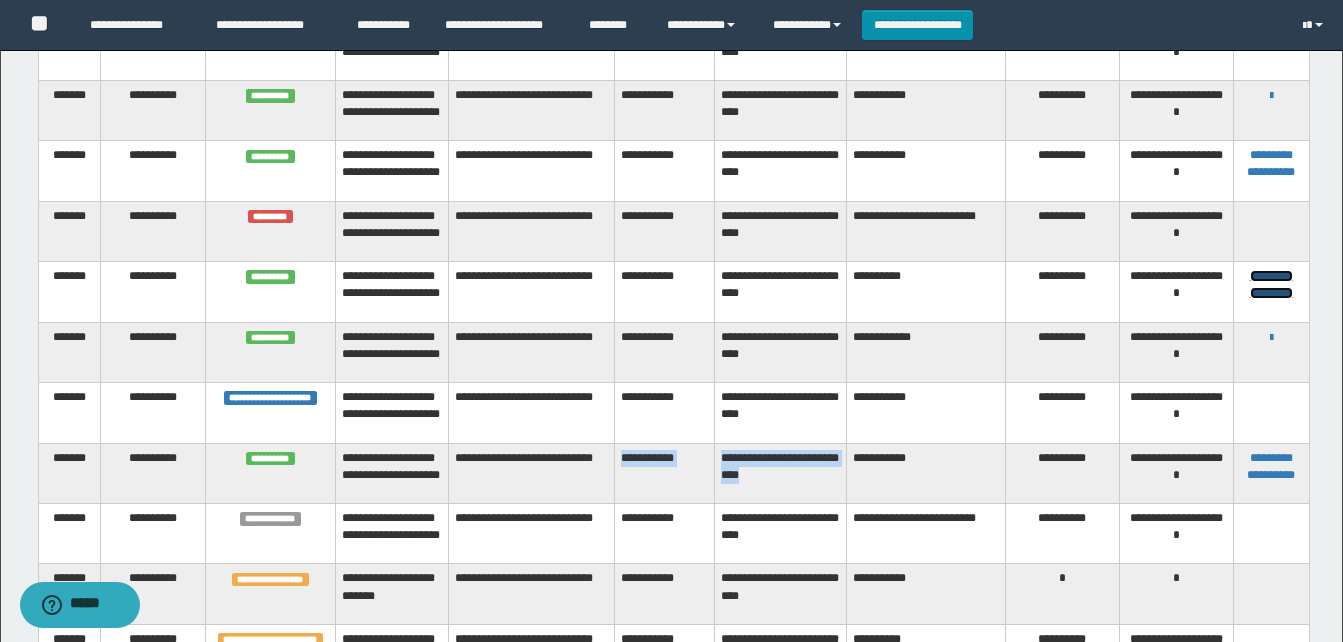 click on "**********" at bounding box center (1271, 284) 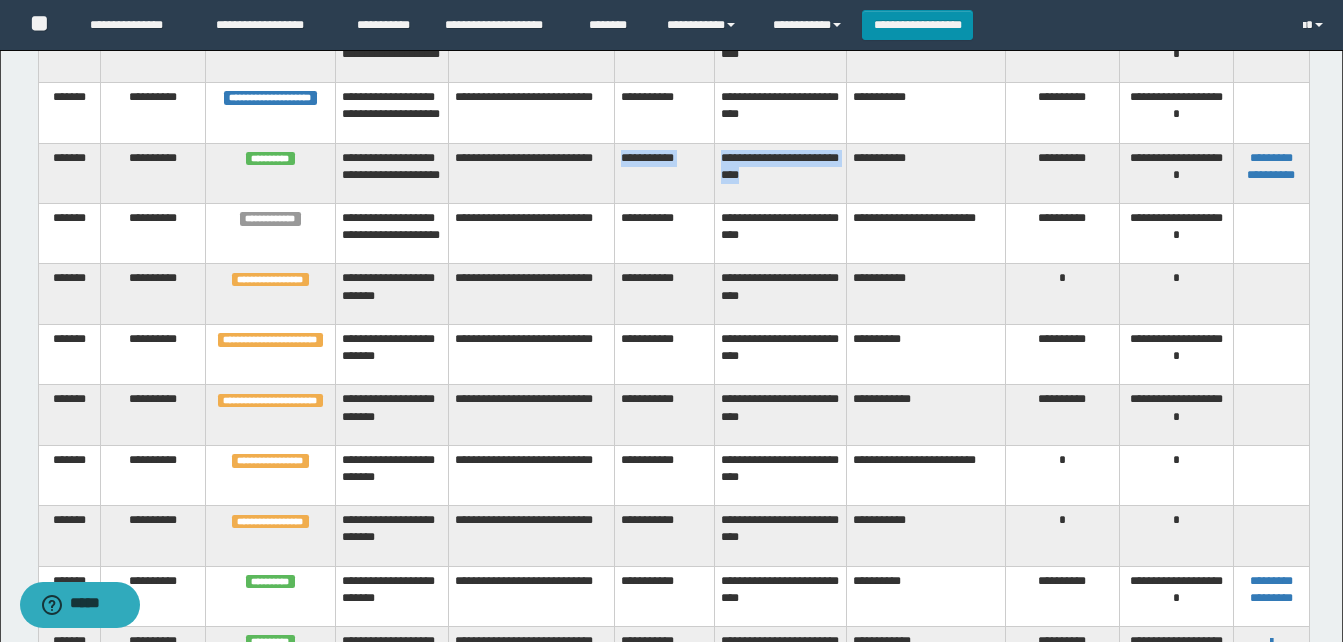 scroll, scrollTop: 700, scrollLeft: 0, axis: vertical 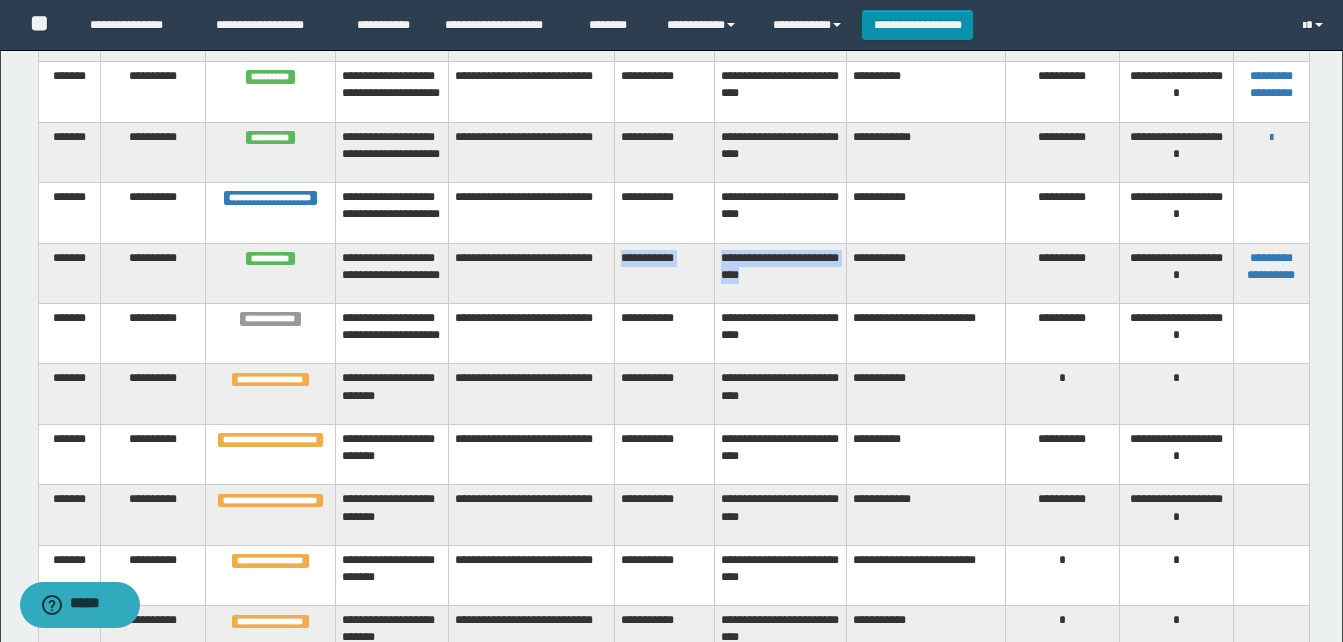 drag, startPoint x: 756, startPoint y: 327, endPoint x: 740, endPoint y: 324, distance: 16.27882 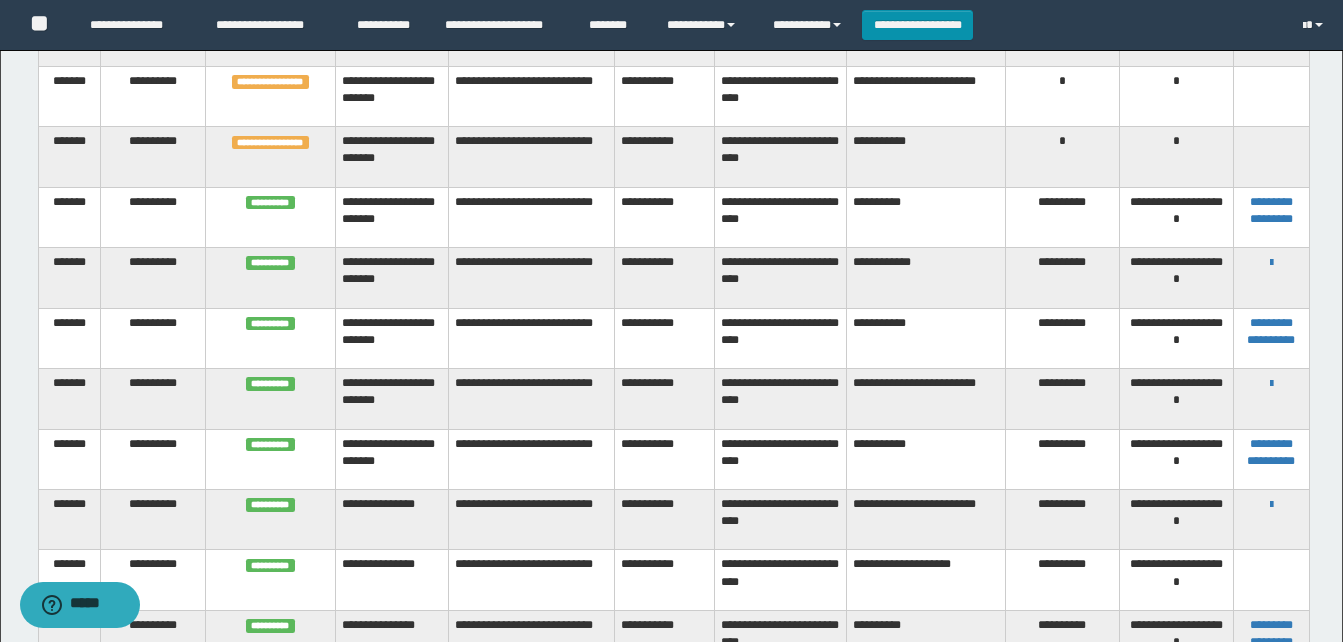 scroll, scrollTop: 1300, scrollLeft: 0, axis: vertical 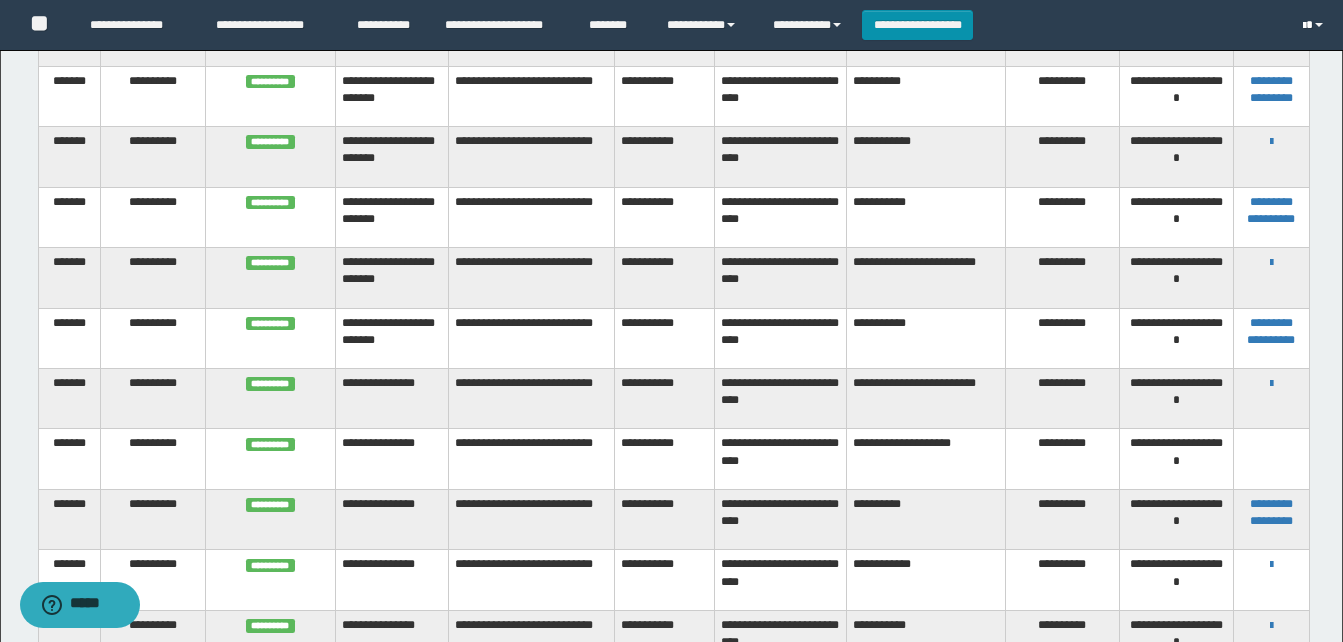click at bounding box center [1315, 25] 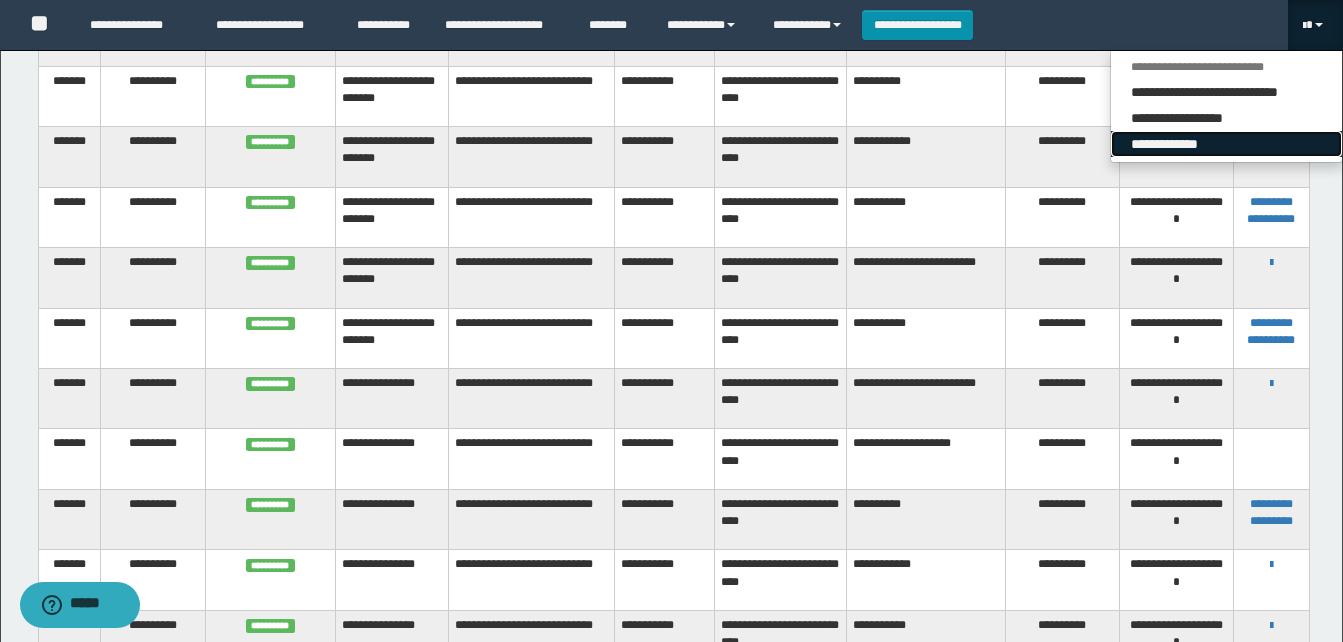 click on "**********" at bounding box center (1226, 144) 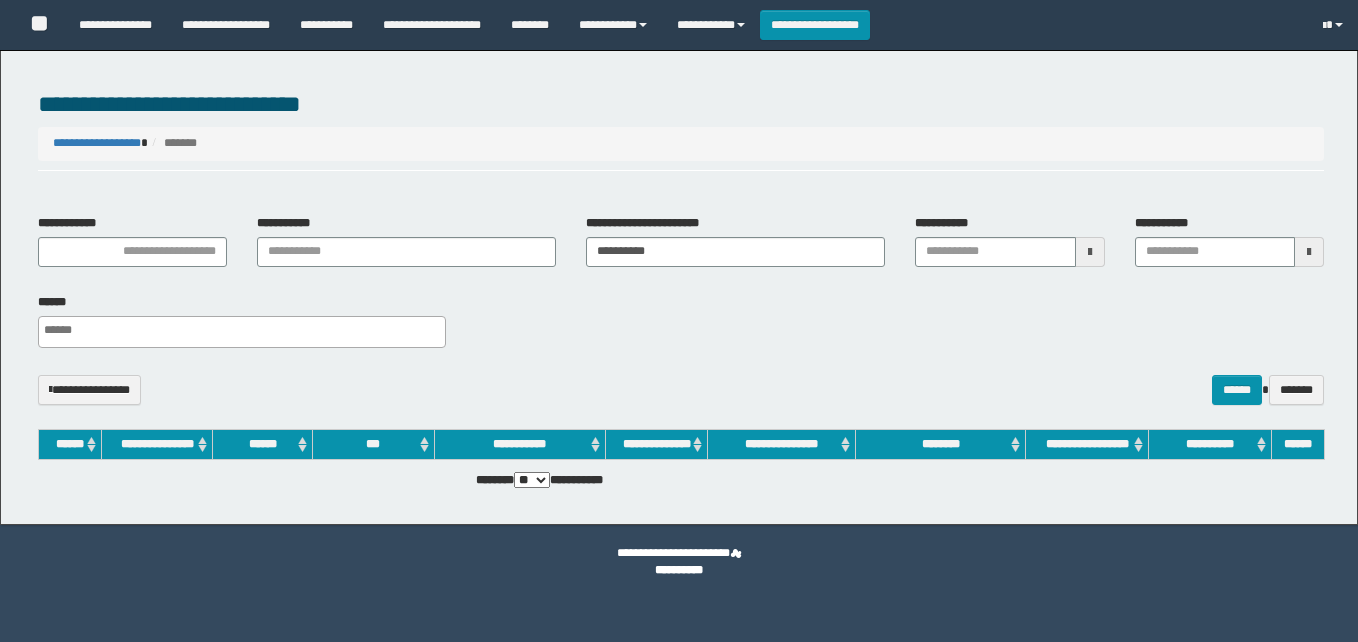 select 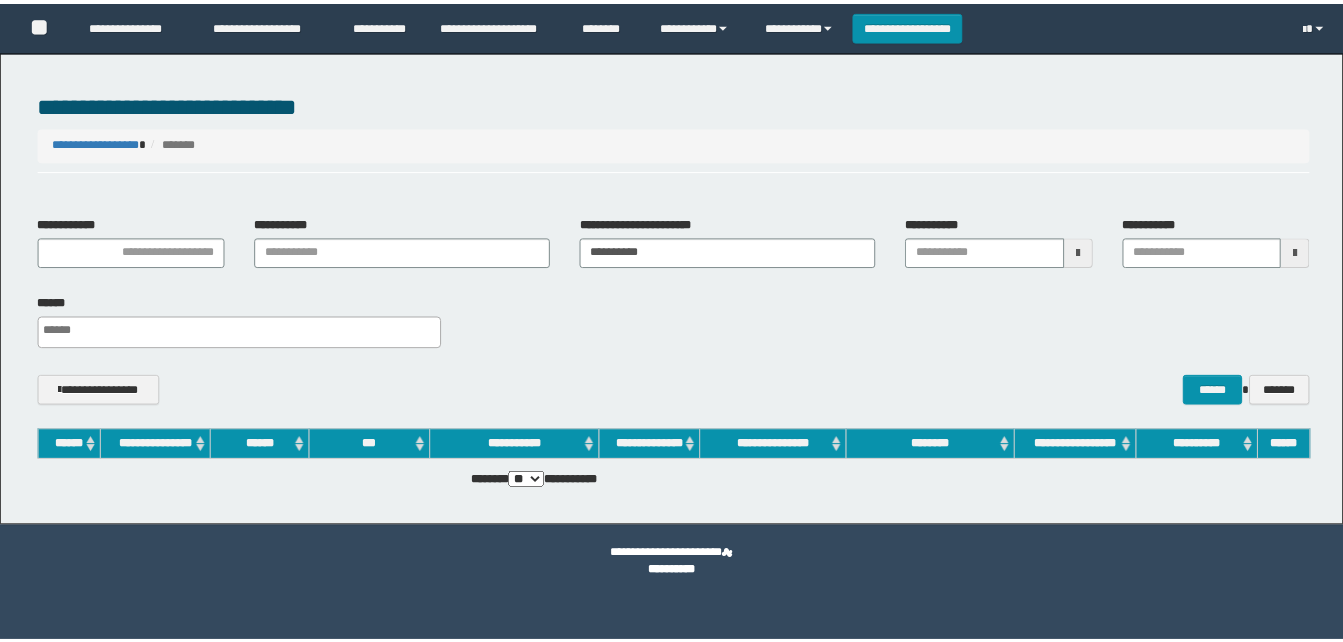 scroll, scrollTop: 0, scrollLeft: 0, axis: both 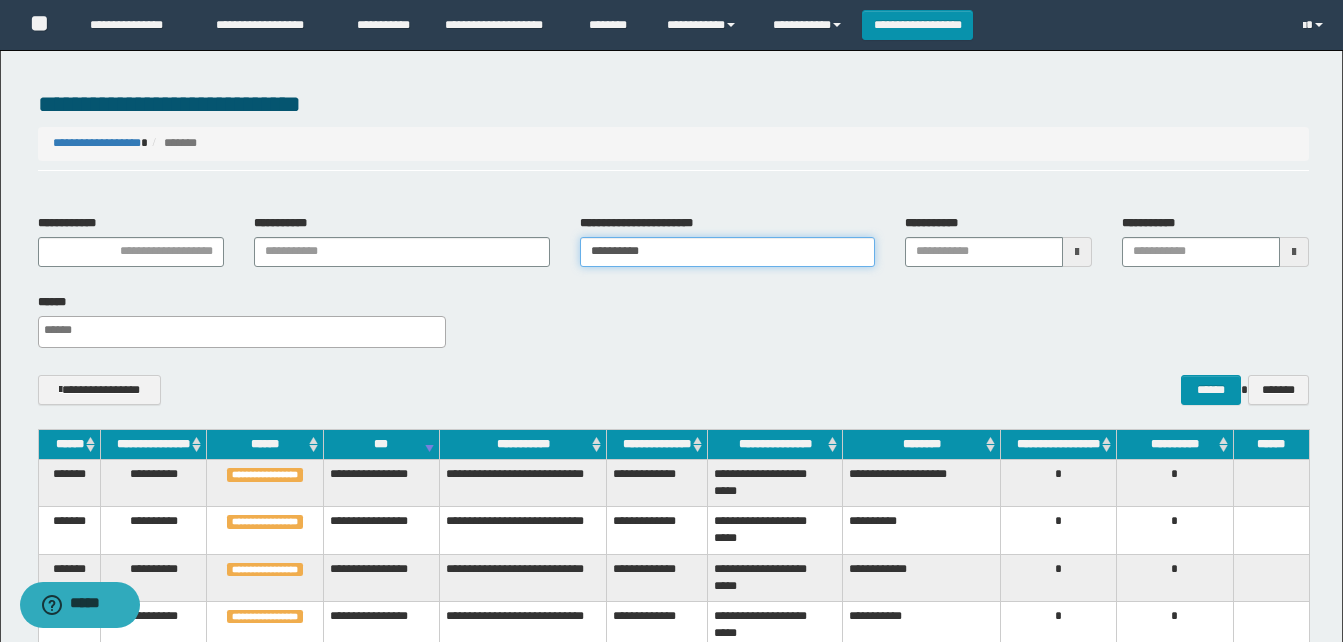 click on "**********" at bounding box center [727, 252] 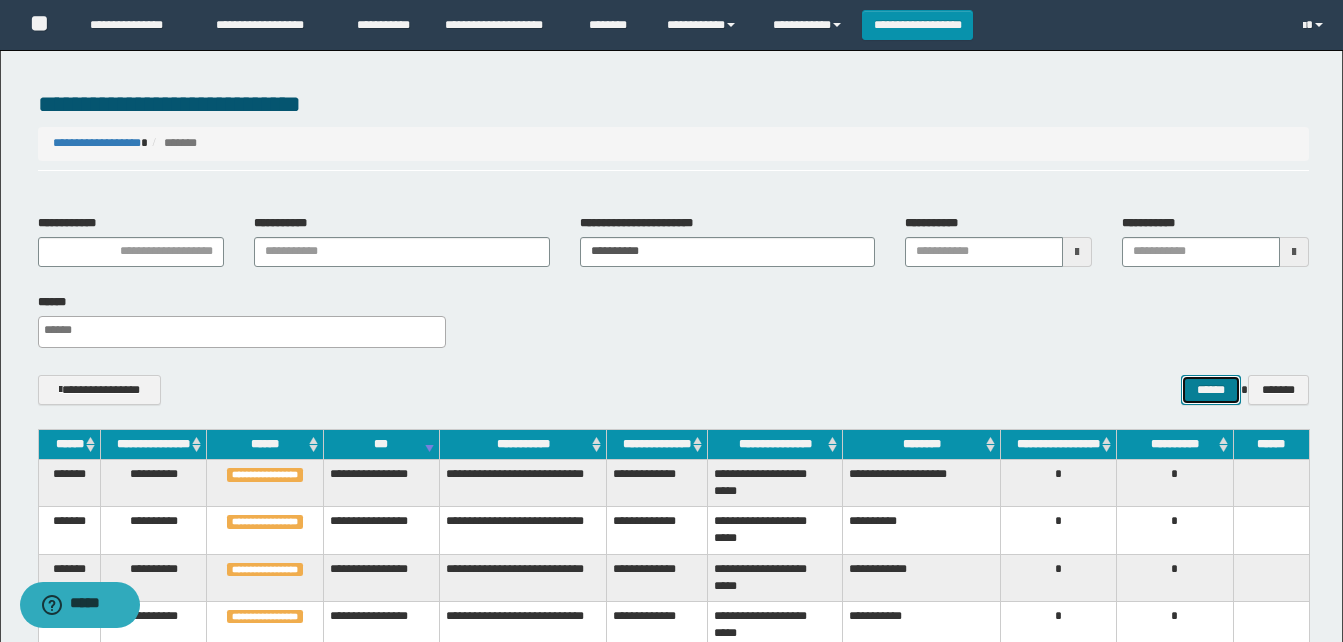 click on "******" at bounding box center (1210, 390) 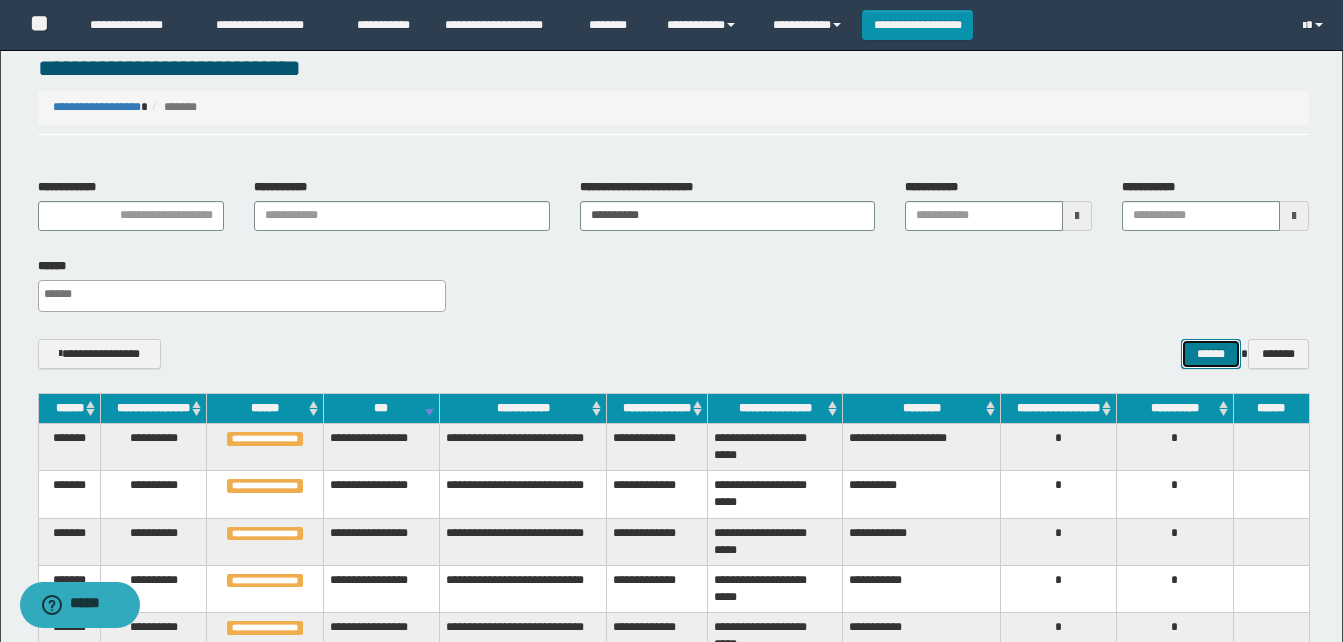 scroll, scrollTop: 0, scrollLeft: 0, axis: both 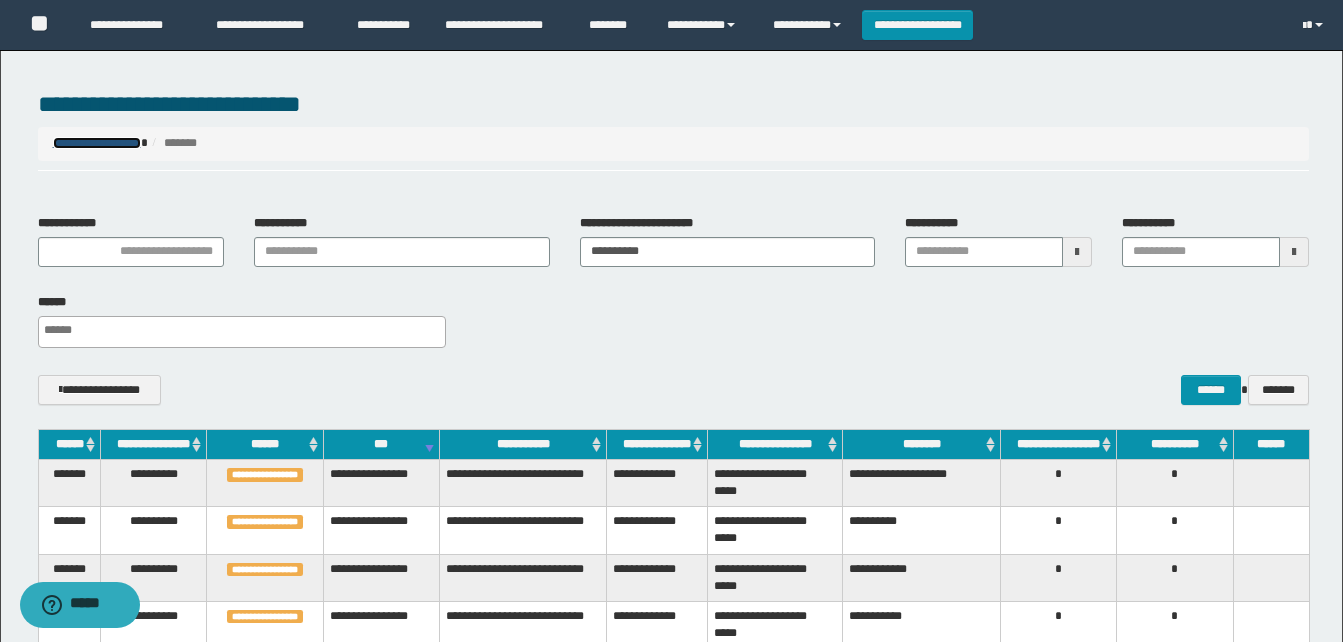 click on "**********" at bounding box center (97, 143) 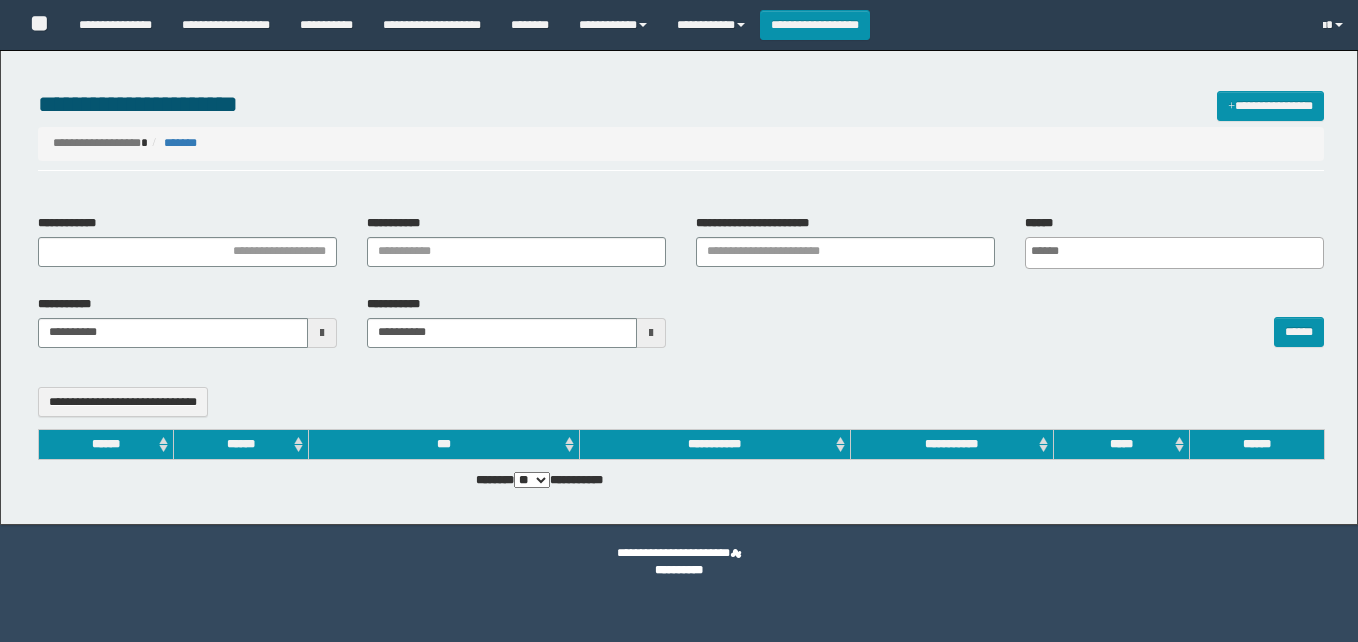 select 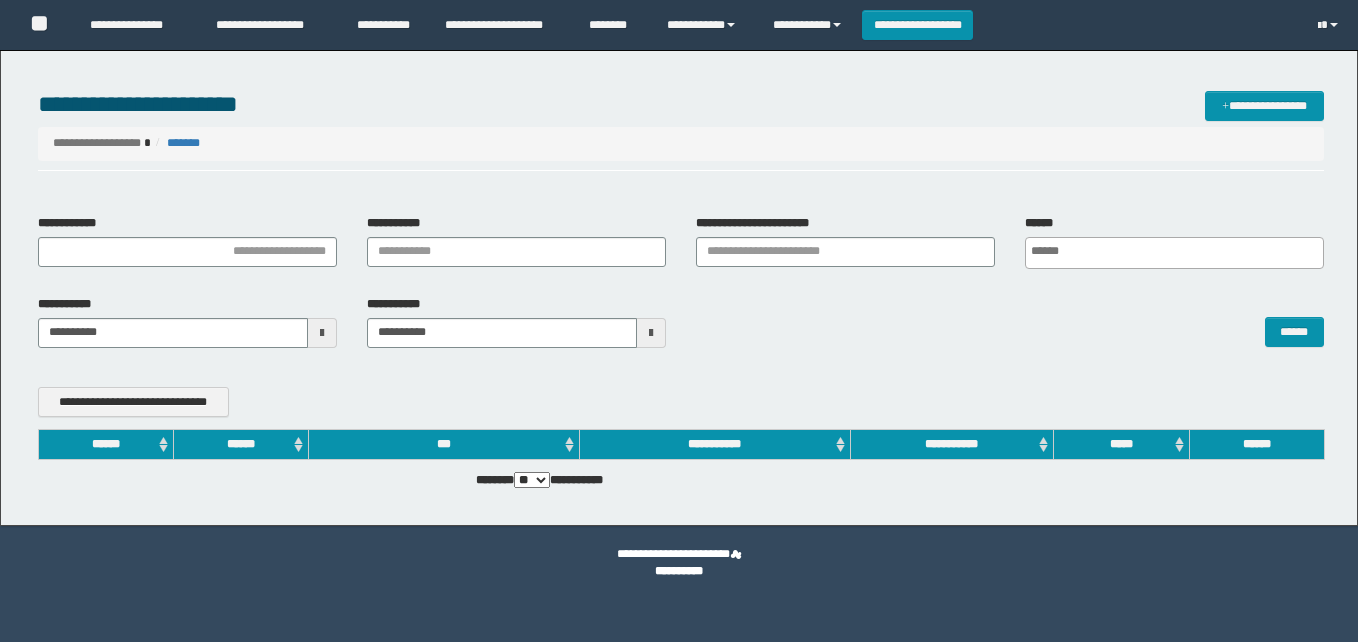 scroll, scrollTop: 0, scrollLeft: 0, axis: both 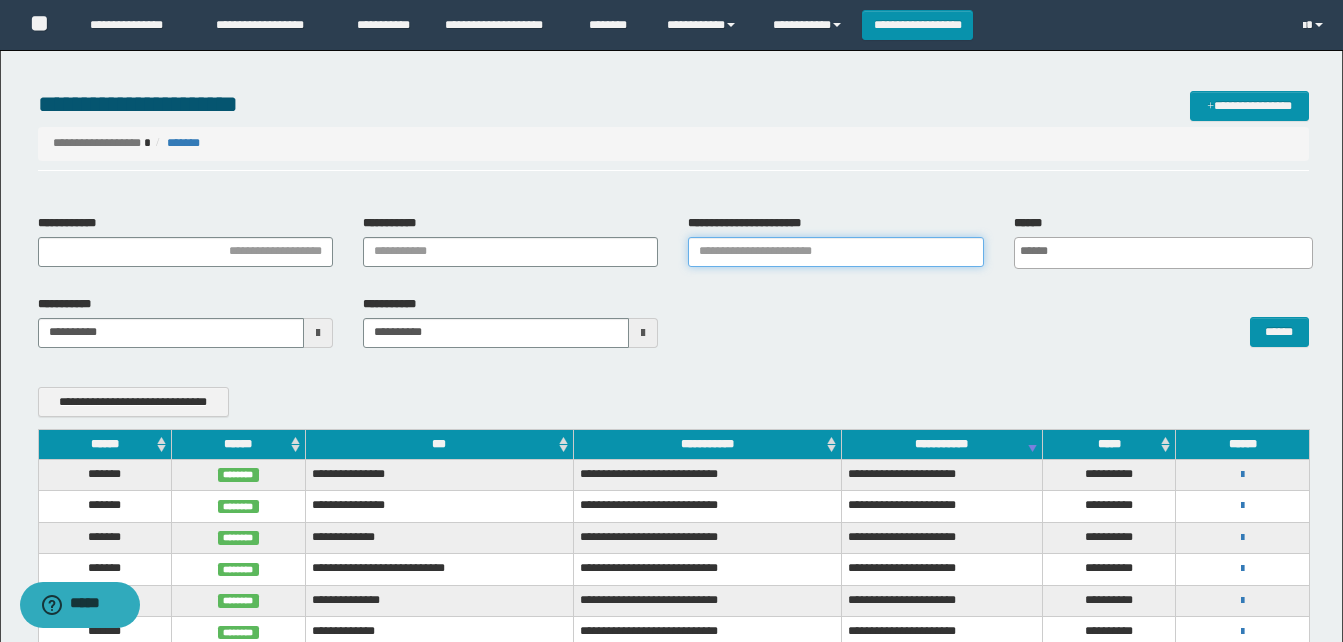 click on "**********" at bounding box center (835, 252) 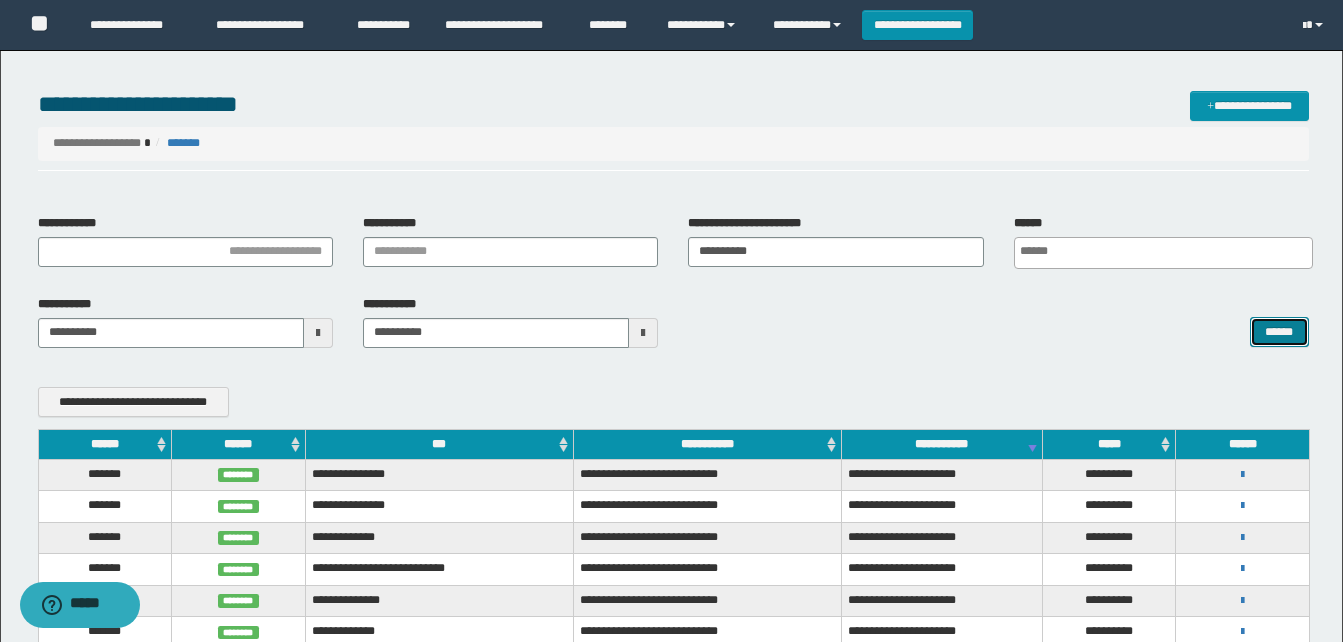 click on "******" at bounding box center (1279, 332) 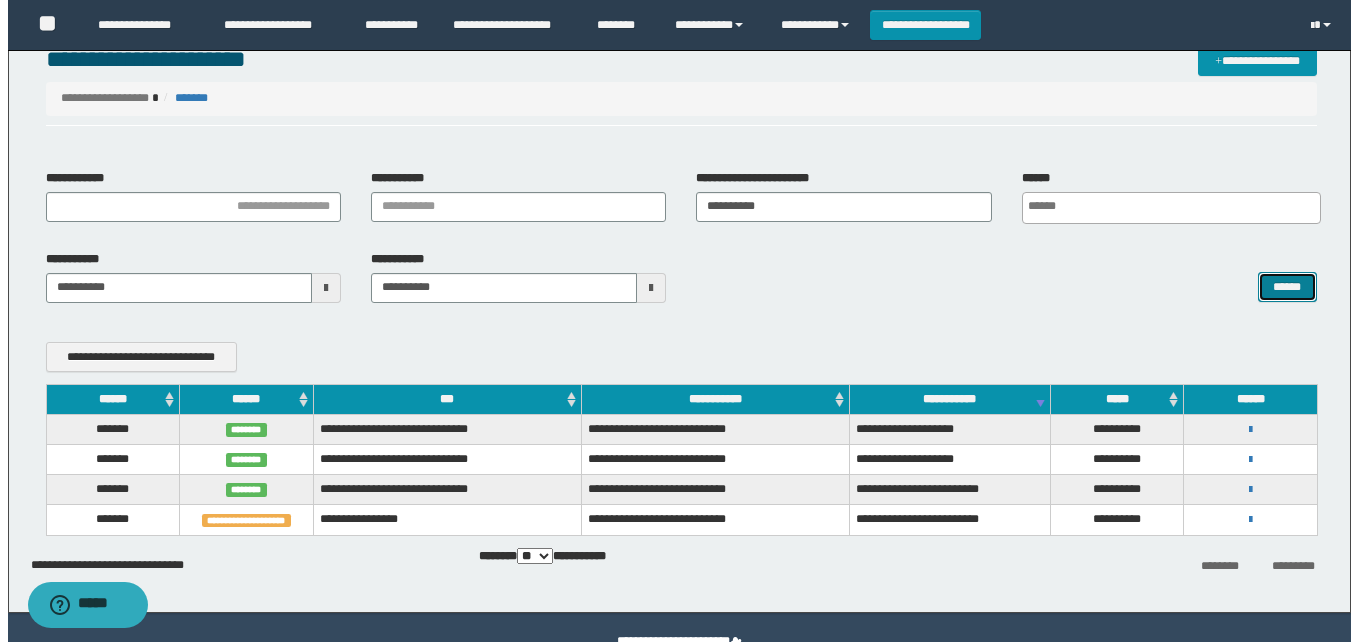 scroll, scrollTop: 90, scrollLeft: 0, axis: vertical 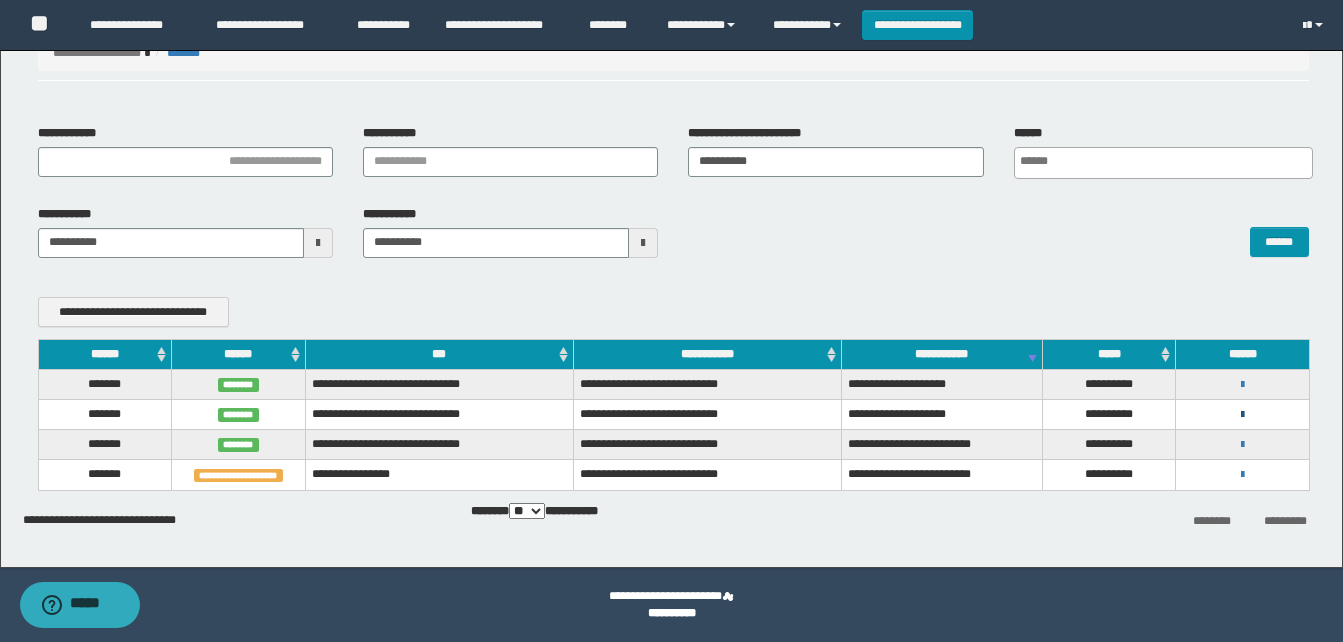 click at bounding box center [1242, 415] 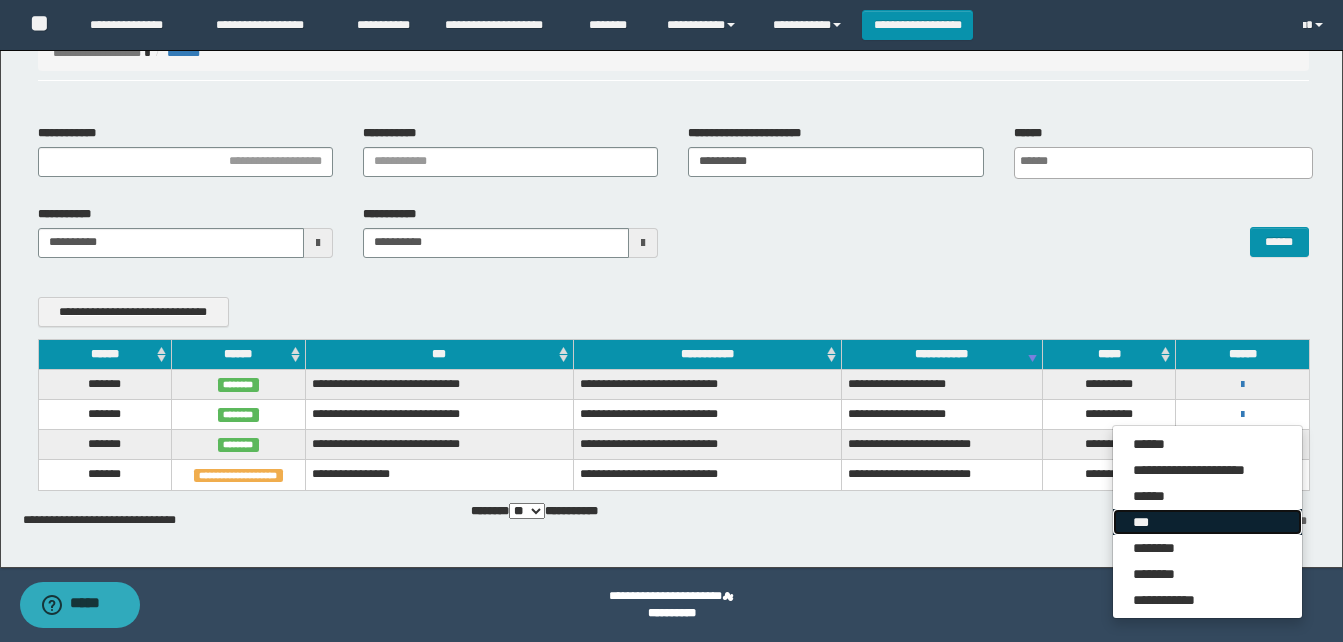 click on "***" at bounding box center (1207, 522) 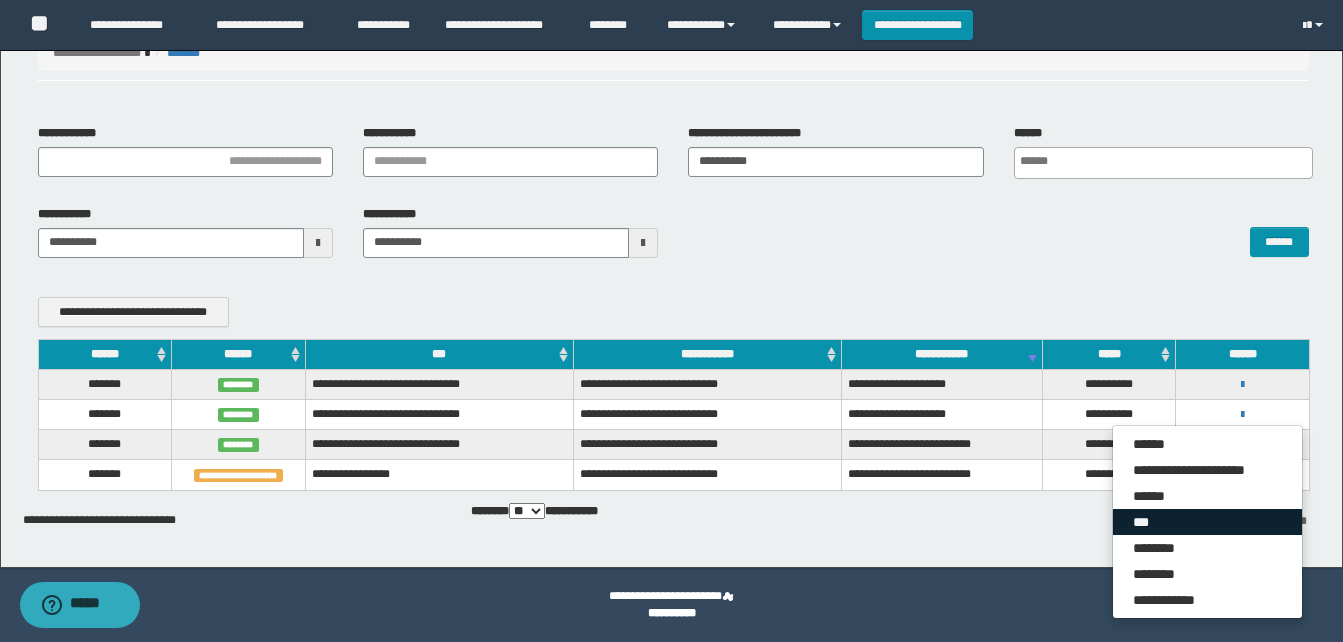 click on "********" at bounding box center (1212, 521) 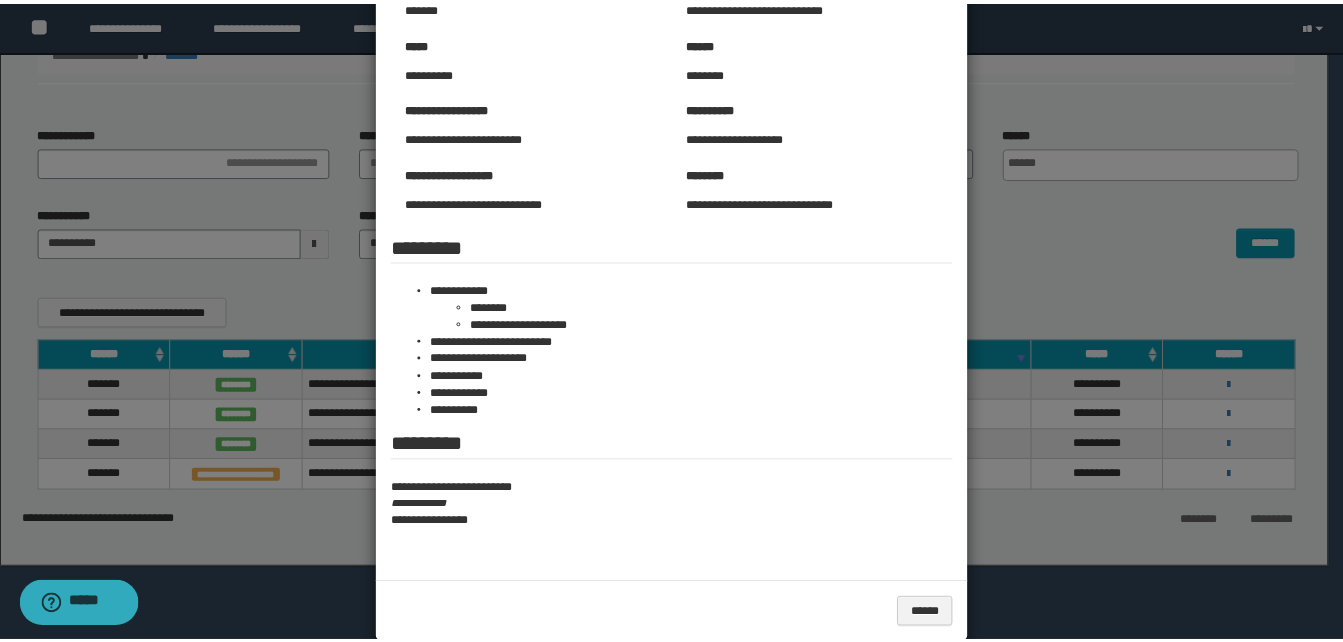scroll, scrollTop: 177, scrollLeft: 0, axis: vertical 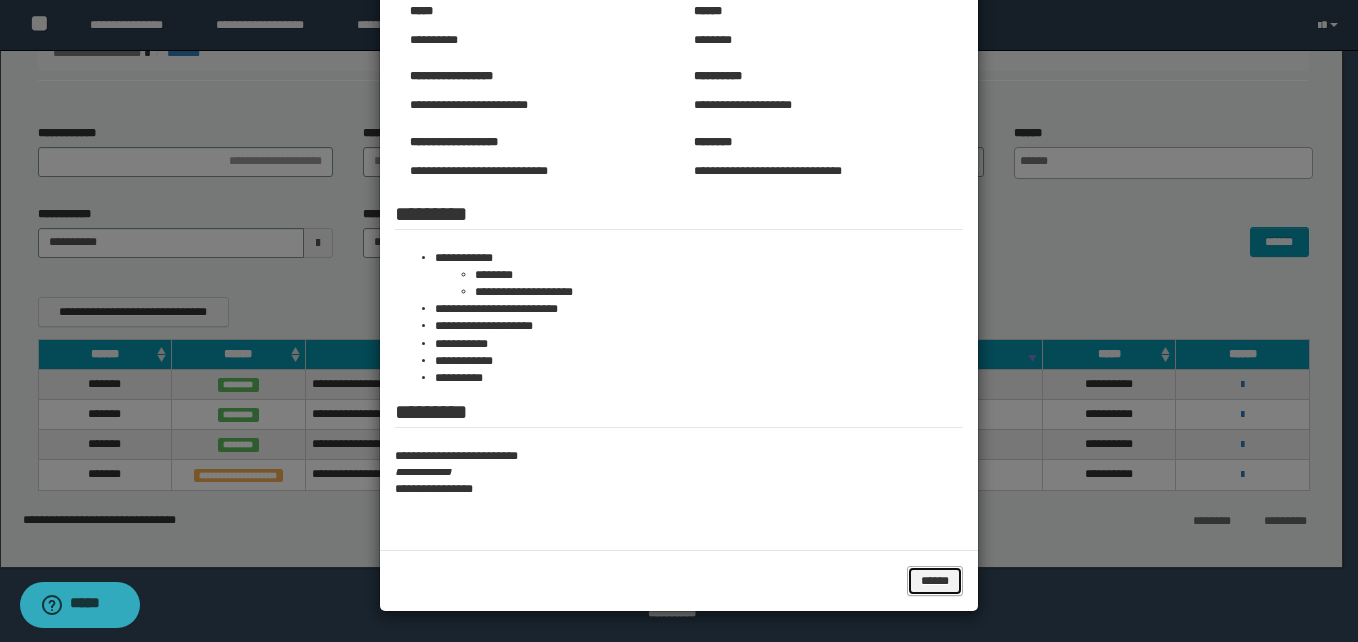click on "******" at bounding box center (935, 581) 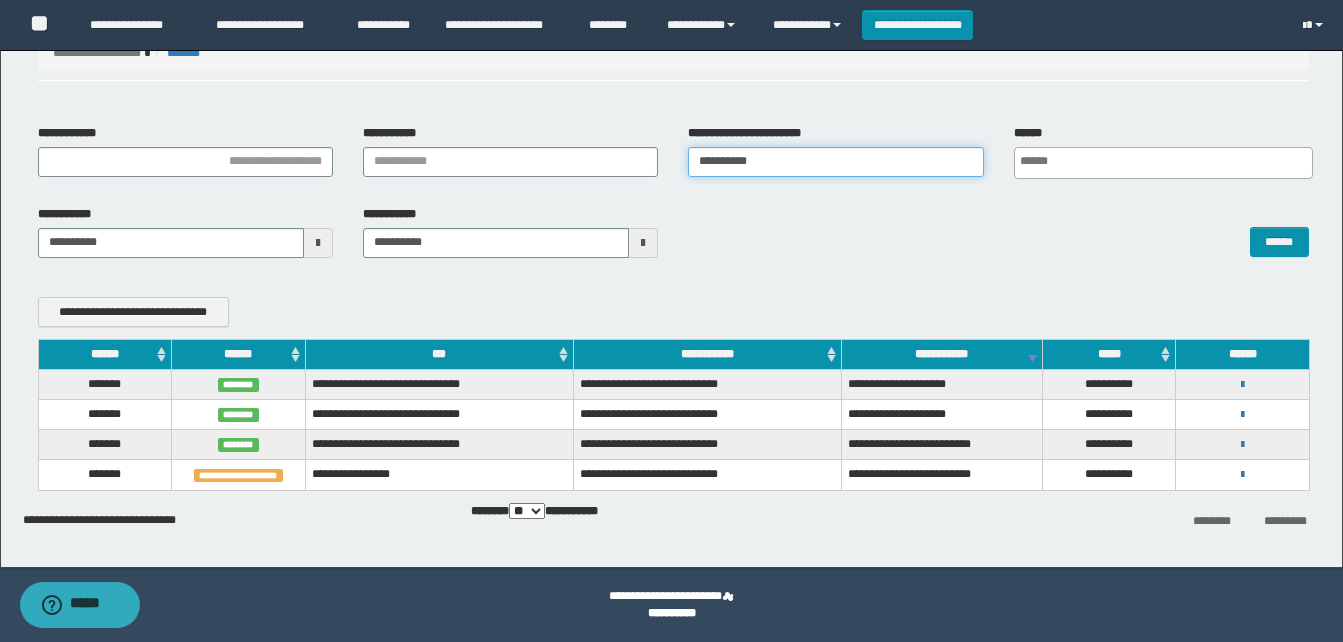 click on "**********" at bounding box center (835, 162) 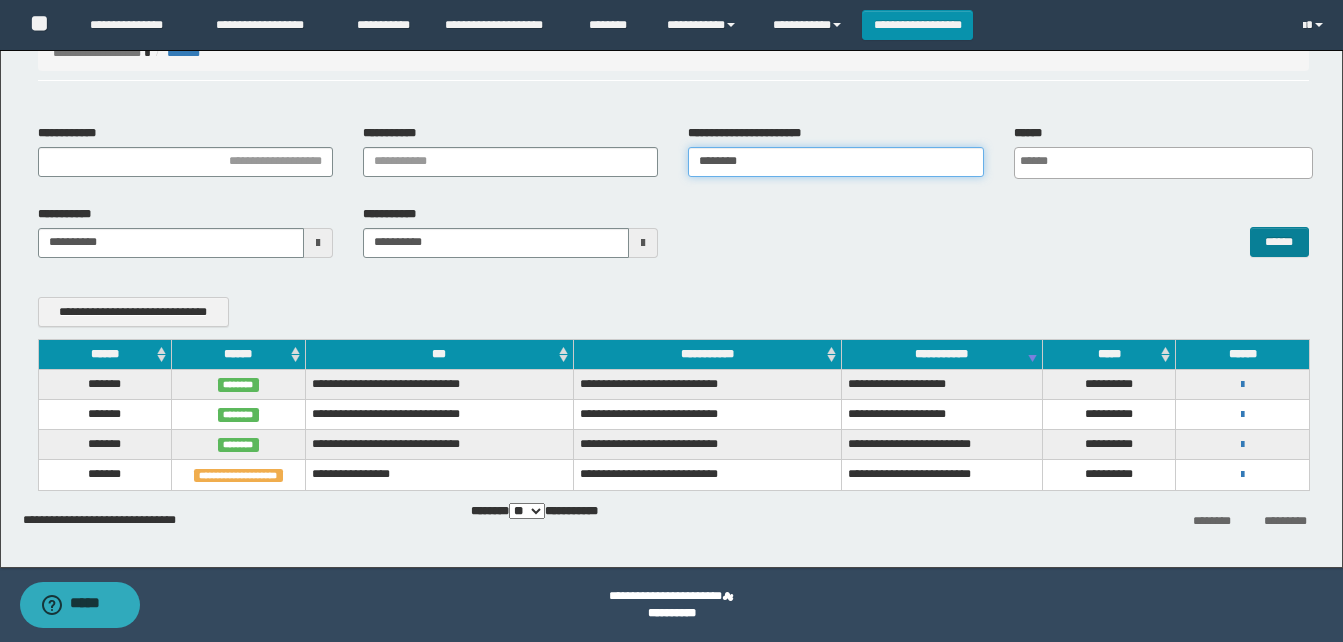 type on "********" 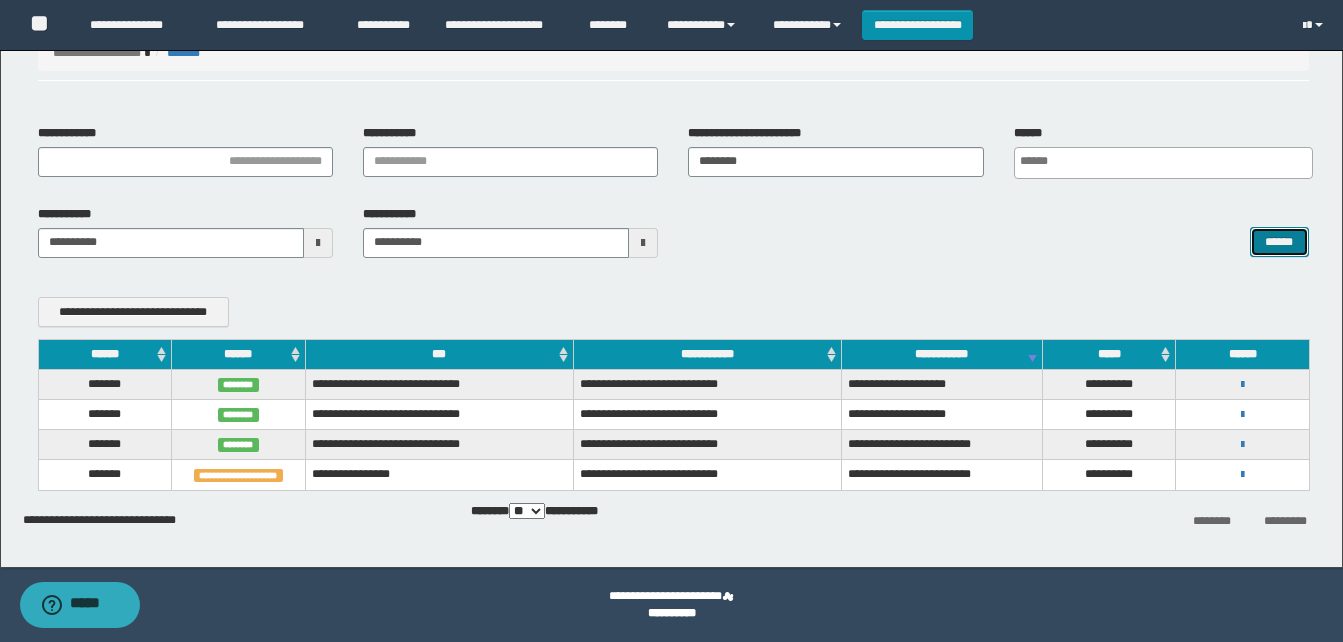 click on "******" at bounding box center (1279, 242) 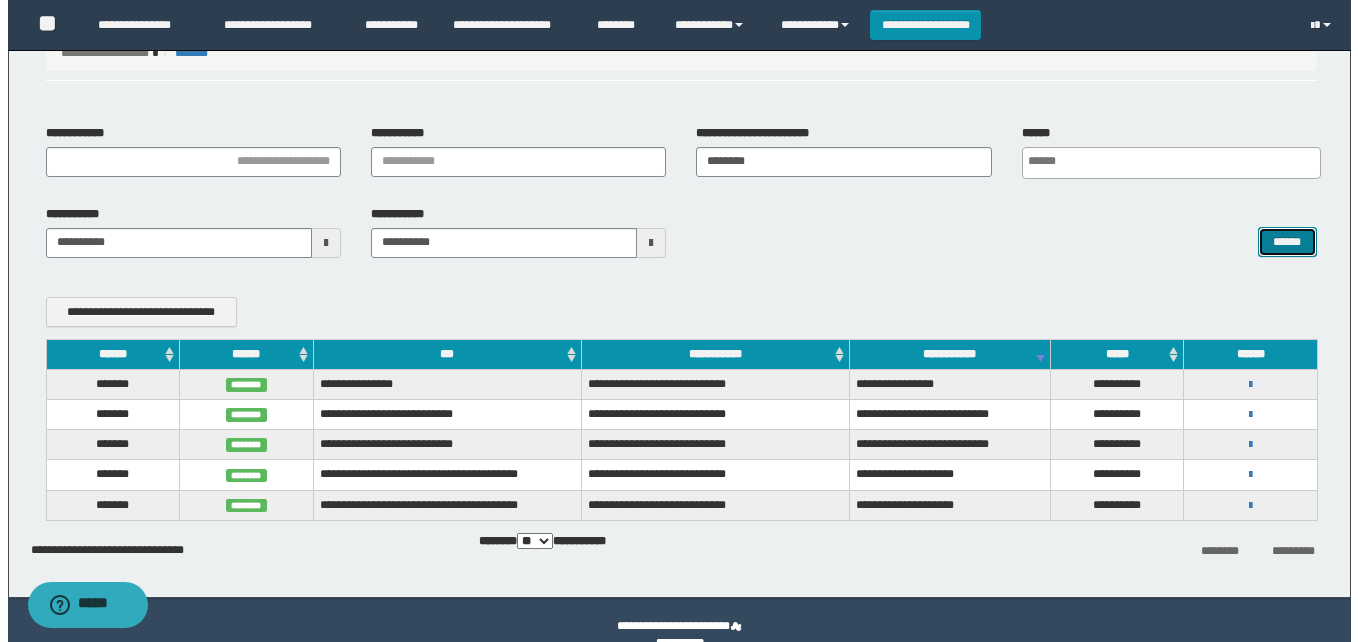 scroll, scrollTop: 120, scrollLeft: 0, axis: vertical 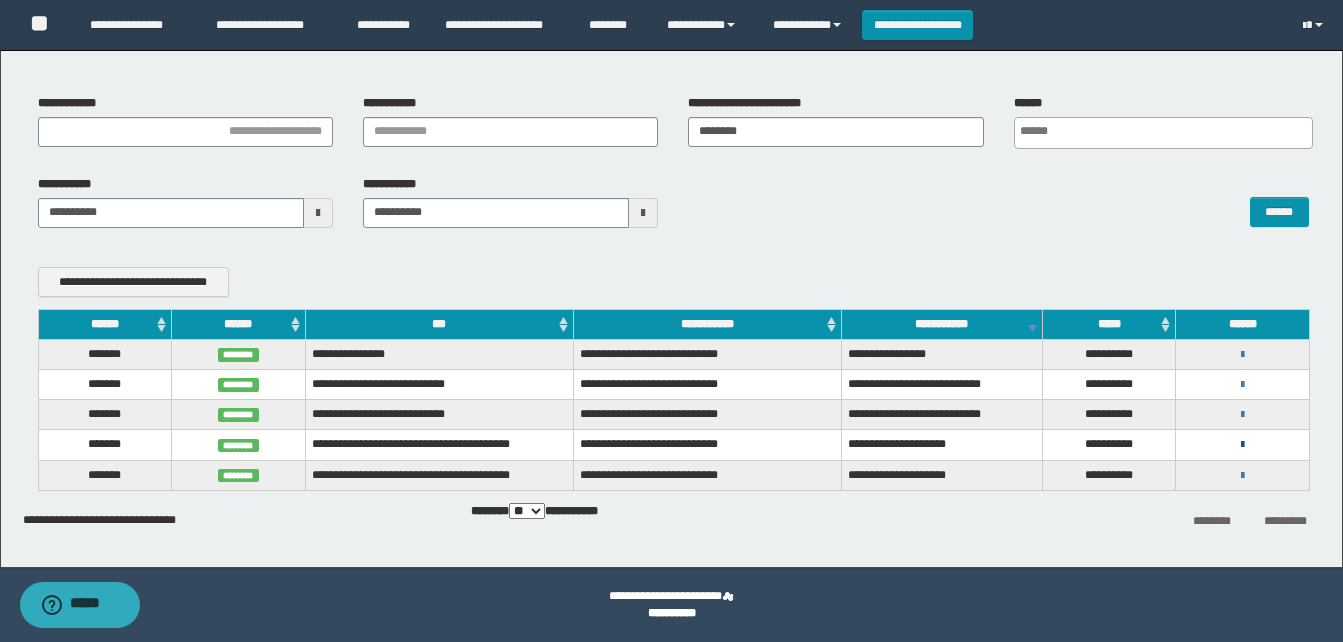 click at bounding box center (1242, 445) 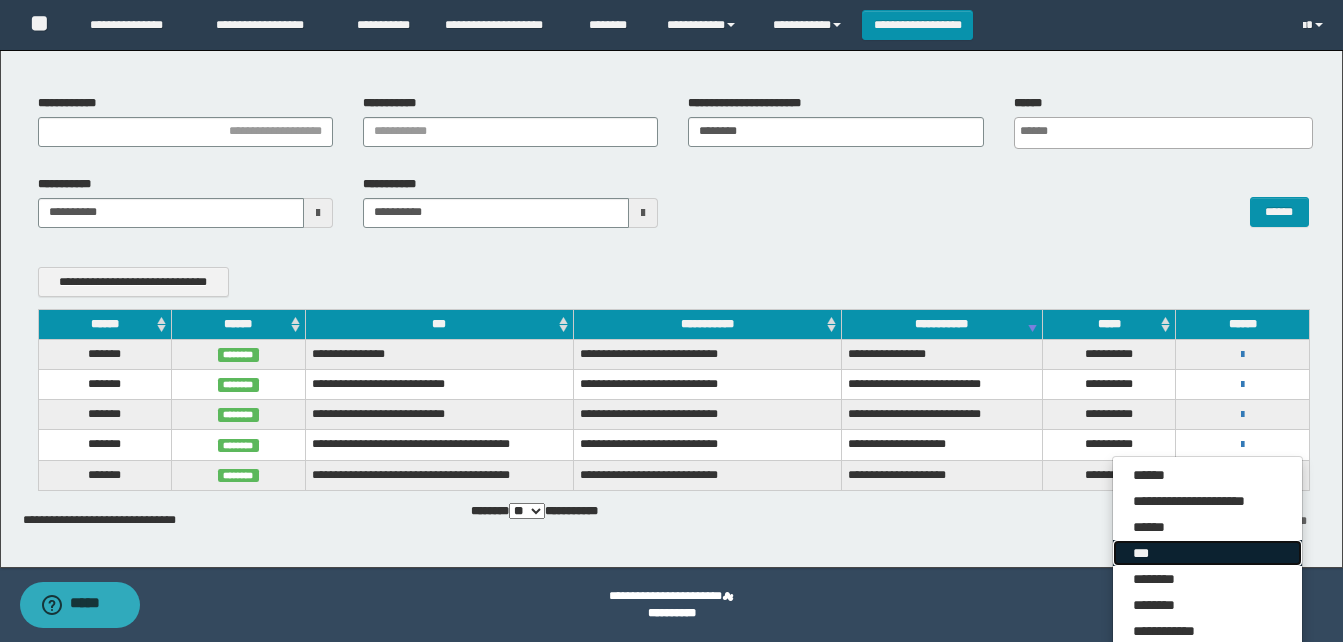 click on "***" at bounding box center [1207, 553] 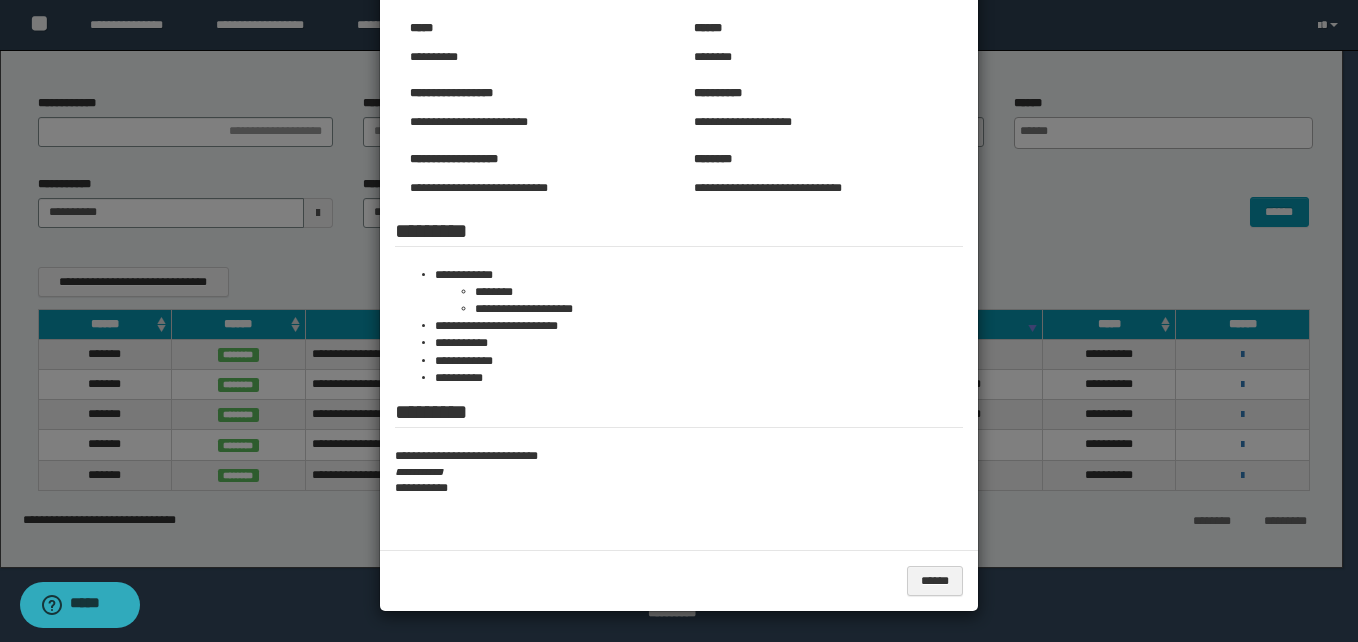 scroll, scrollTop: 0, scrollLeft: 0, axis: both 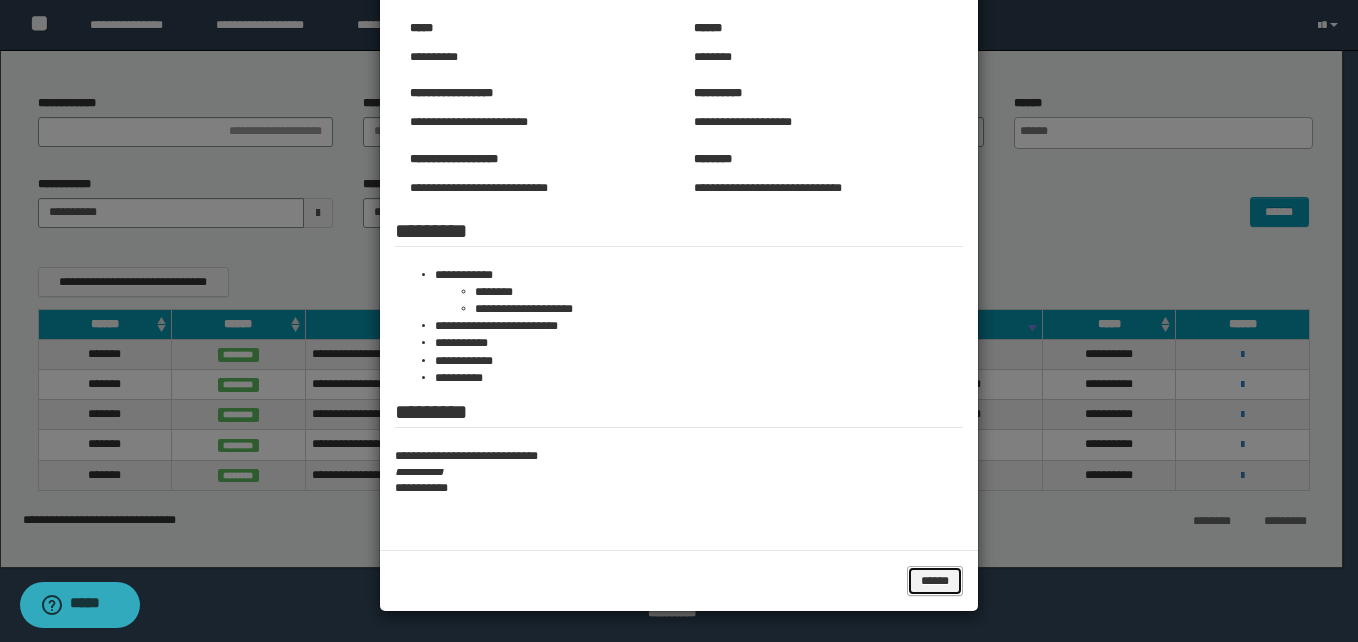 click on "******" at bounding box center (935, 581) 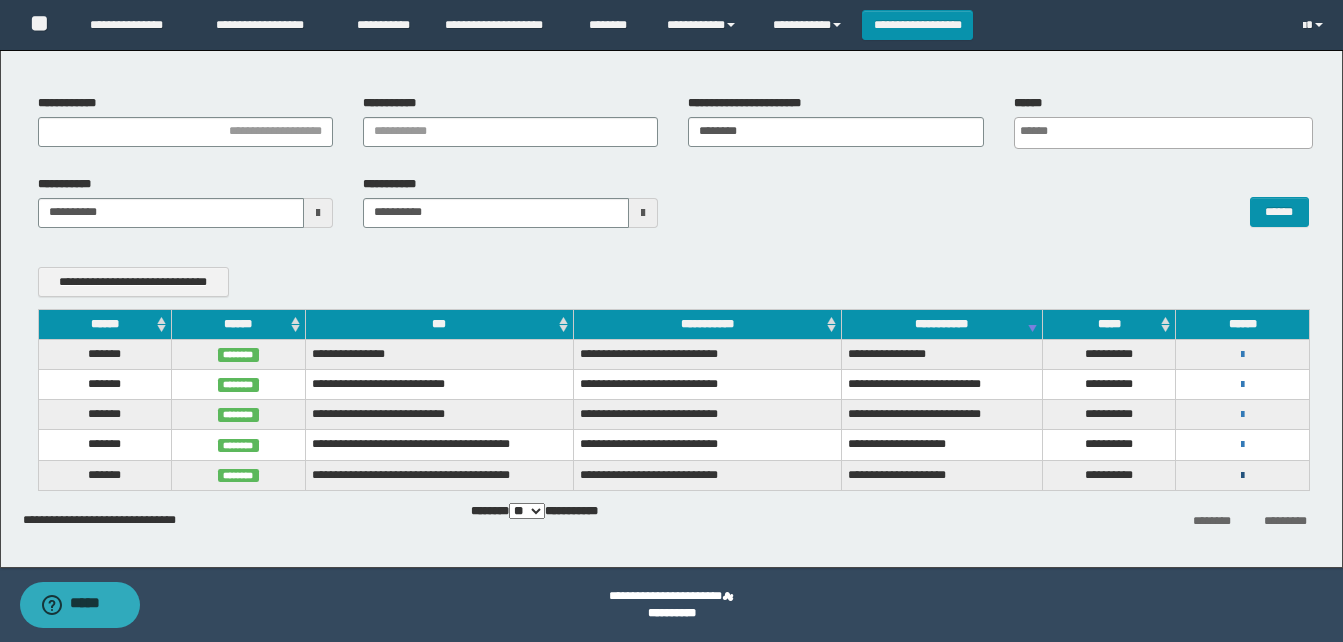 click at bounding box center (1242, 476) 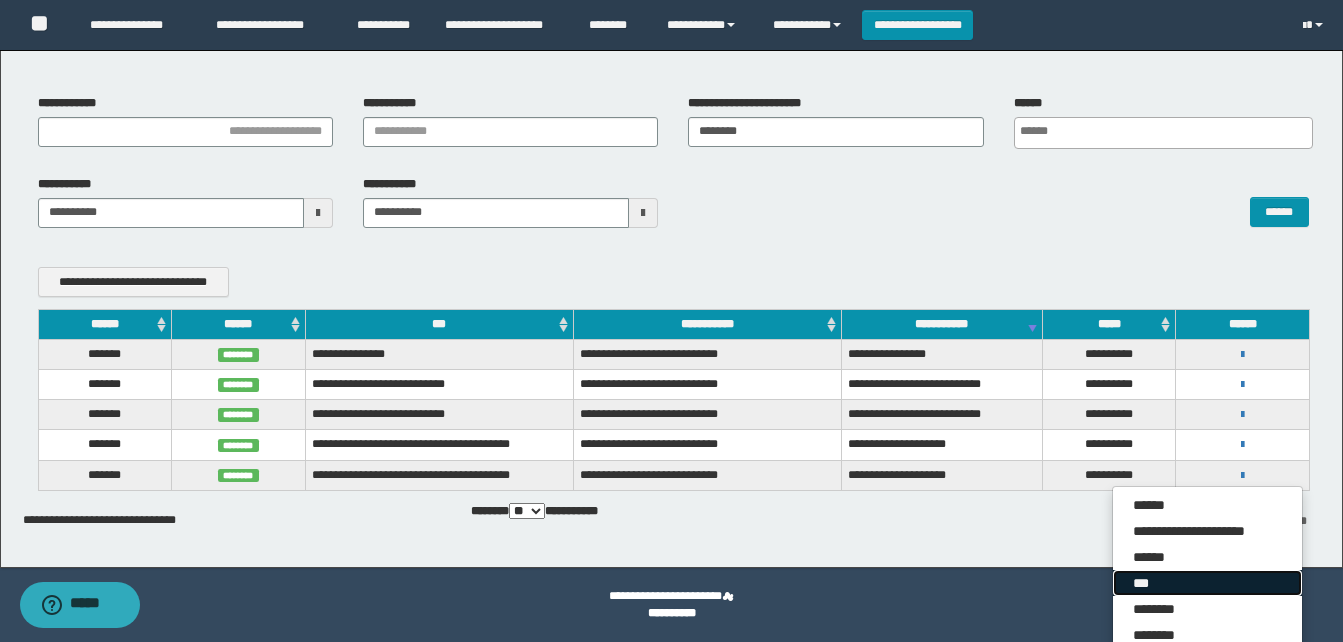 click on "***" at bounding box center [1207, 583] 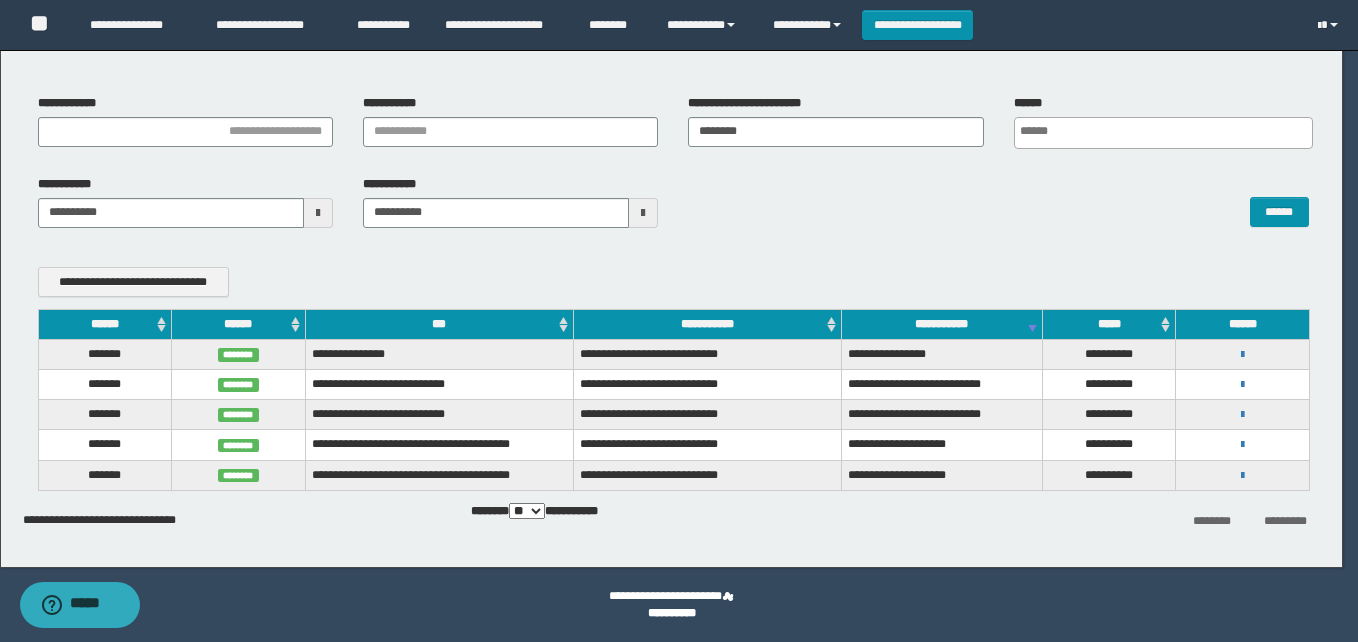 scroll, scrollTop: 0, scrollLeft: 0, axis: both 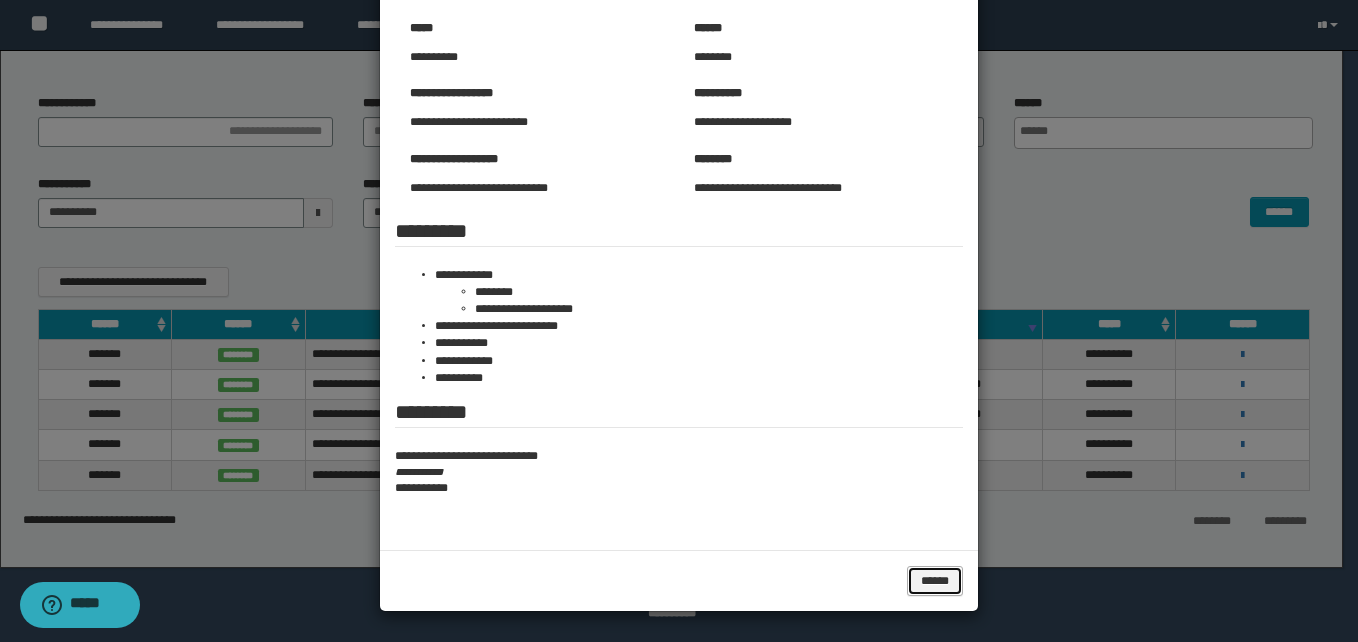 click on "******" at bounding box center (935, 581) 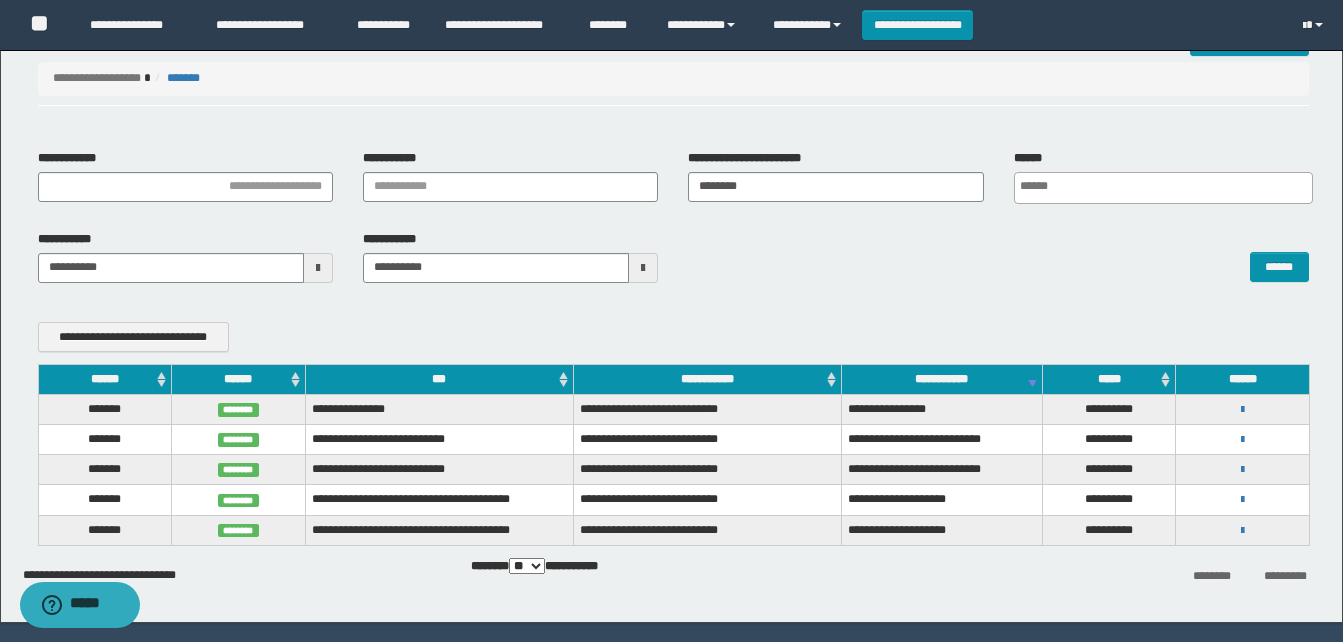scroll, scrollTop: 20, scrollLeft: 0, axis: vertical 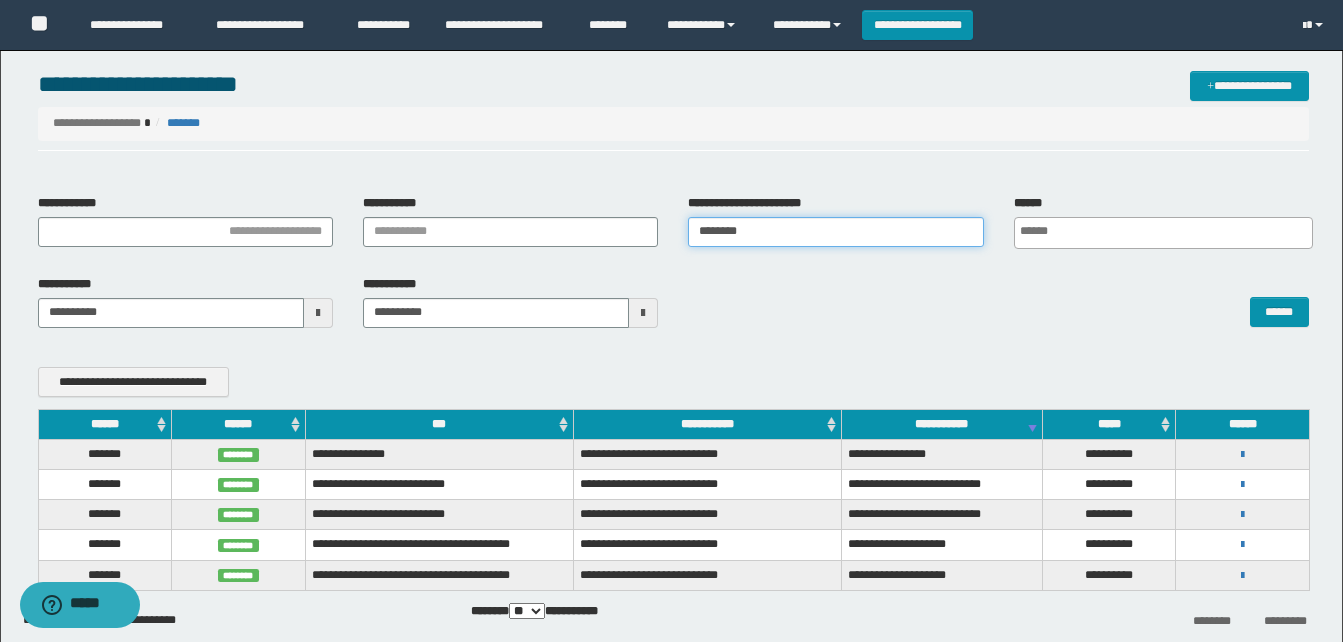 click on "********" at bounding box center [835, 232] 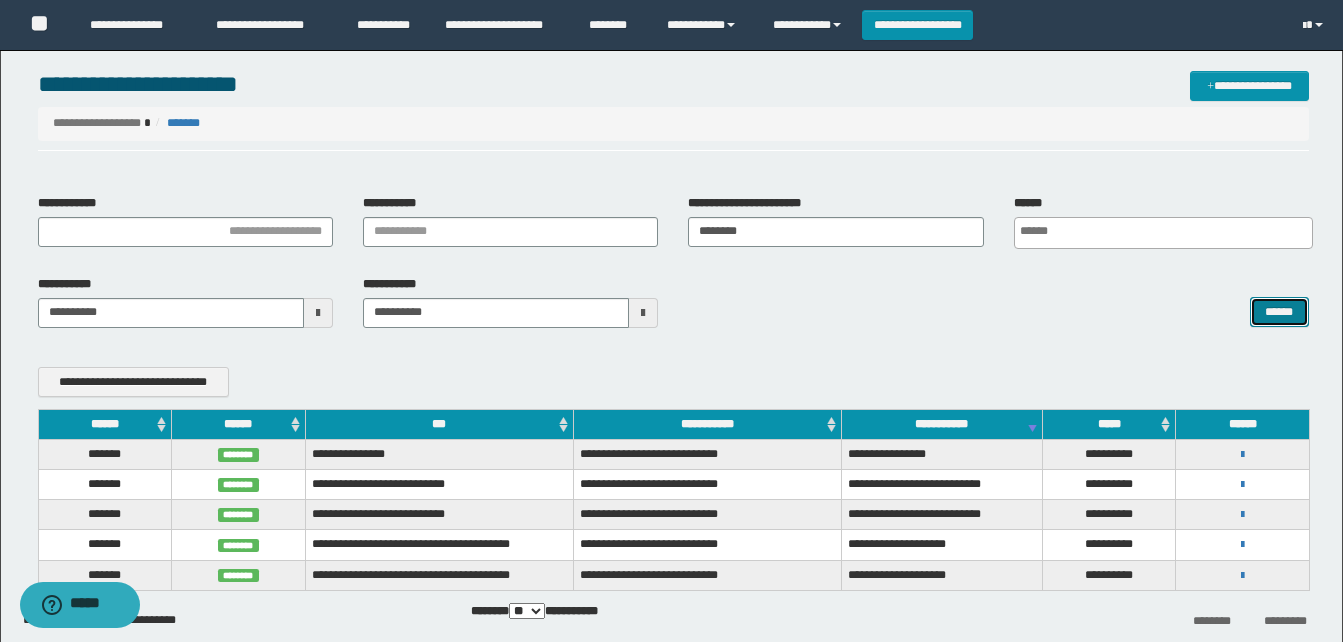 click on "******" at bounding box center [1279, 312] 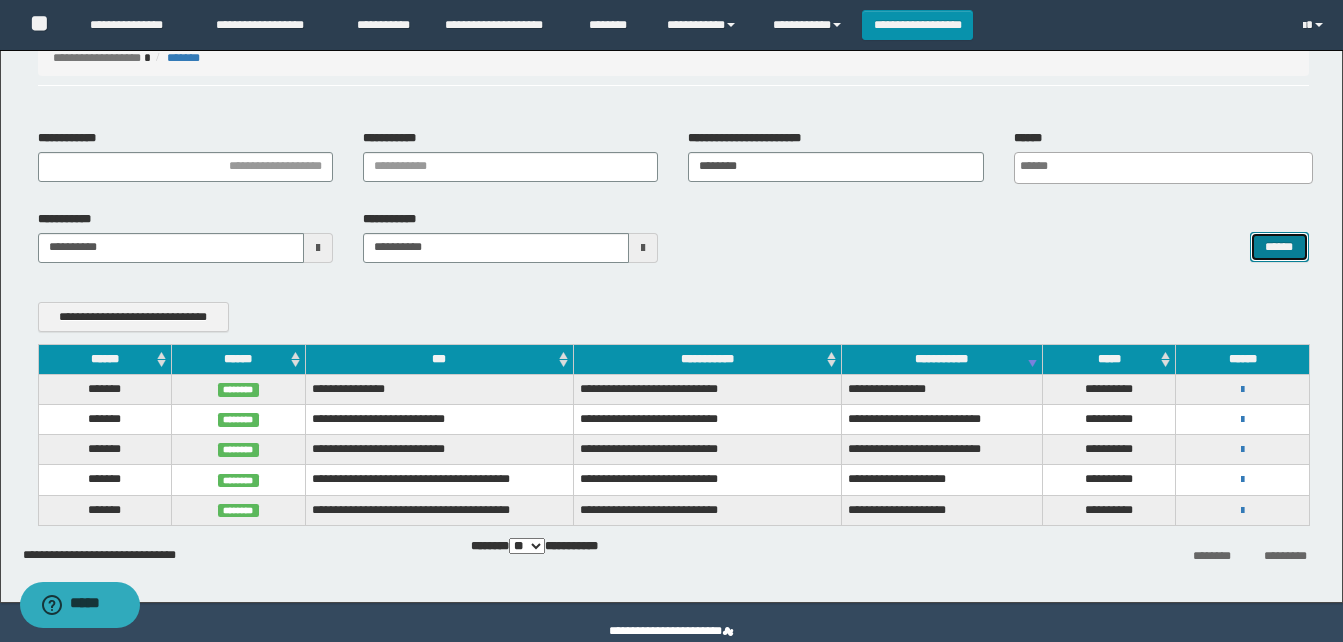 scroll, scrollTop: 120, scrollLeft: 0, axis: vertical 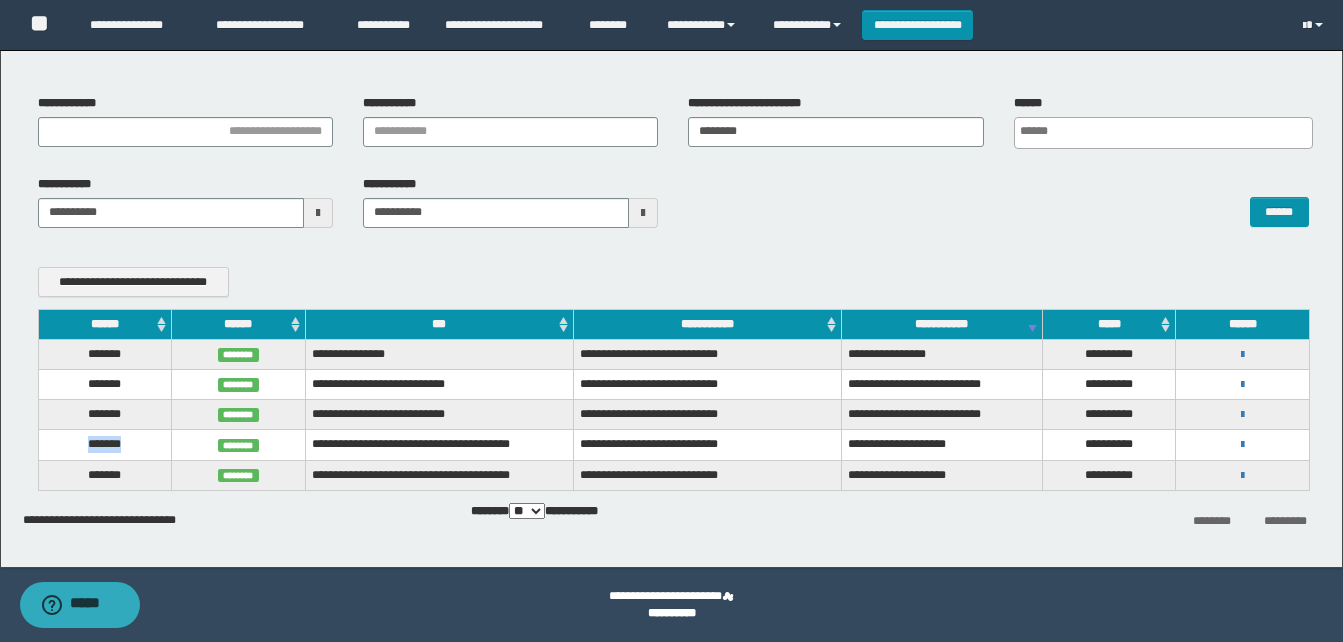 drag, startPoint x: 73, startPoint y: 451, endPoint x: 144, endPoint y: 443, distance: 71.44928 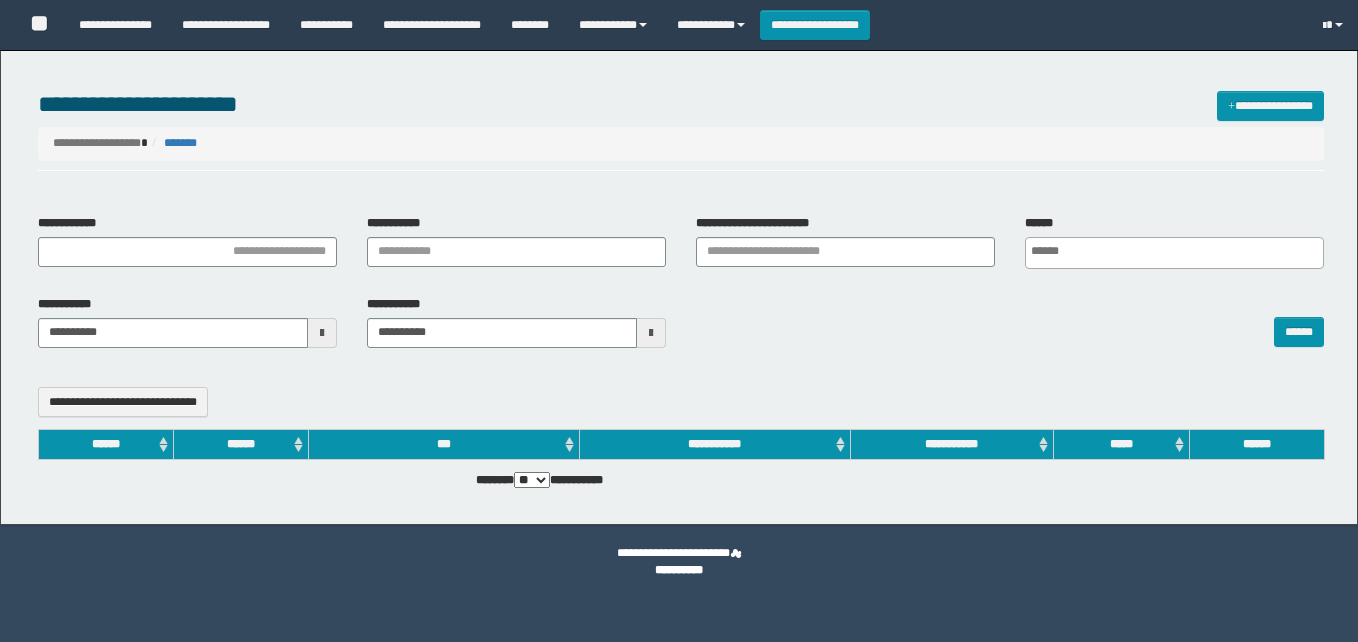 select 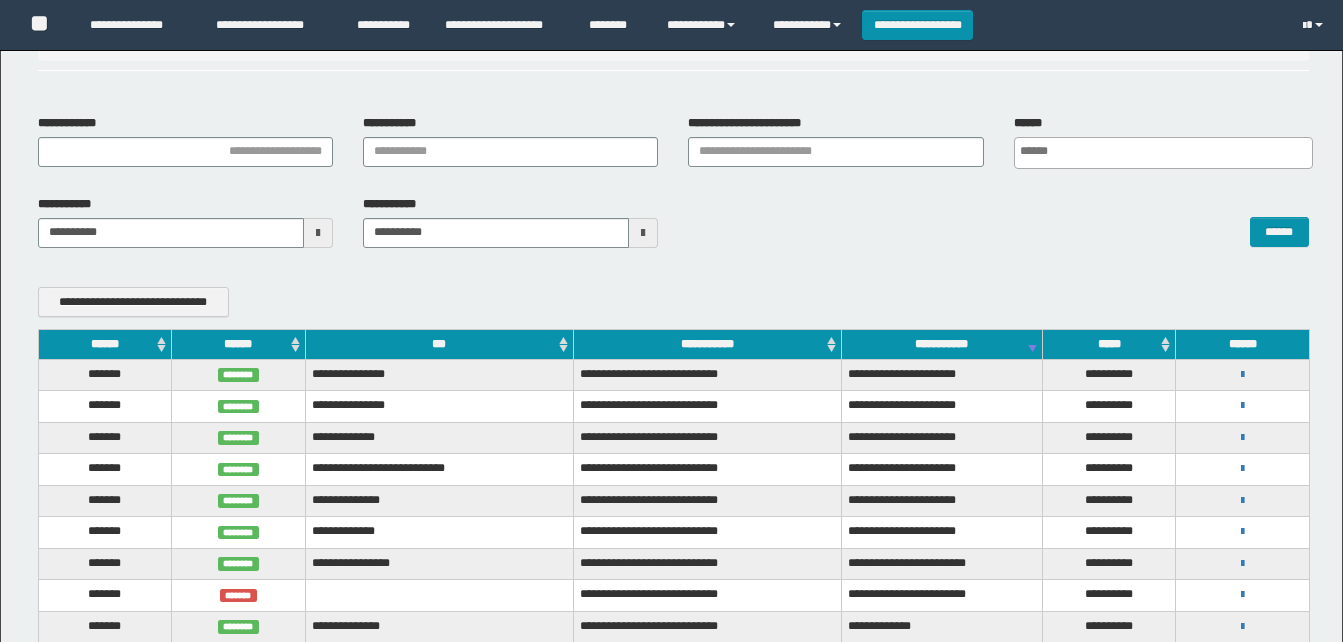 scroll, scrollTop: 457, scrollLeft: 0, axis: vertical 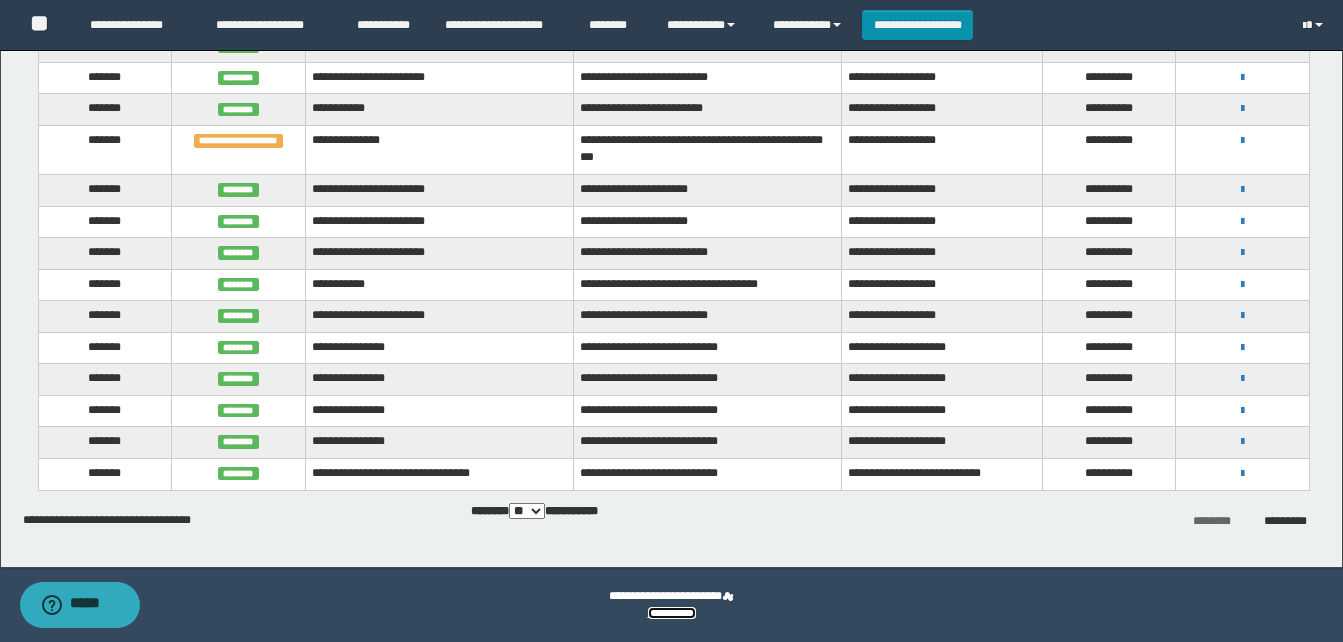click on "**********" at bounding box center [672, 613] 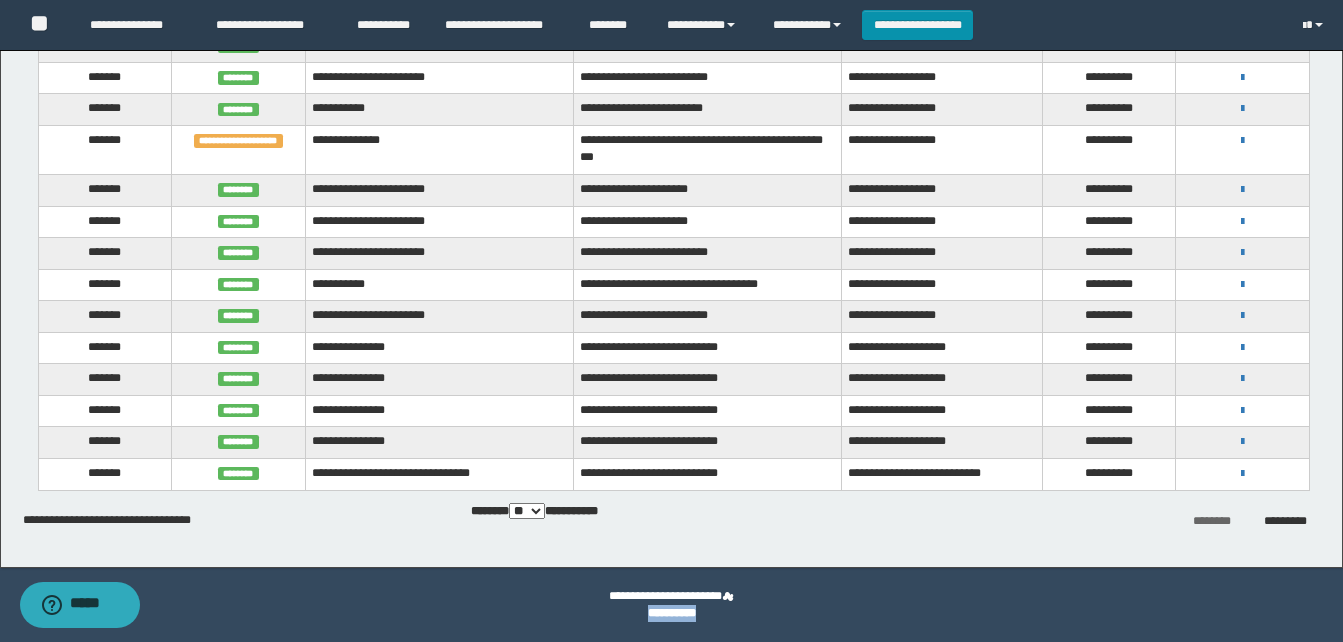 drag, startPoint x: 632, startPoint y: 613, endPoint x: 709, endPoint y: 617, distance: 77.10383 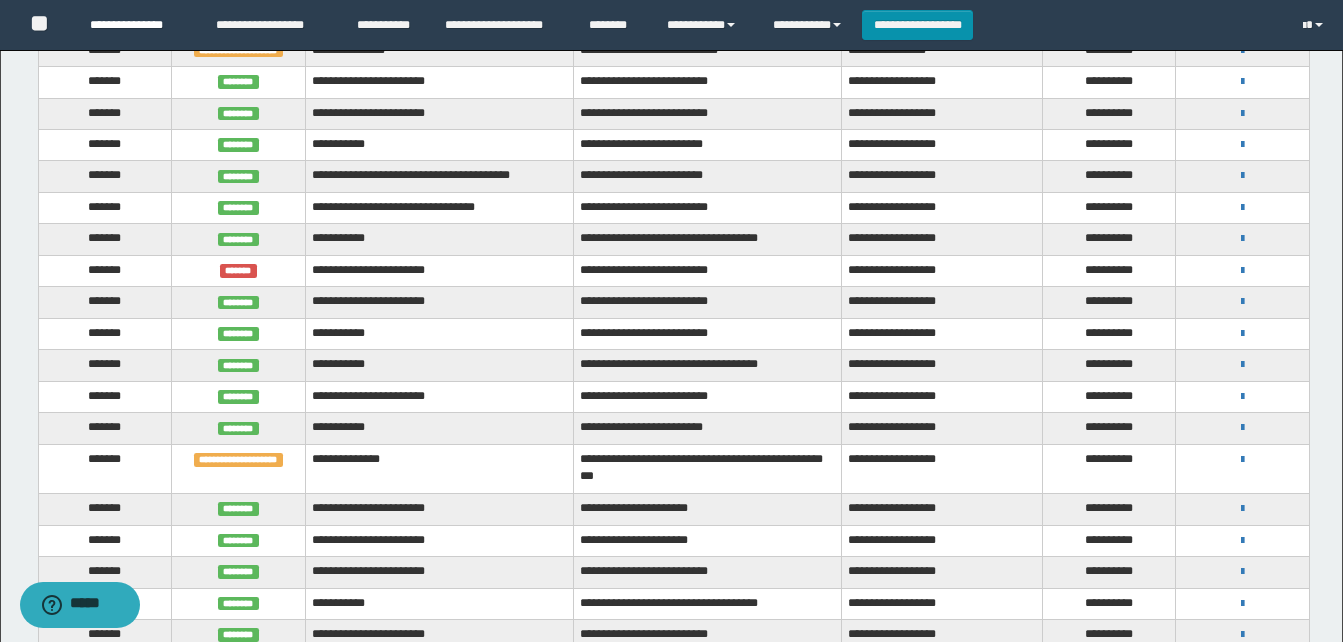 scroll, scrollTop: 1162, scrollLeft: 0, axis: vertical 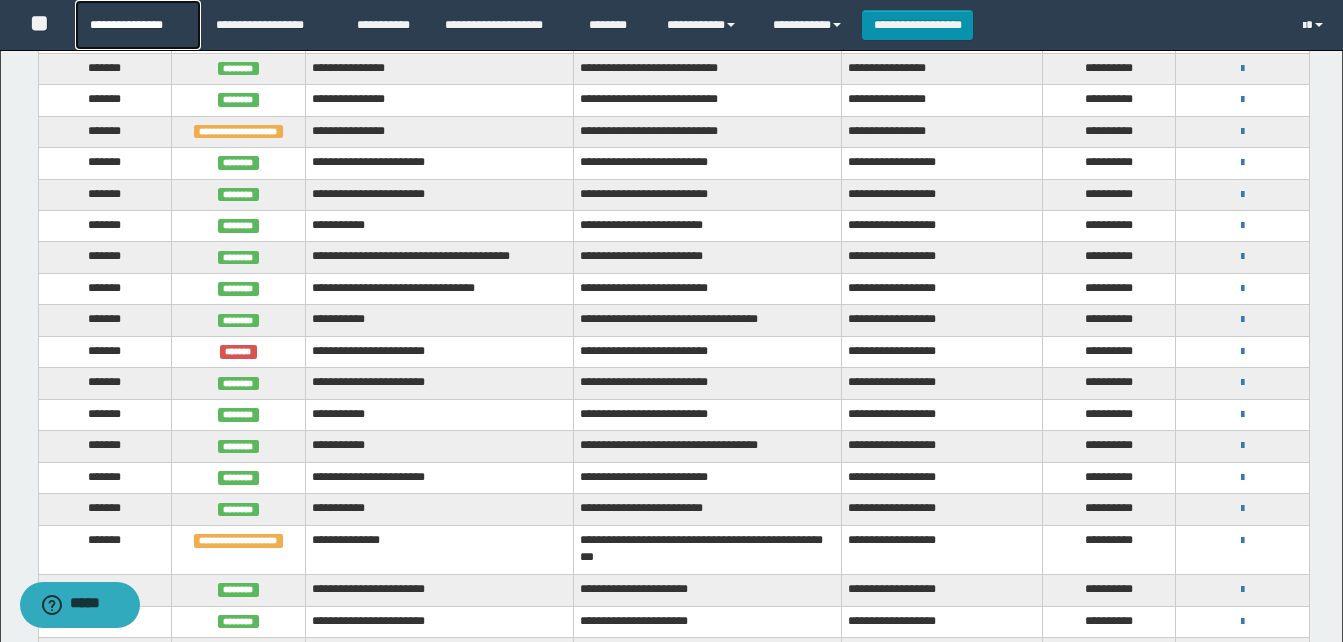 click on "**********" at bounding box center (137, 25) 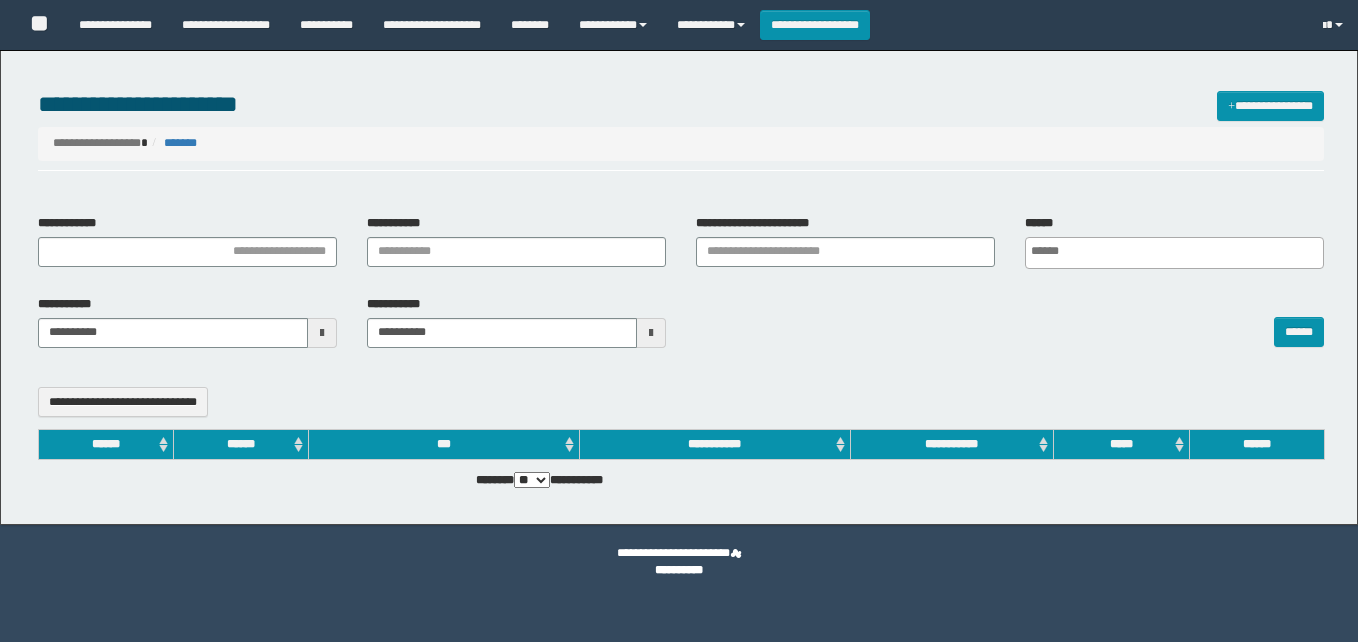 select 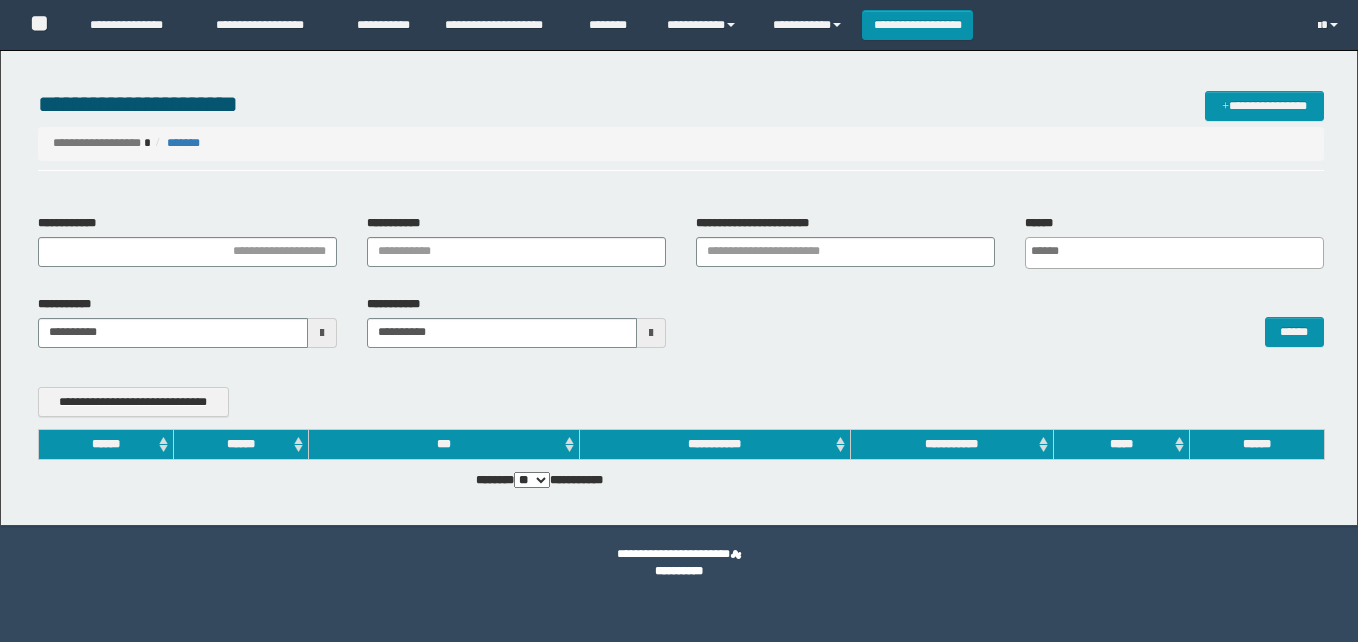scroll, scrollTop: 0, scrollLeft: 0, axis: both 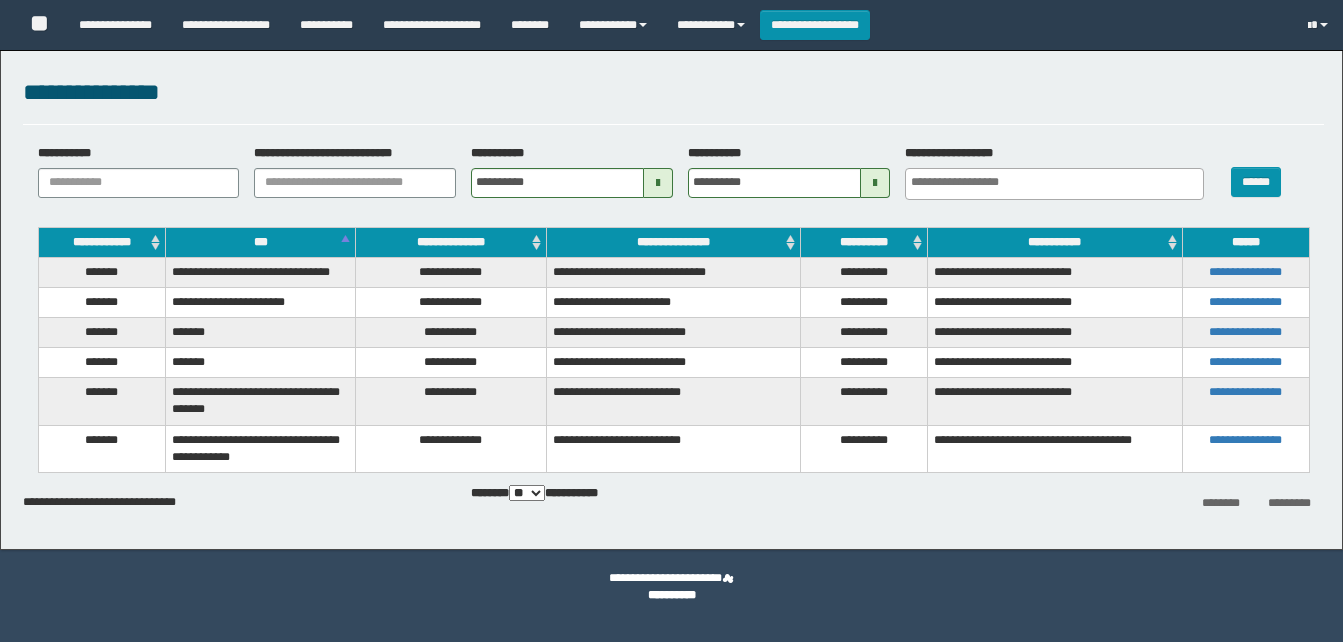 select 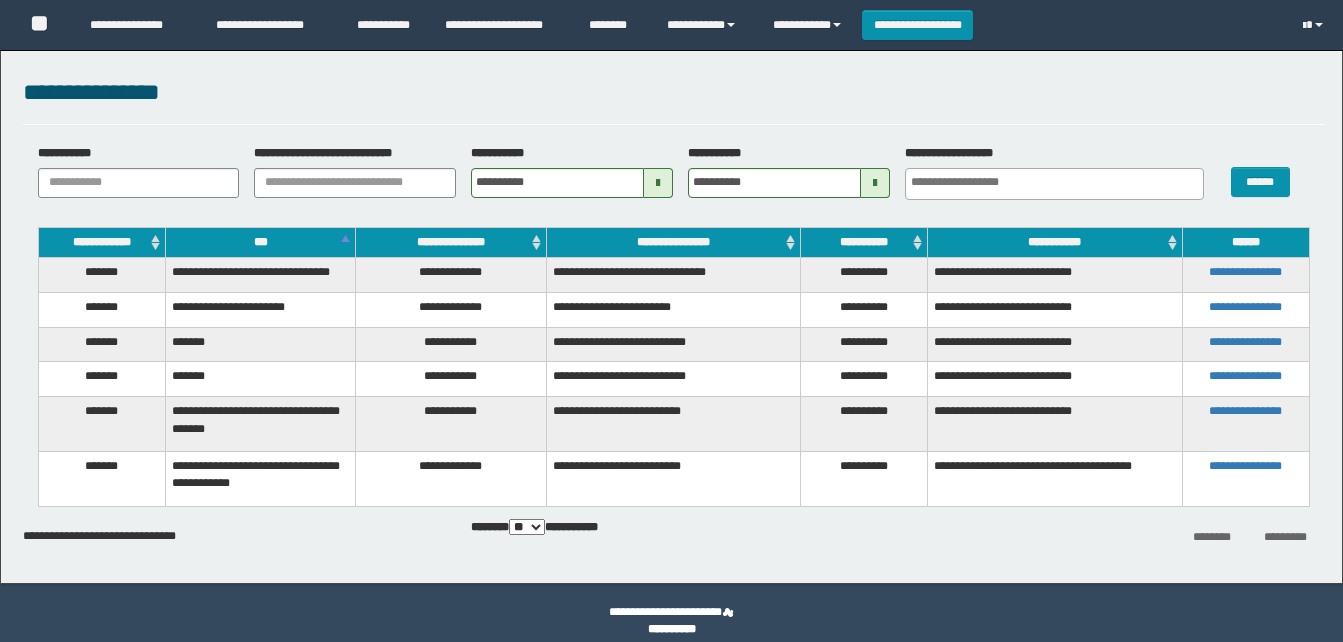 scroll, scrollTop: 0, scrollLeft: 0, axis: both 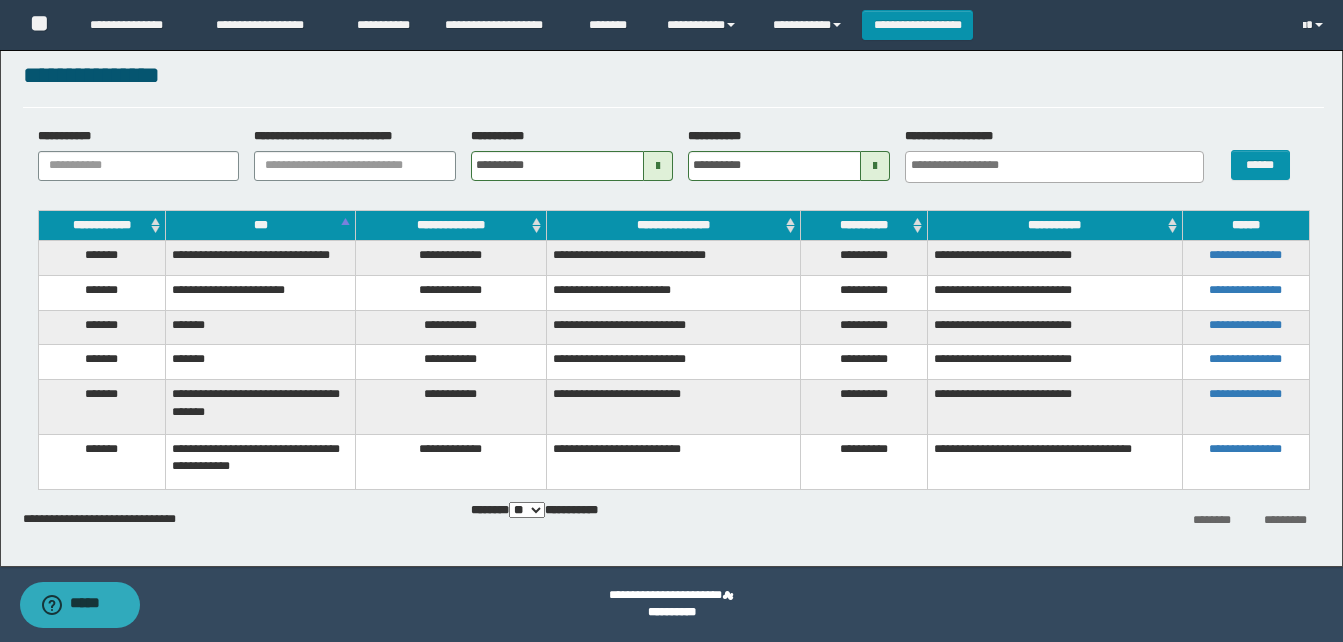 click at bounding box center [875, 166] 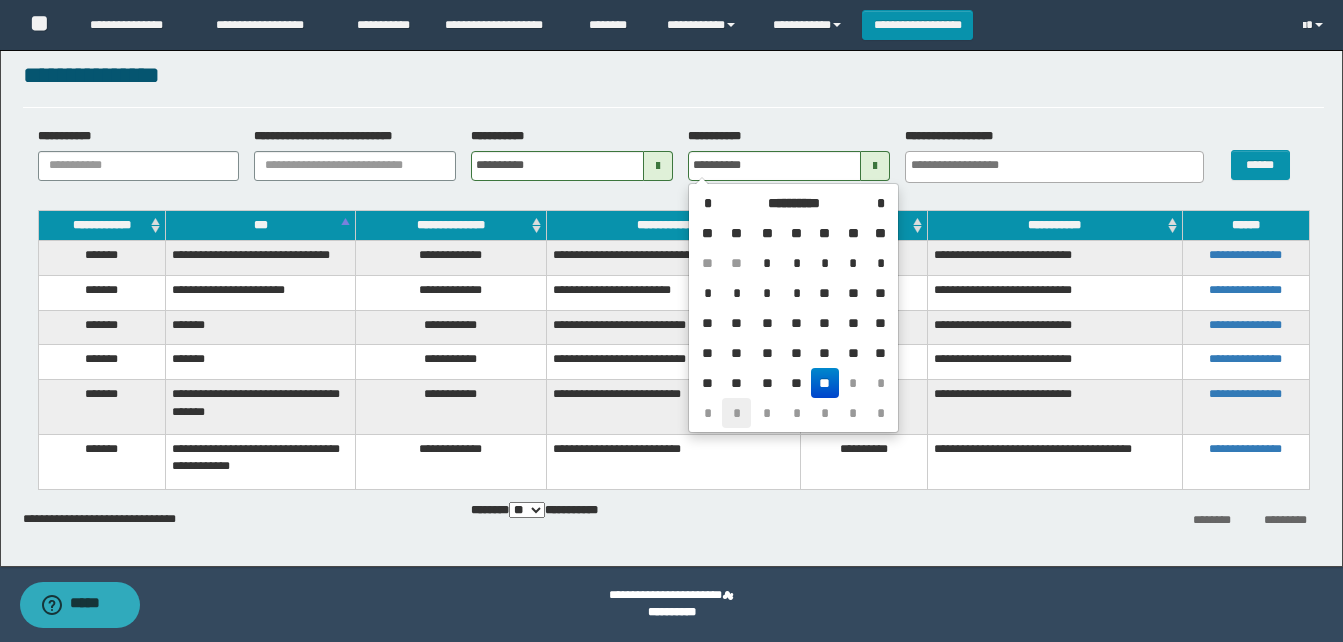 click on "*" at bounding box center (736, 413) 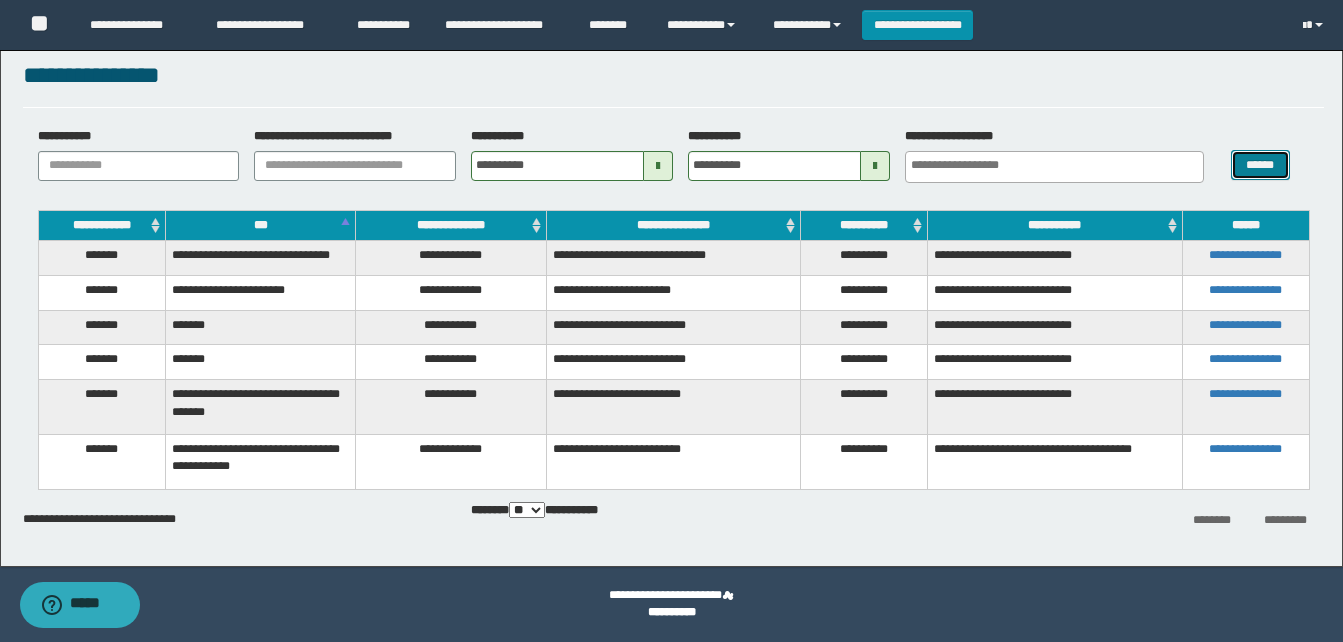 click on "******" at bounding box center (1260, 165) 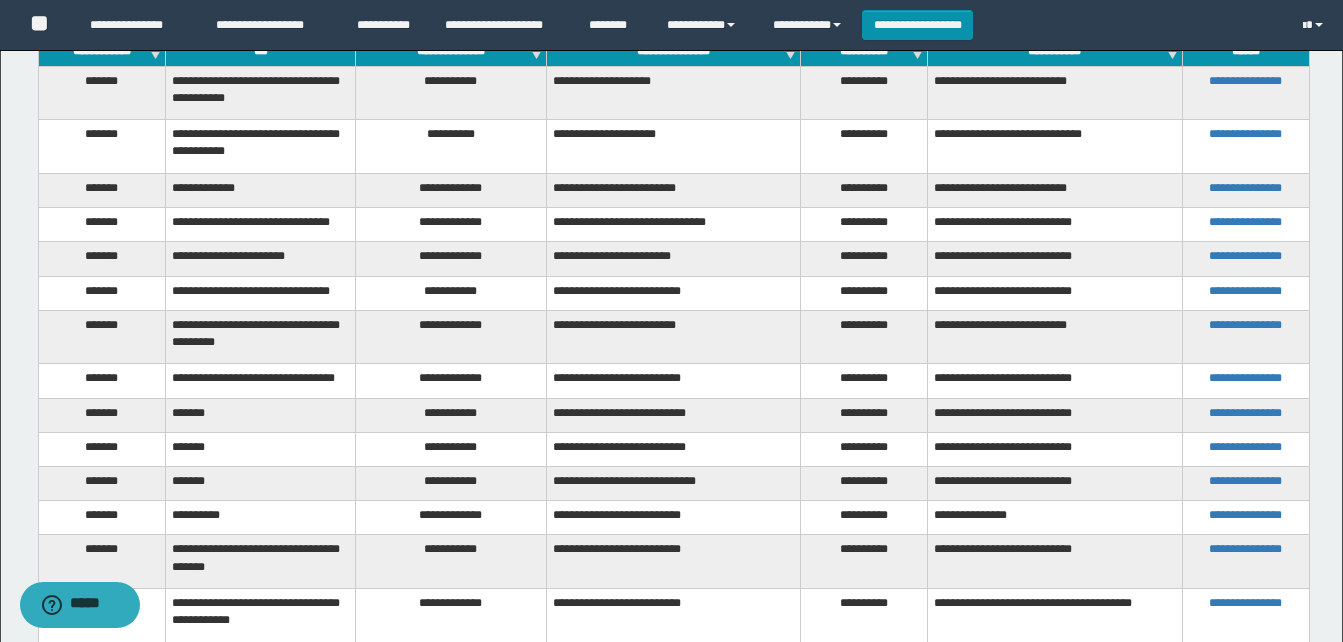 scroll, scrollTop: 143, scrollLeft: 0, axis: vertical 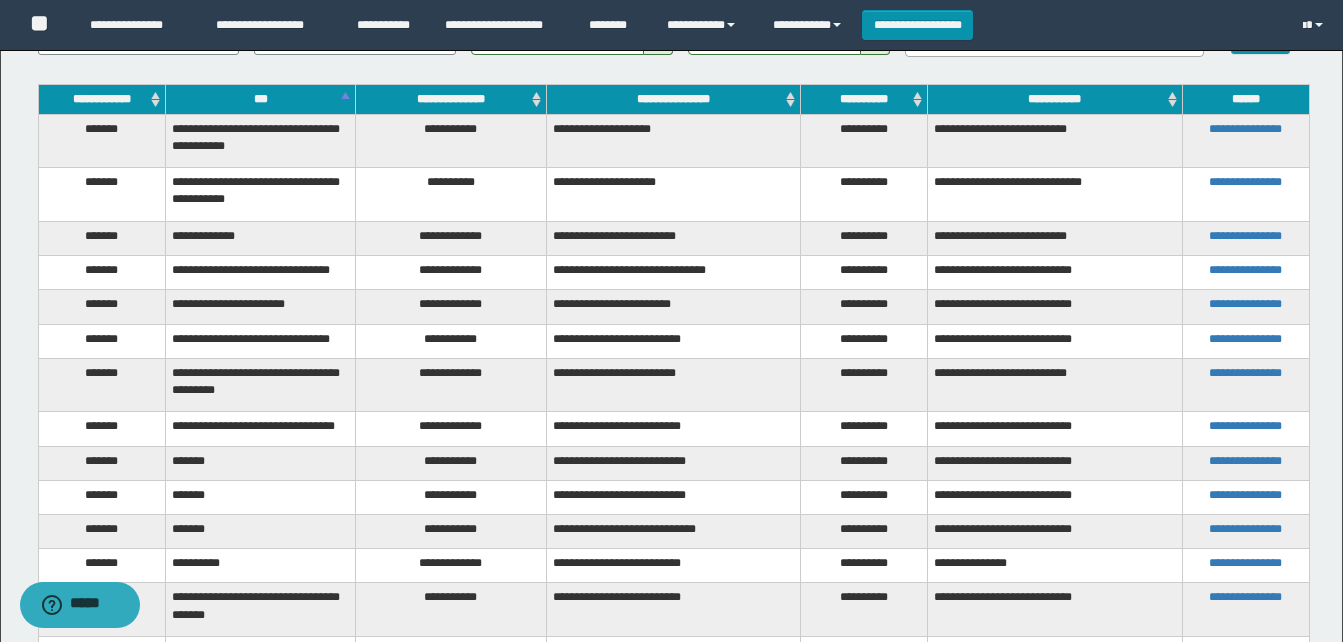 click on "**********" at bounding box center (451, 273) 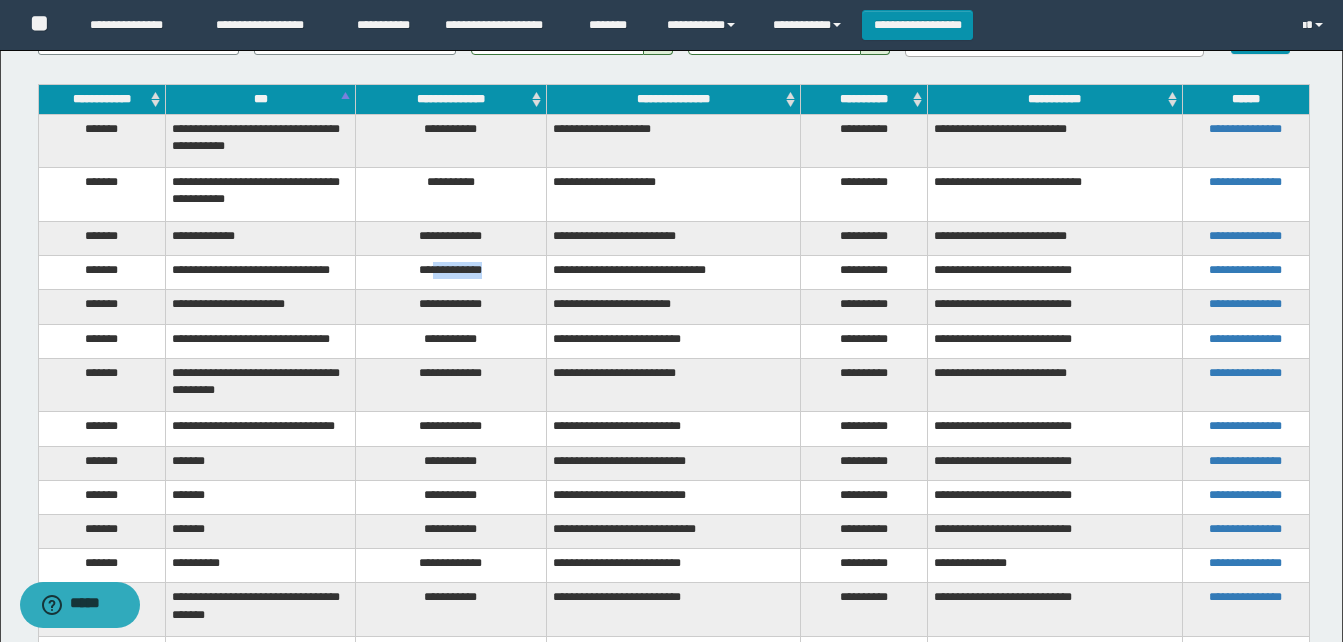 click on "**********" at bounding box center [451, 273] 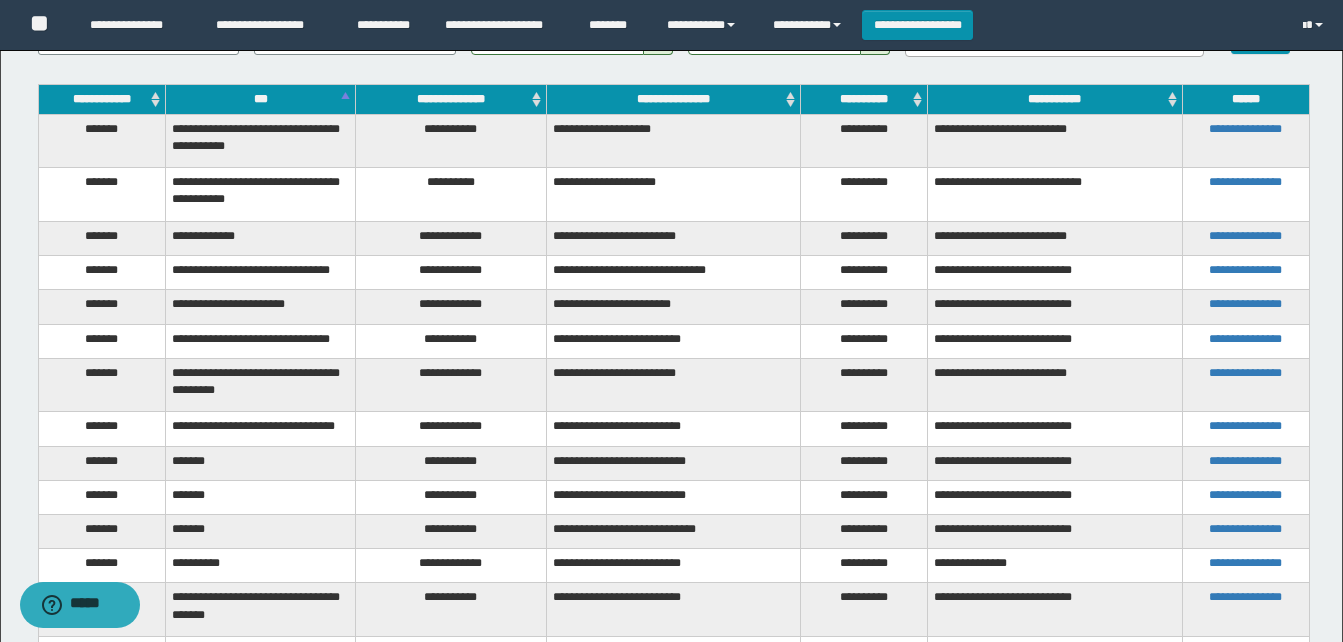 click on "**********" at bounding box center (451, 307) 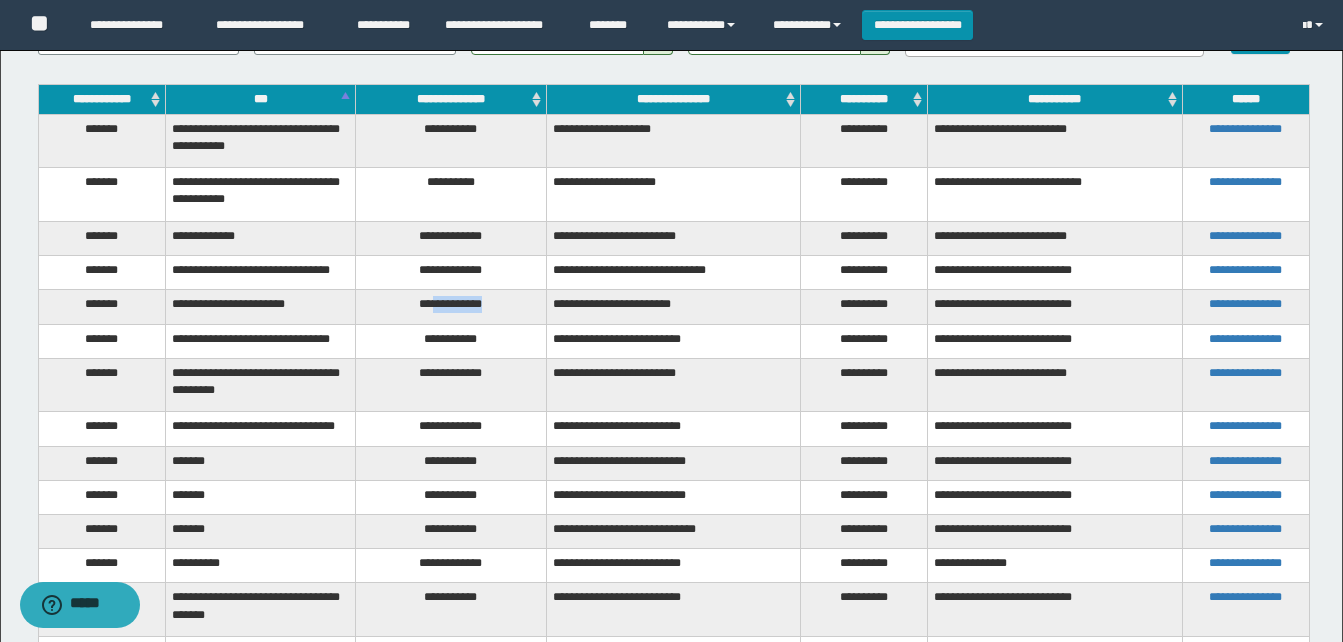 click on "**********" at bounding box center [451, 307] 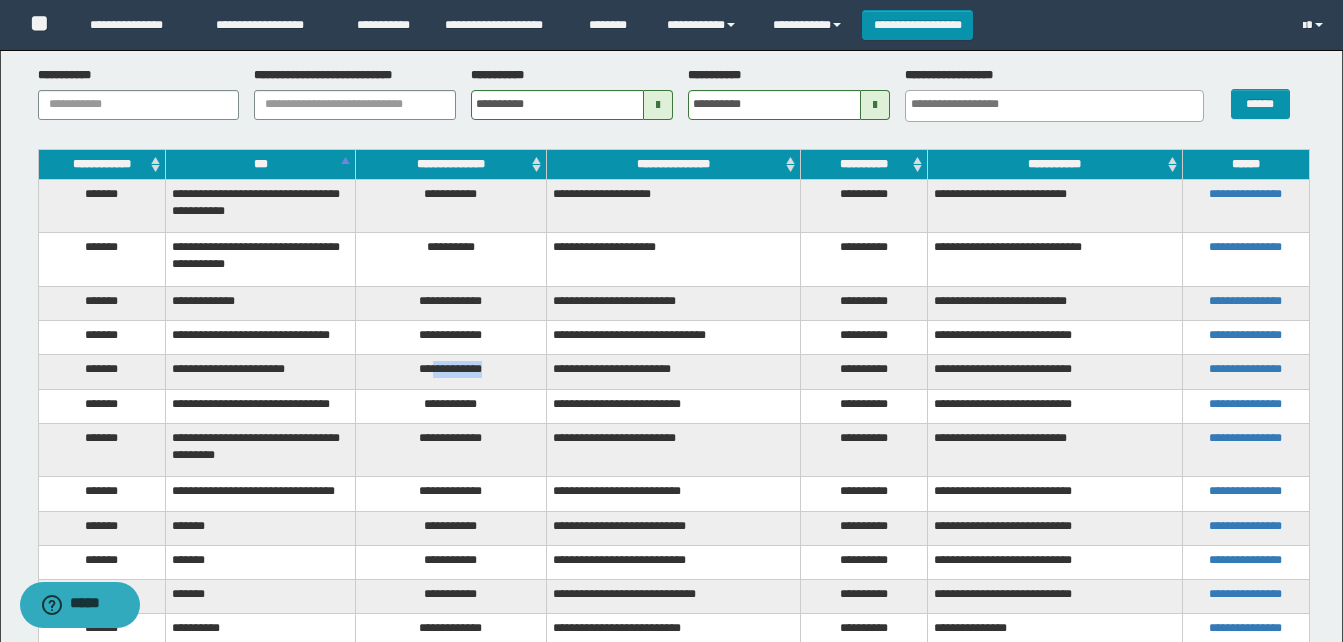 scroll, scrollTop: 43, scrollLeft: 0, axis: vertical 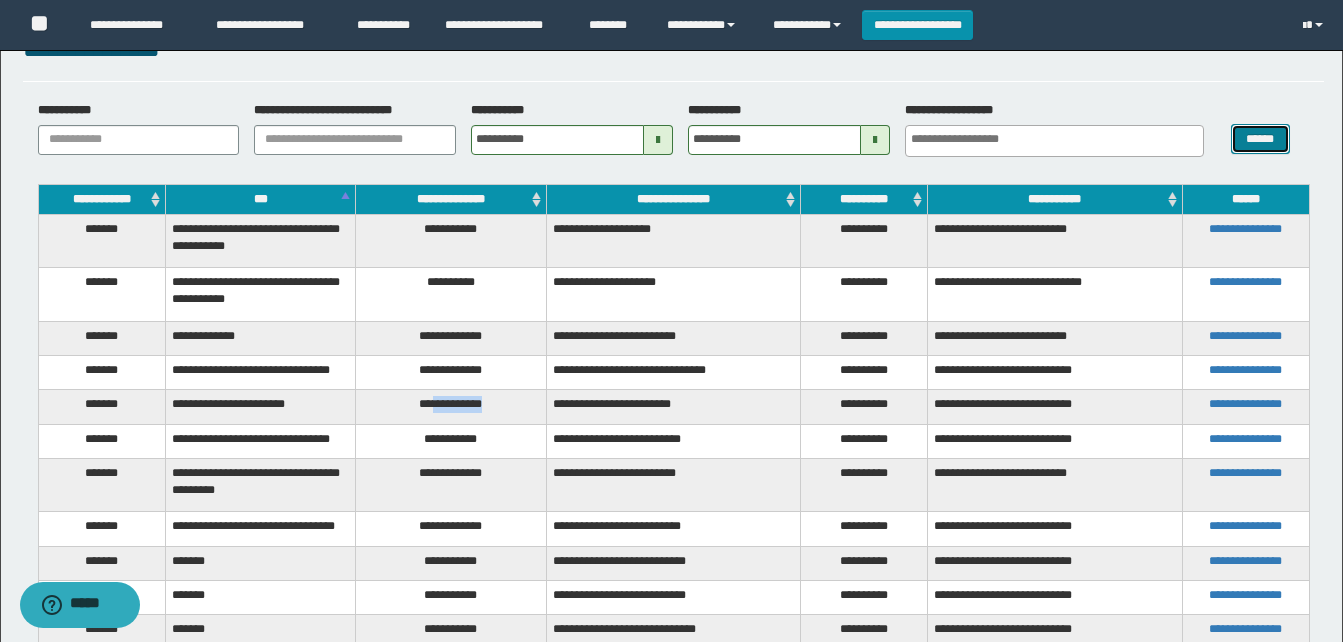 click on "******" at bounding box center (1260, 139) 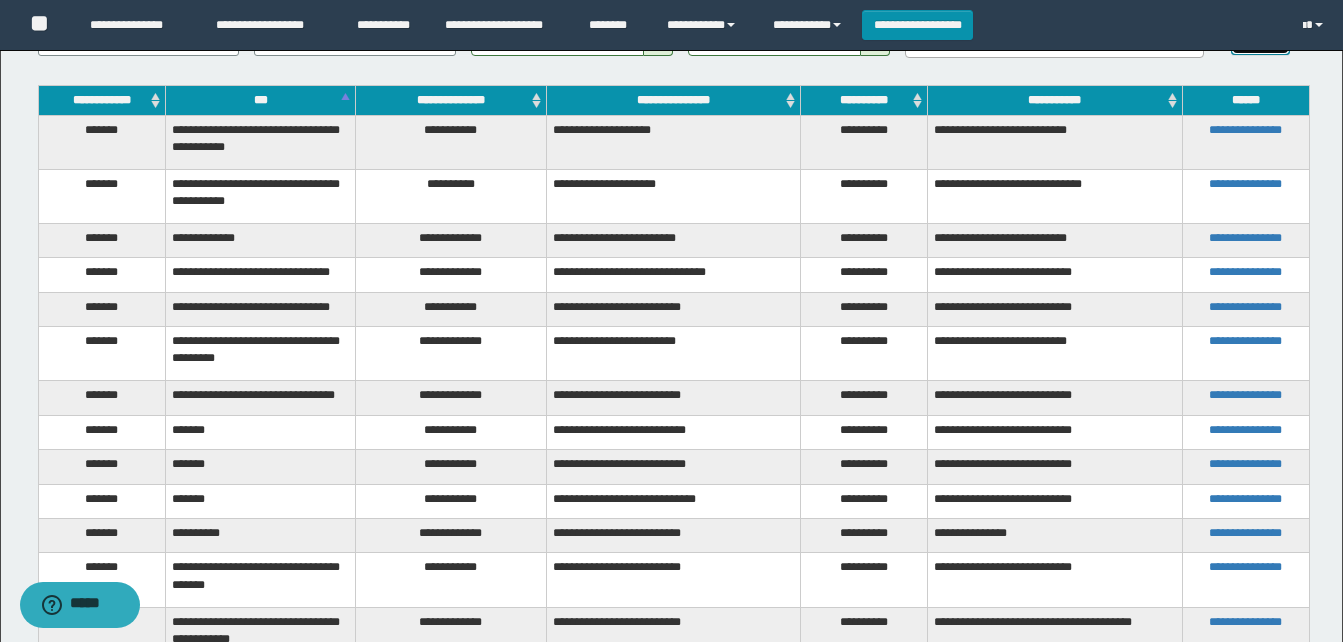 scroll, scrollTop: 143, scrollLeft: 0, axis: vertical 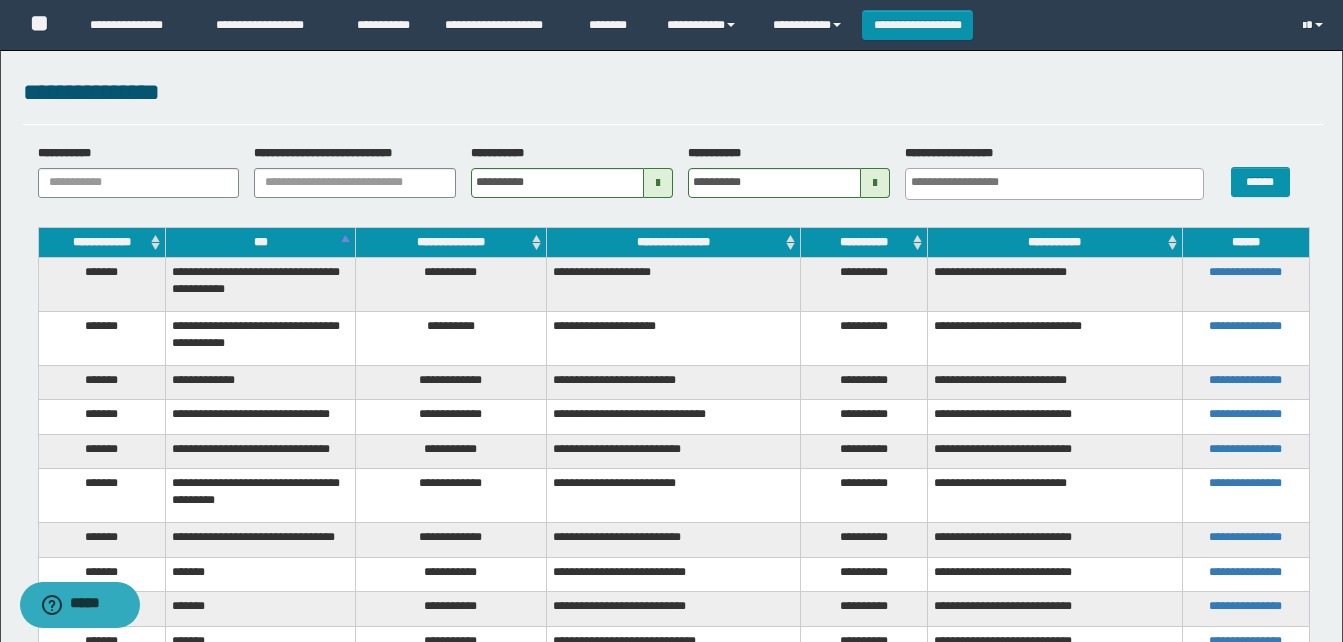 click on "**********" at bounding box center [451, 382] 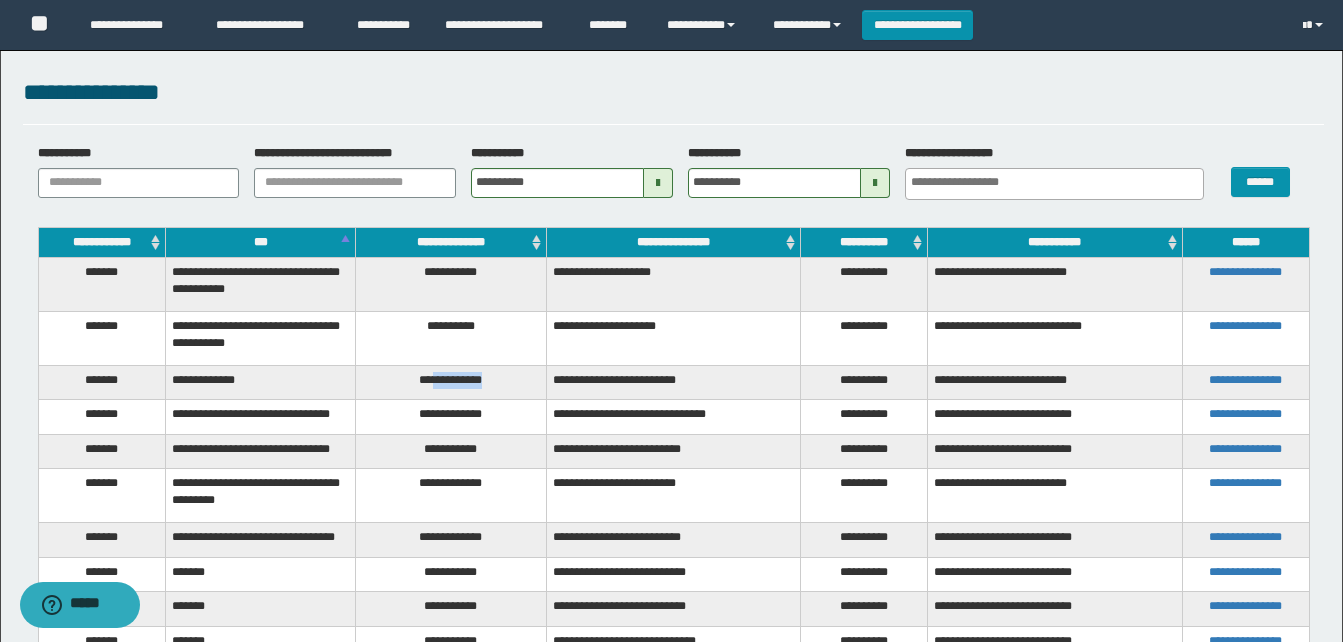 click on "**********" at bounding box center [451, 382] 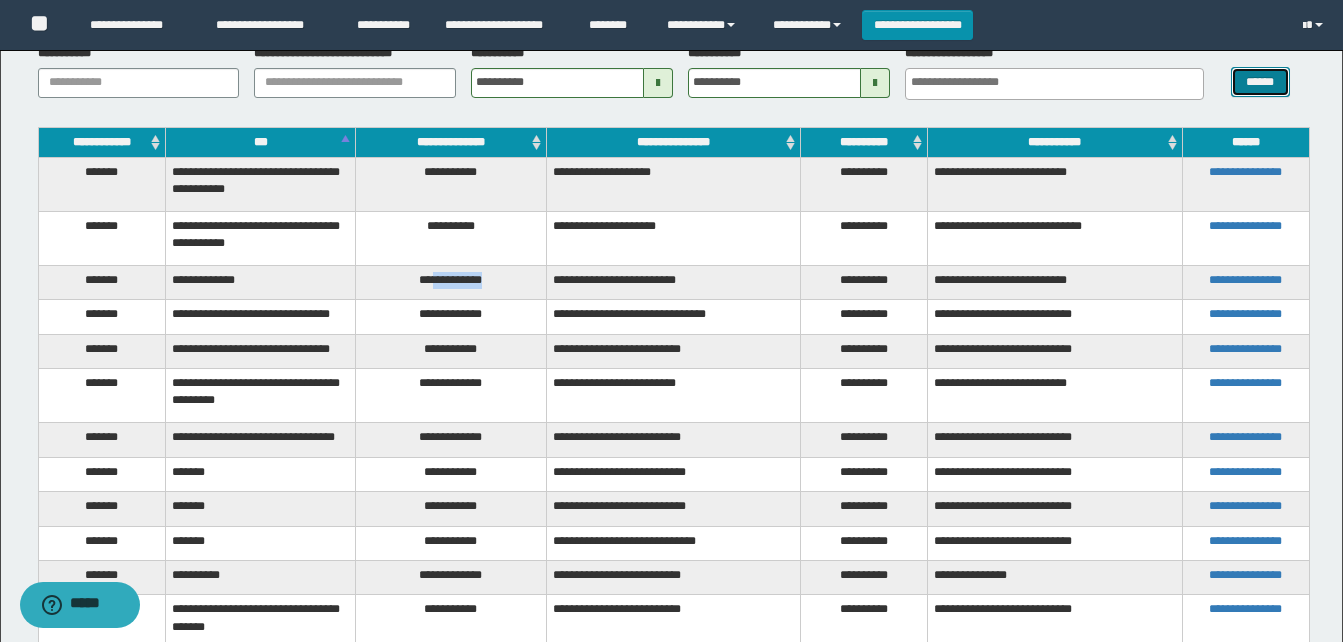click on "******" at bounding box center [1260, 82] 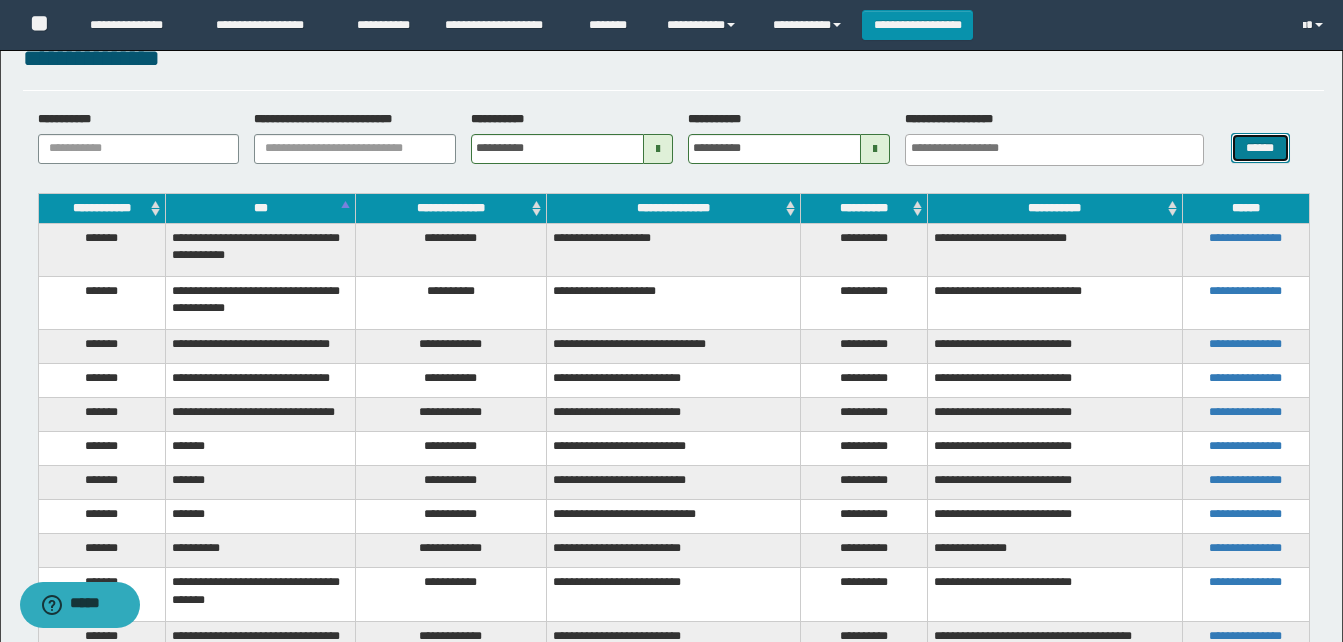 scroll, scrollTop: 0, scrollLeft: 0, axis: both 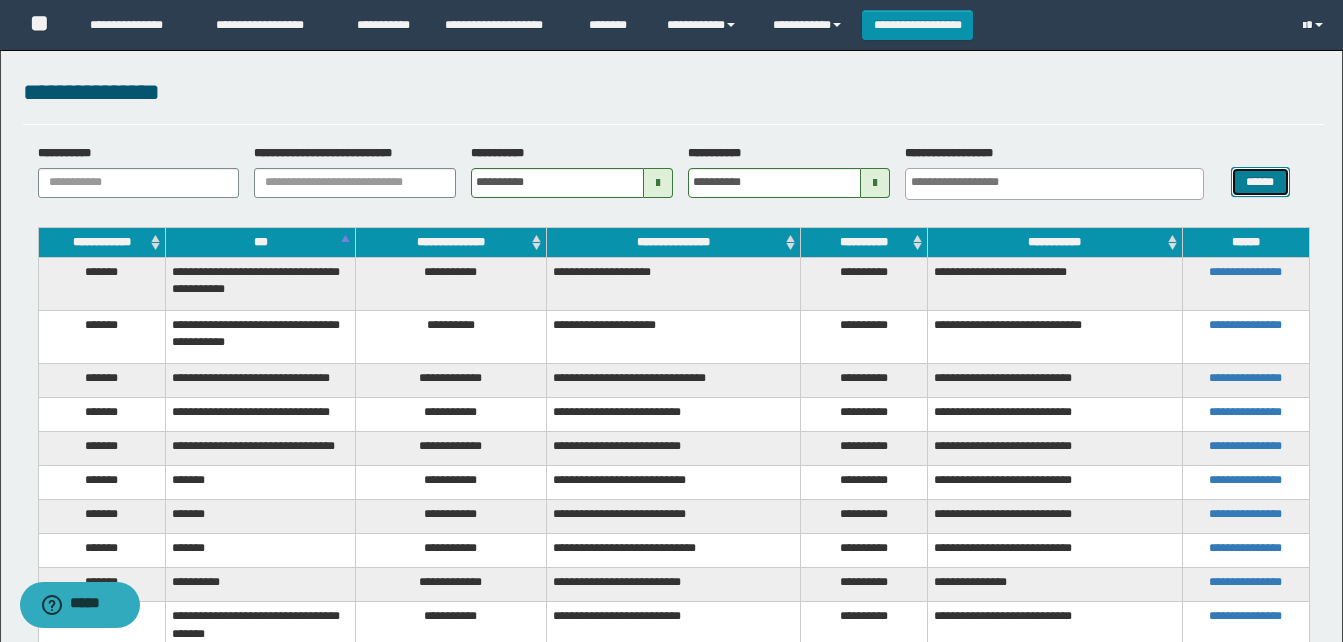 type 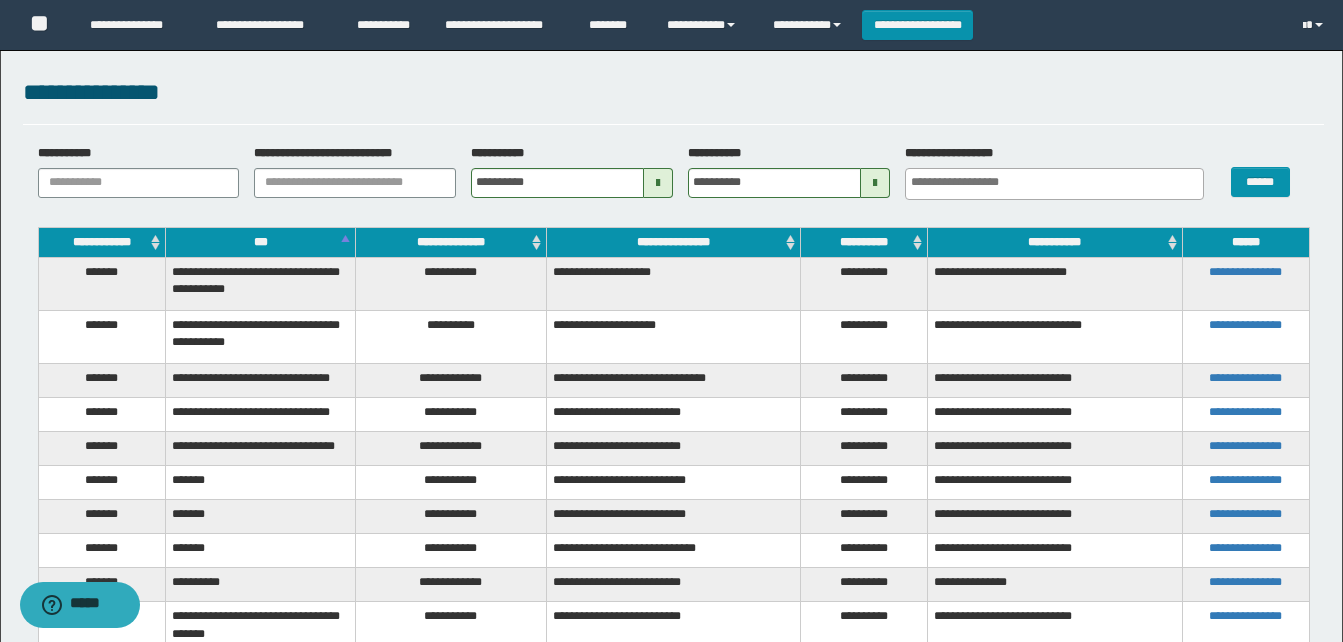 click on "**********" at bounding box center (451, 283) 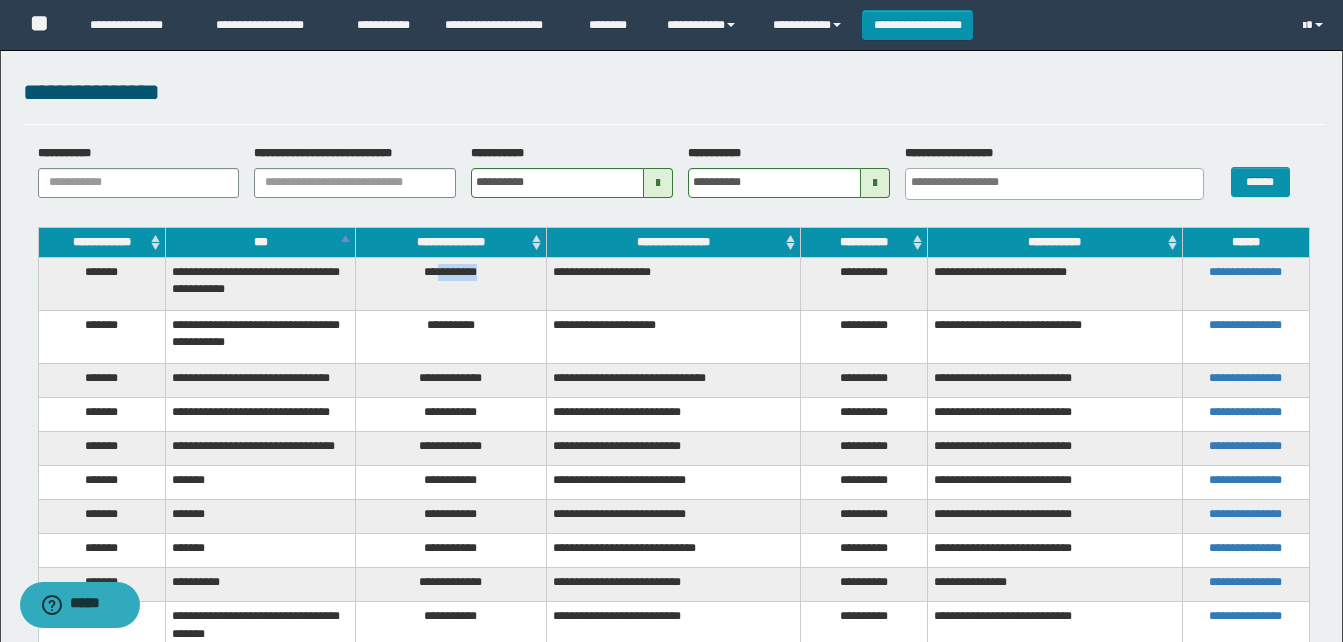 click on "**********" at bounding box center (451, 283) 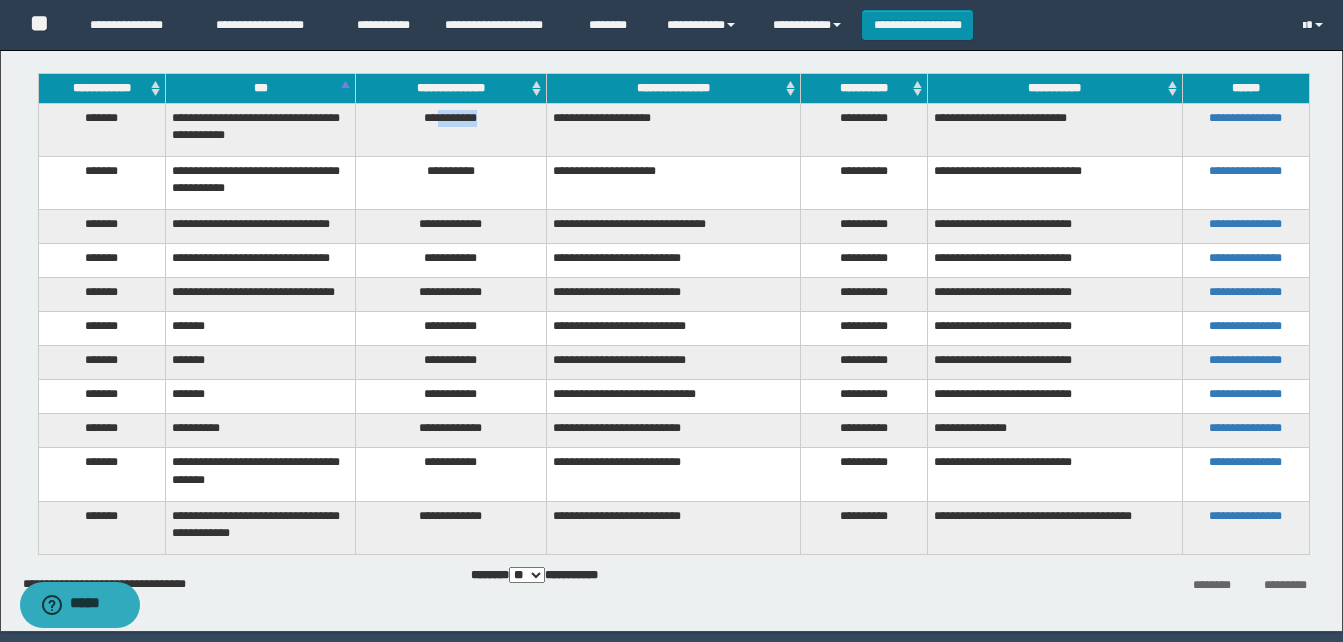 scroll, scrollTop: 200, scrollLeft: 0, axis: vertical 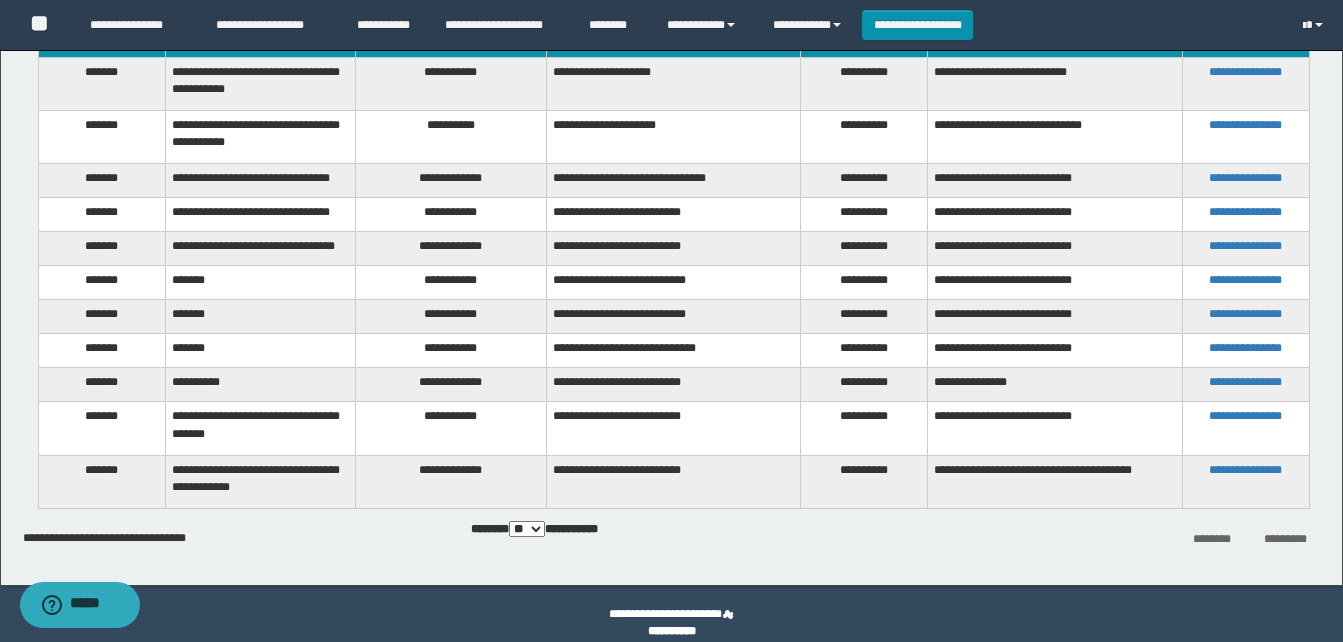 click on "**********" at bounding box center (451, 215) 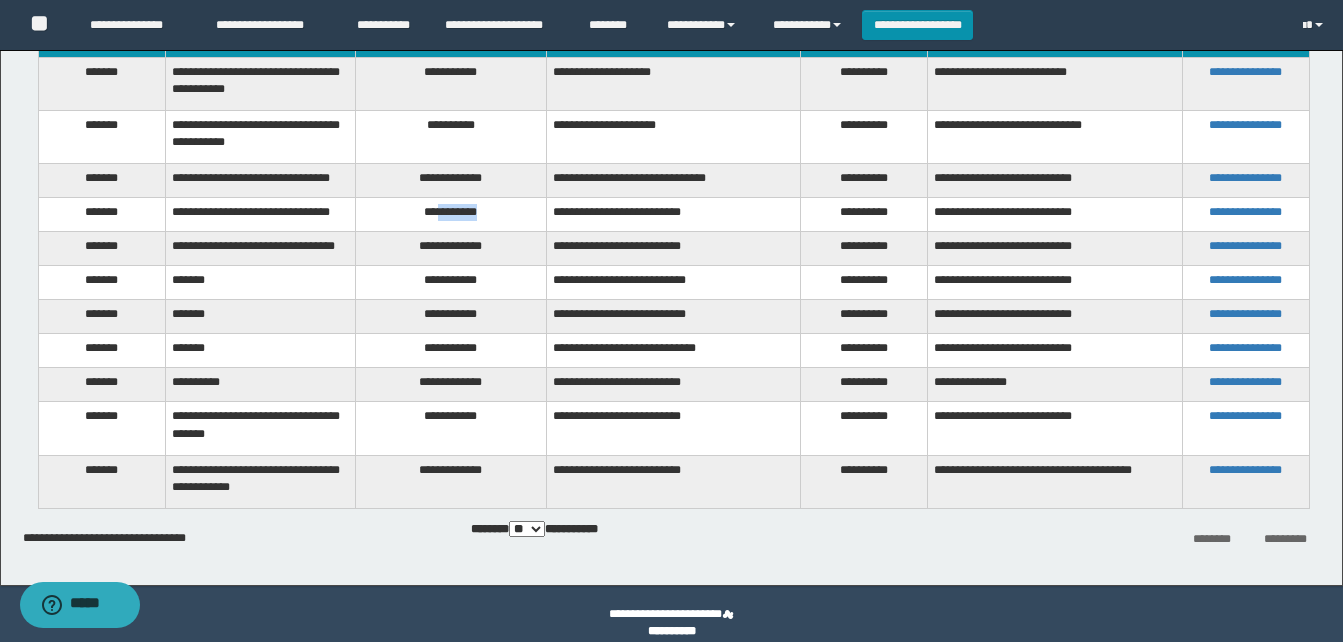 click on "**********" at bounding box center [451, 215] 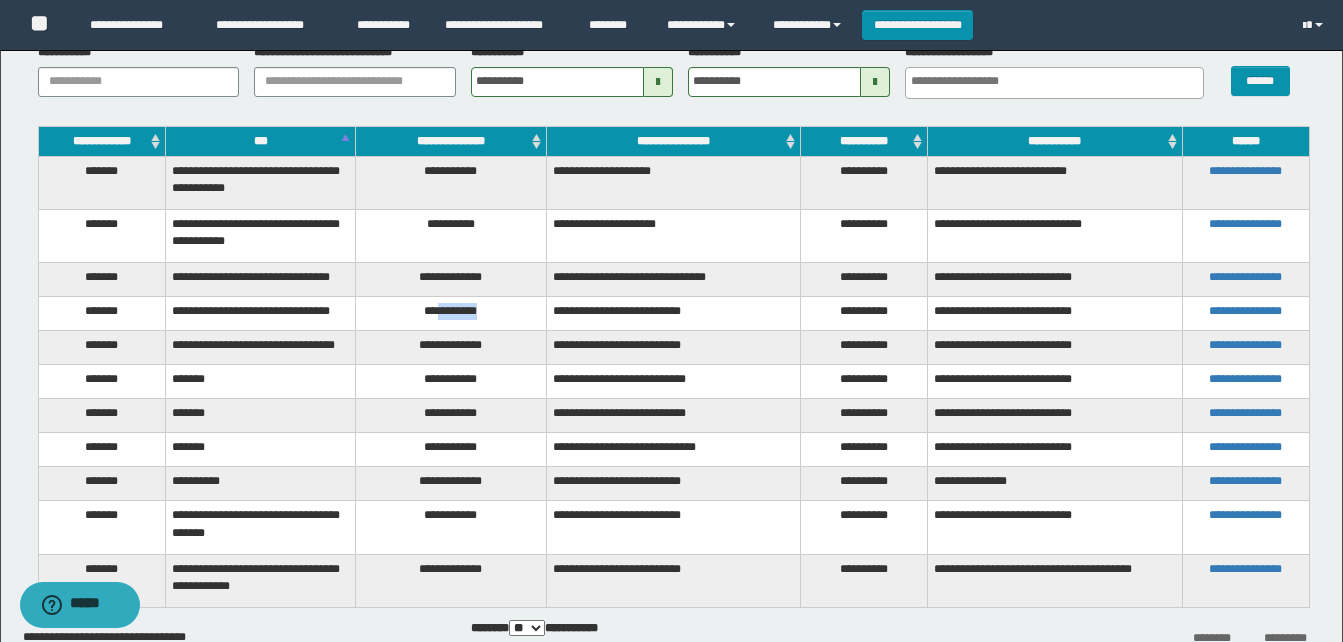scroll, scrollTop: 100, scrollLeft: 0, axis: vertical 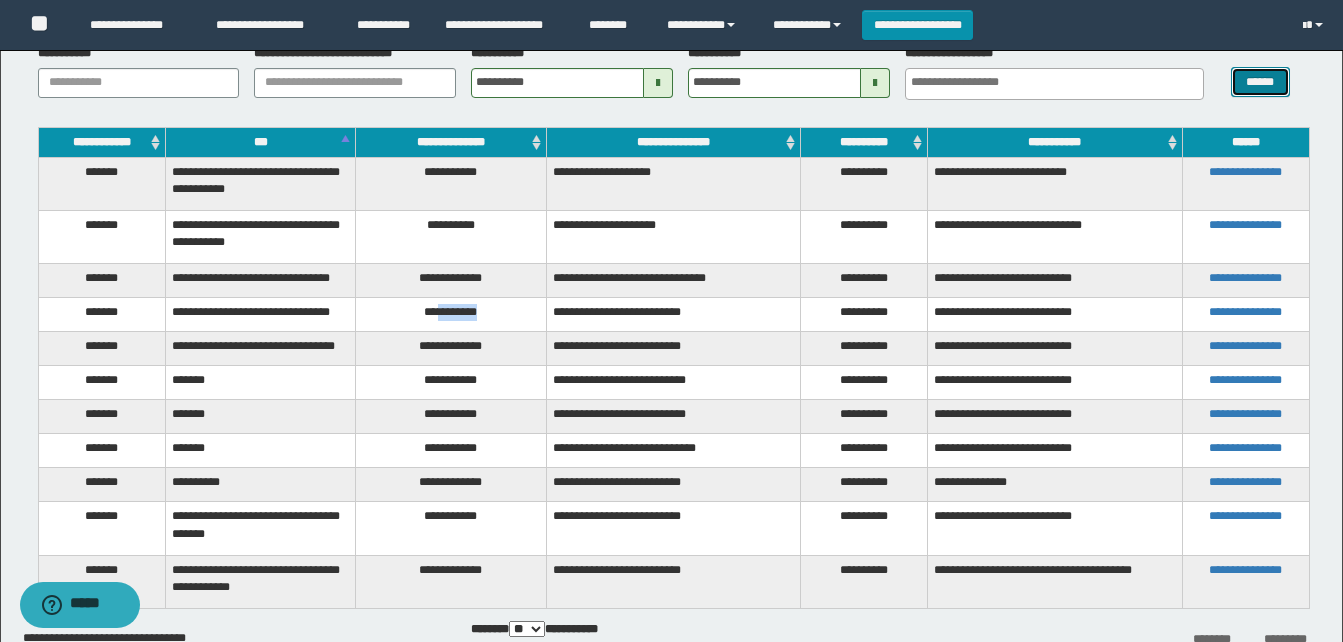 click on "******" at bounding box center (1260, 82) 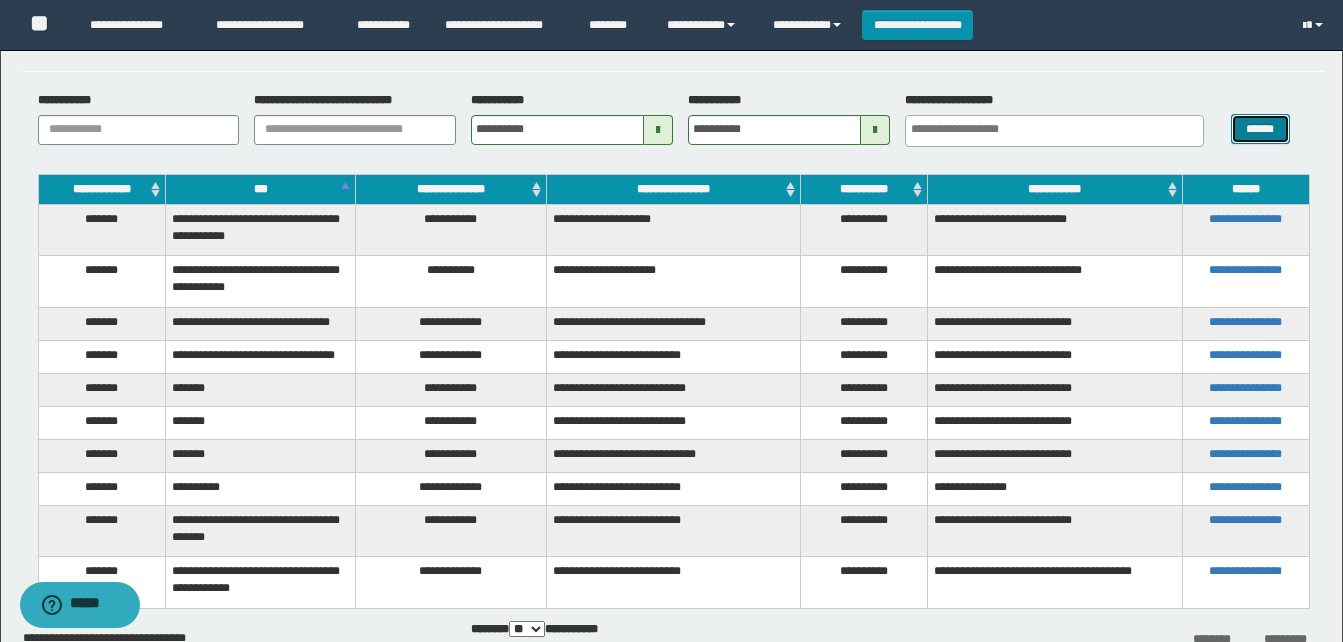 scroll, scrollTop: 100, scrollLeft: 0, axis: vertical 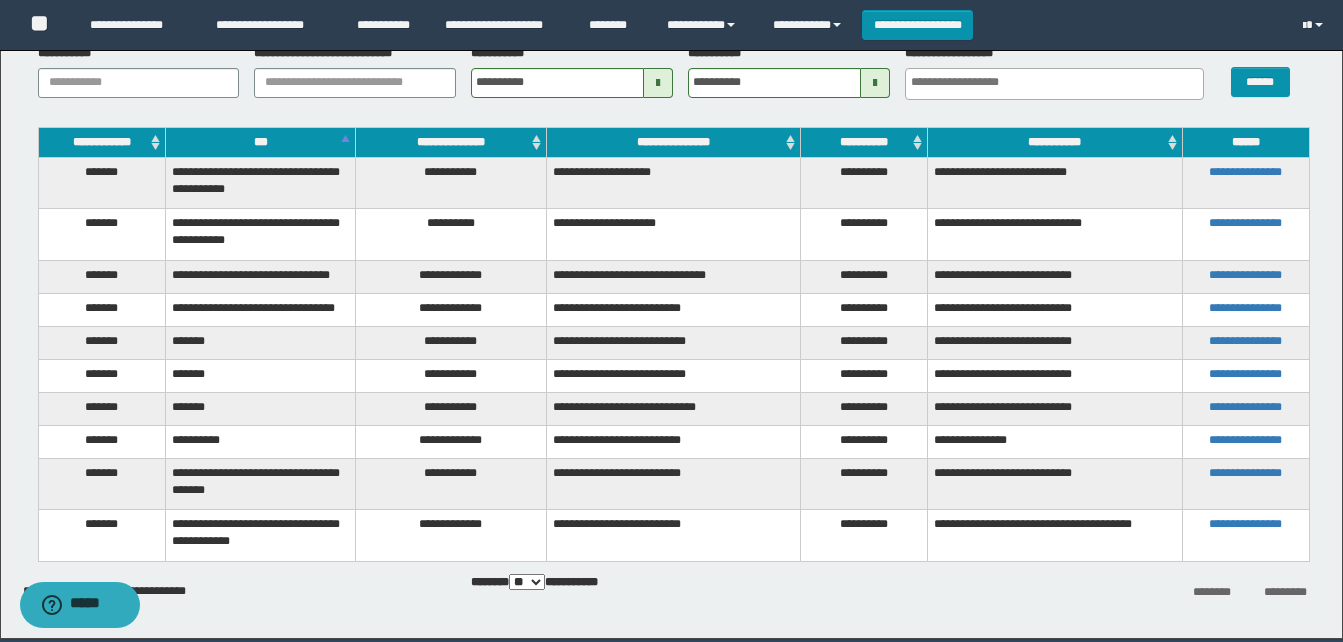 click on "**********" at bounding box center [451, 309] 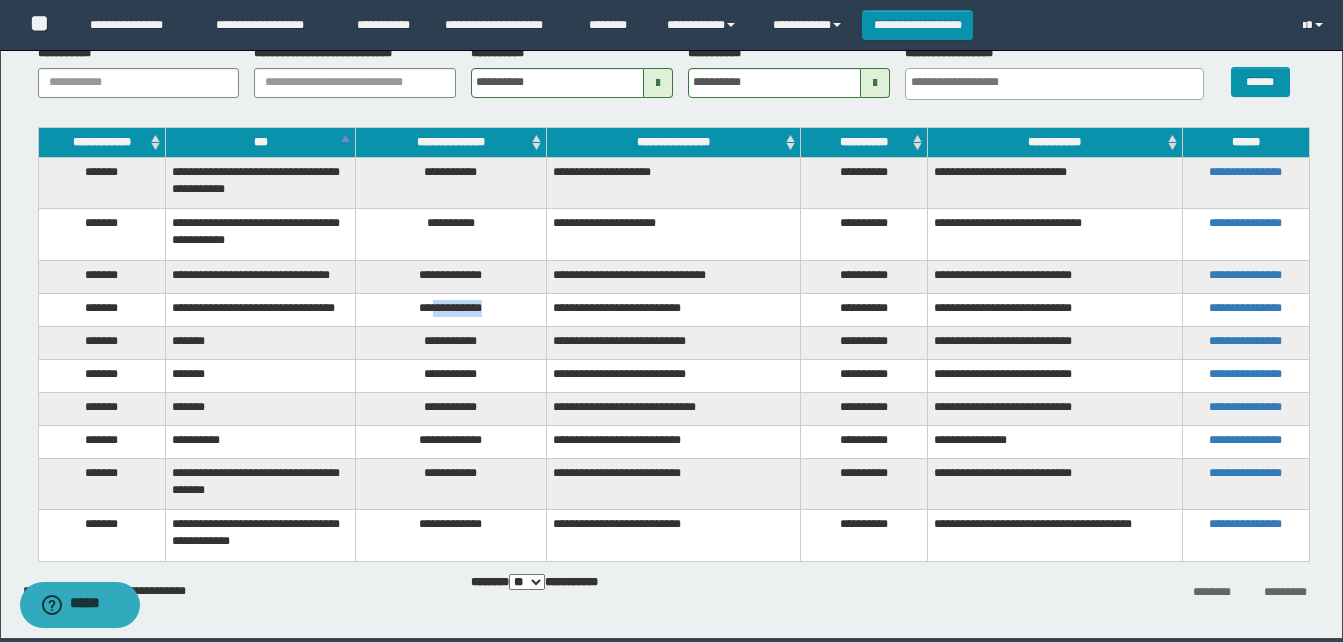 click on "**********" at bounding box center [451, 309] 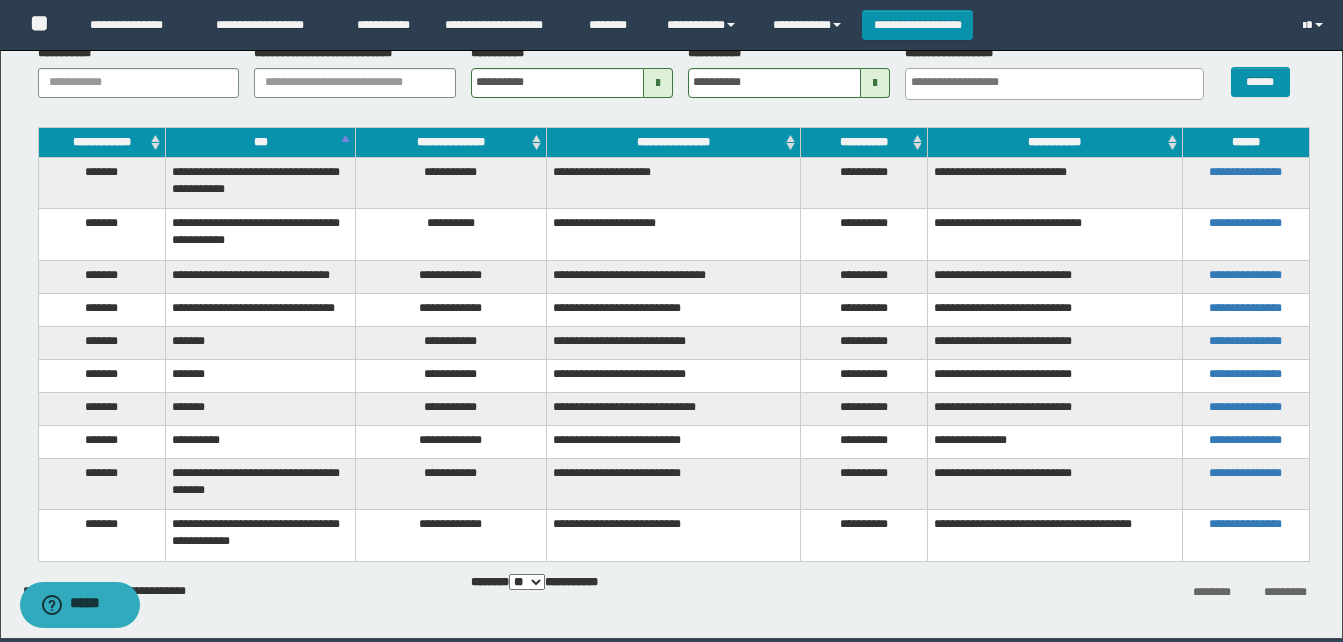 click on "**********" at bounding box center (451, 375) 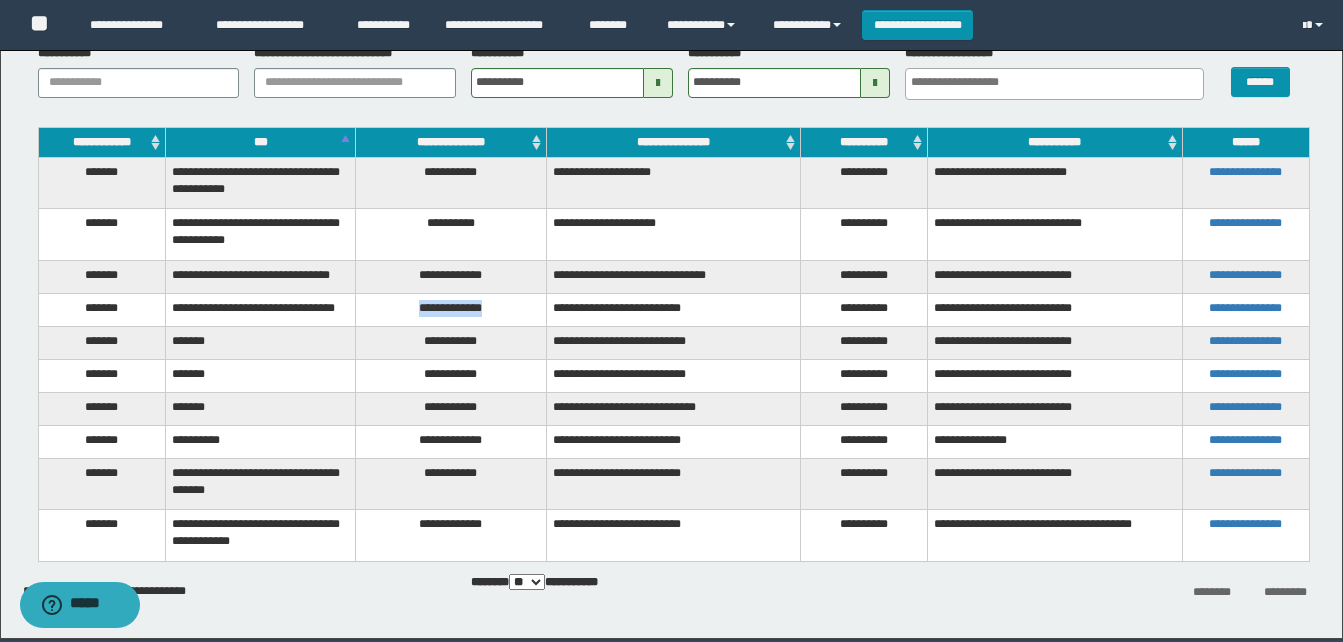 drag, startPoint x: 404, startPoint y: 316, endPoint x: 513, endPoint y: 322, distance: 109.165016 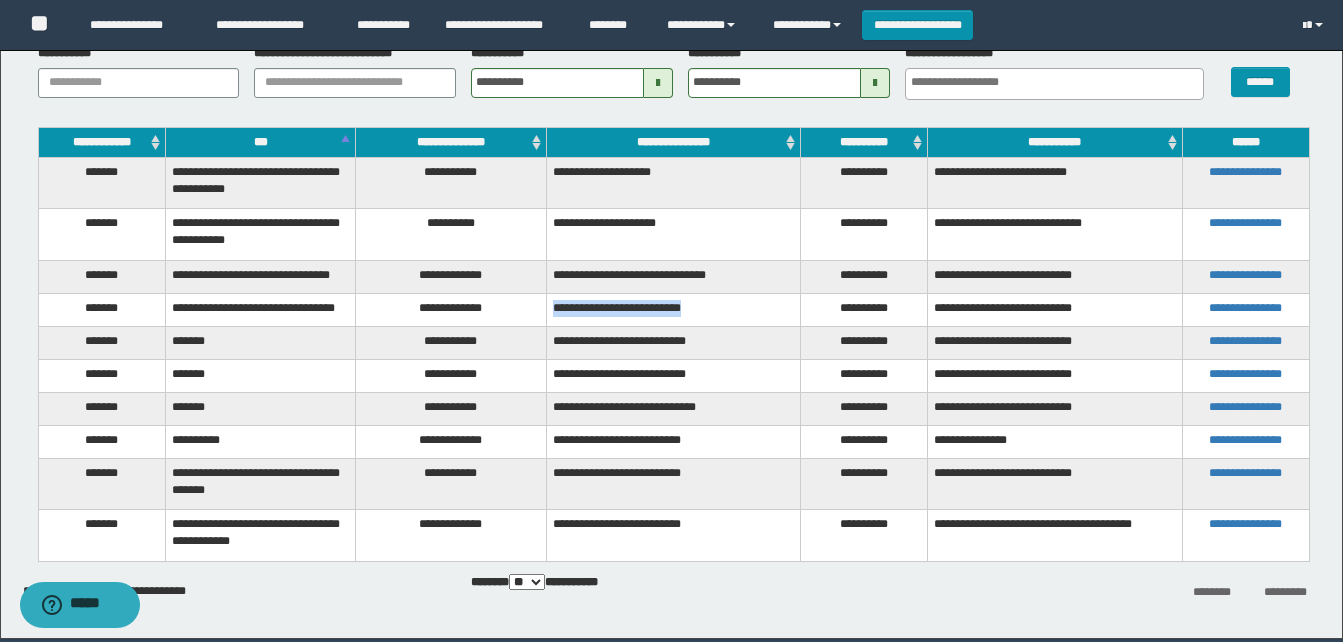 drag, startPoint x: 554, startPoint y: 313, endPoint x: 725, endPoint y: 312, distance: 171.00293 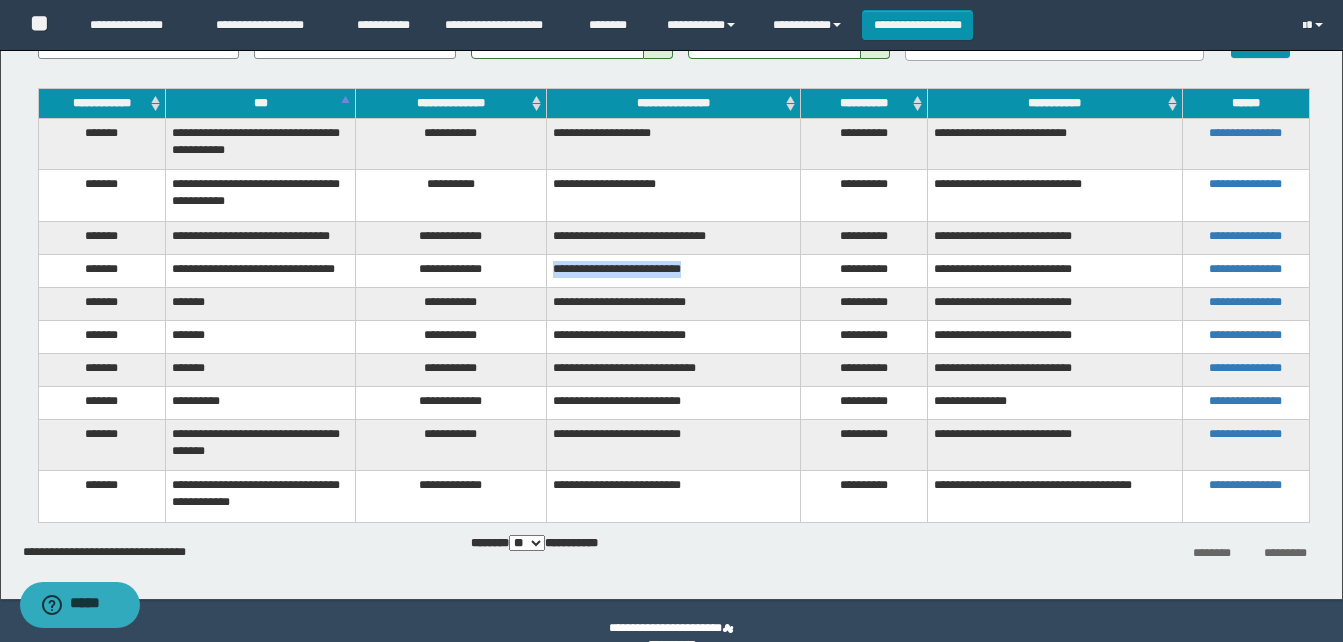 scroll, scrollTop: 171, scrollLeft: 0, axis: vertical 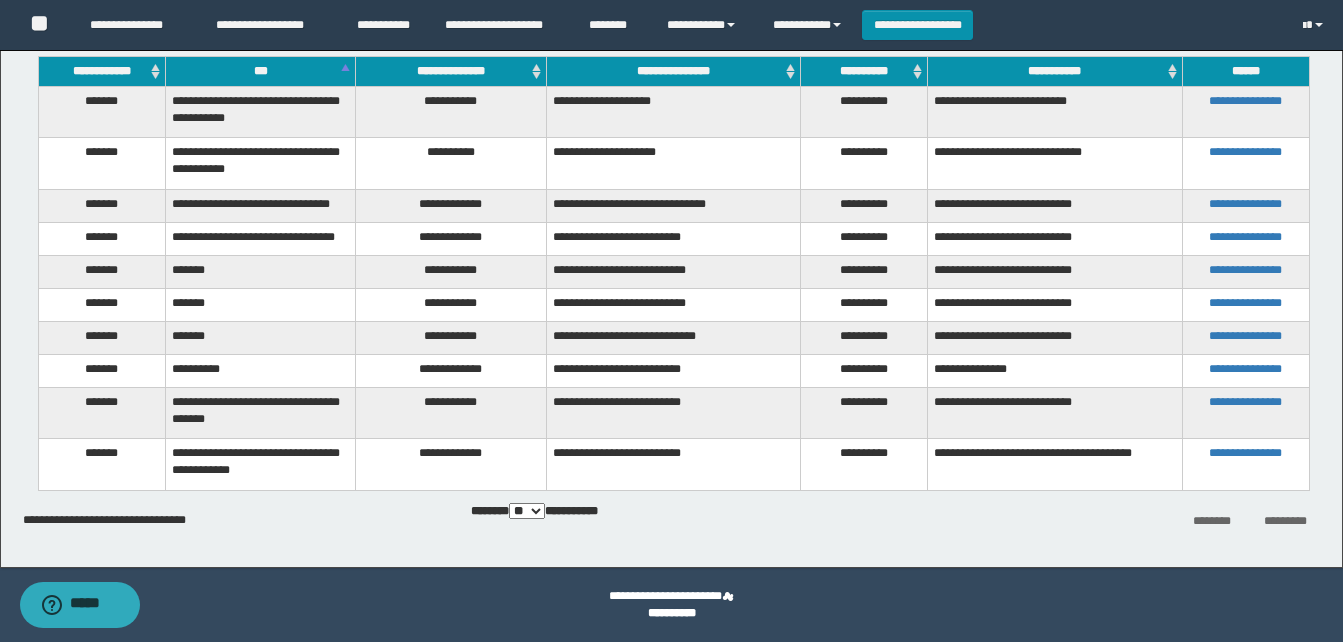 click on "**********" at bounding box center (451, 271) 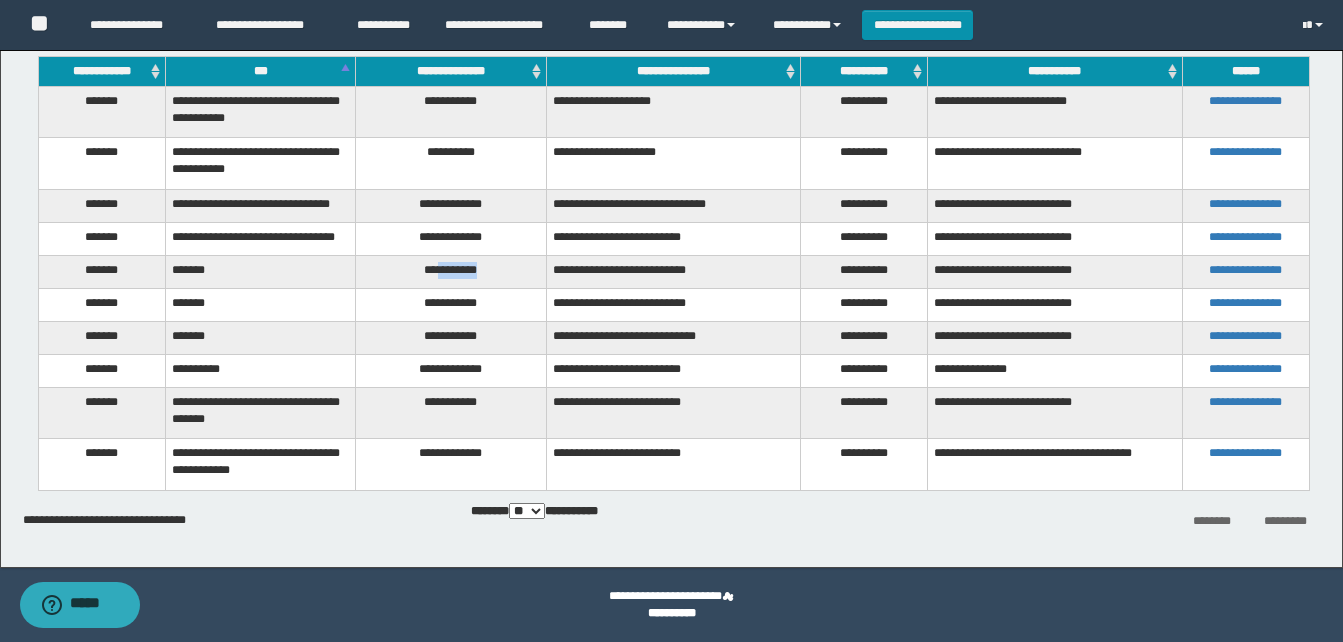 click on "**********" at bounding box center (451, 271) 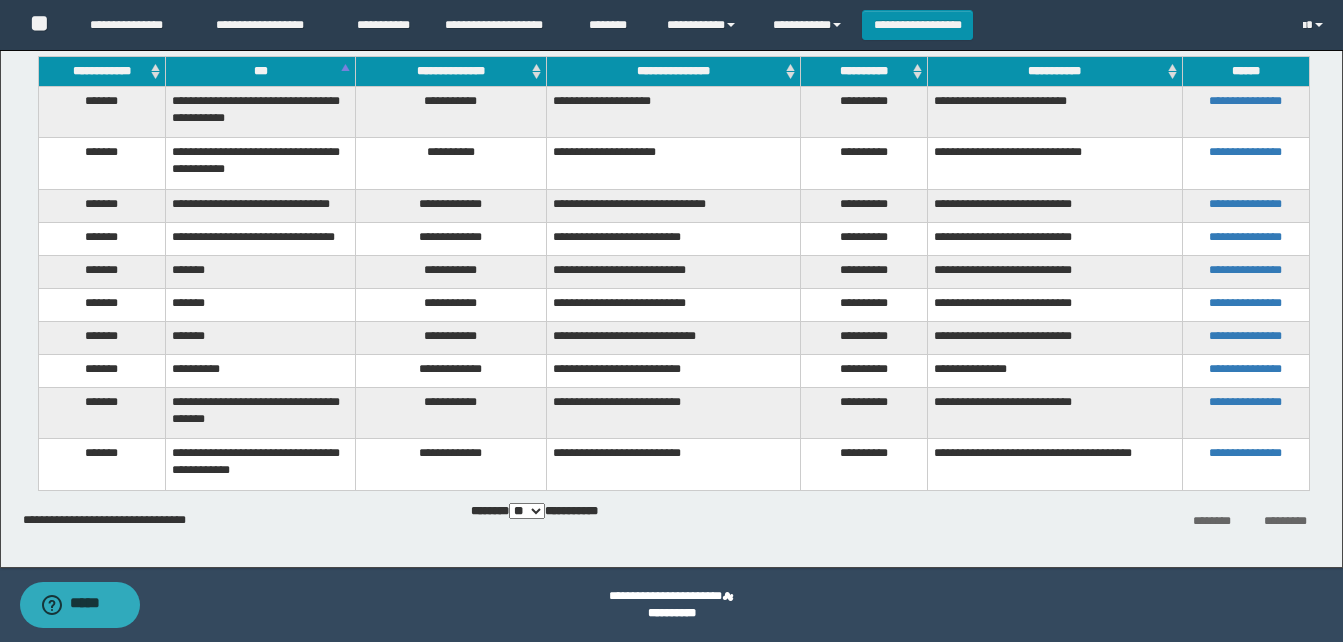 click on "**********" at bounding box center [451, 304] 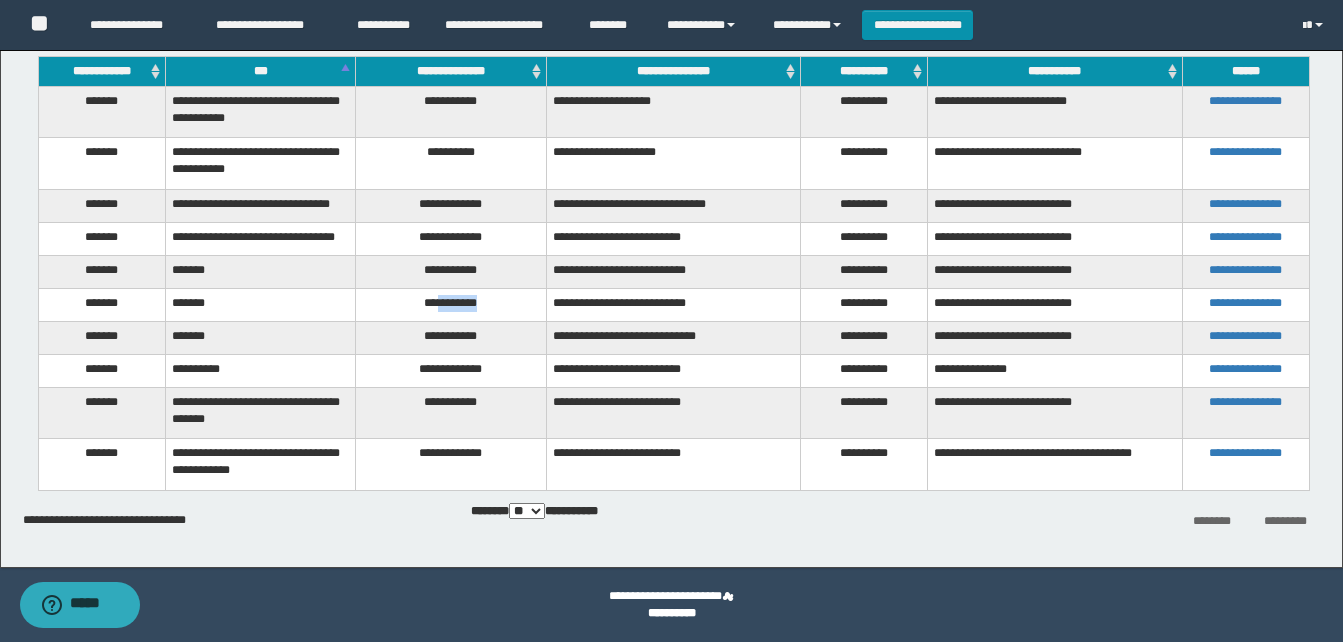 click on "**********" at bounding box center (451, 304) 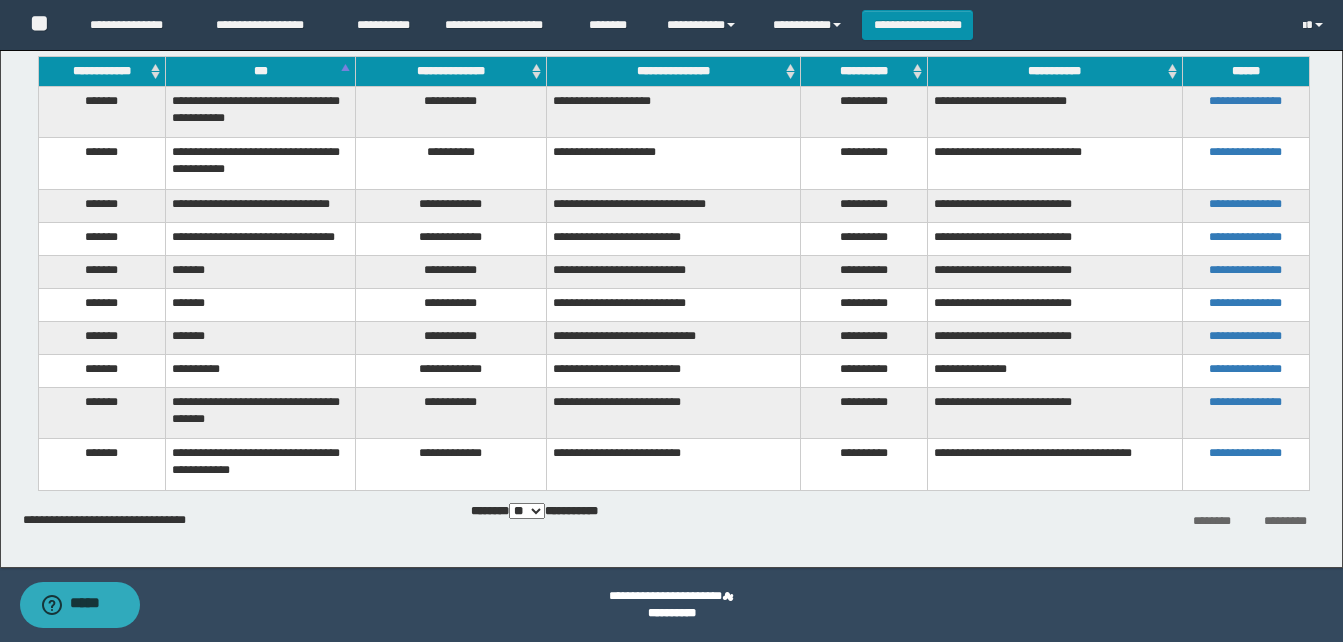 click on "**********" at bounding box center [451, 337] 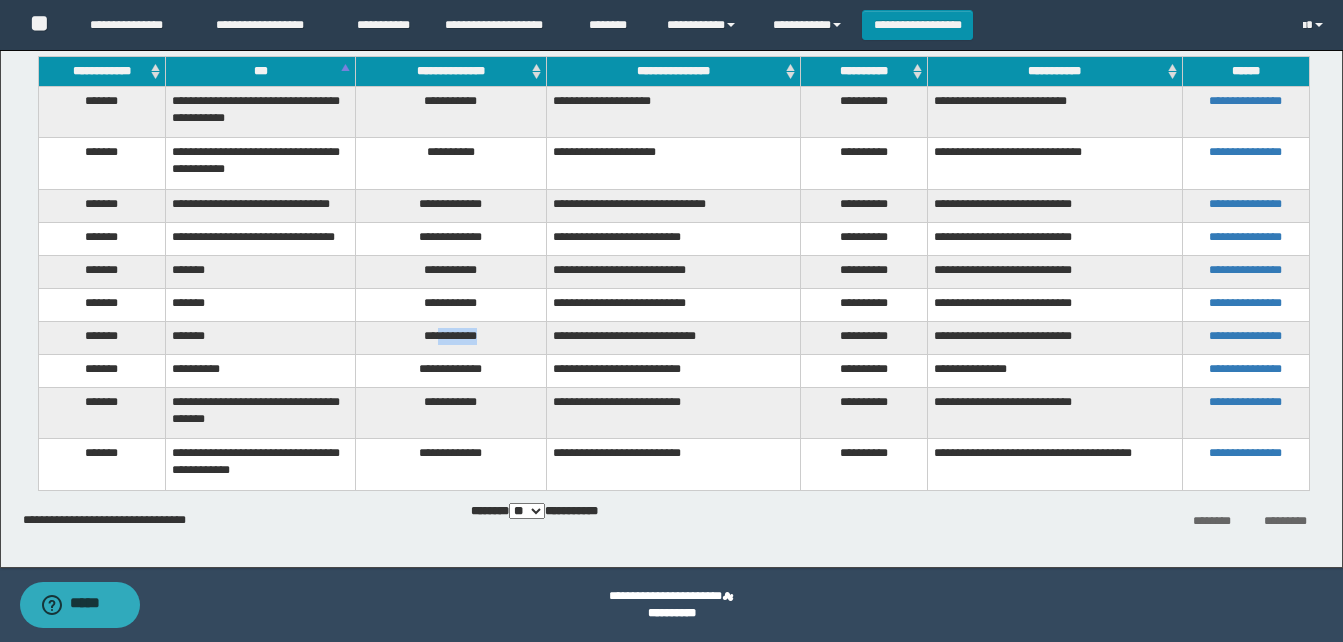 click on "**********" at bounding box center (451, 337) 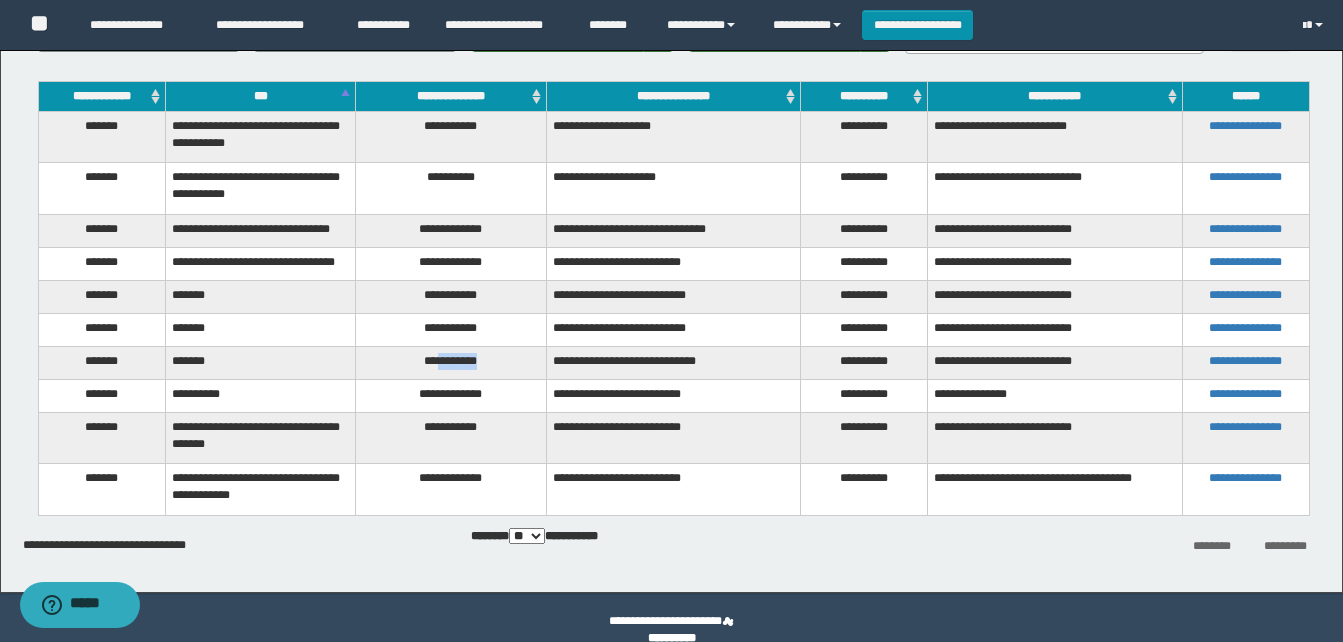 scroll, scrollTop: 171, scrollLeft: 0, axis: vertical 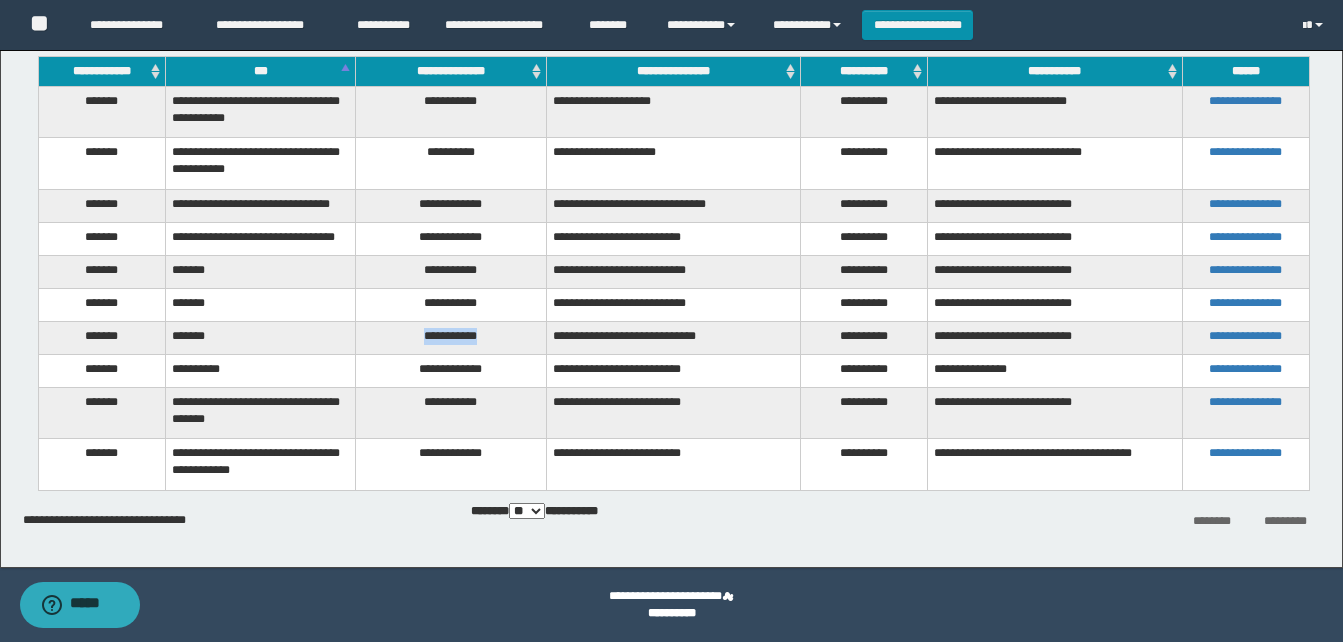 drag, startPoint x: 409, startPoint y: 331, endPoint x: 495, endPoint y: 326, distance: 86.145226 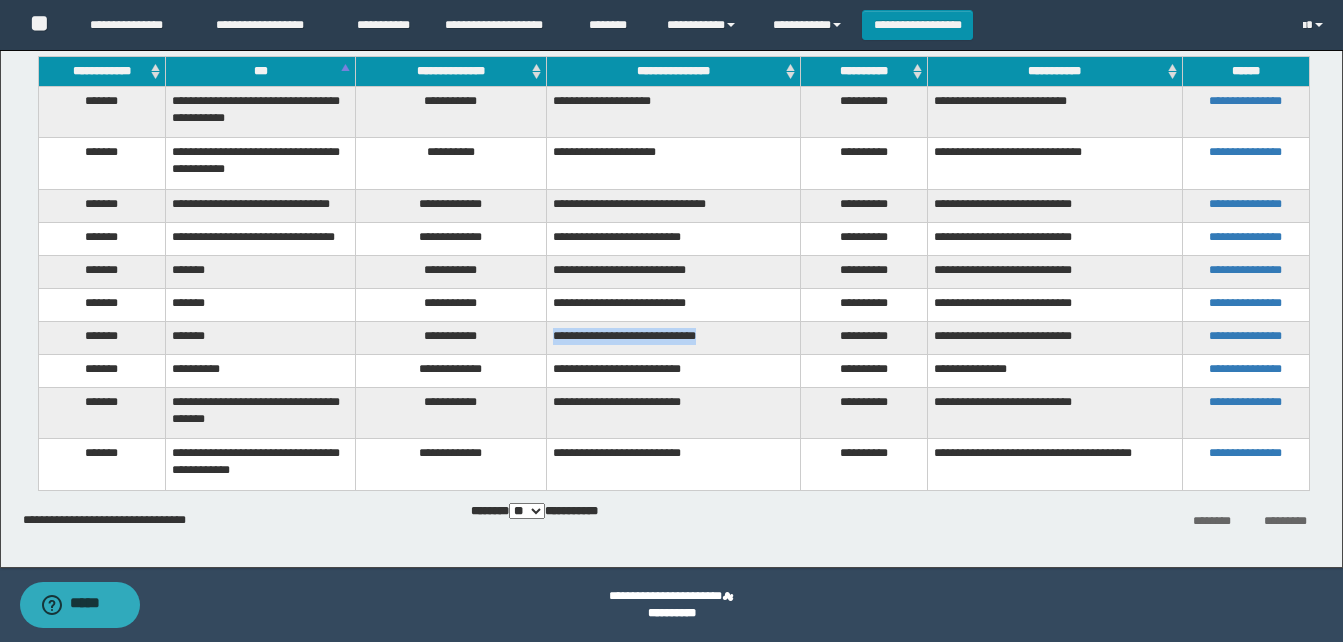 drag, startPoint x: 550, startPoint y: 329, endPoint x: 718, endPoint y: 327, distance: 168.0119 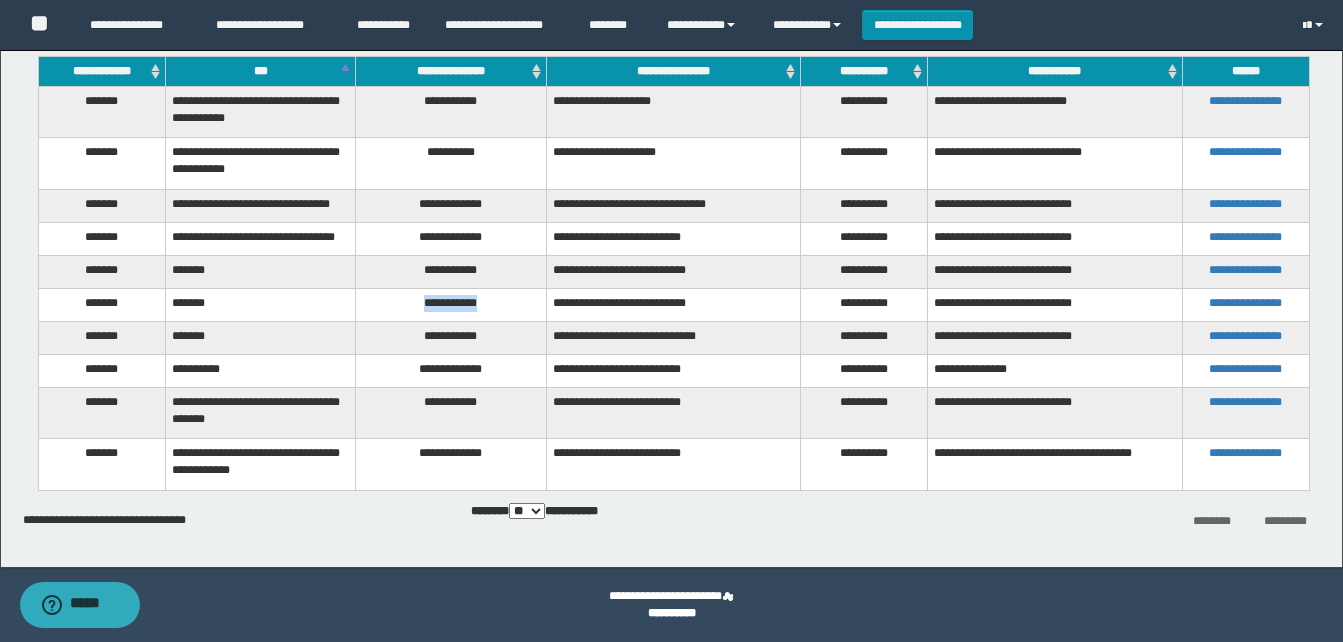 drag, startPoint x: 408, startPoint y: 309, endPoint x: 498, endPoint y: 307, distance: 90.02222 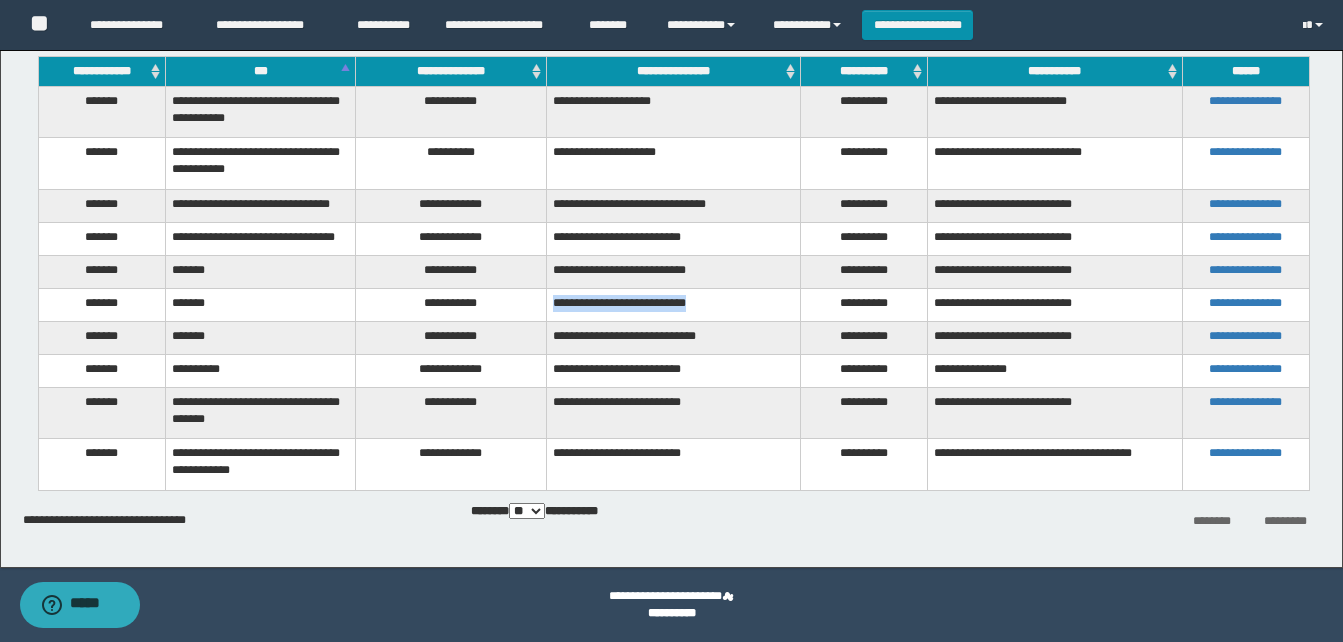 drag, startPoint x: 551, startPoint y: 298, endPoint x: 741, endPoint y: 306, distance: 190.16835 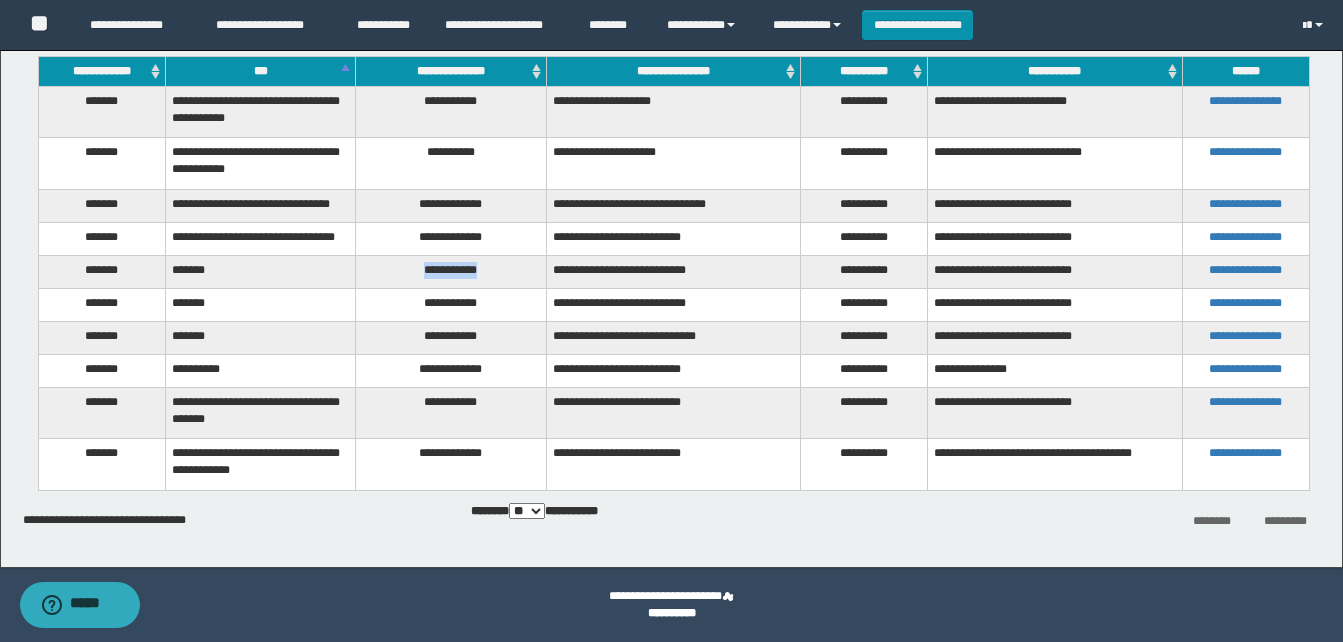 drag, startPoint x: 412, startPoint y: 273, endPoint x: 488, endPoint y: 273, distance: 76 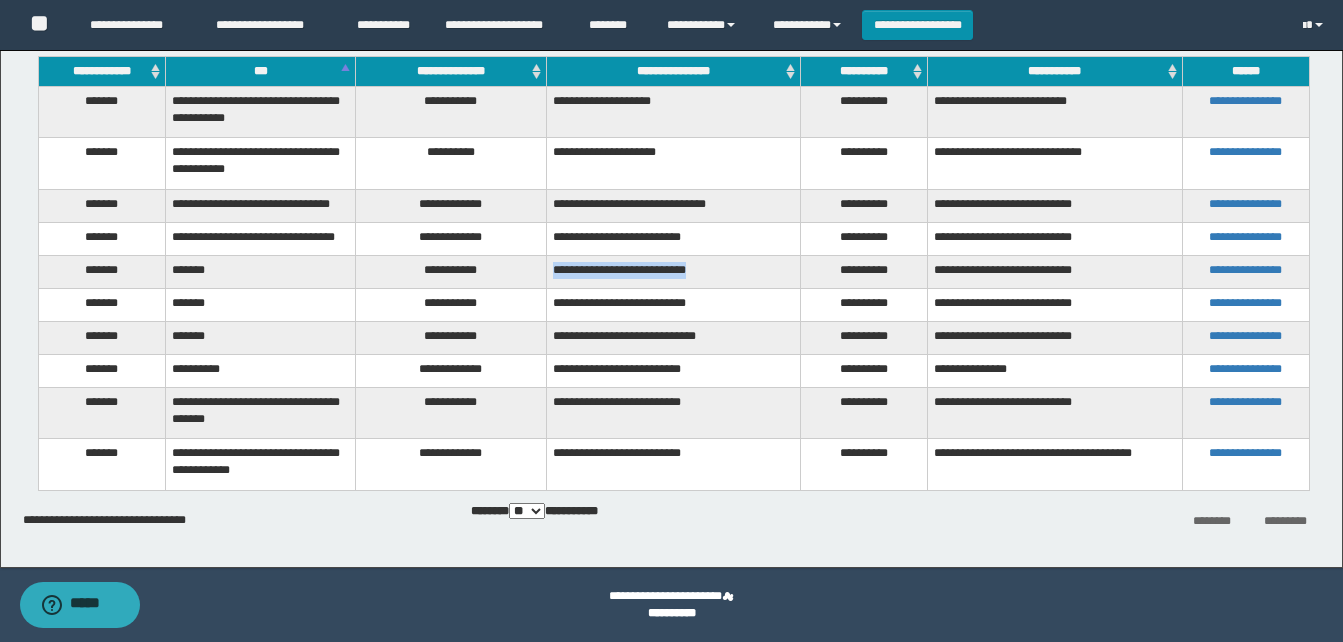 drag, startPoint x: 550, startPoint y: 269, endPoint x: 726, endPoint y: 273, distance: 176.04546 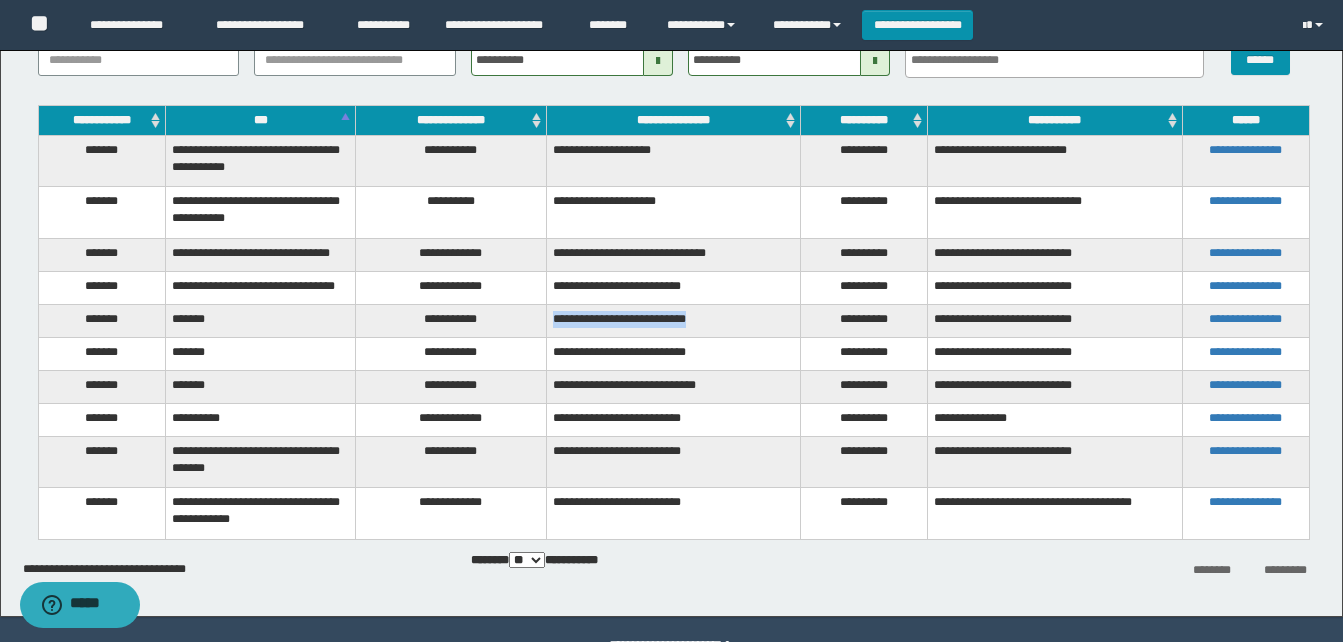 scroll, scrollTop: 171, scrollLeft: 0, axis: vertical 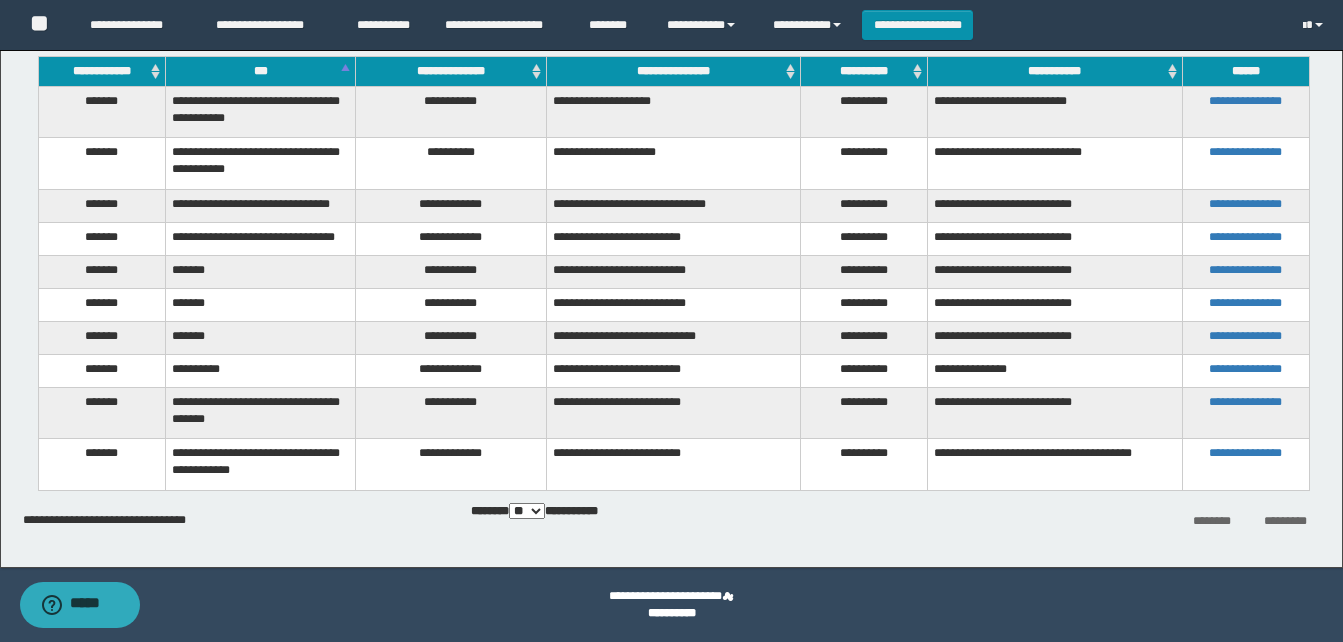 click on "**********" at bounding box center (451, 370) 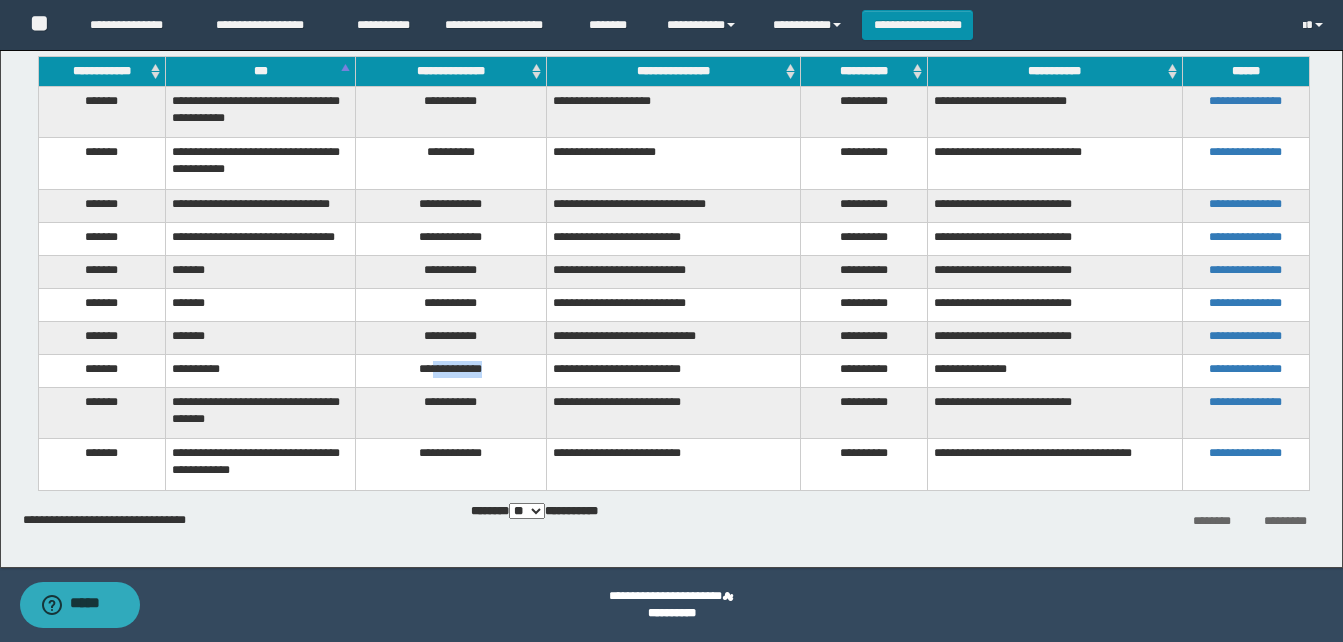 click on "**********" at bounding box center [451, 370] 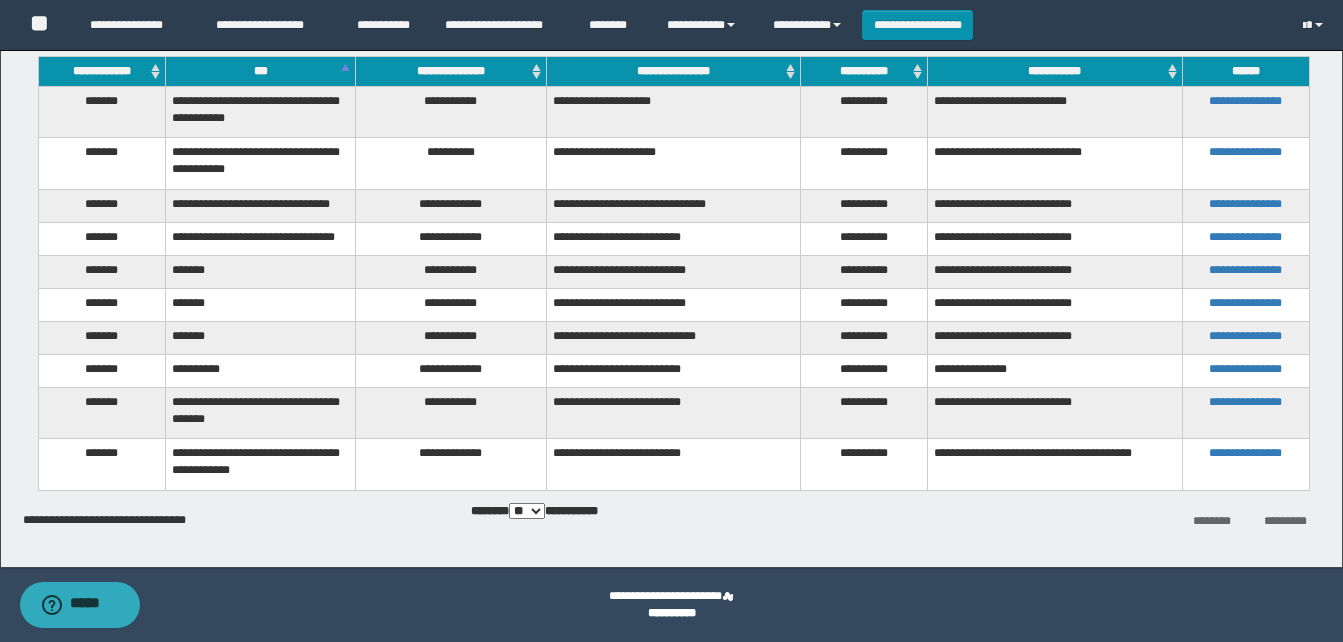click on "**********" at bounding box center (451, 413) 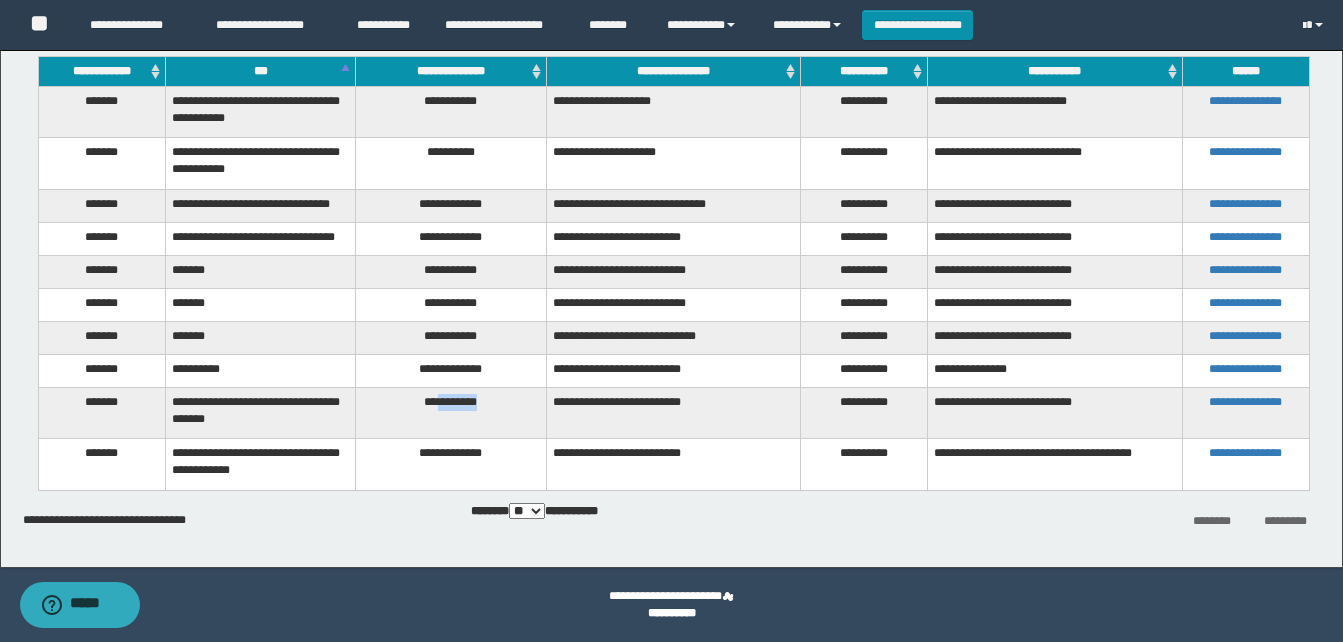 click on "**********" at bounding box center (451, 413) 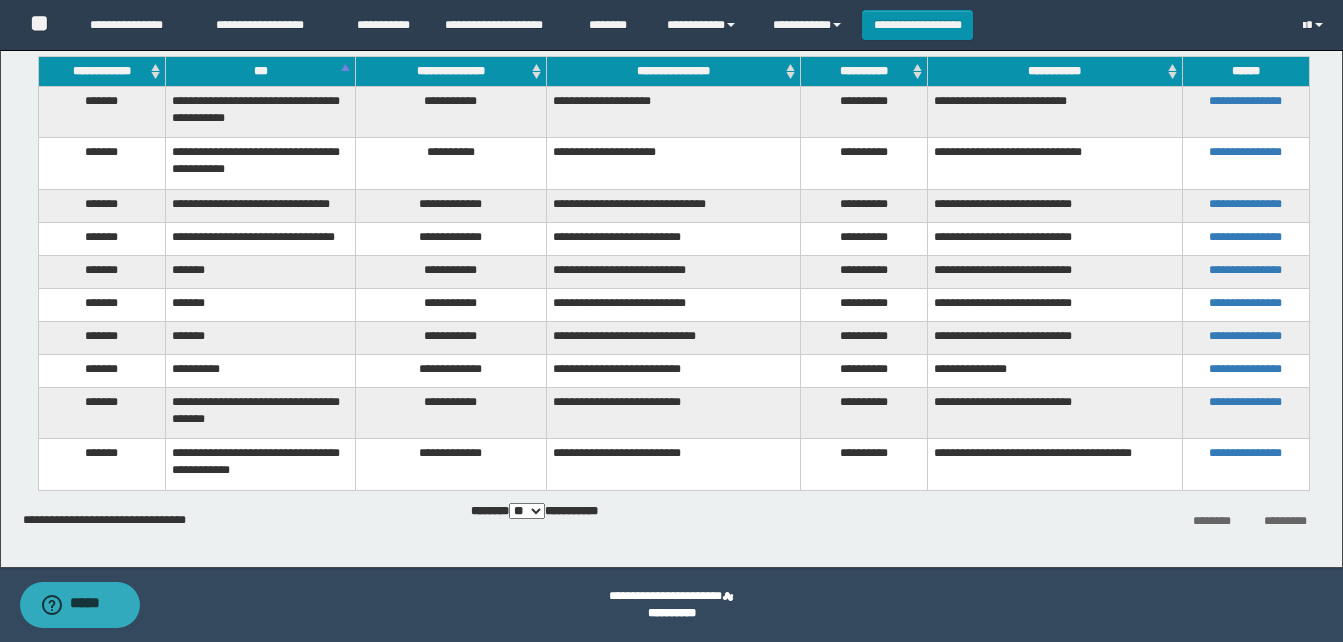 click on "**********" at bounding box center [451, 465] 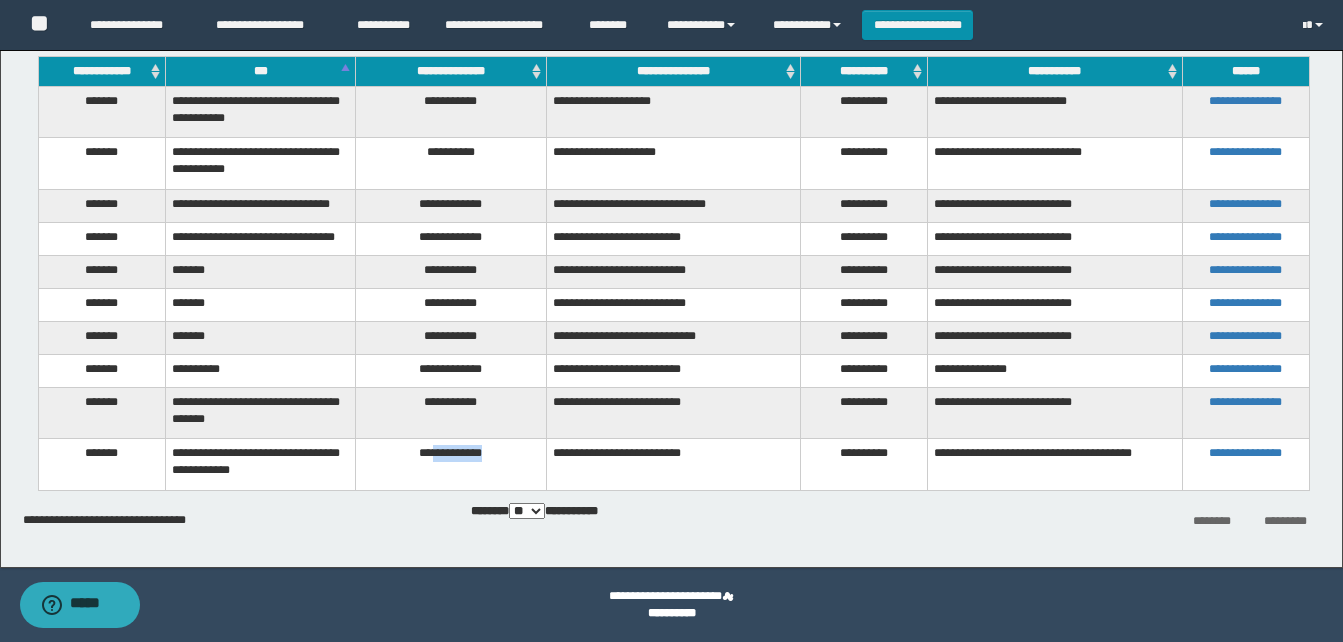 click on "**********" at bounding box center [451, 465] 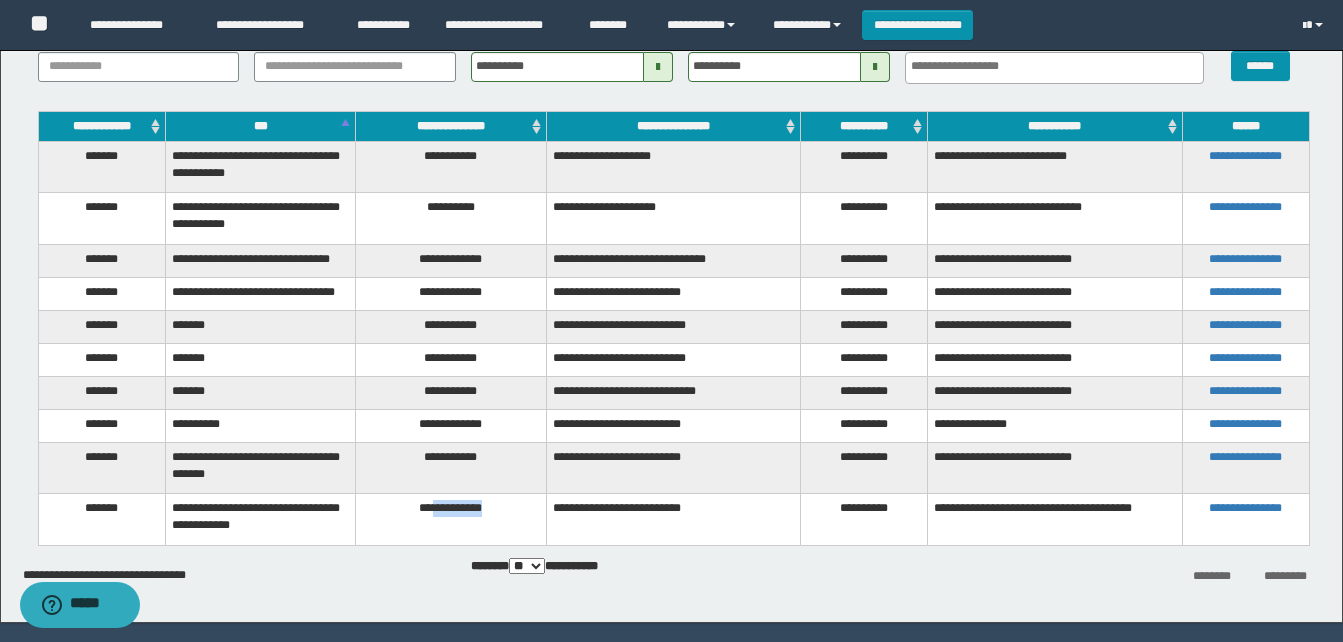 scroll, scrollTop: 71, scrollLeft: 0, axis: vertical 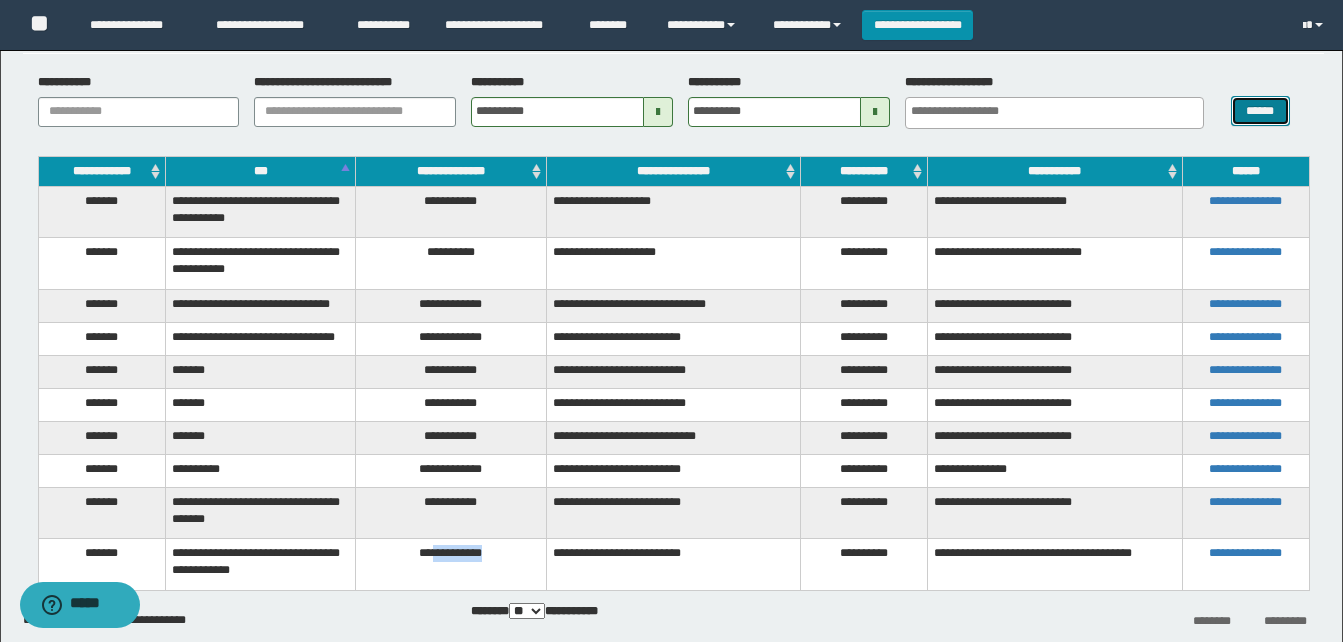 click on "******" at bounding box center [1260, 111] 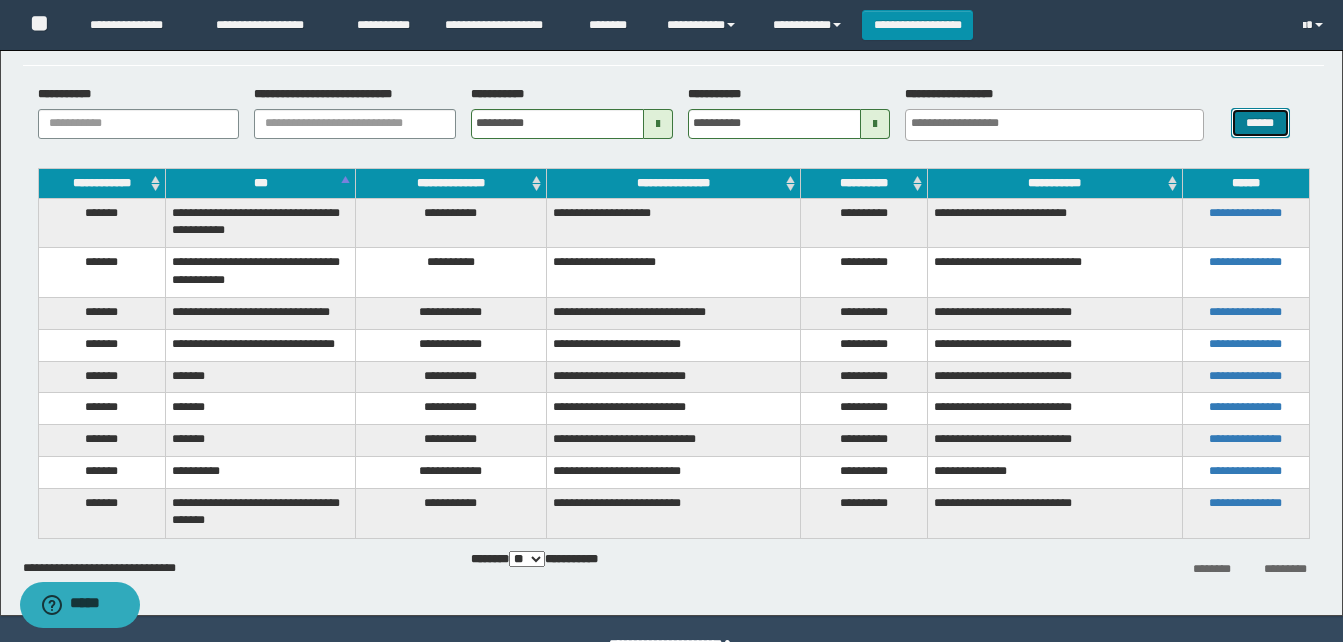 scroll, scrollTop: 107, scrollLeft: 0, axis: vertical 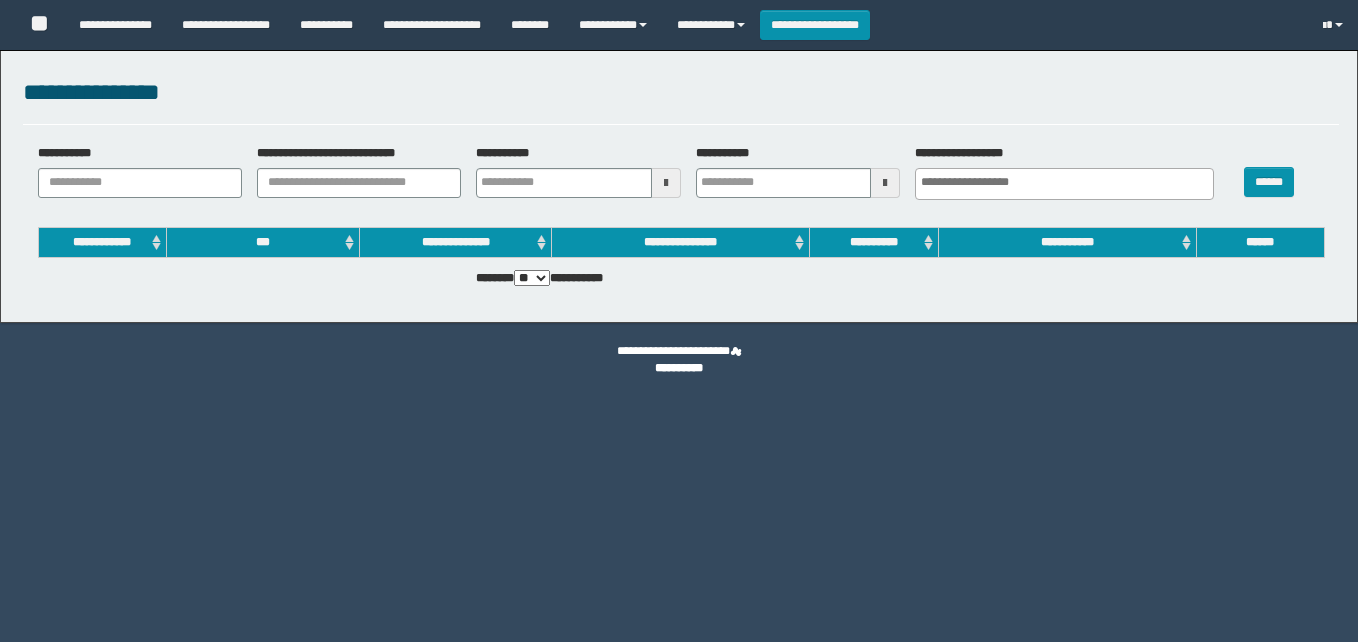 select 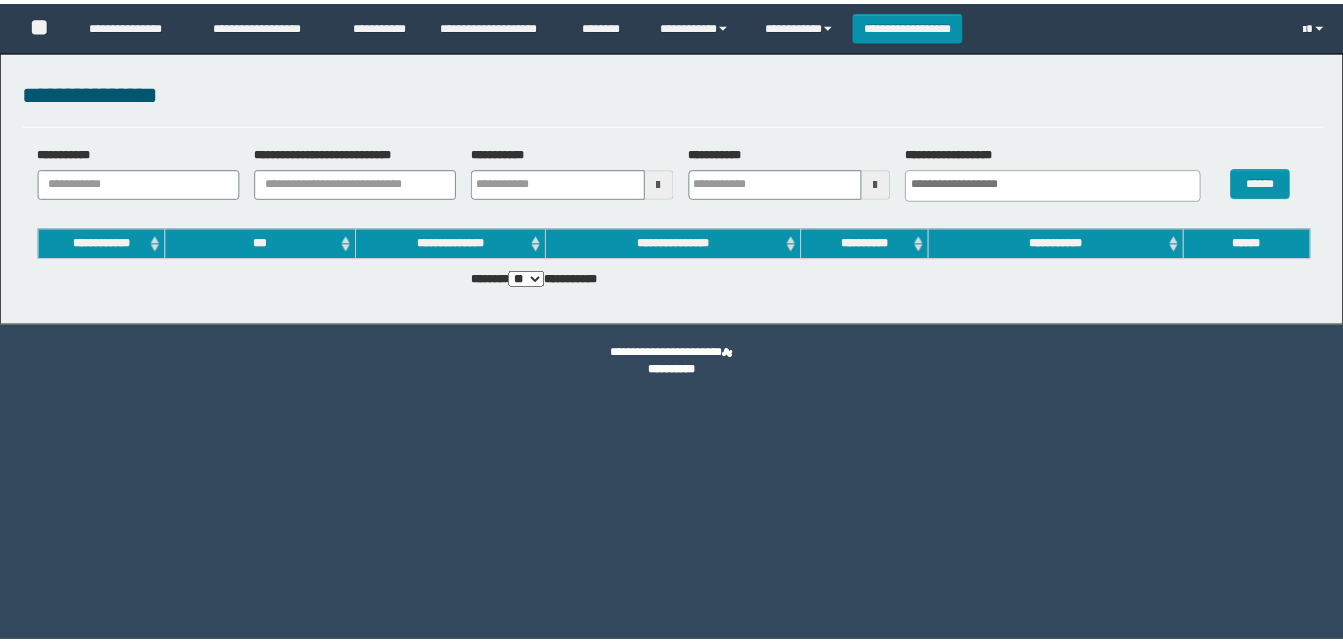 scroll, scrollTop: 0, scrollLeft: 0, axis: both 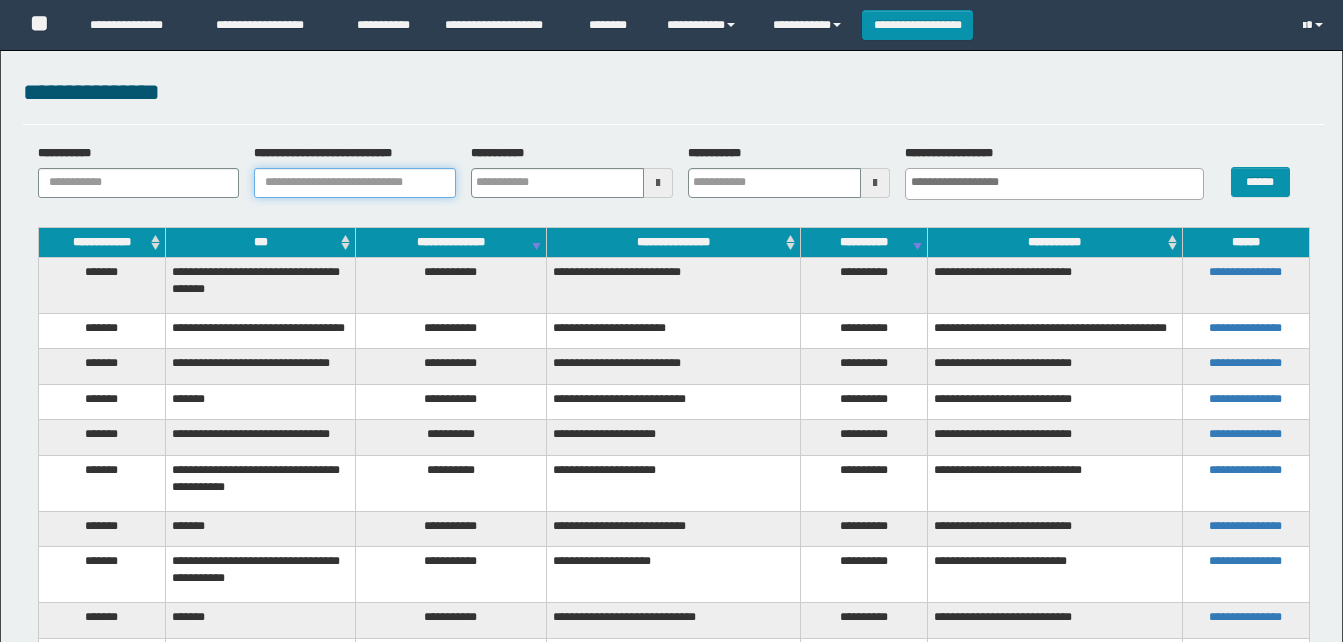 click on "**********" at bounding box center [355, 183] 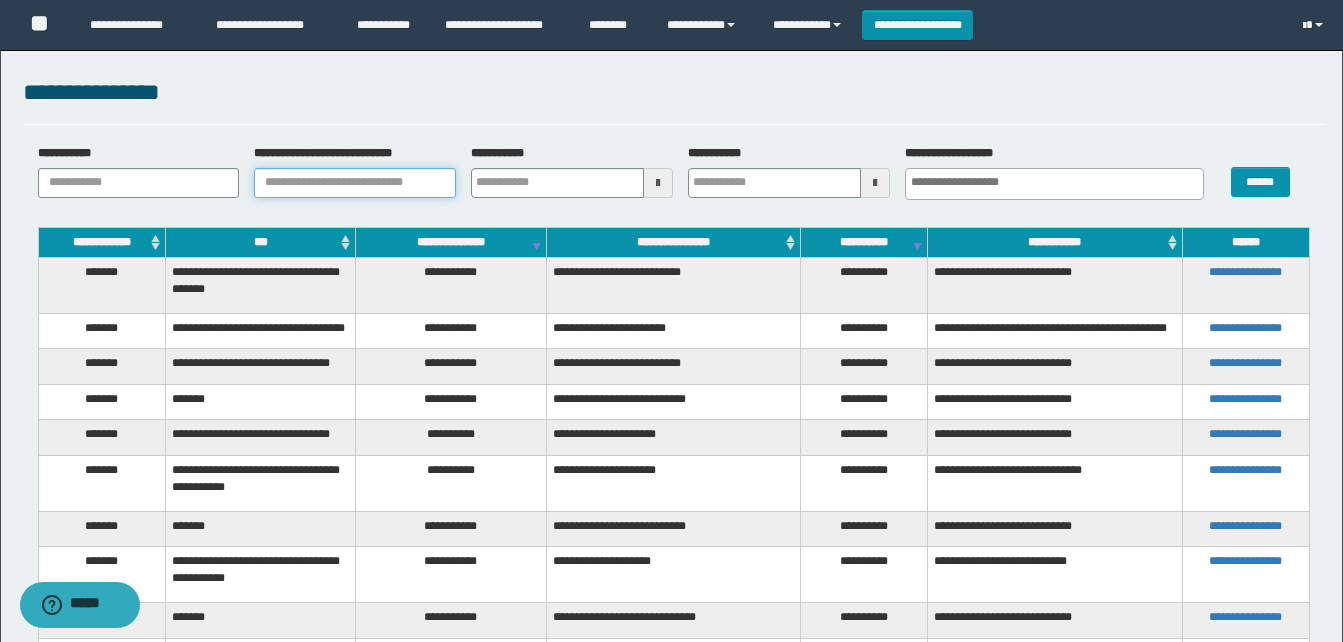 paste on "**********" 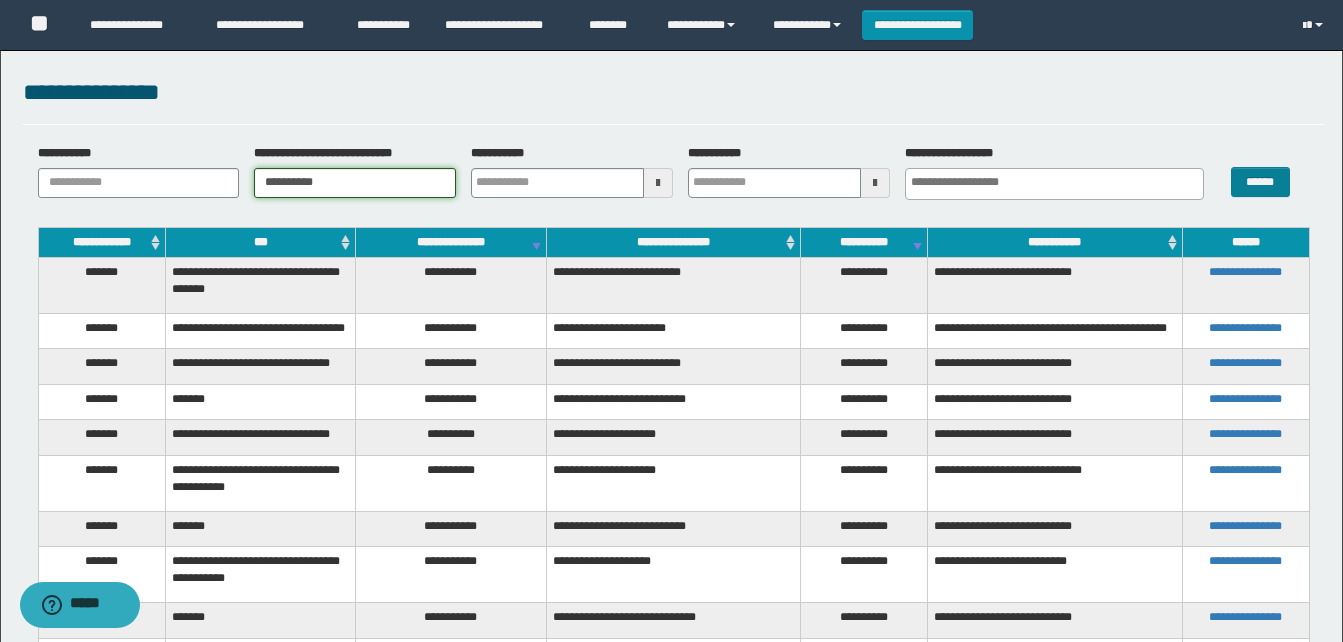 type on "**********" 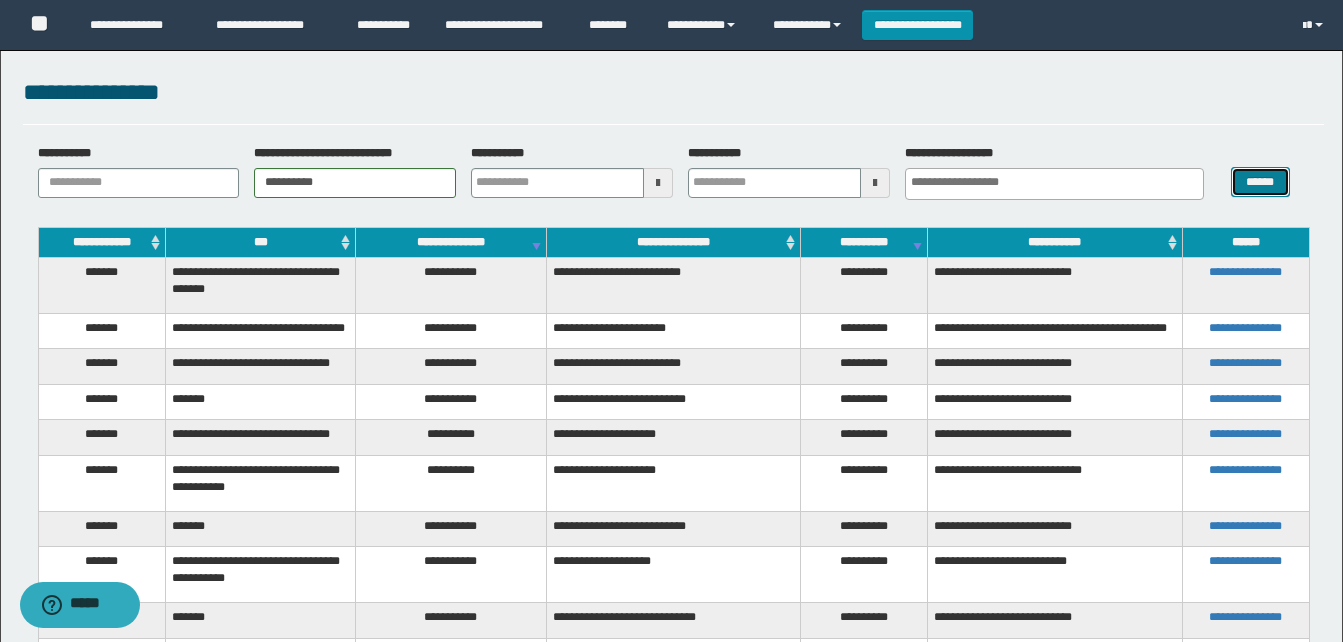 click on "******" at bounding box center [1260, 182] 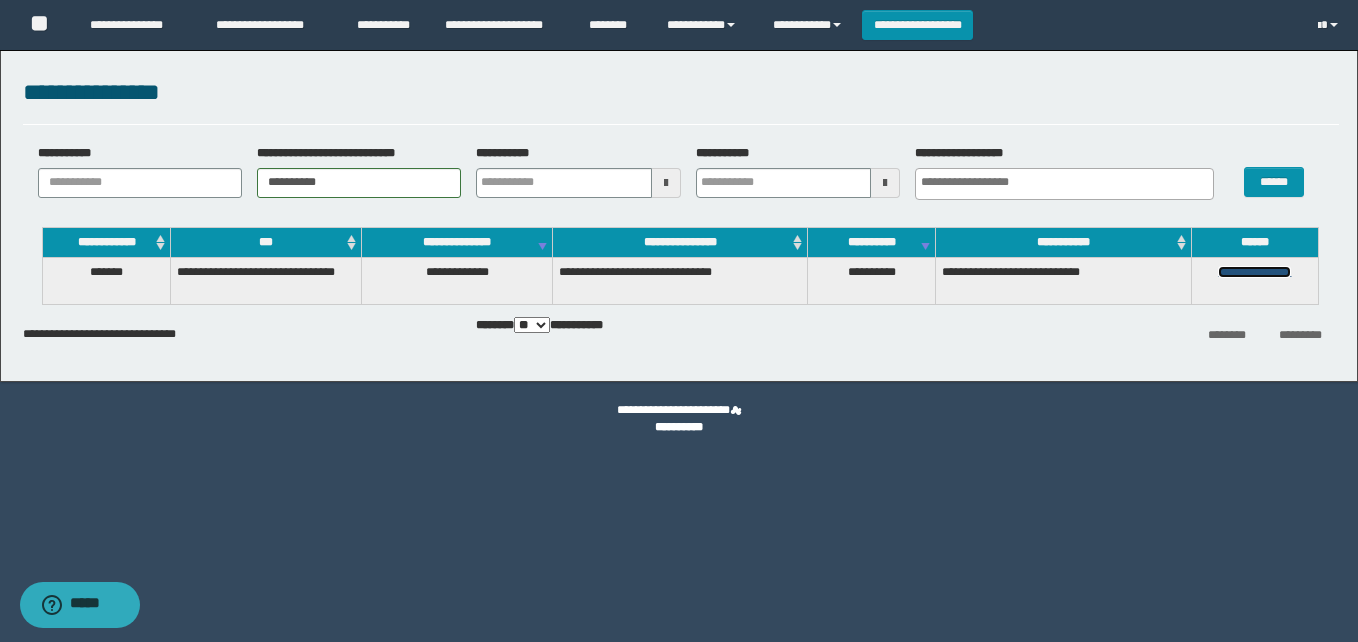 click on "**********" at bounding box center [1254, 272] 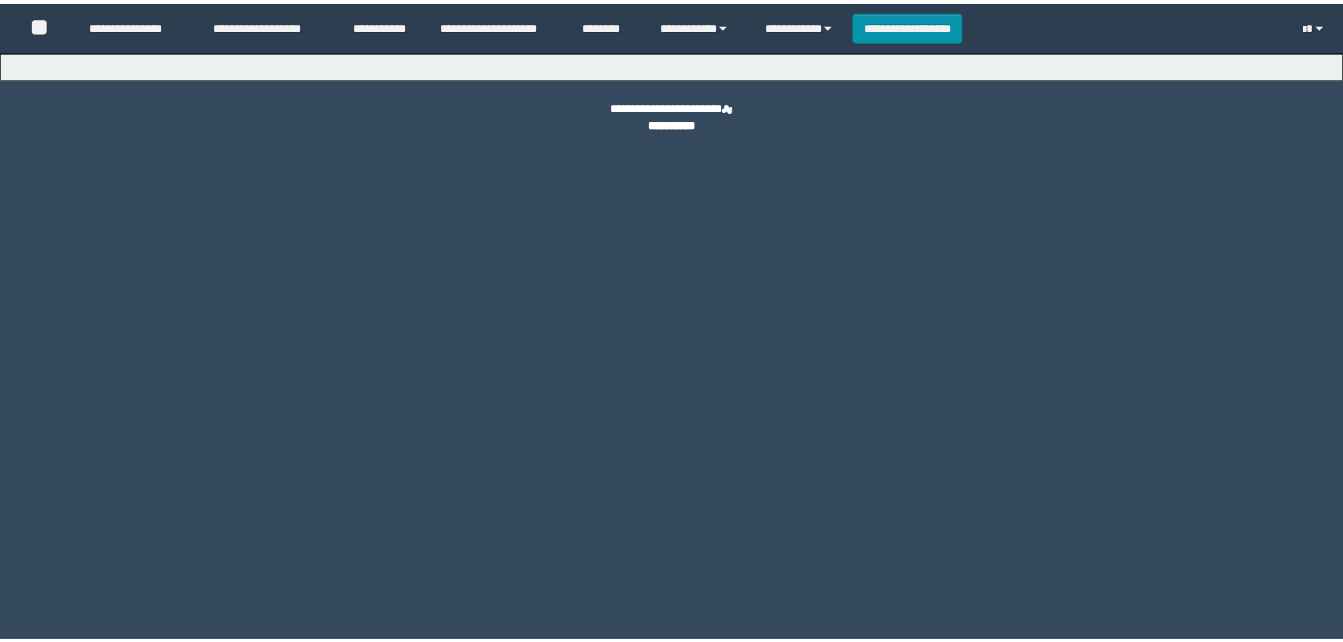 scroll, scrollTop: 0, scrollLeft: 0, axis: both 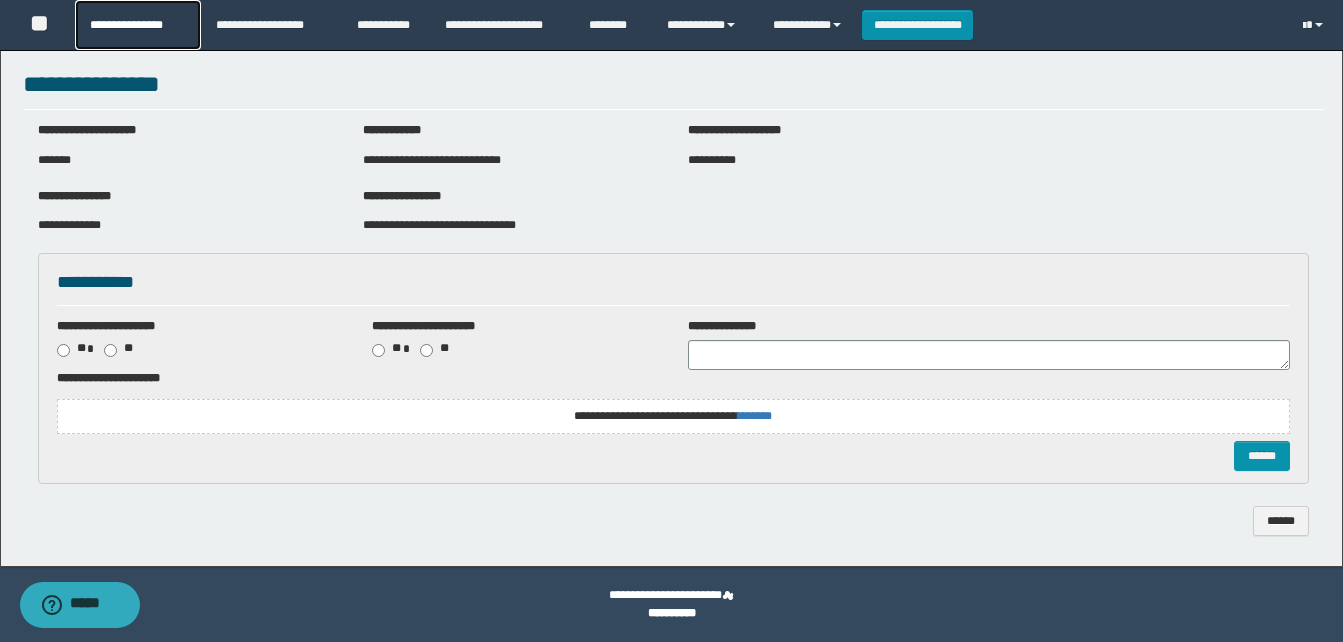 click on "**********" at bounding box center [137, 25] 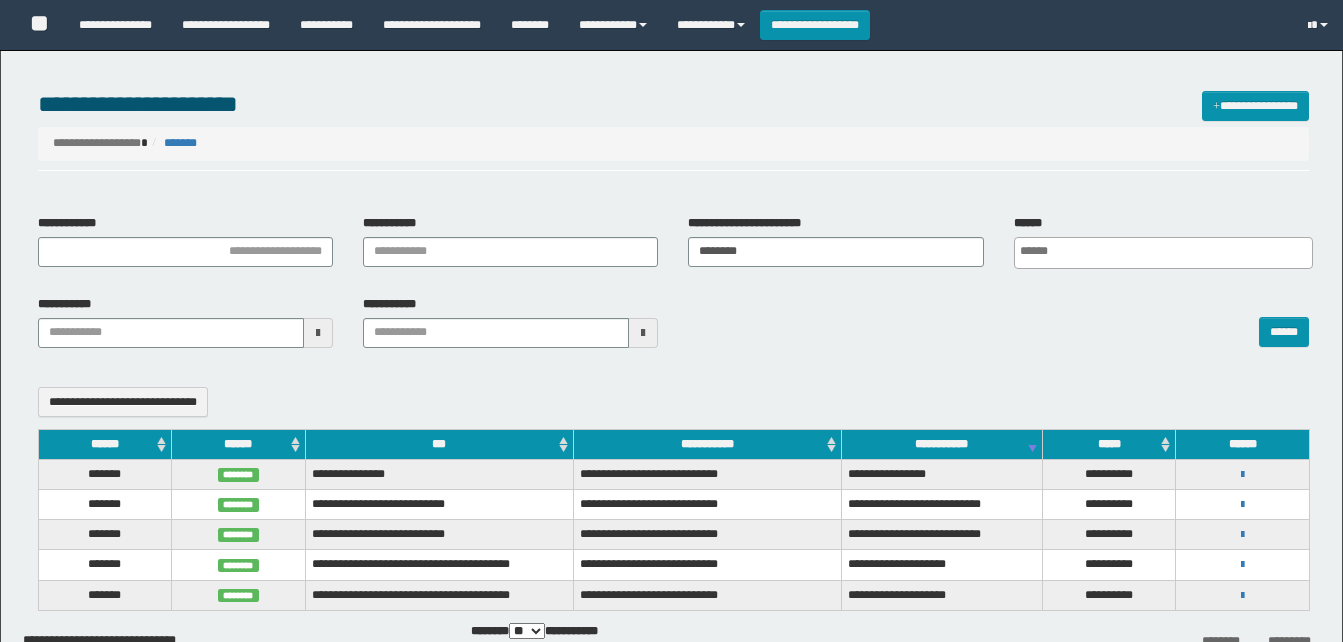 select 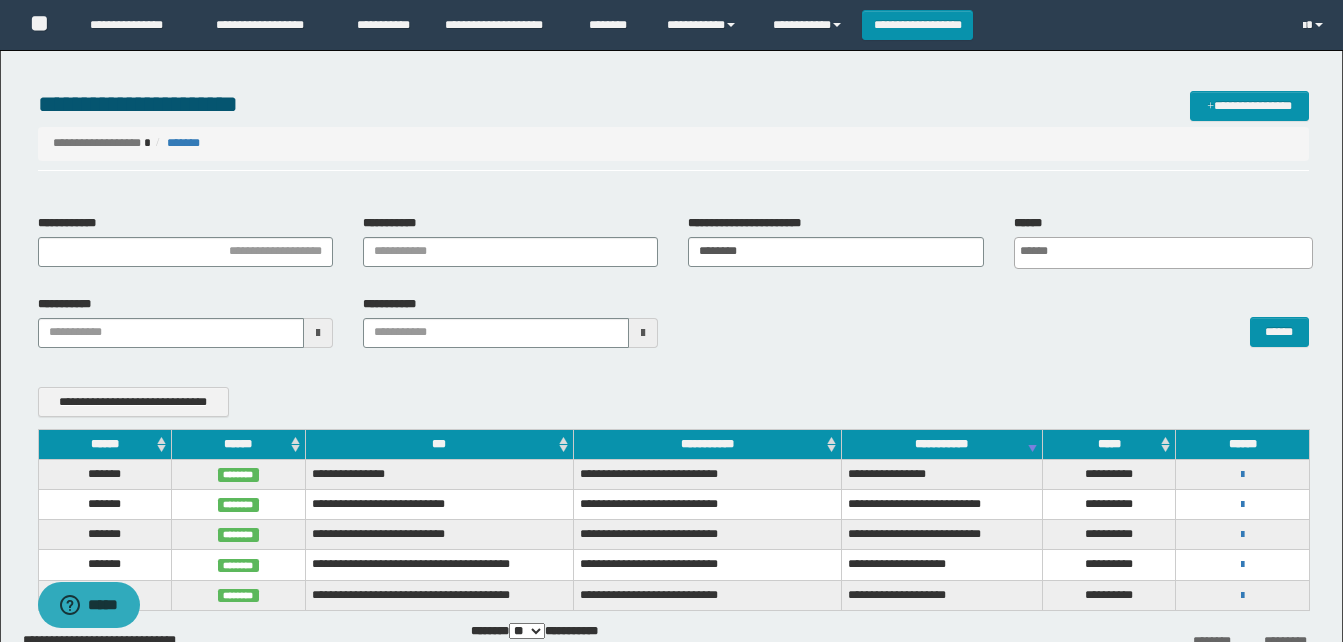scroll, scrollTop: 8, scrollLeft: 0, axis: vertical 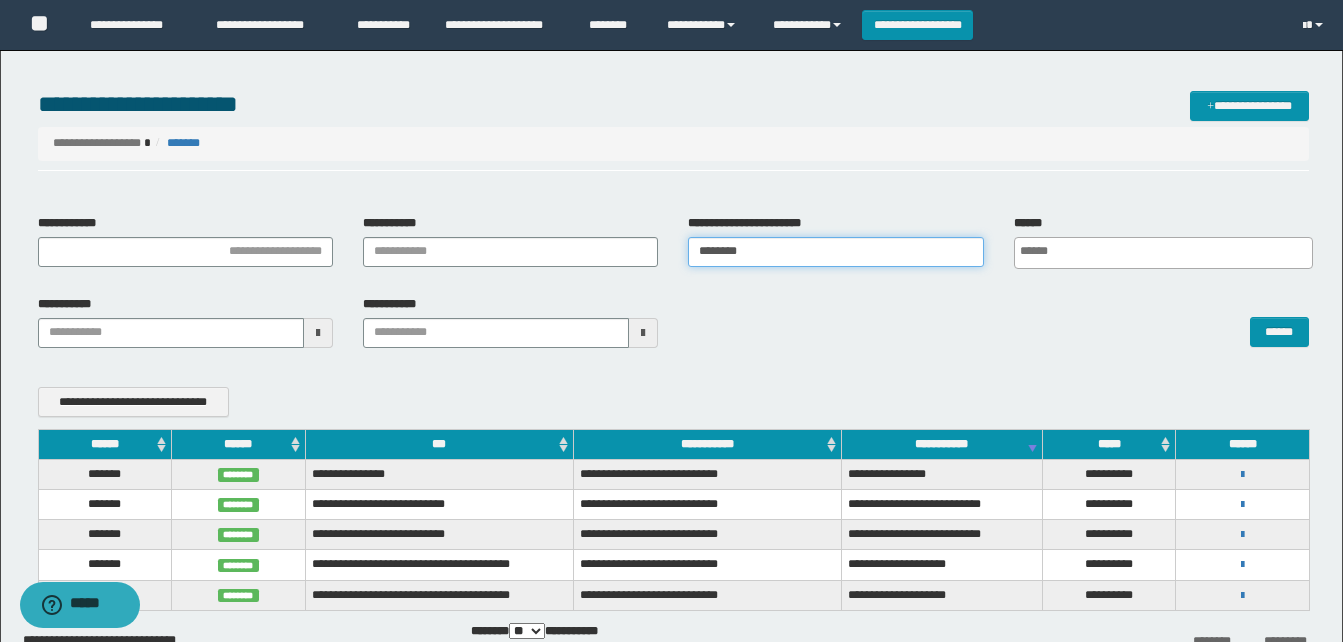 click on "********" at bounding box center (835, 252) 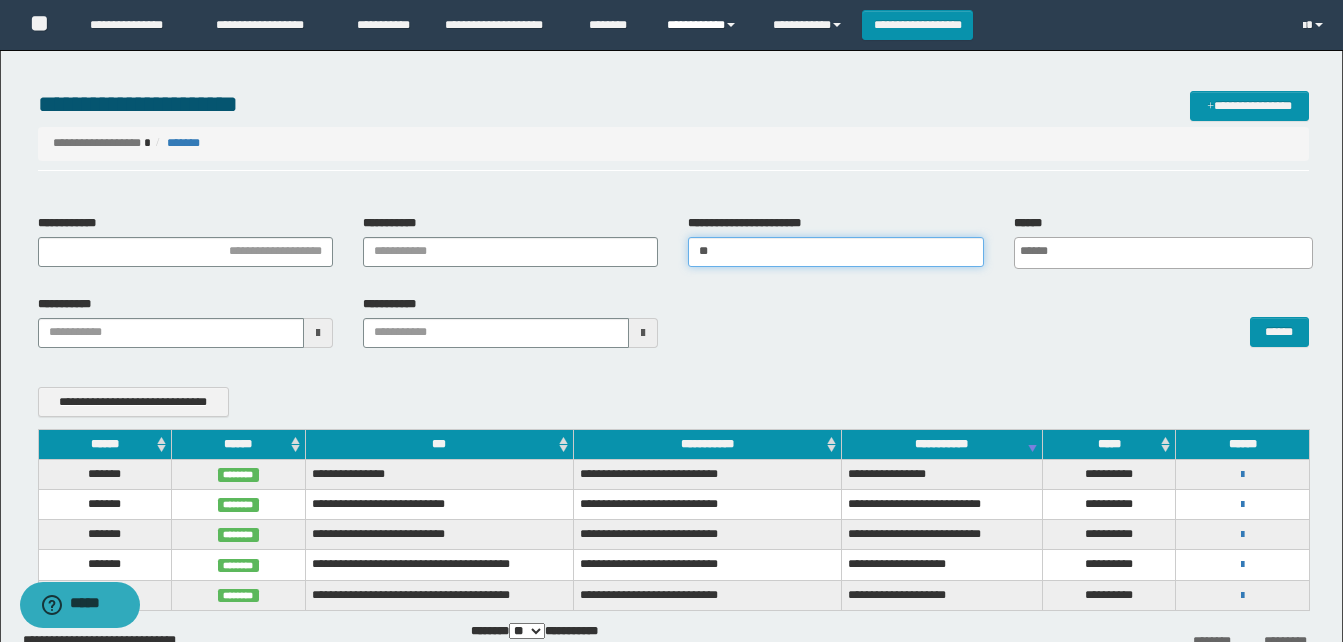 type on "*" 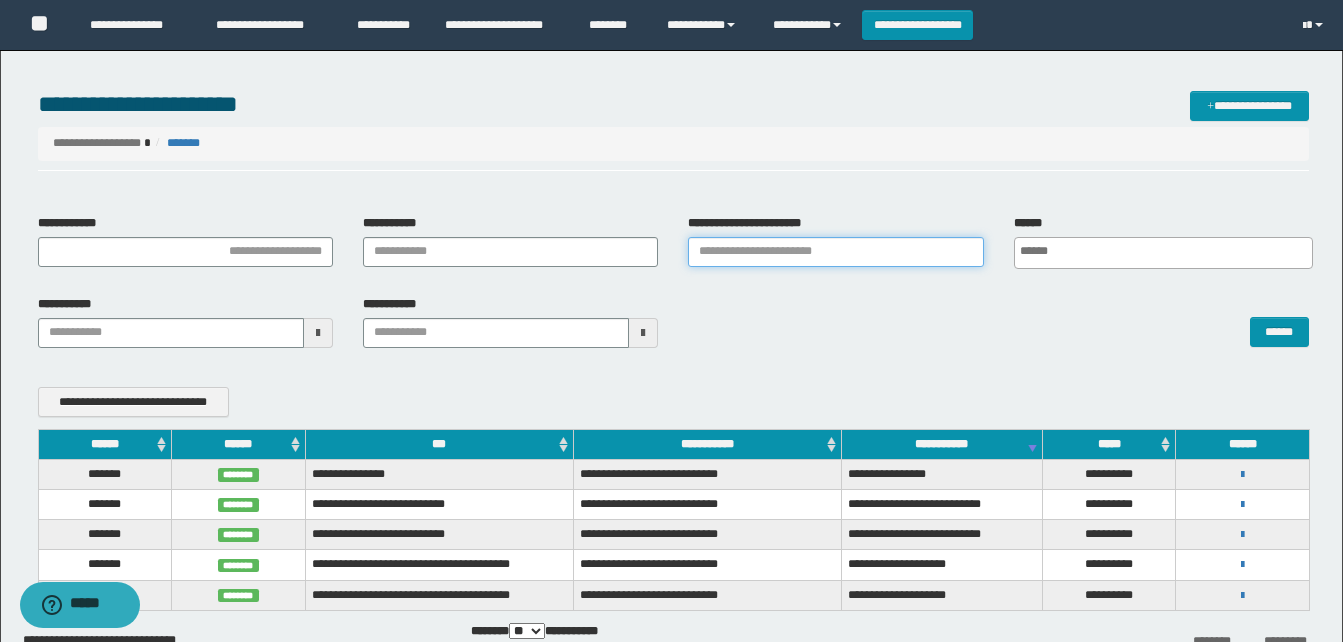 paste on "**********" 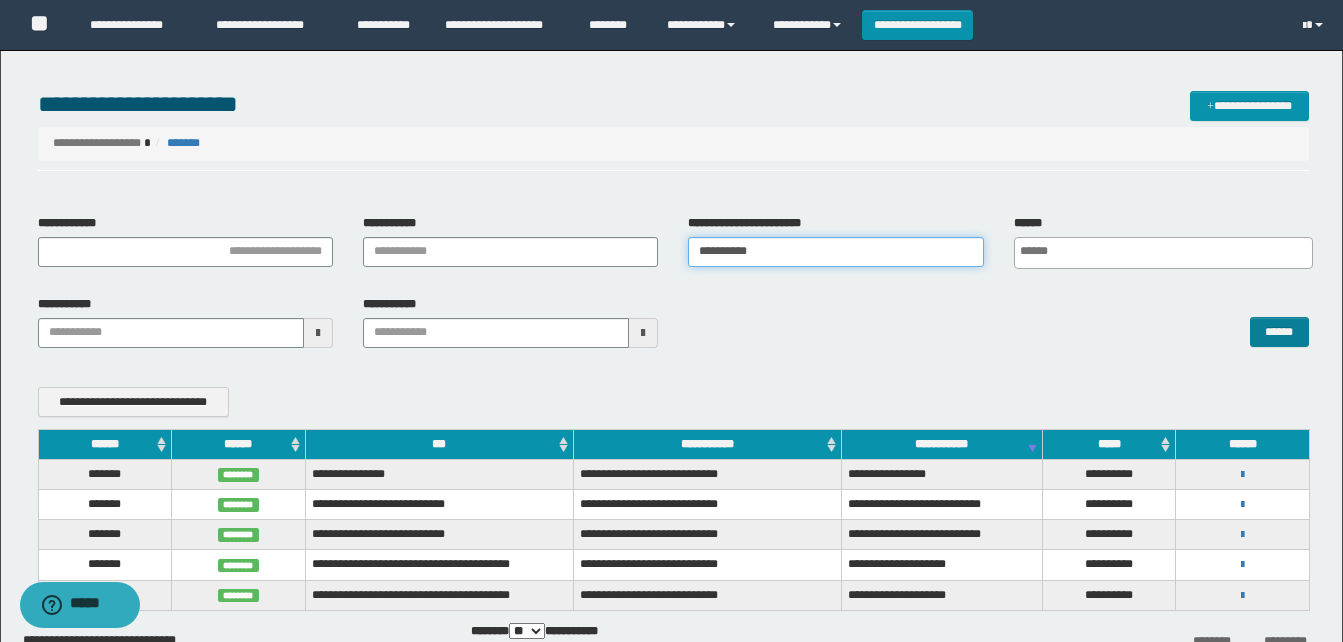 type on "**********" 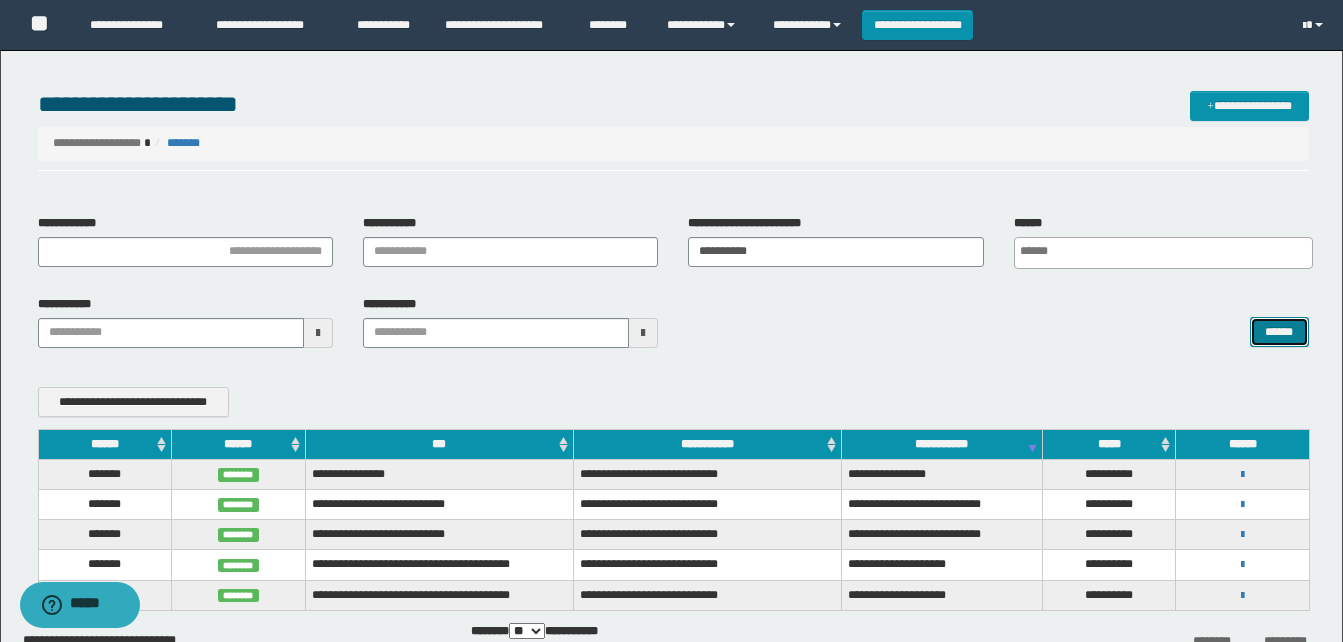 click on "******" at bounding box center (1279, 332) 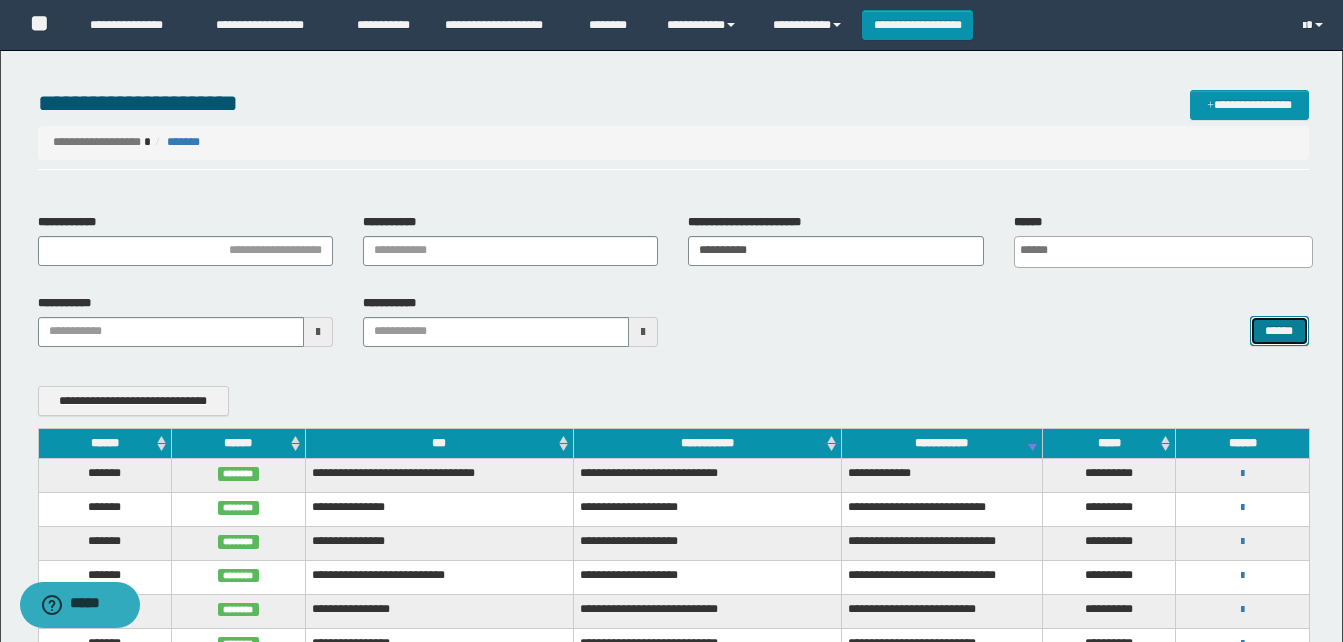 scroll, scrollTop: 0, scrollLeft: 0, axis: both 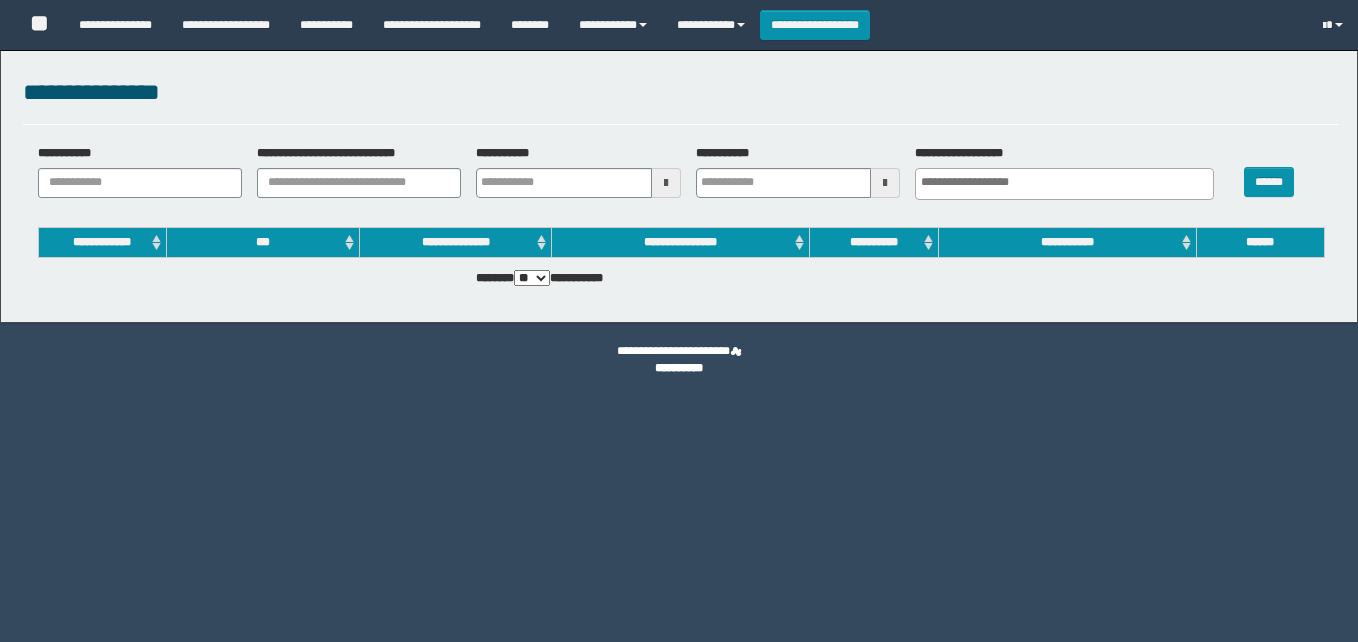 select 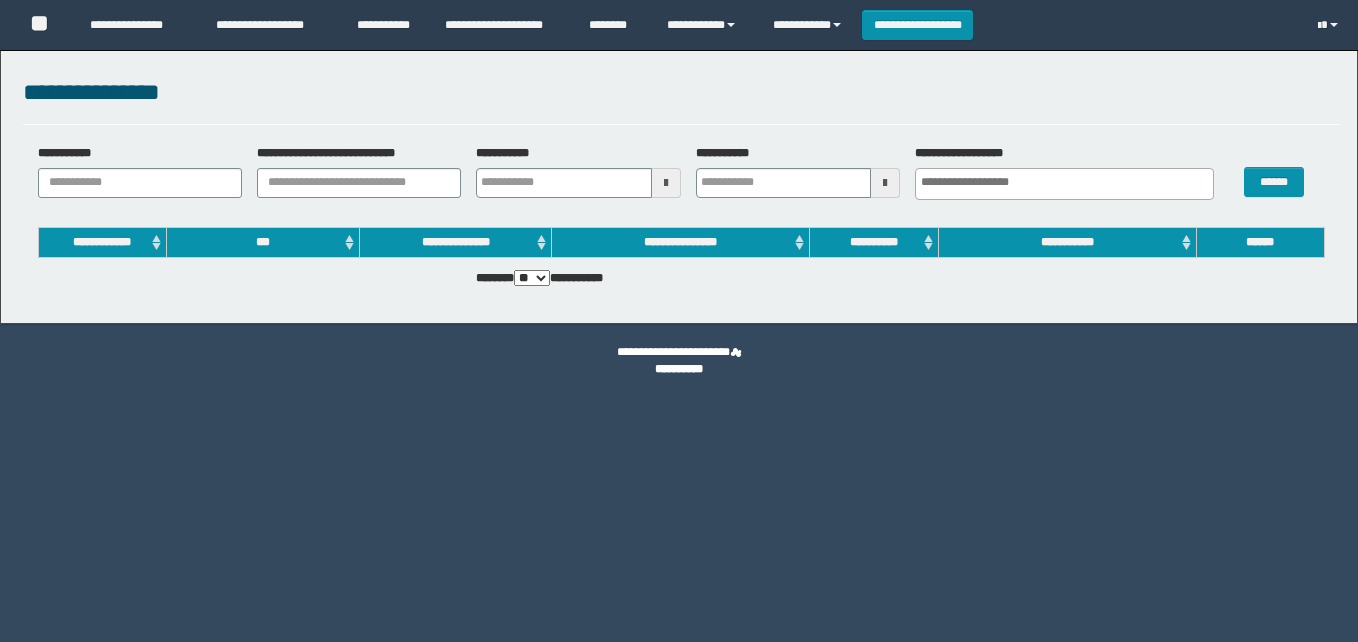 scroll, scrollTop: 0, scrollLeft: 0, axis: both 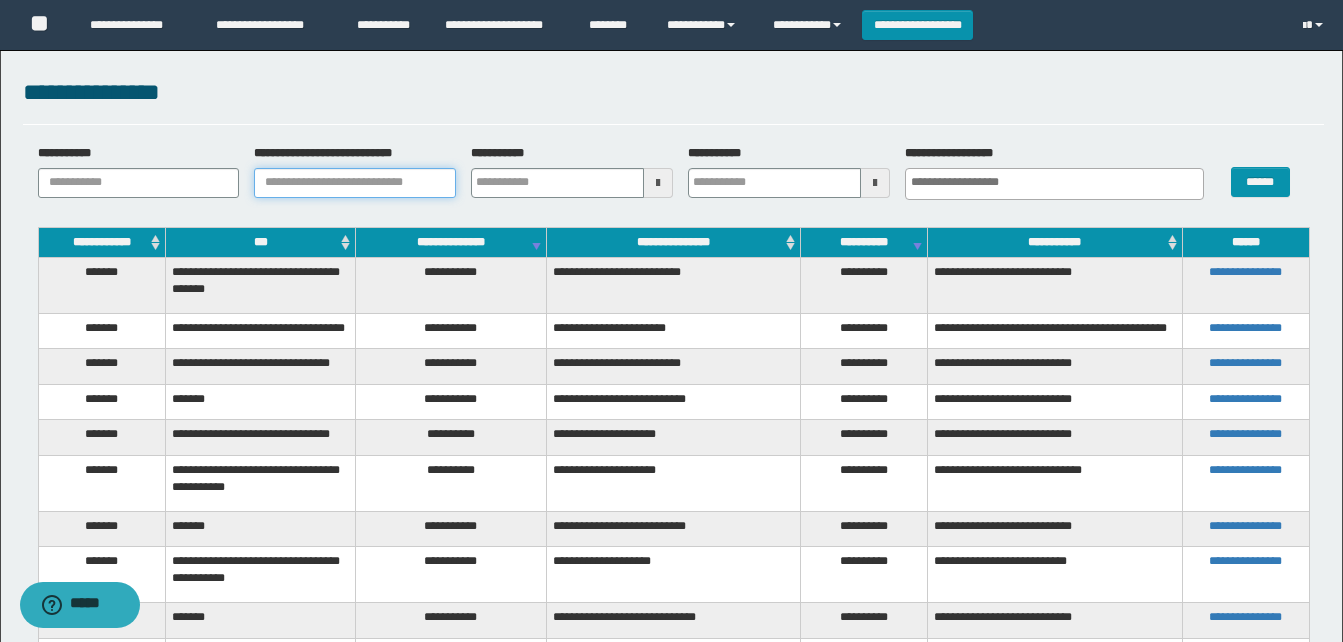 click on "**********" at bounding box center (355, 183) 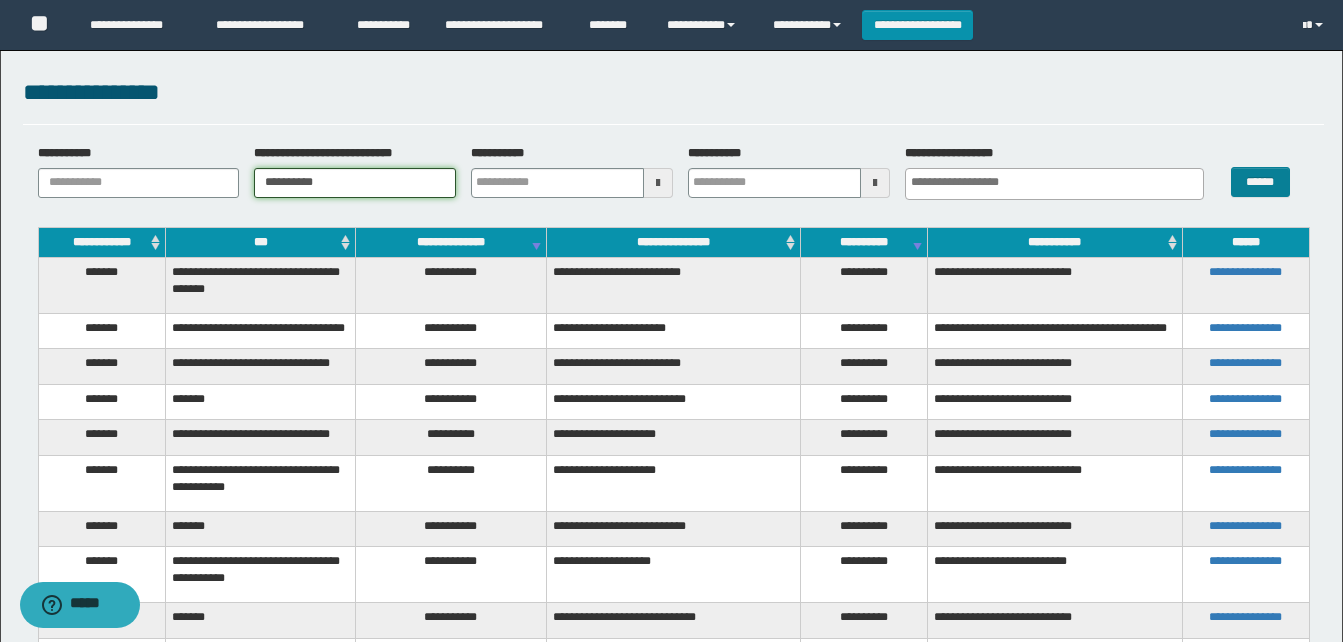 type on "**********" 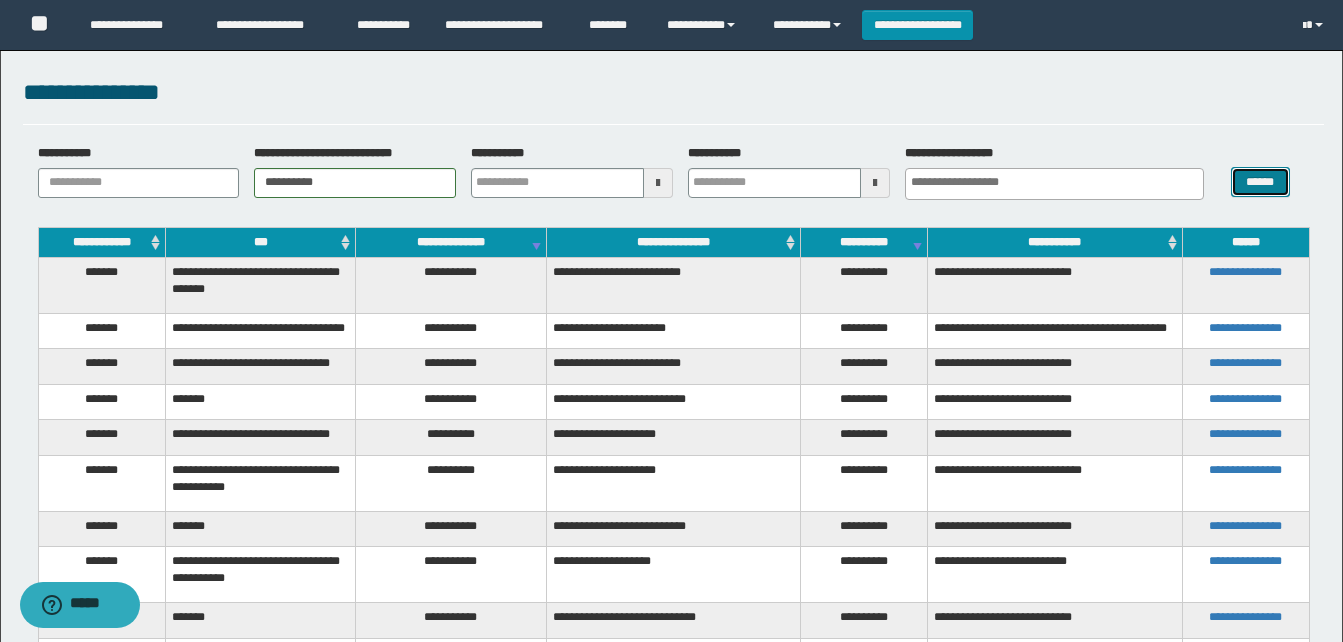 click on "******" at bounding box center [1260, 182] 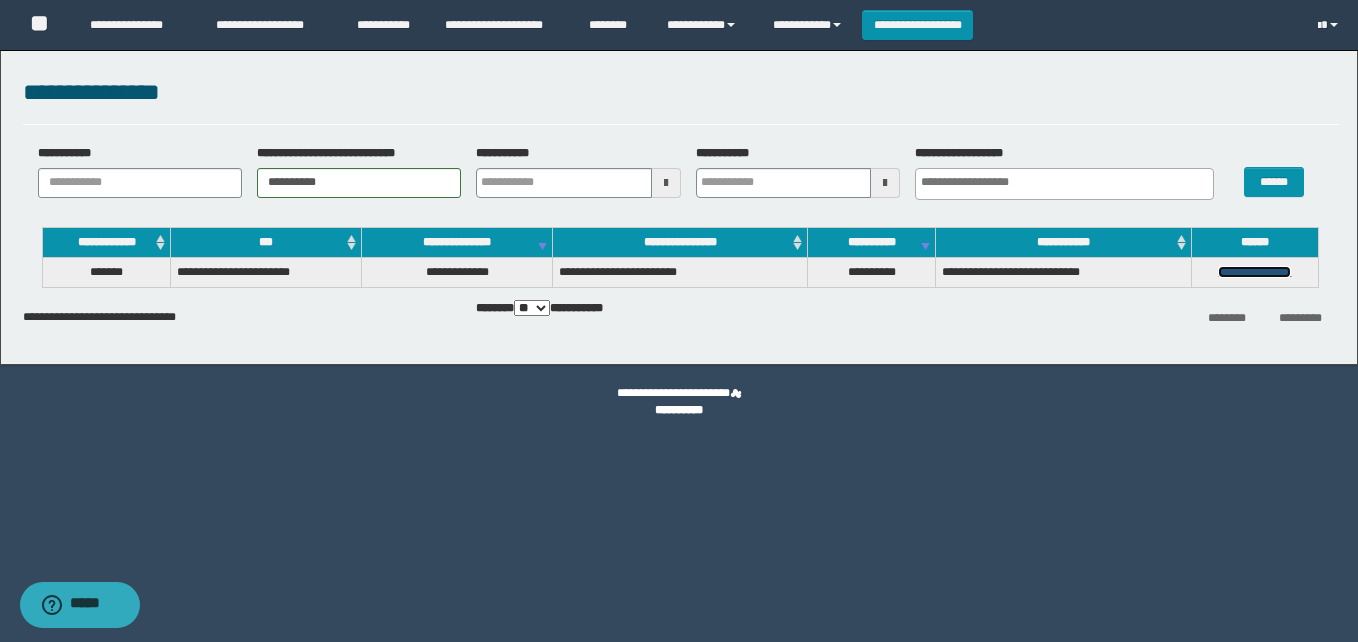 click on "**********" at bounding box center (1254, 272) 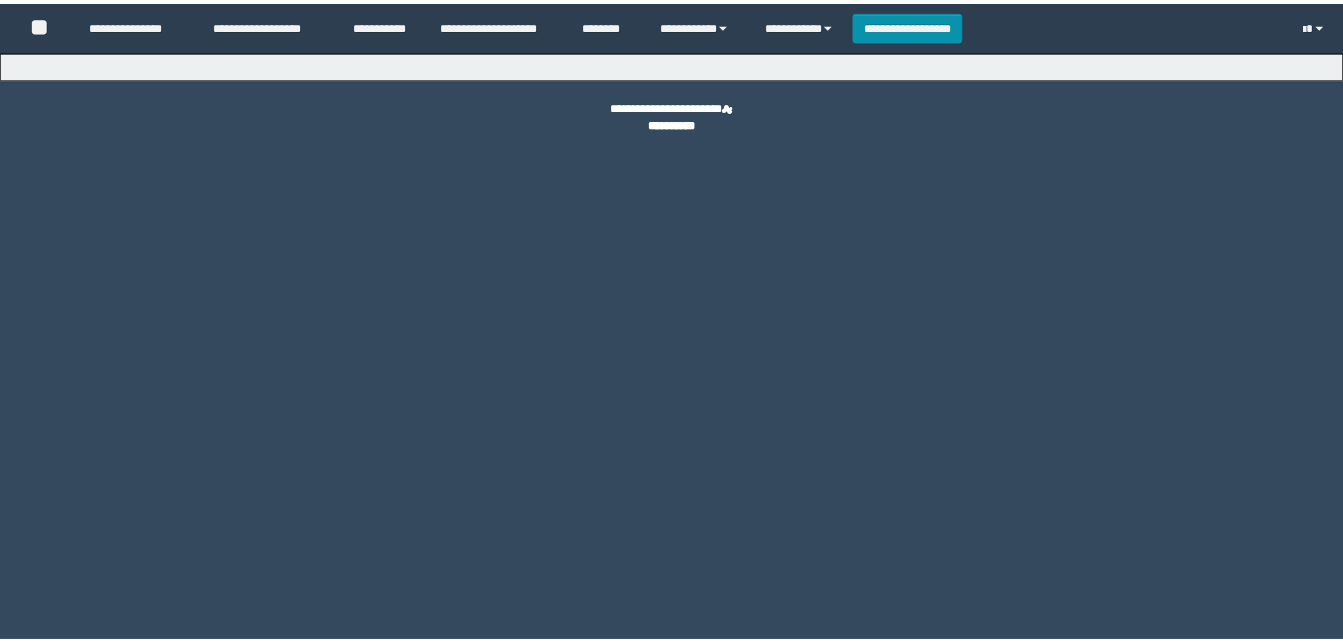 scroll, scrollTop: 0, scrollLeft: 0, axis: both 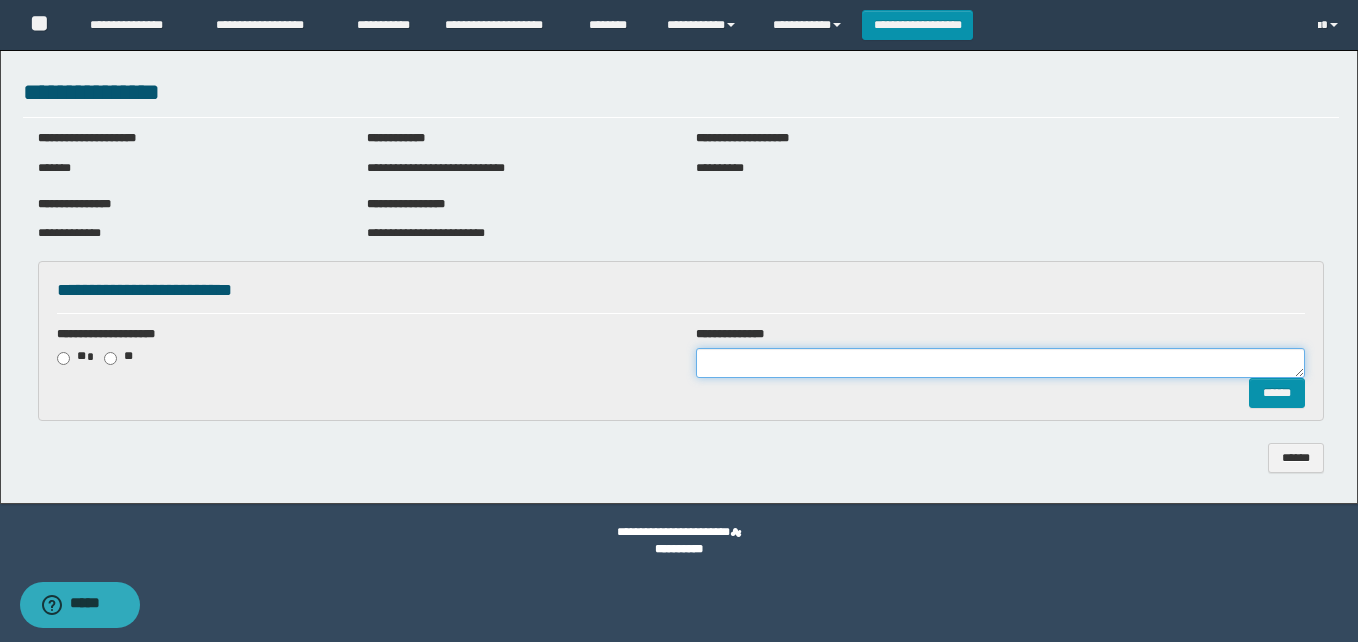 click at bounding box center [1000, 363] 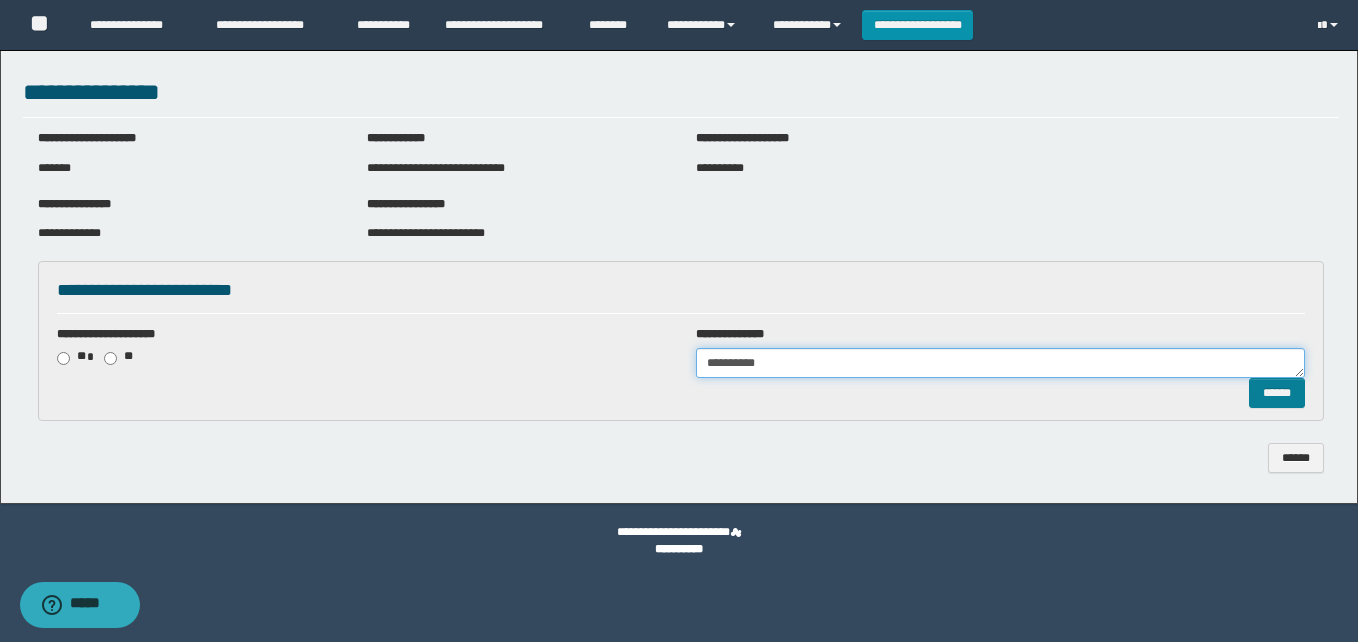 type on "**********" 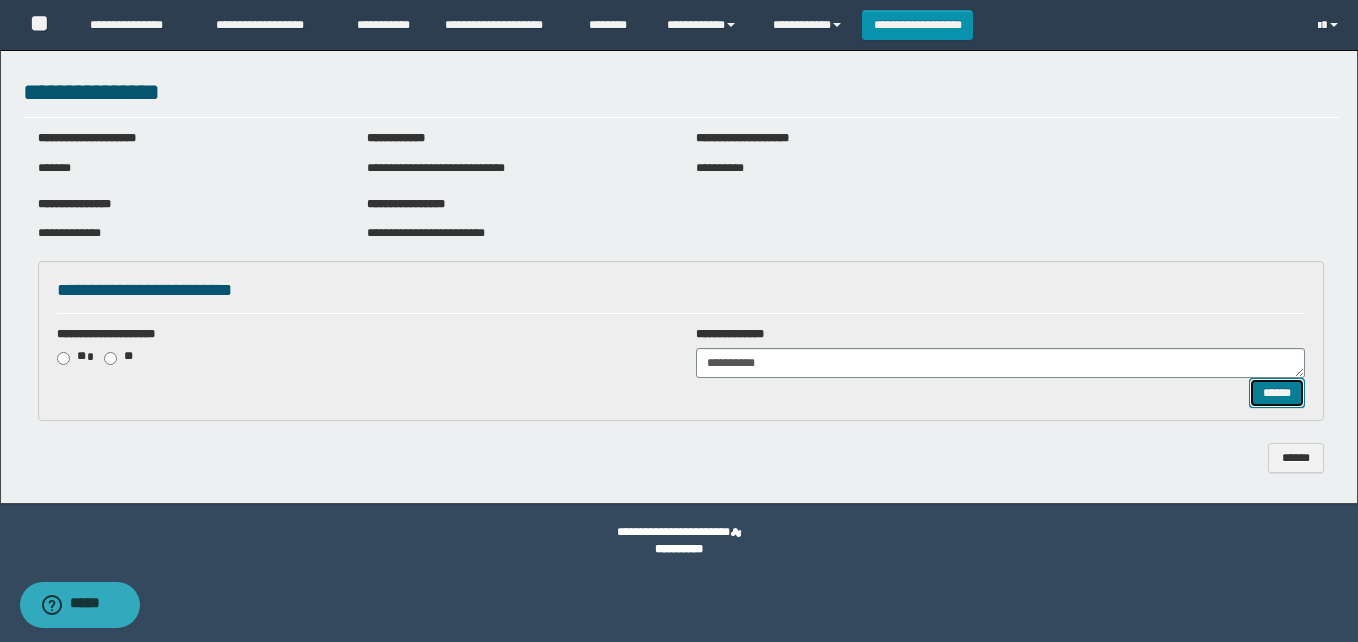 click on "******" at bounding box center [1277, 393] 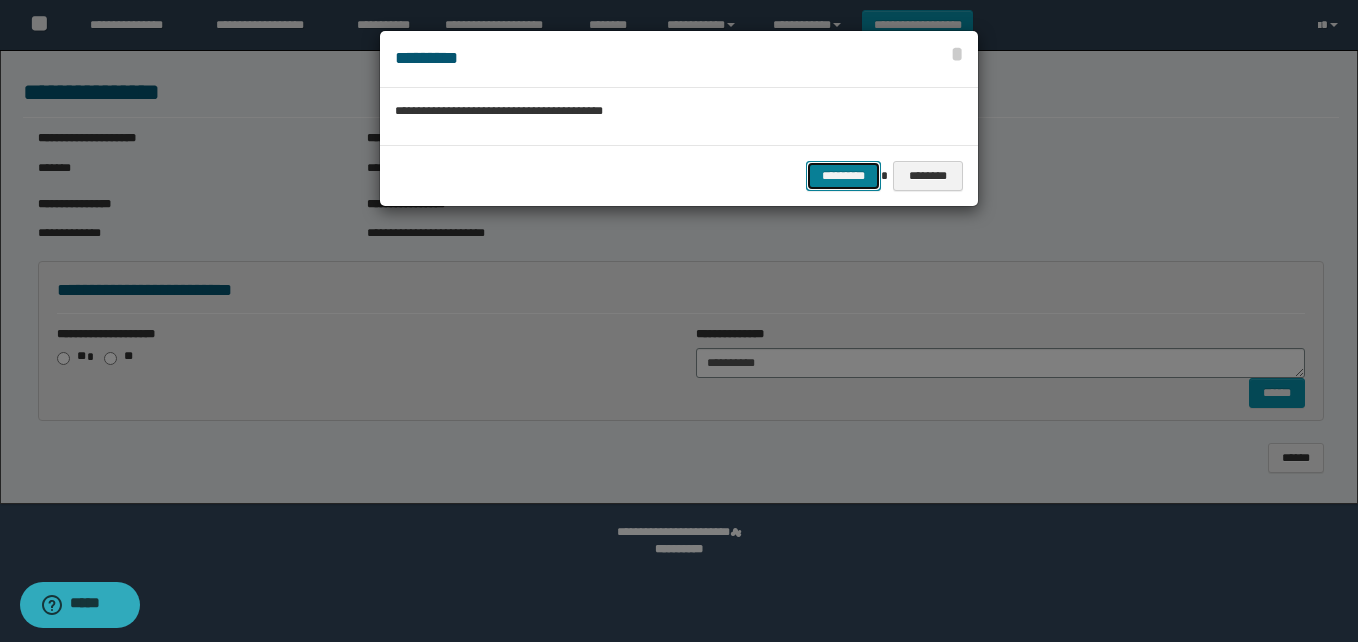 click on "*********" at bounding box center (843, 176) 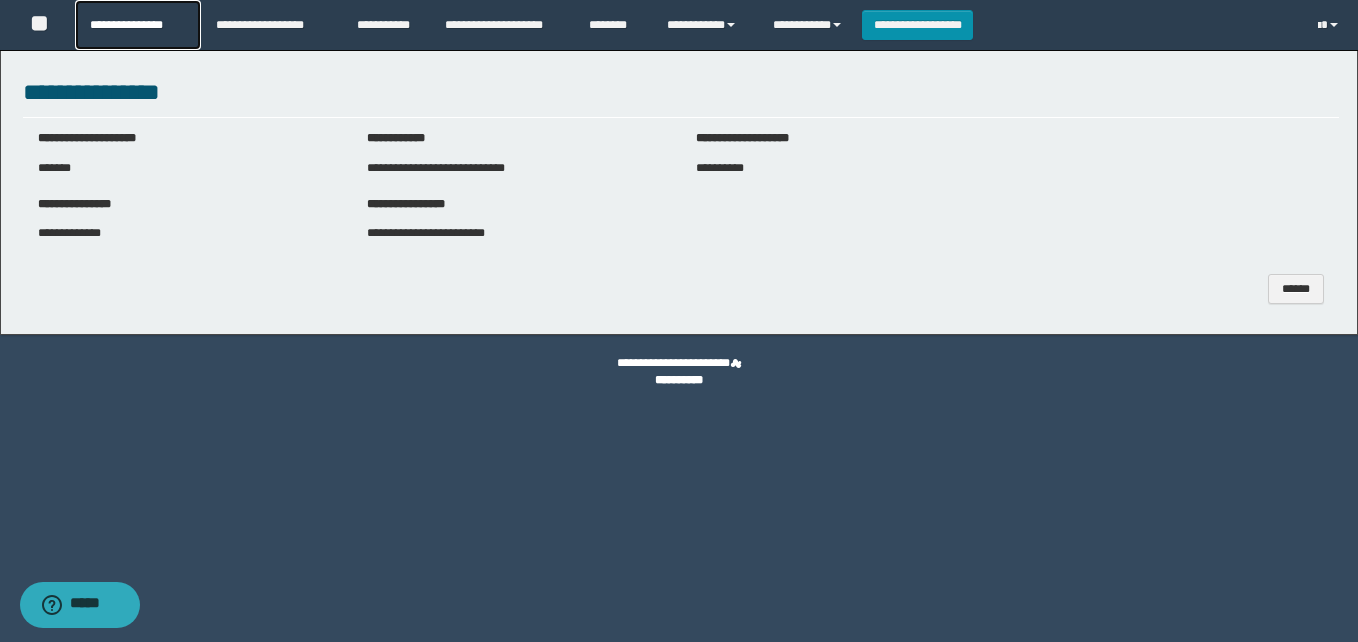 click on "**********" at bounding box center [137, 25] 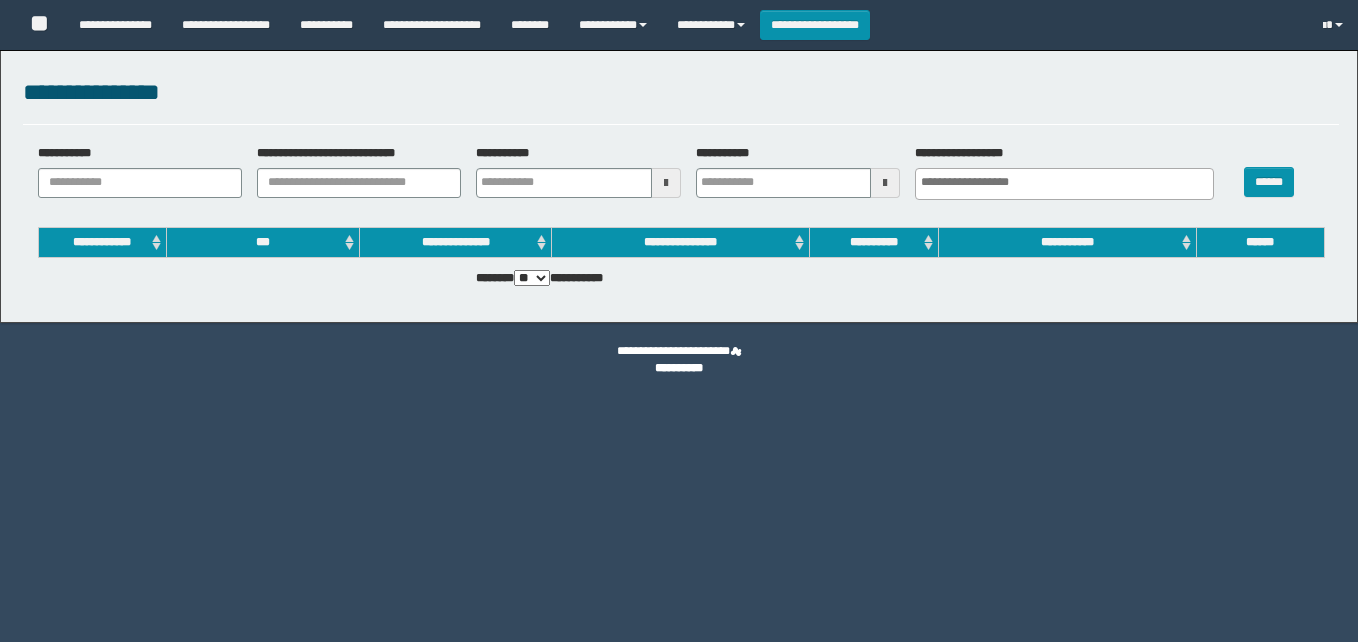 select 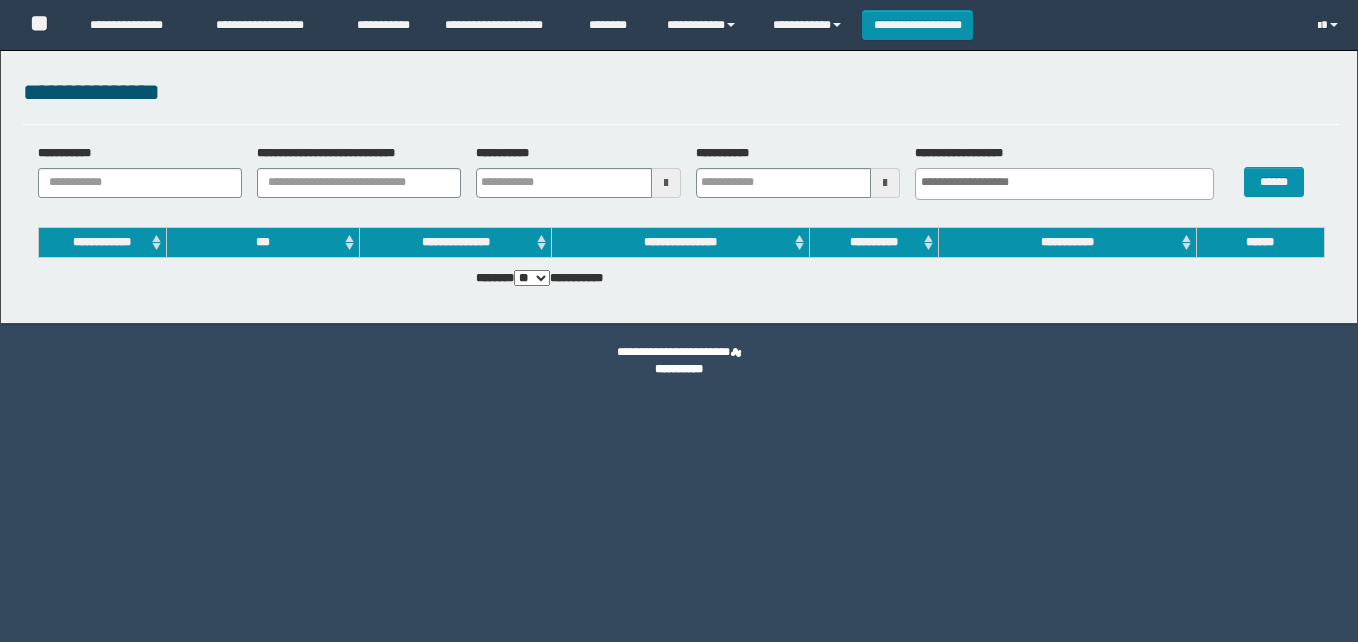 scroll, scrollTop: 0, scrollLeft: 0, axis: both 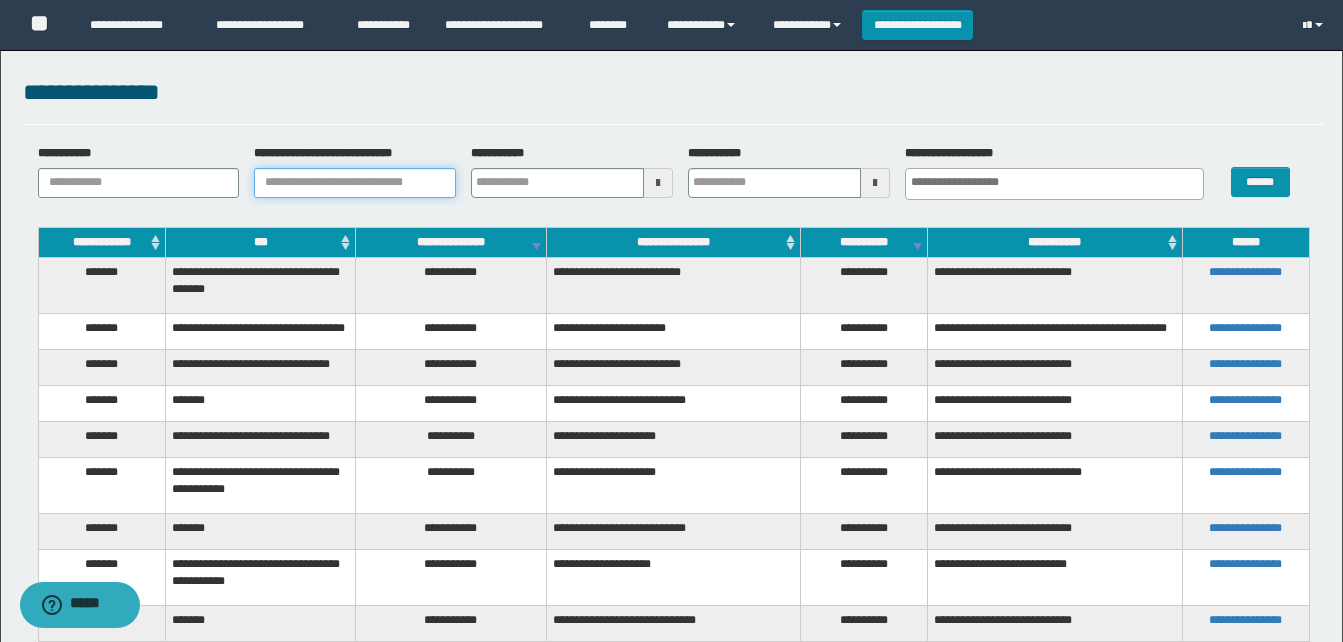 click on "**********" at bounding box center (355, 183) 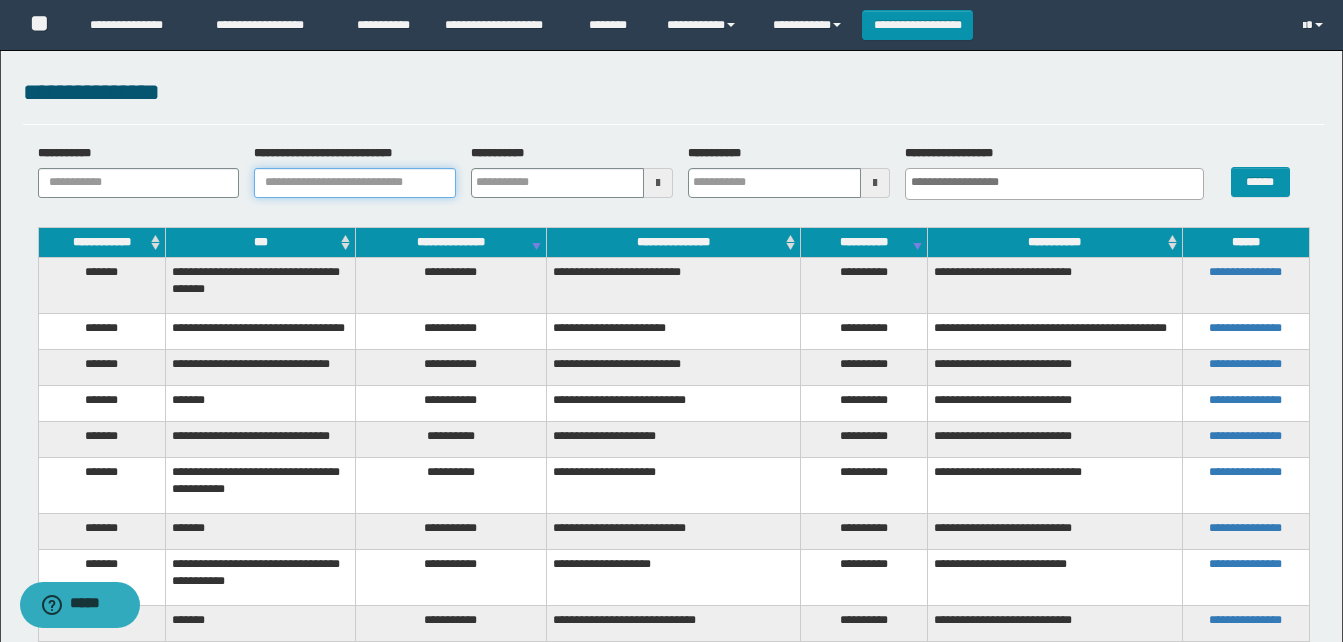 paste on "**********" 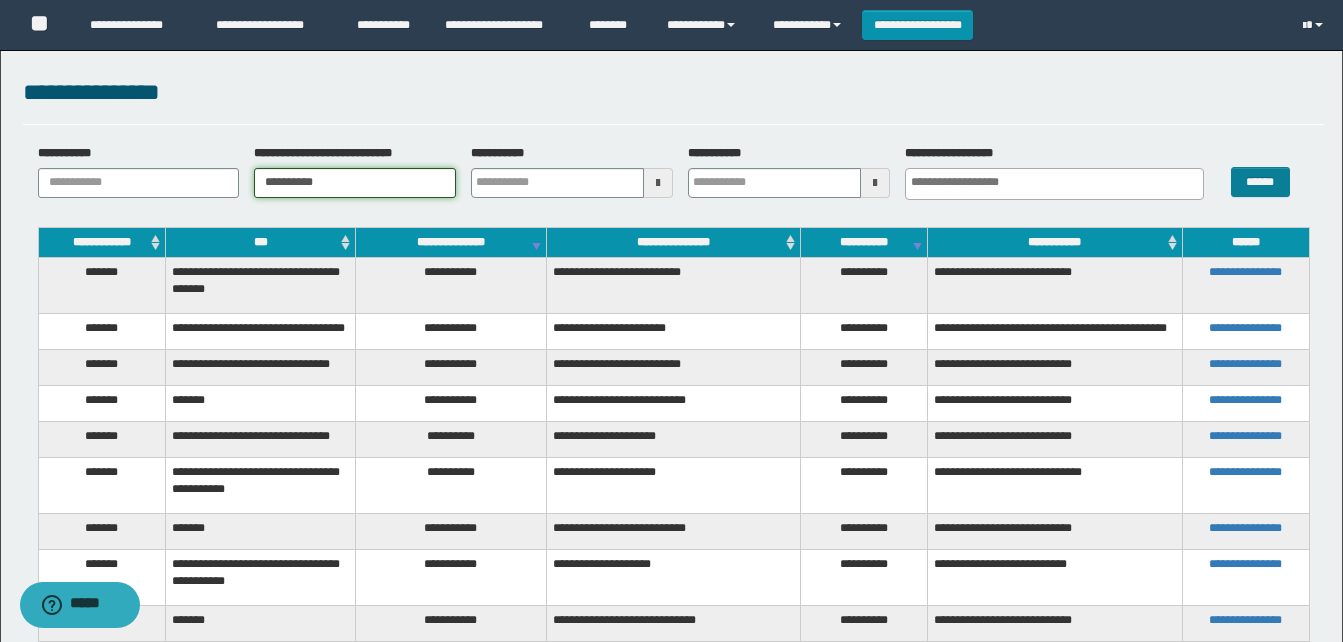 type on "**********" 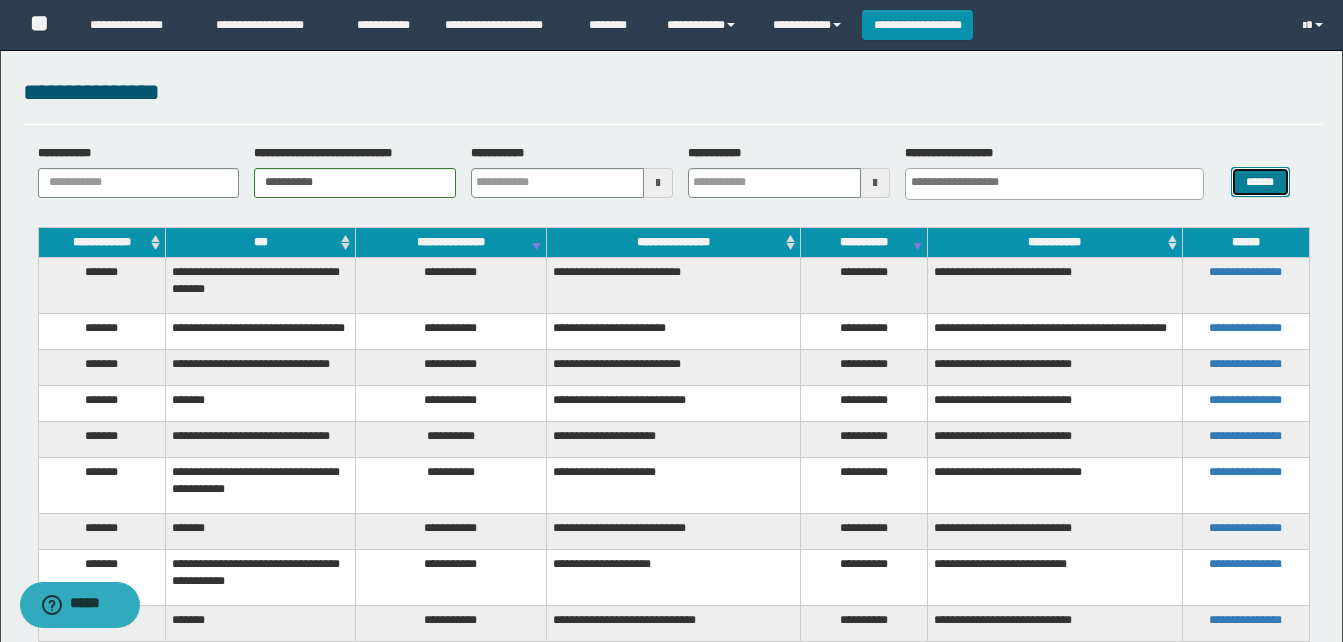 click on "******" at bounding box center (1260, 182) 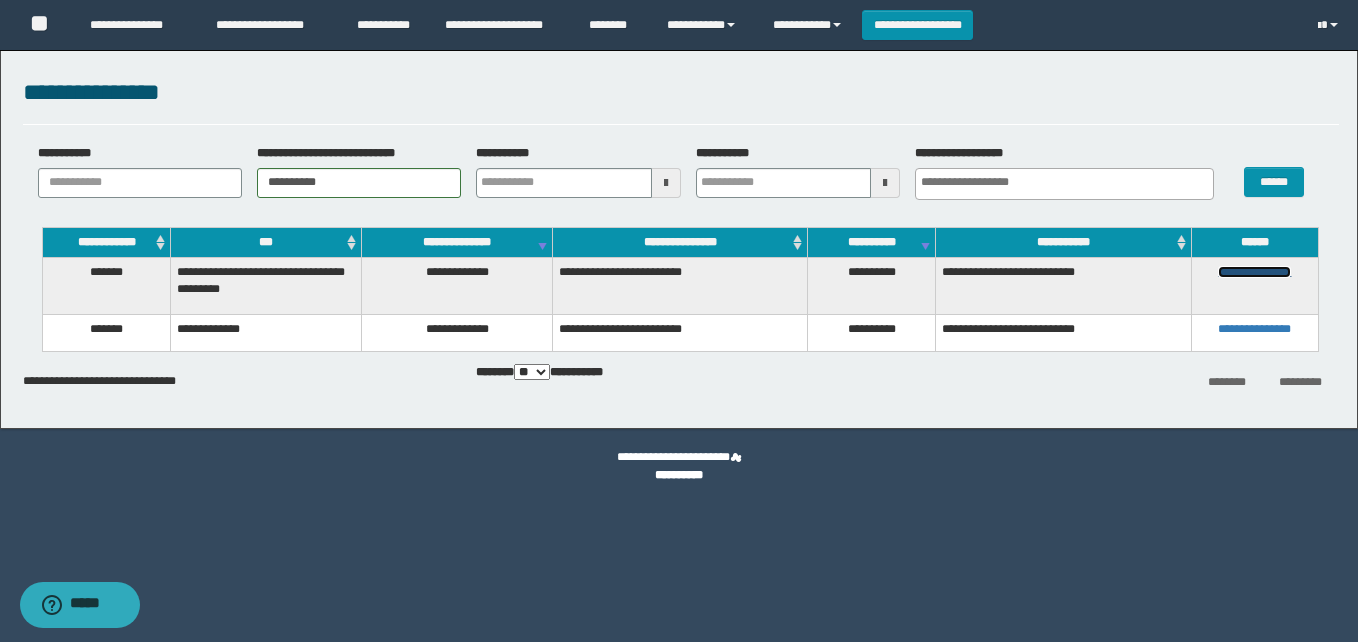 click on "**********" at bounding box center [1254, 272] 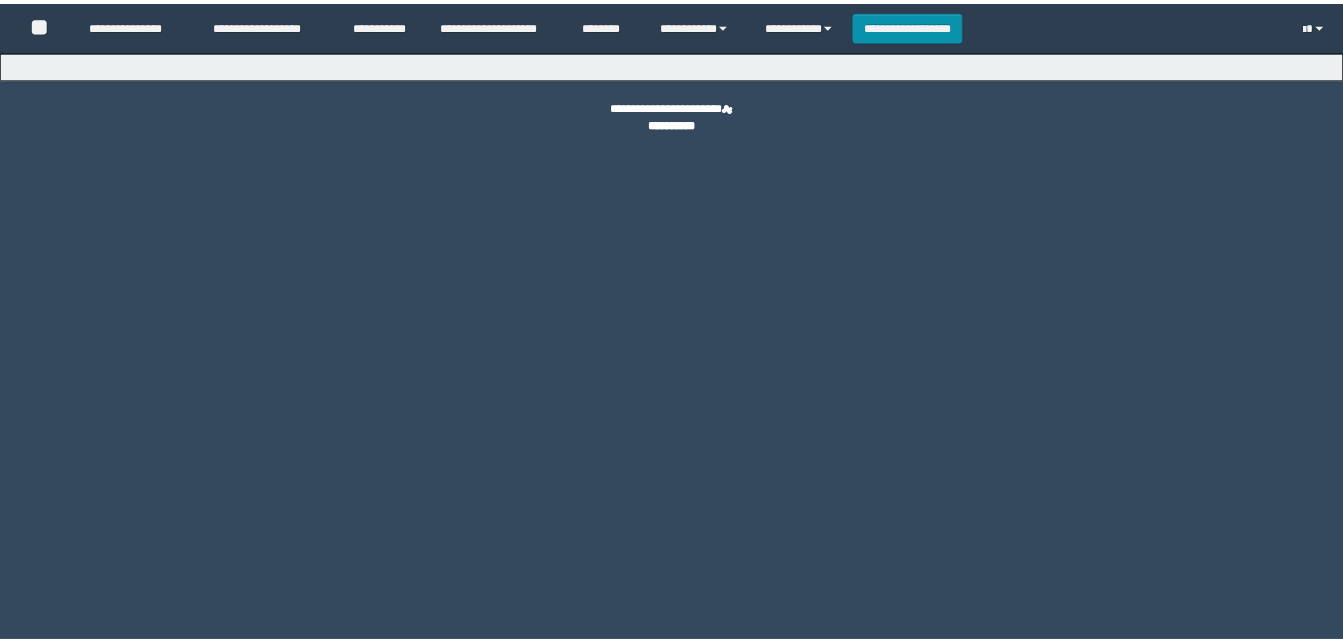 scroll, scrollTop: 0, scrollLeft: 0, axis: both 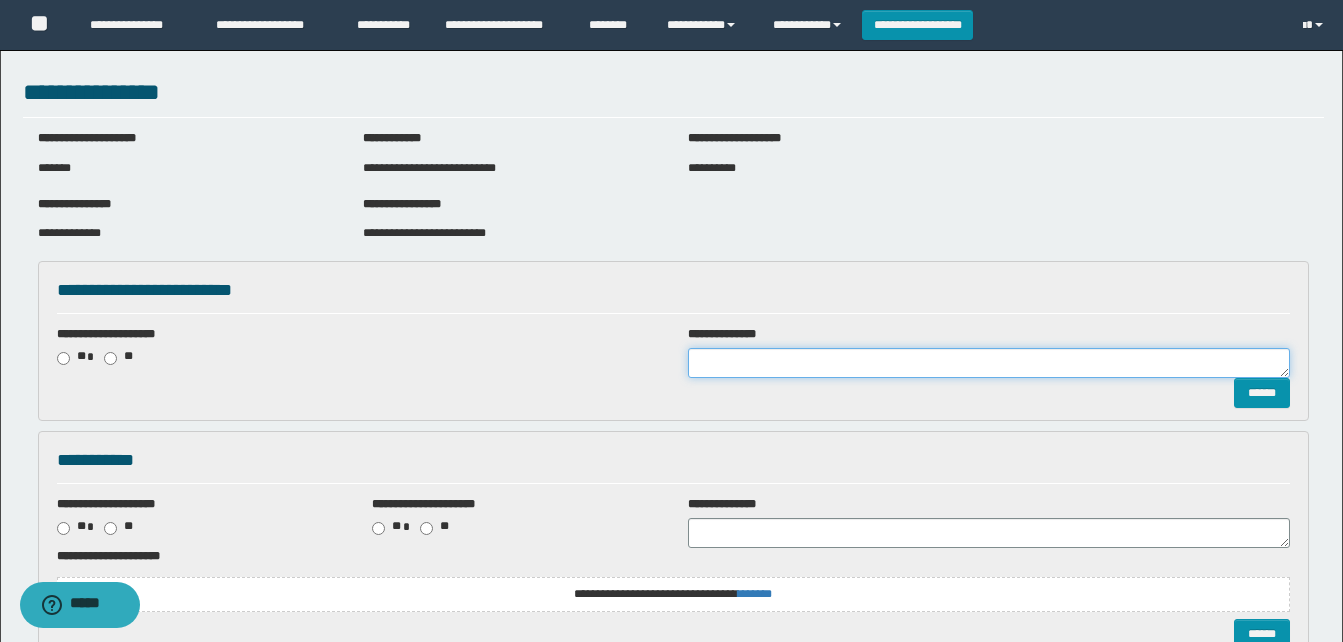 click at bounding box center (989, 363) 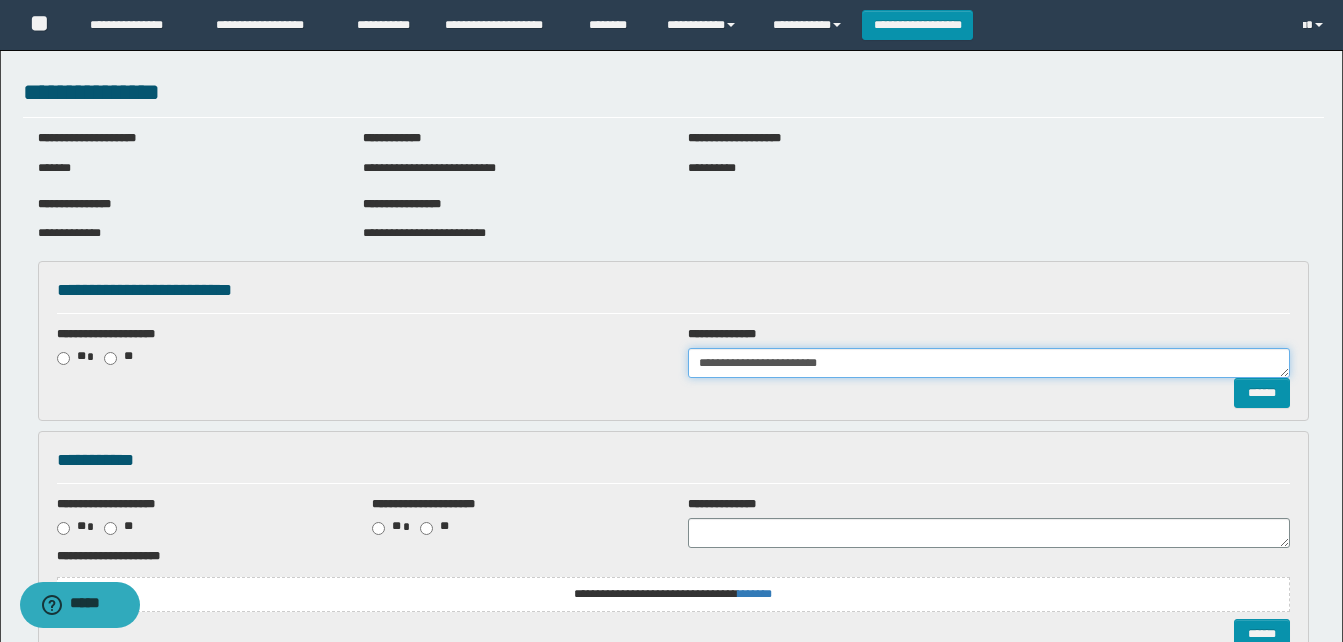 drag, startPoint x: 852, startPoint y: 357, endPoint x: 648, endPoint y: 345, distance: 204.35263 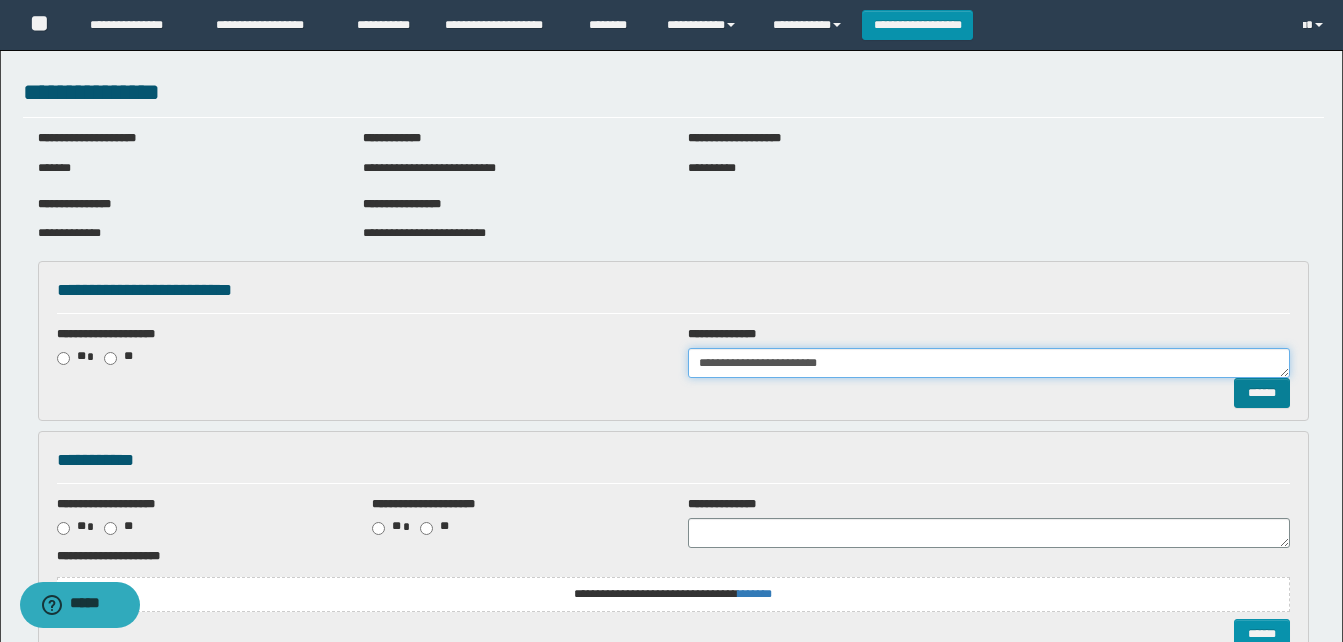type on "**********" 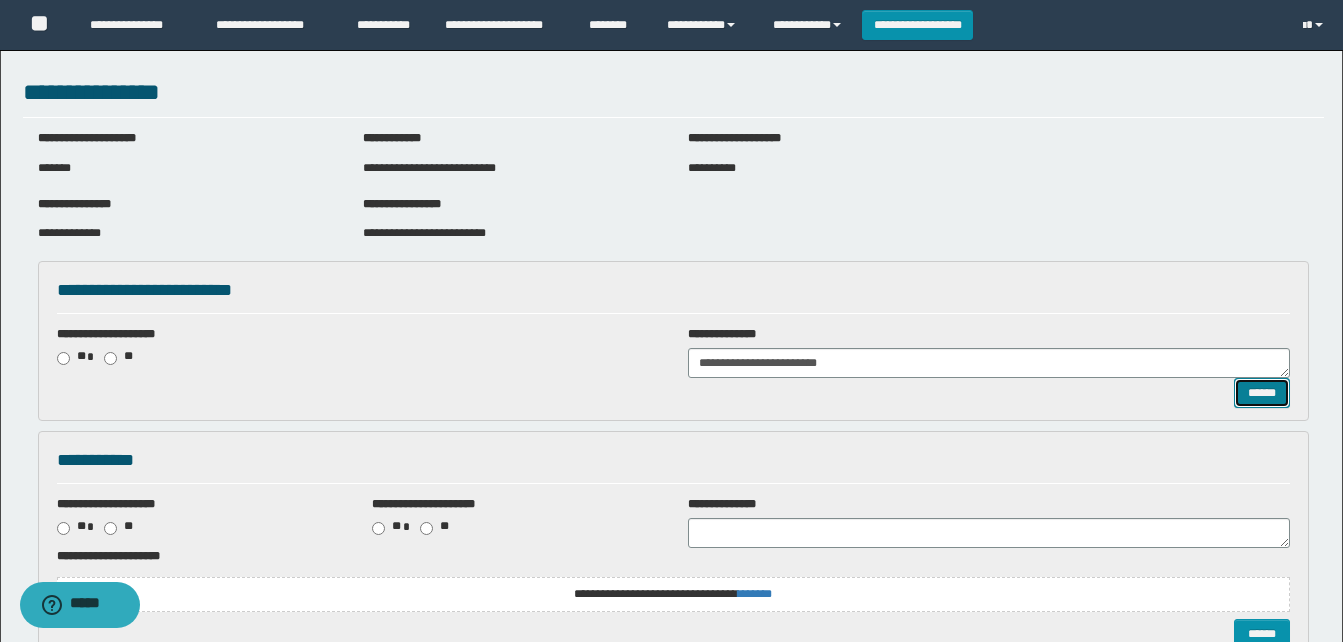 click on "******" at bounding box center [1262, 393] 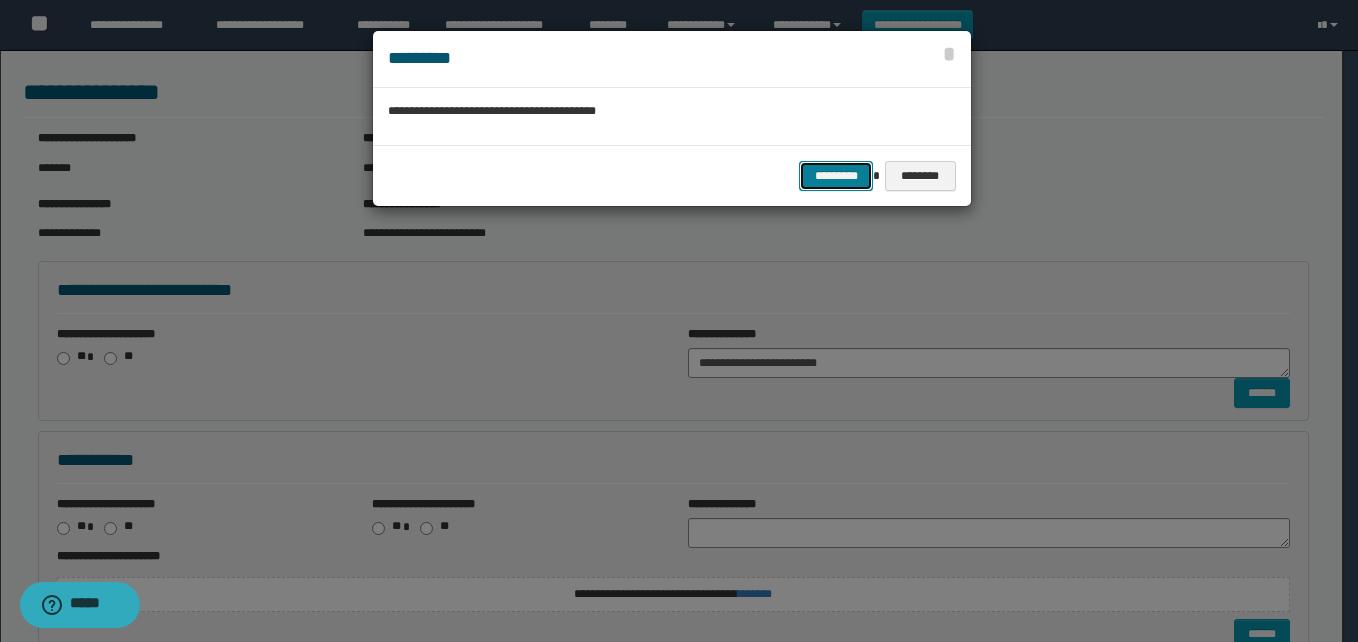 click on "*********" at bounding box center (836, 176) 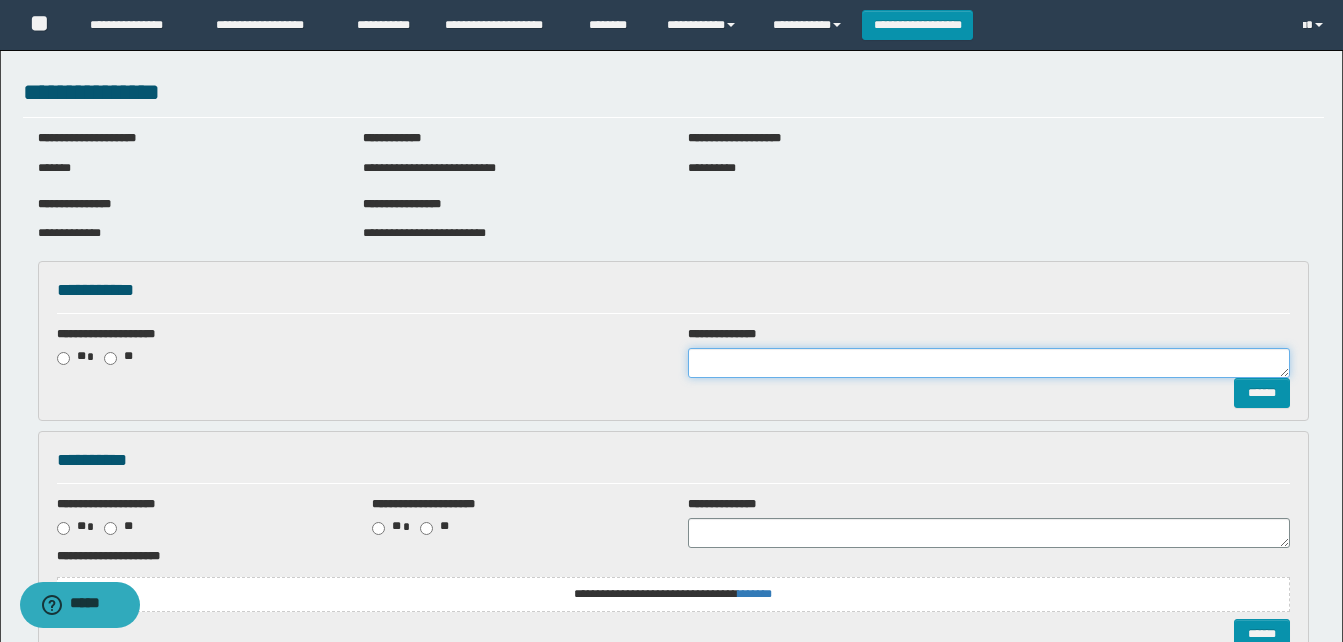 click at bounding box center [989, 363] 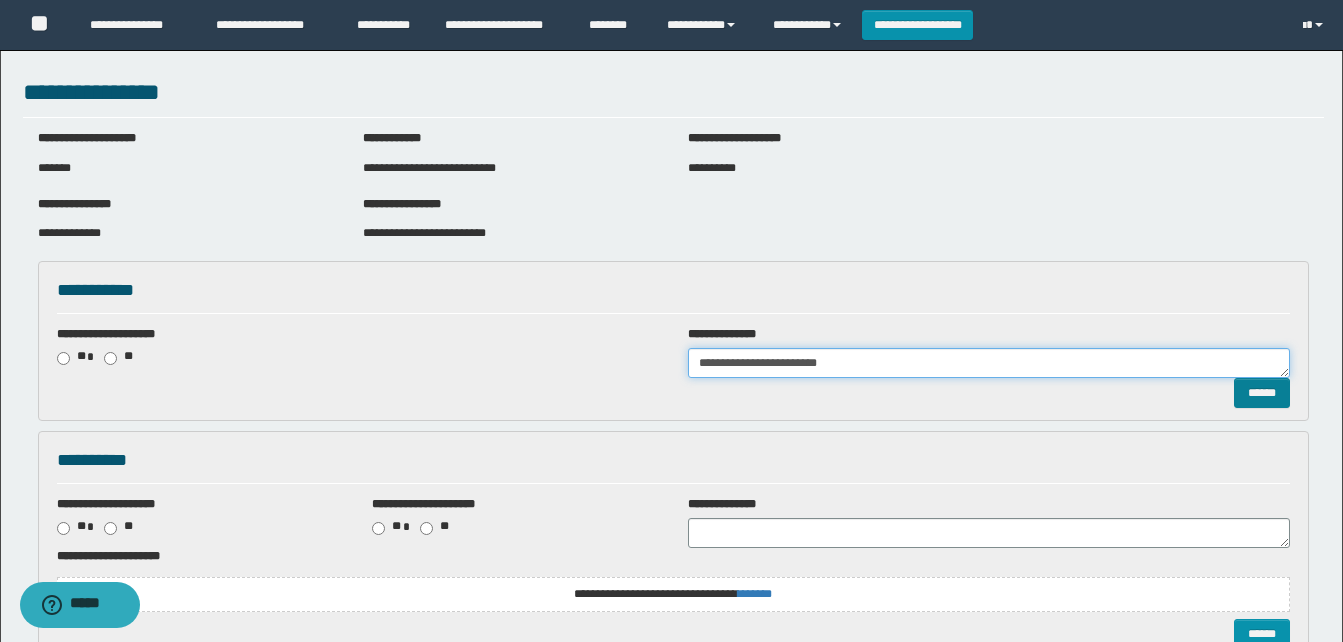 type on "**********" 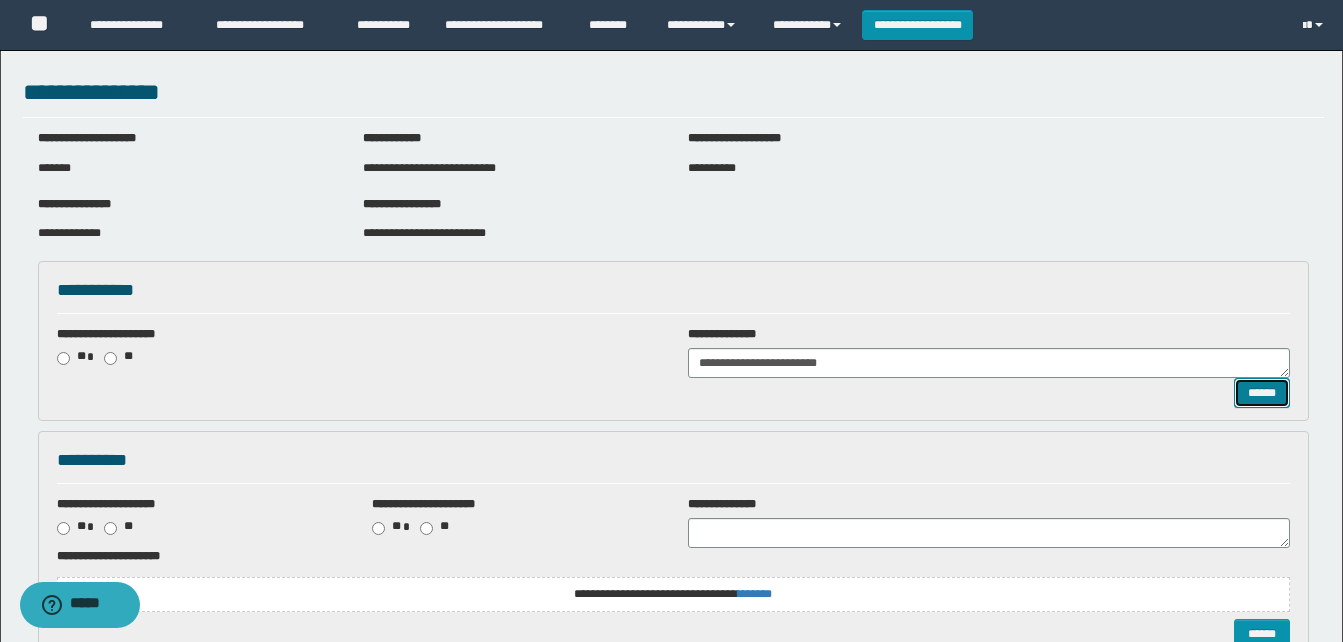 click on "******" at bounding box center [1262, 393] 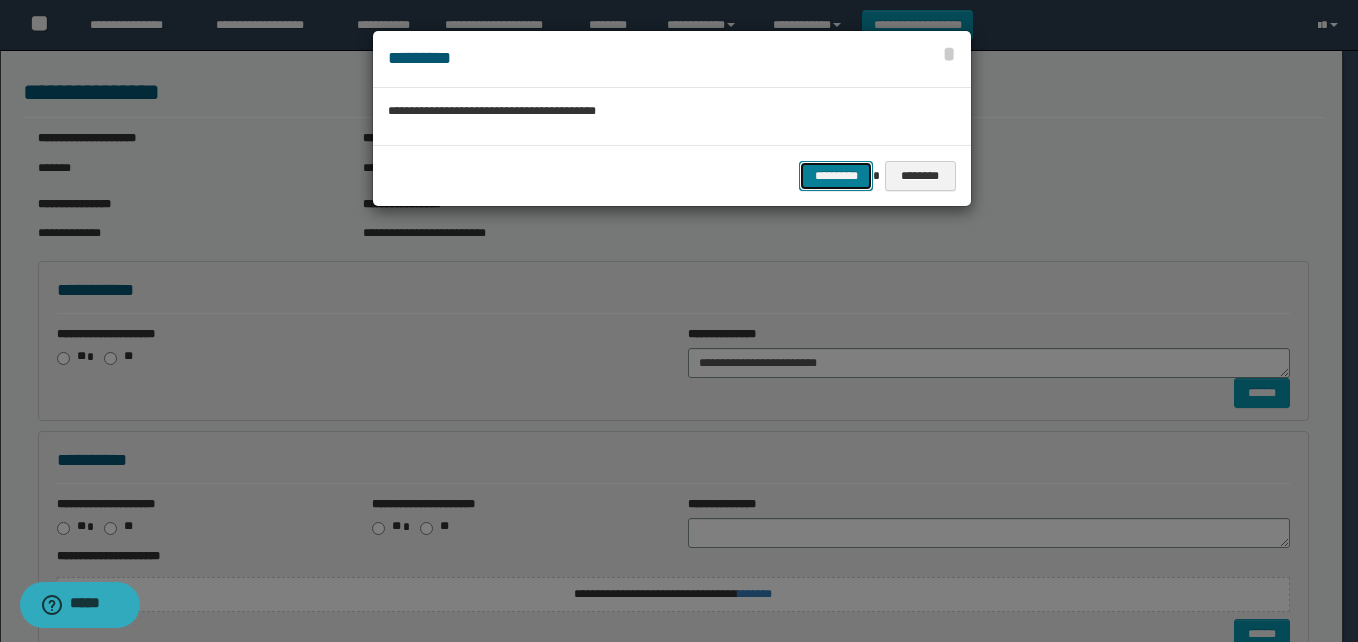 click on "*********" at bounding box center (836, 176) 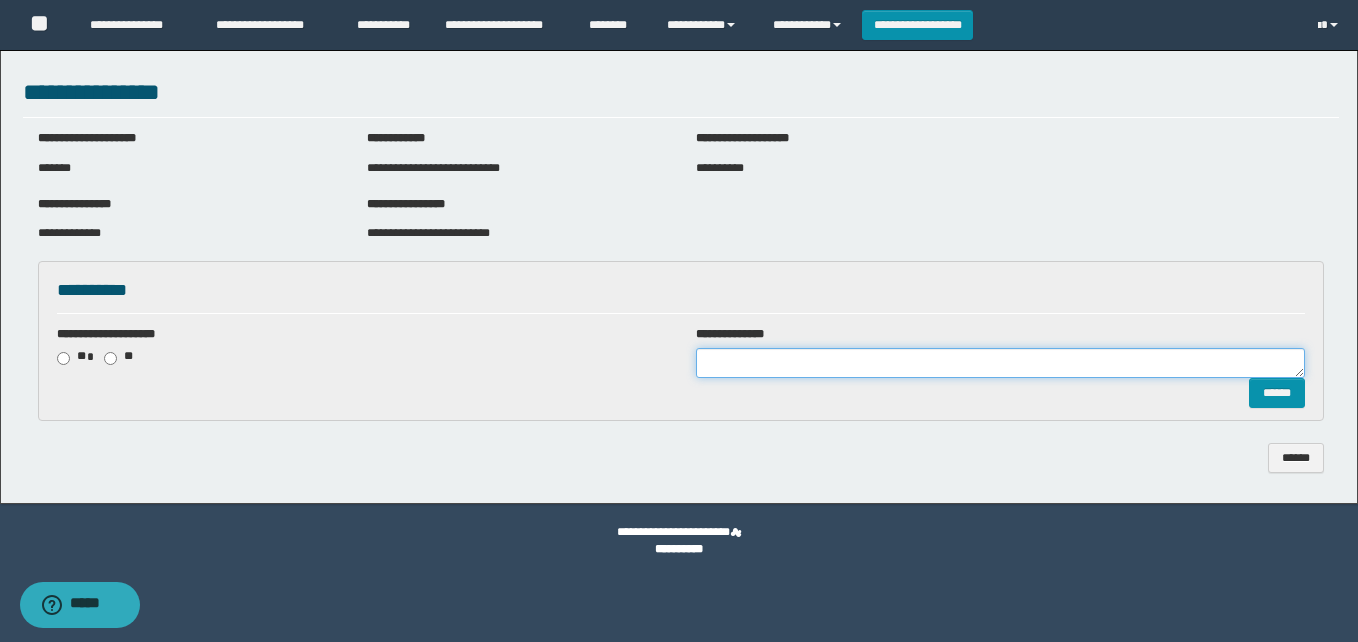 click at bounding box center (1000, 363) 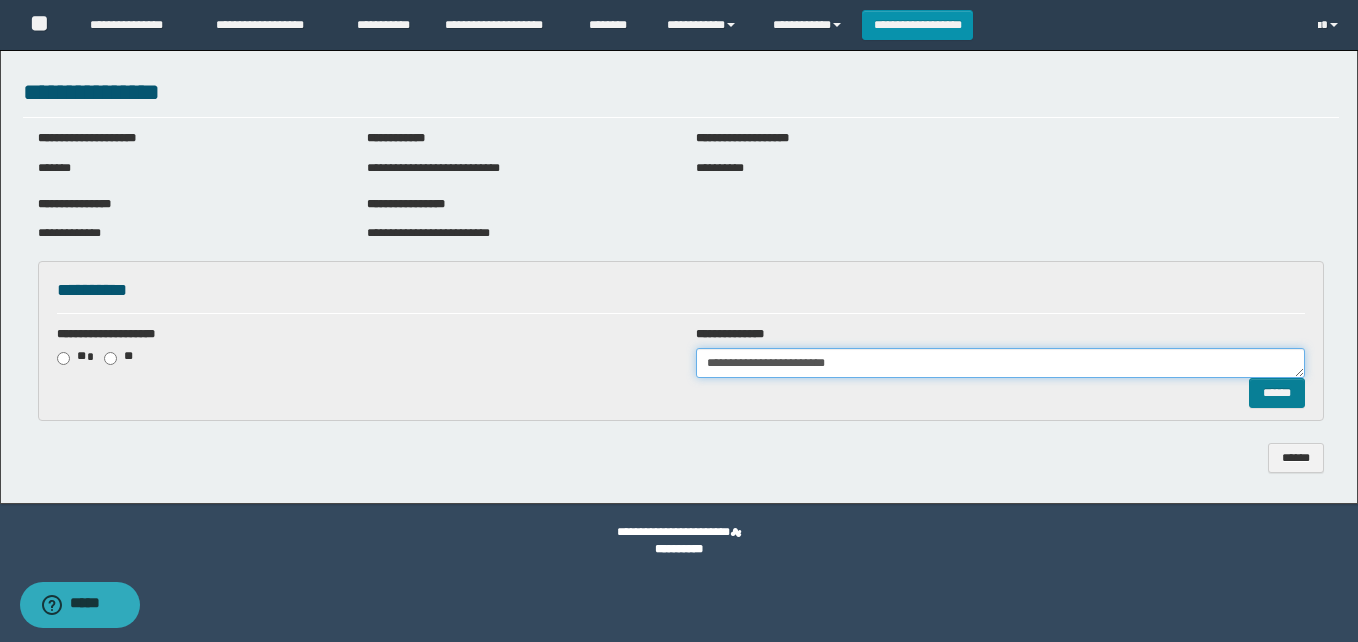 type on "**********" 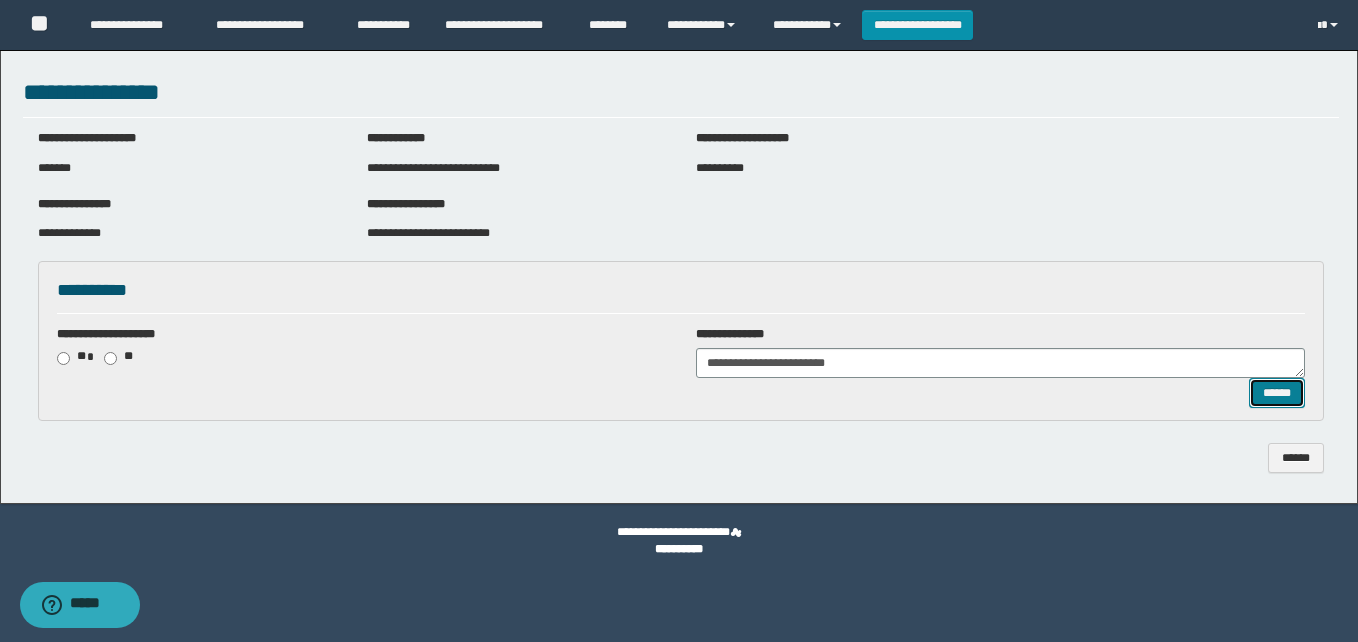 click on "******" at bounding box center (1277, 393) 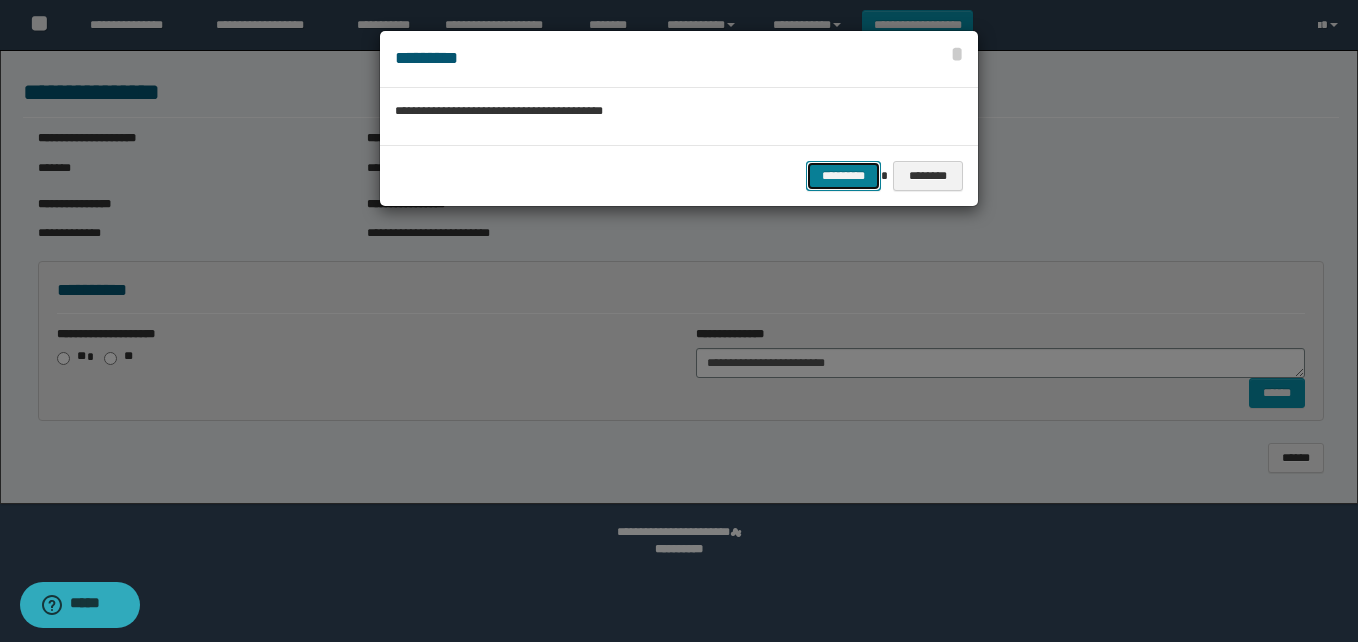 click on "*********" at bounding box center (843, 176) 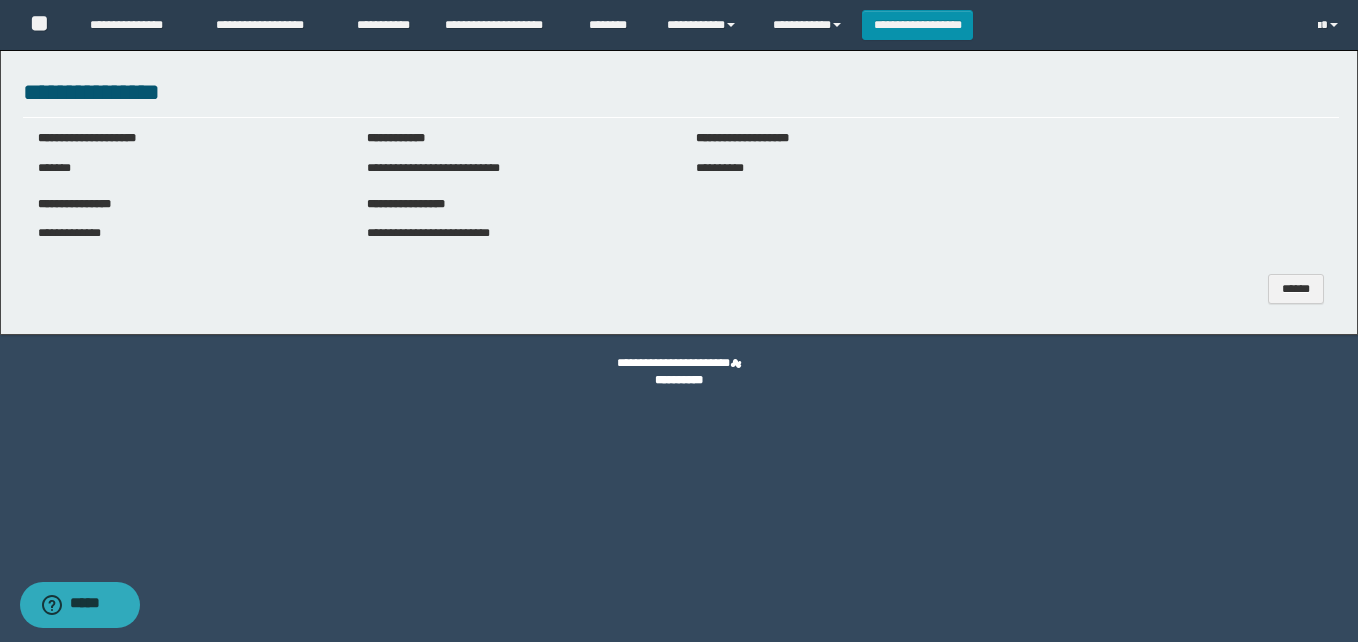 click on "**********" at bounding box center [69, 233] 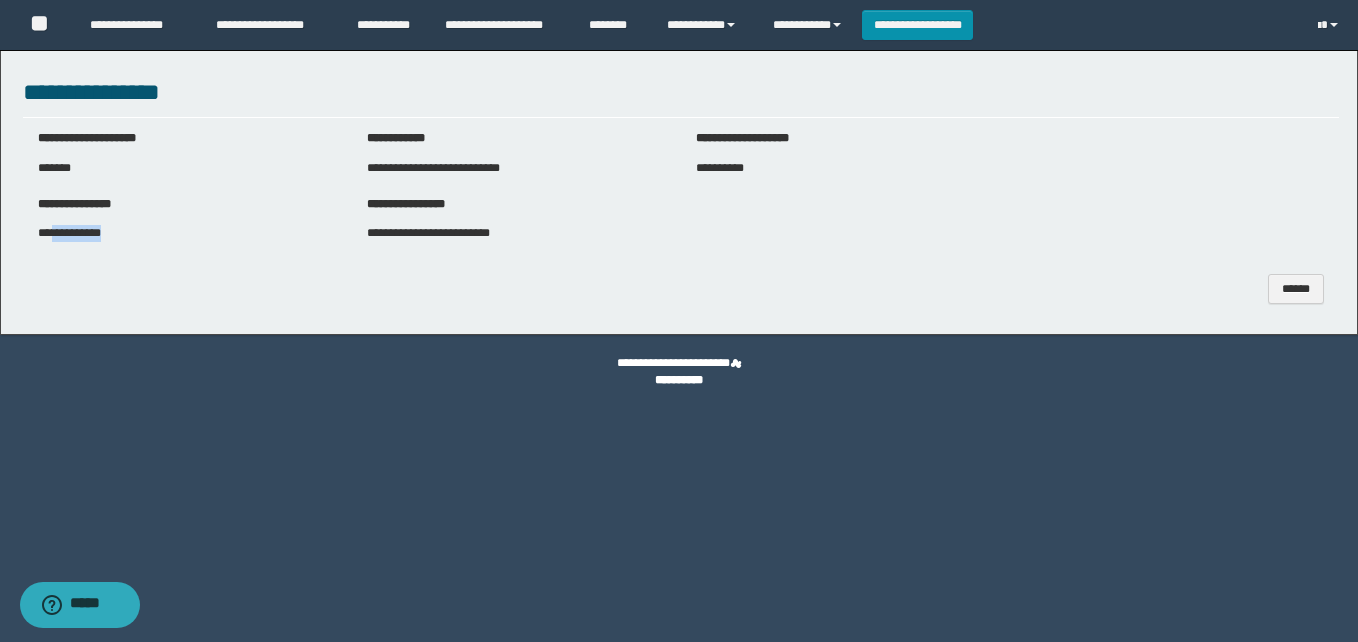 click on "**********" at bounding box center (69, 233) 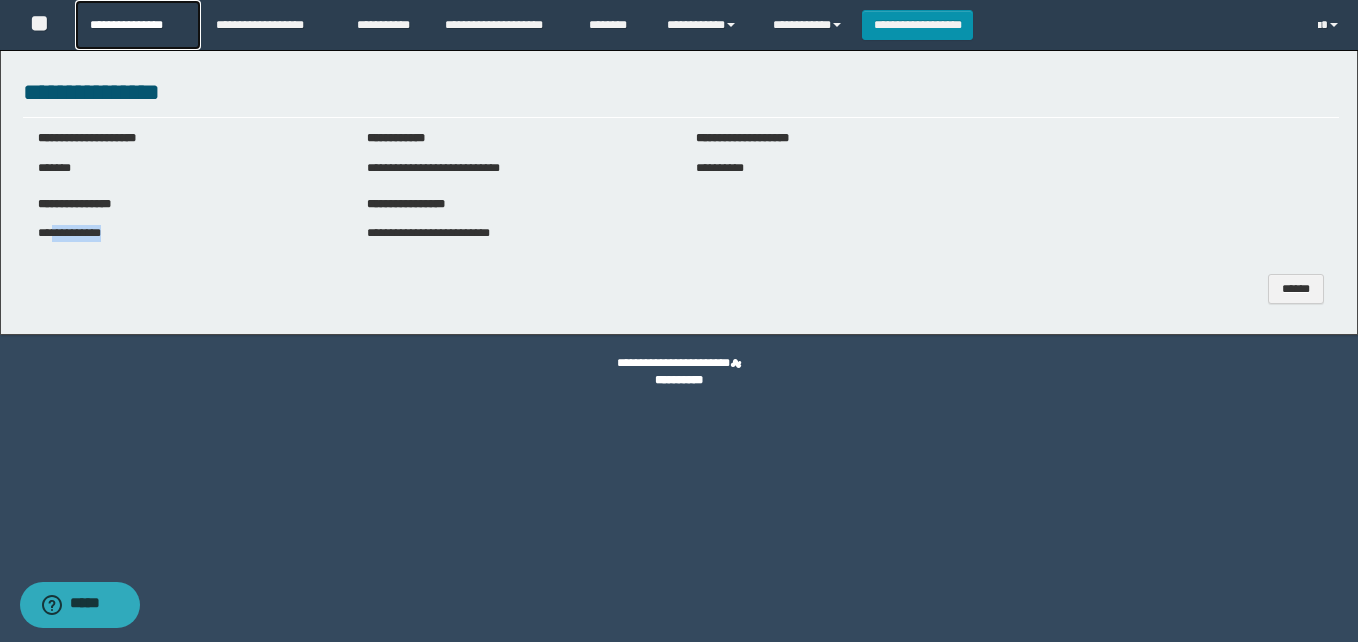 click on "**********" at bounding box center (137, 25) 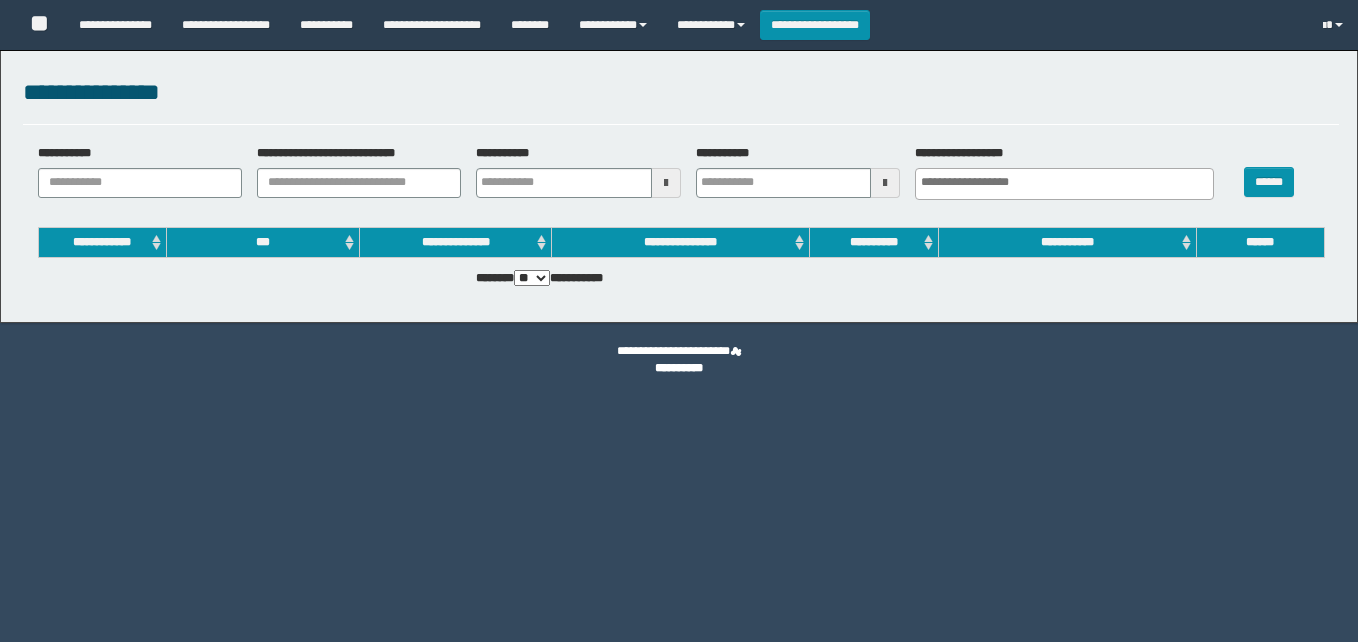 select 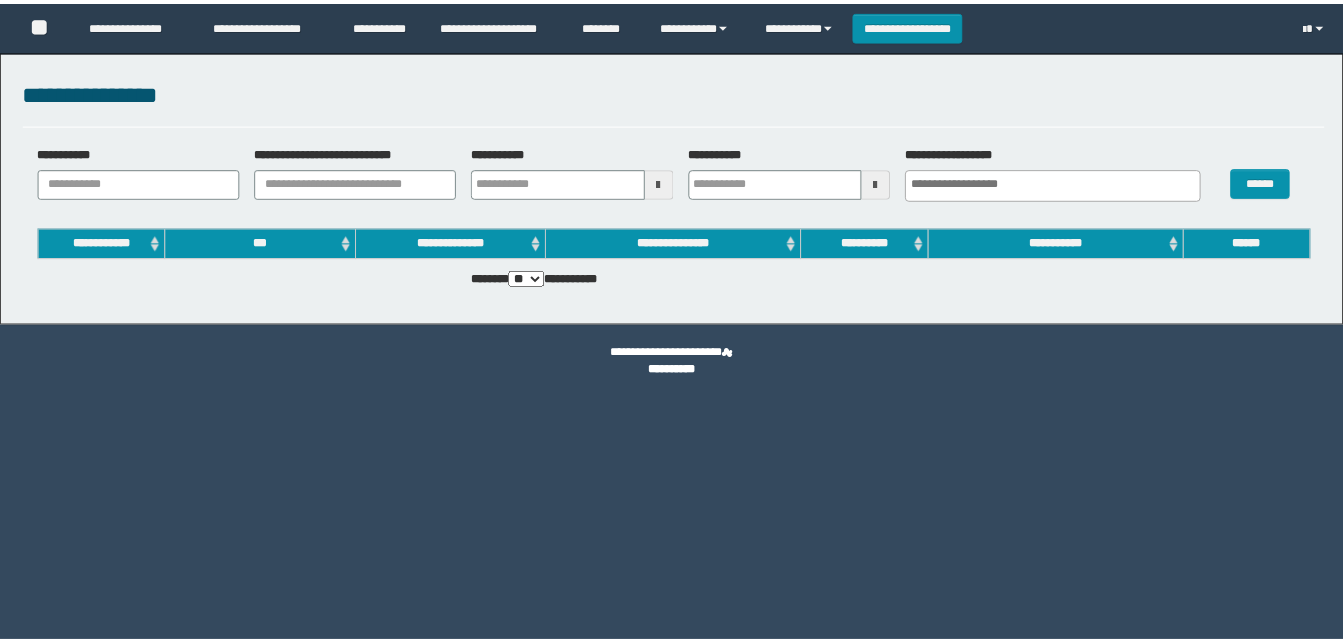 scroll, scrollTop: 0, scrollLeft: 0, axis: both 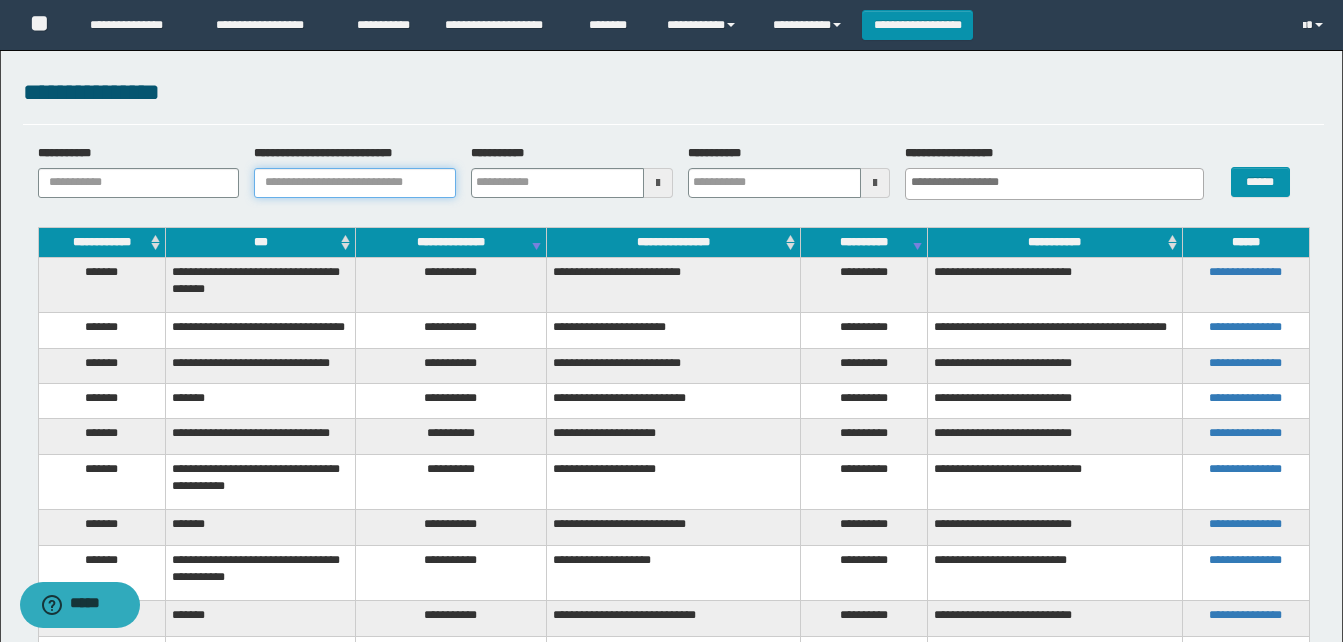click on "**********" at bounding box center [355, 183] 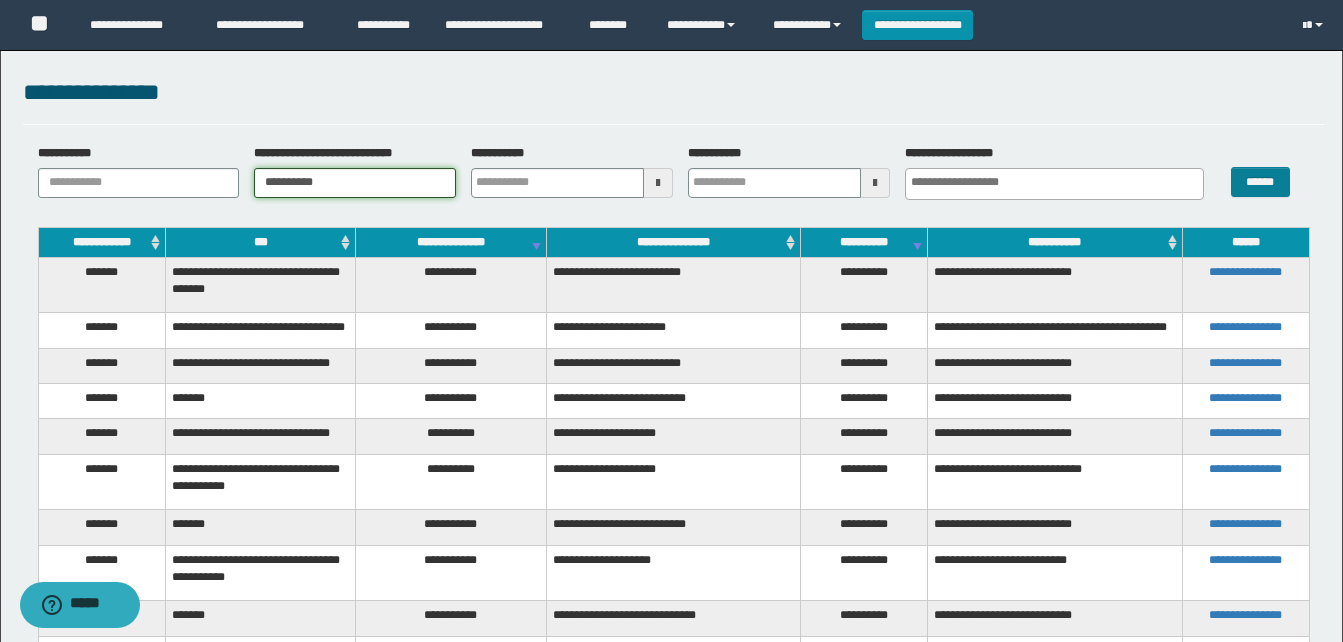 type on "**********" 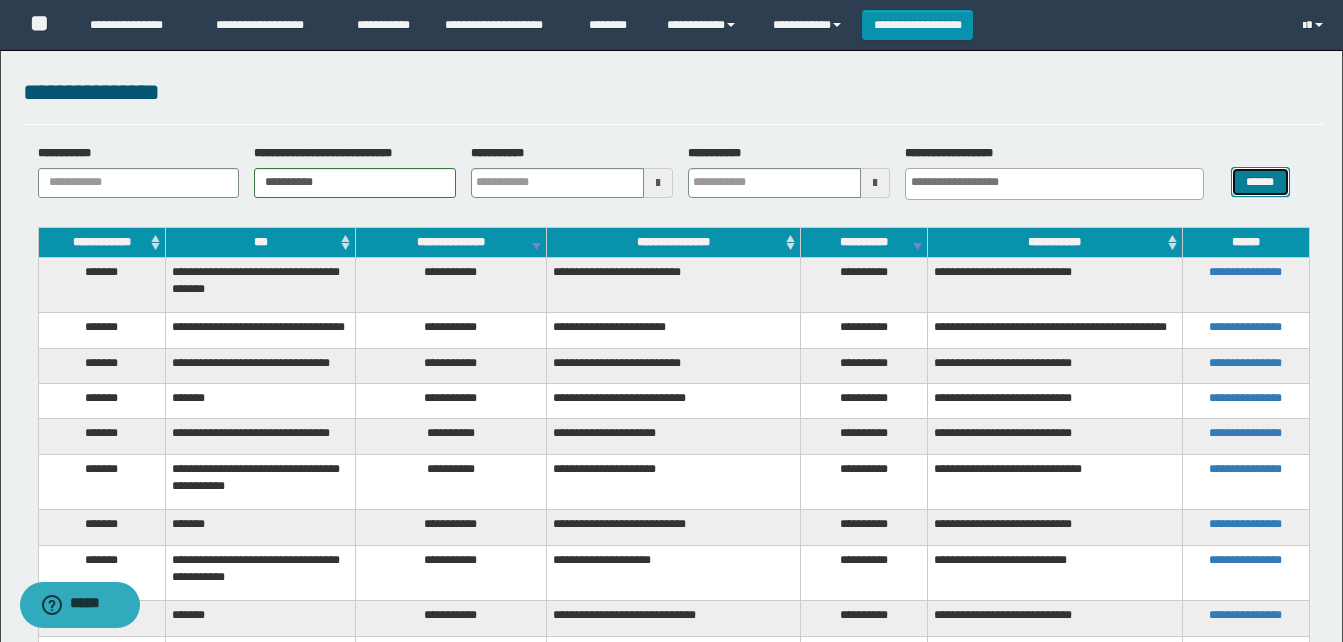 click on "******" at bounding box center (1260, 182) 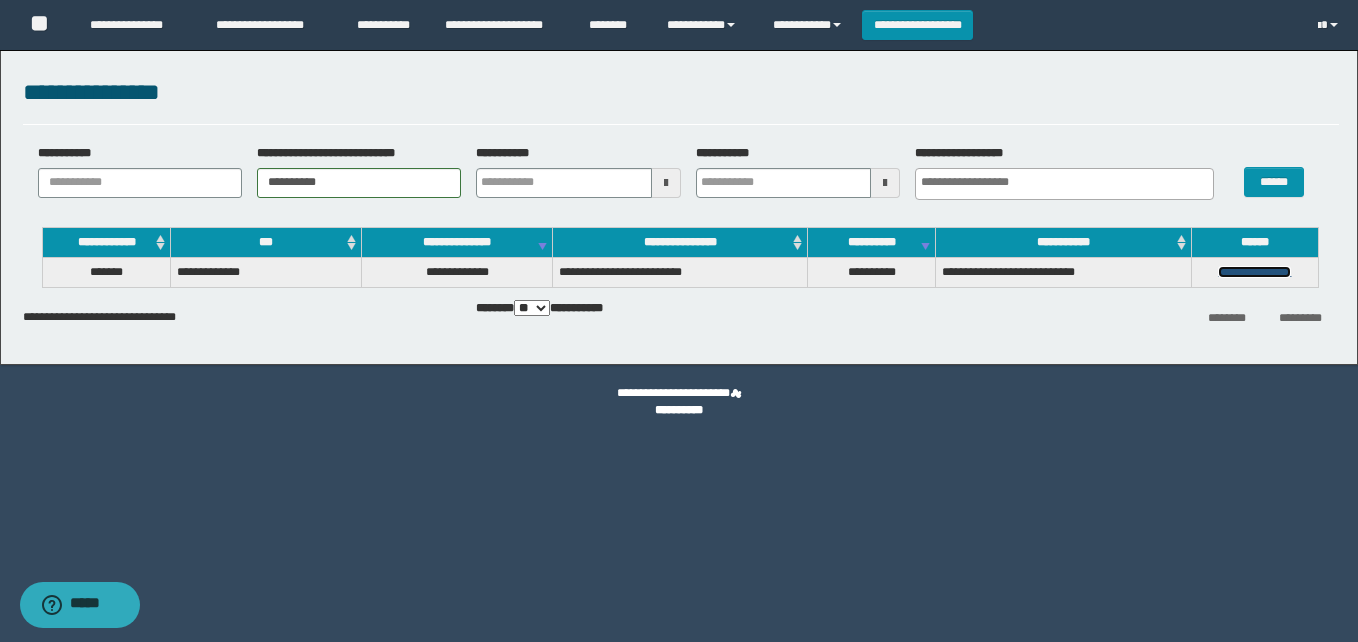 click on "**********" at bounding box center (1254, 272) 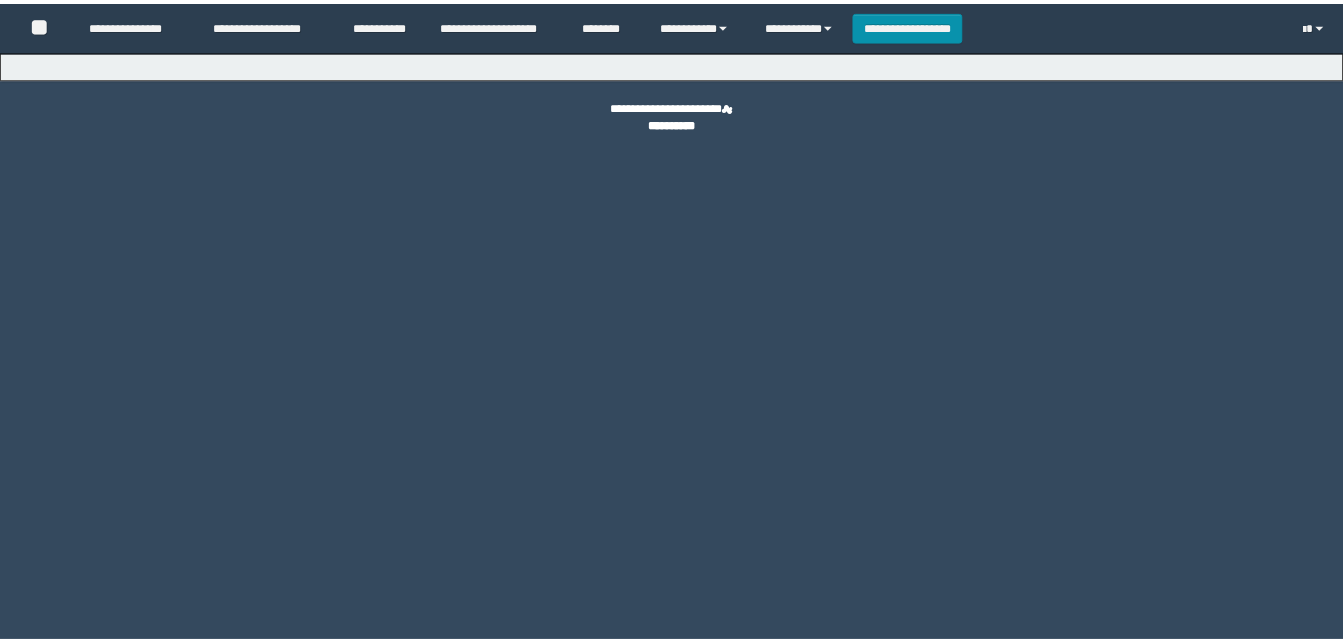 scroll, scrollTop: 0, scrollLeft: 0, axis: both 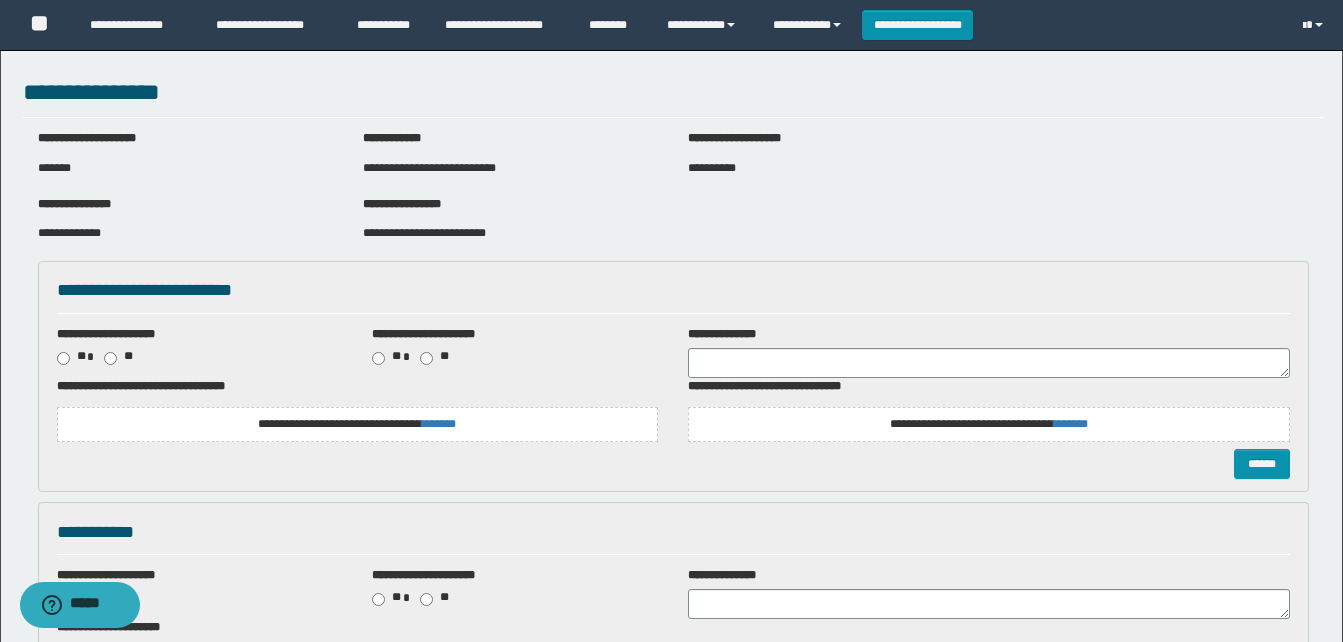 click on "**********" at bounding box center (358, 424) 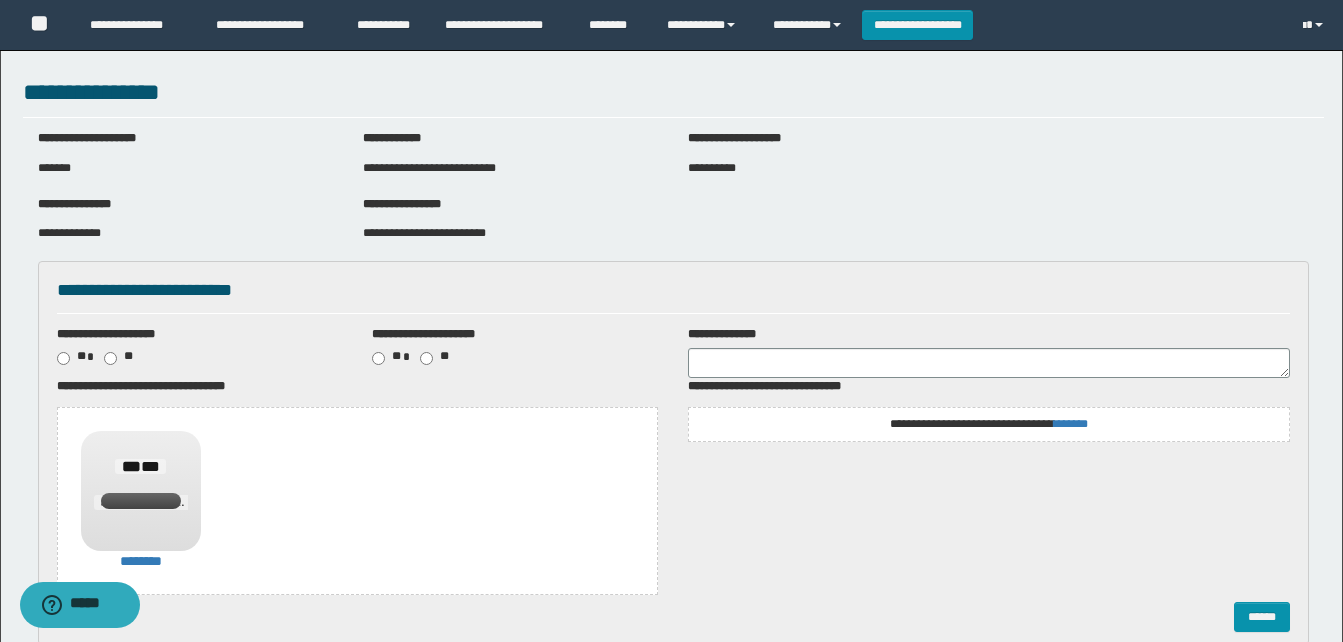 click on "**********" at bounding box center (989, 424) 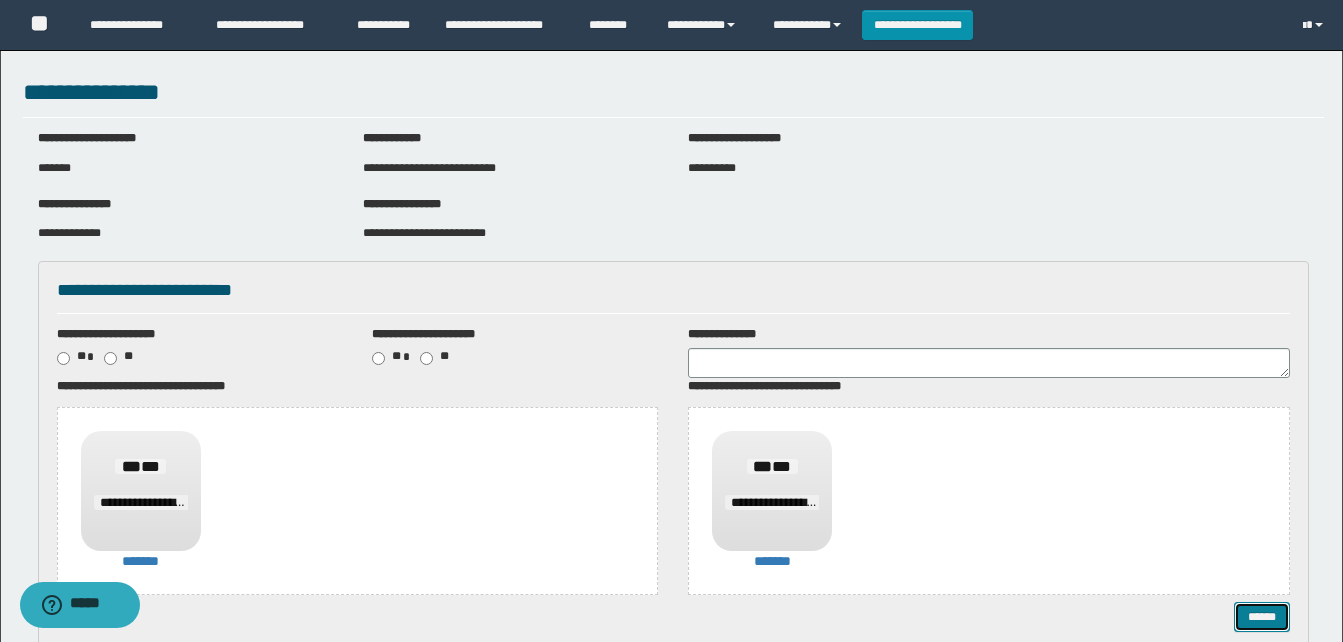 click on "******" at bounding box center [1262, 617] 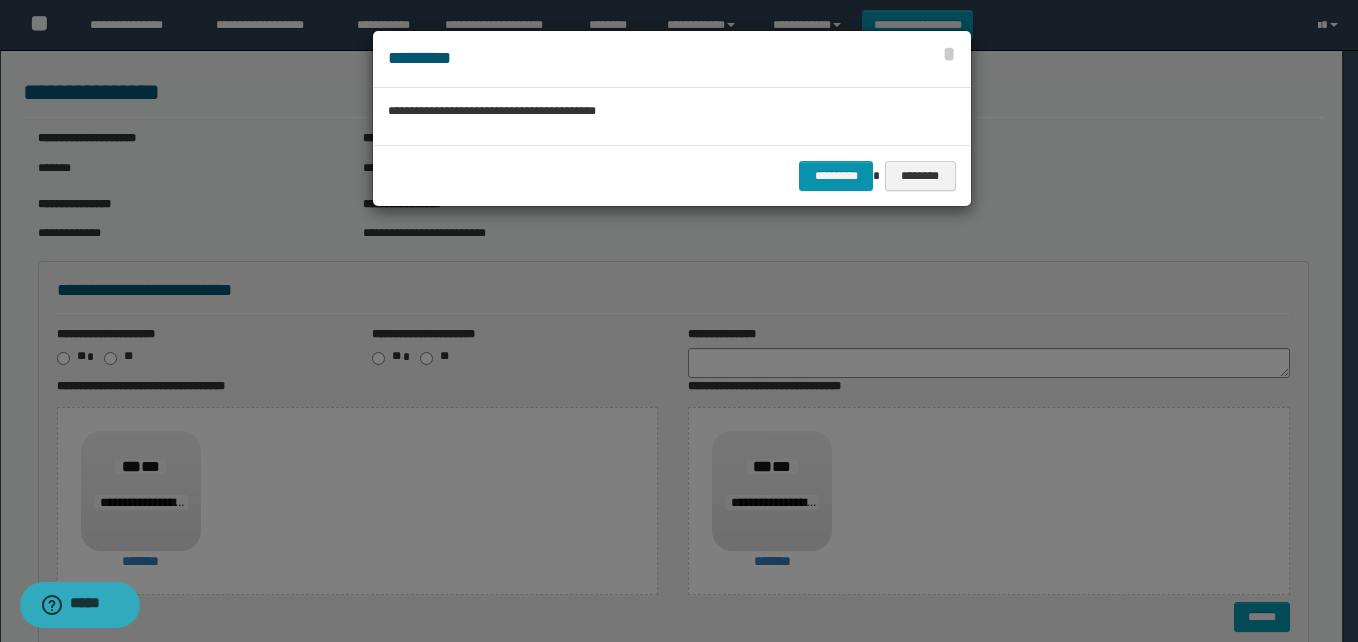 click on "*********
********" at bounding box center [672, 175] 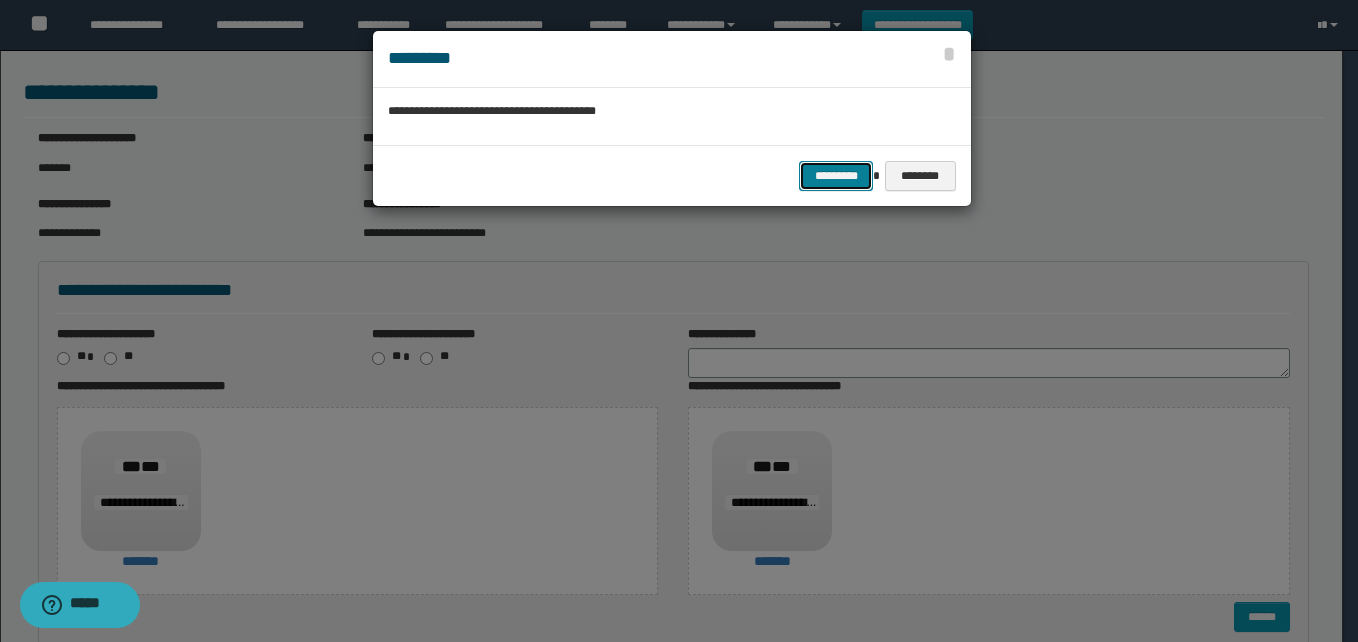 click on "*********" at bounding box center [836, 176] 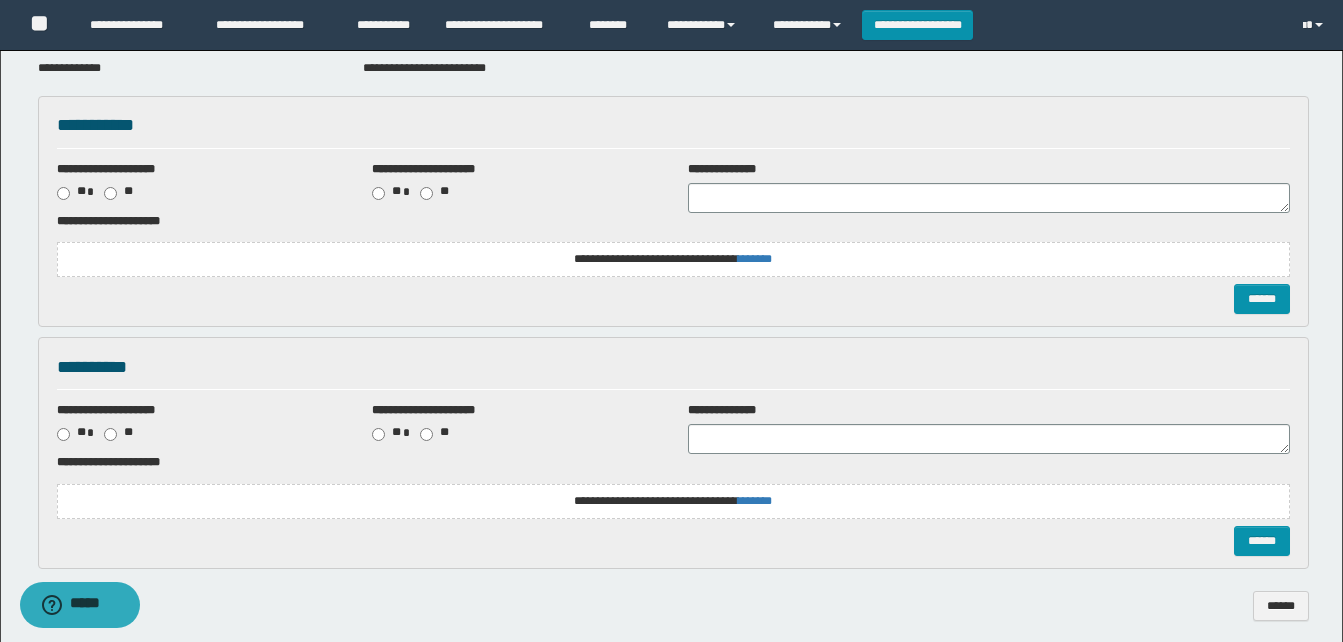 scroll, scrollTop: 200, scrollLeft: 0, axis: vertical 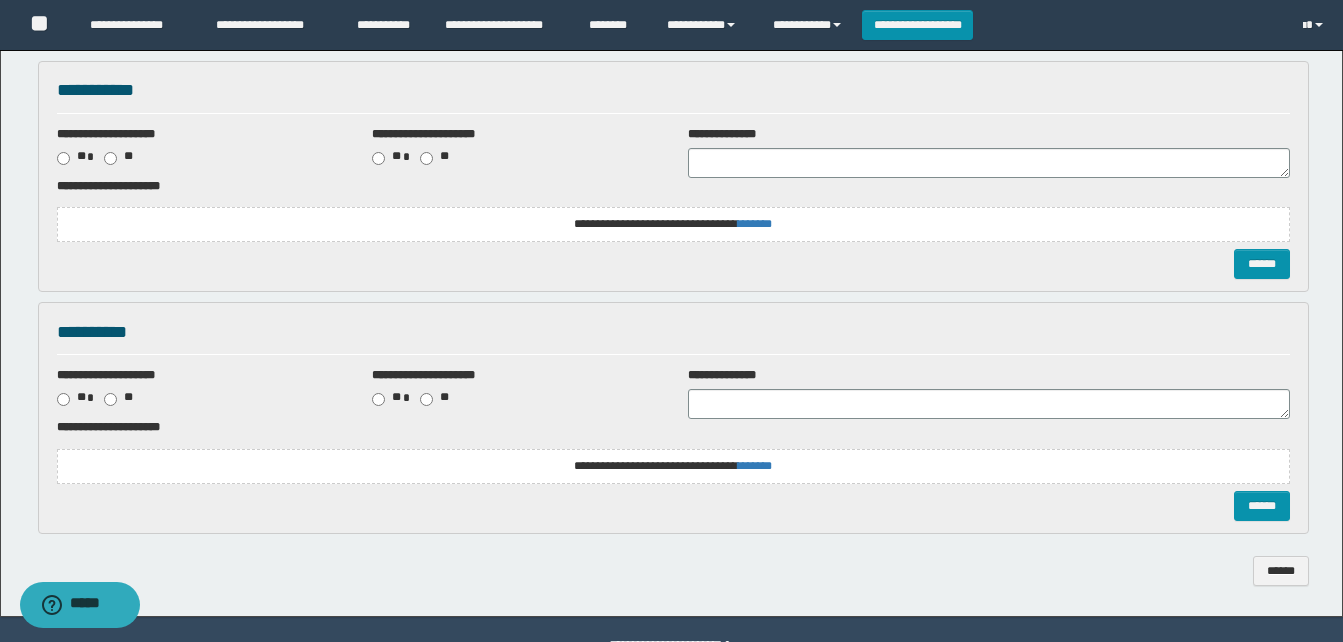 click on "**********" at bounding box center [673, 224] 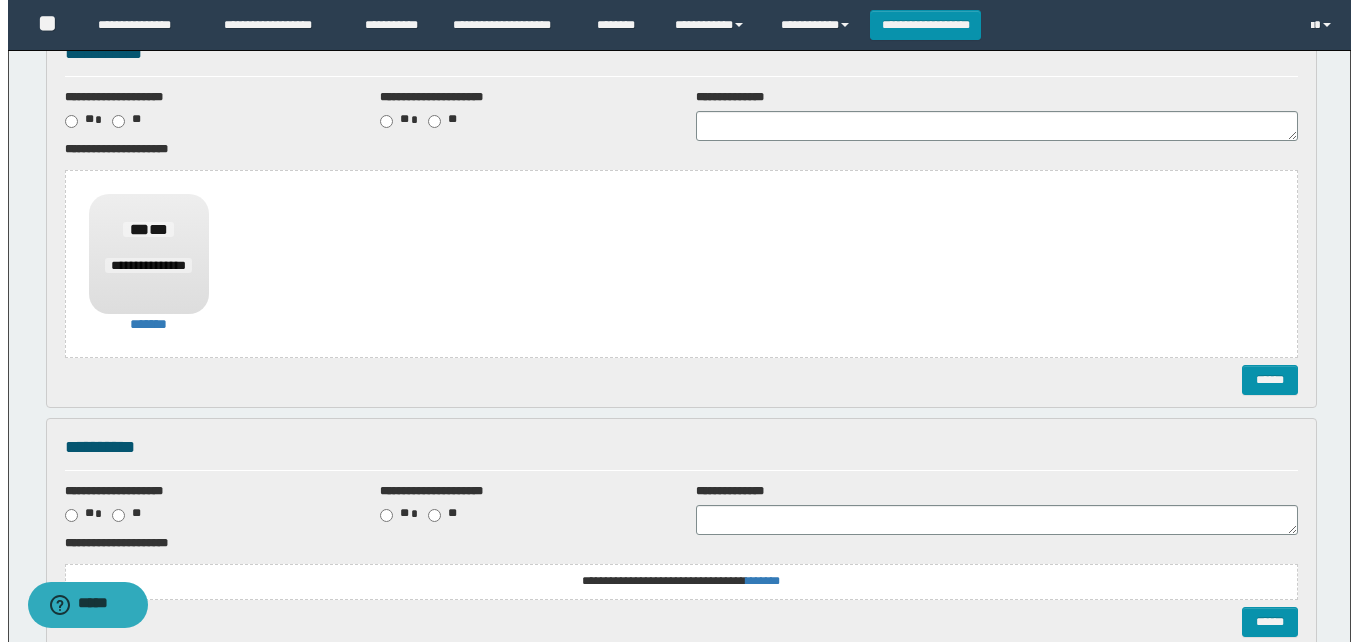 scroll, scrollTop: 300, scrollLeft: 0, axis: vertical 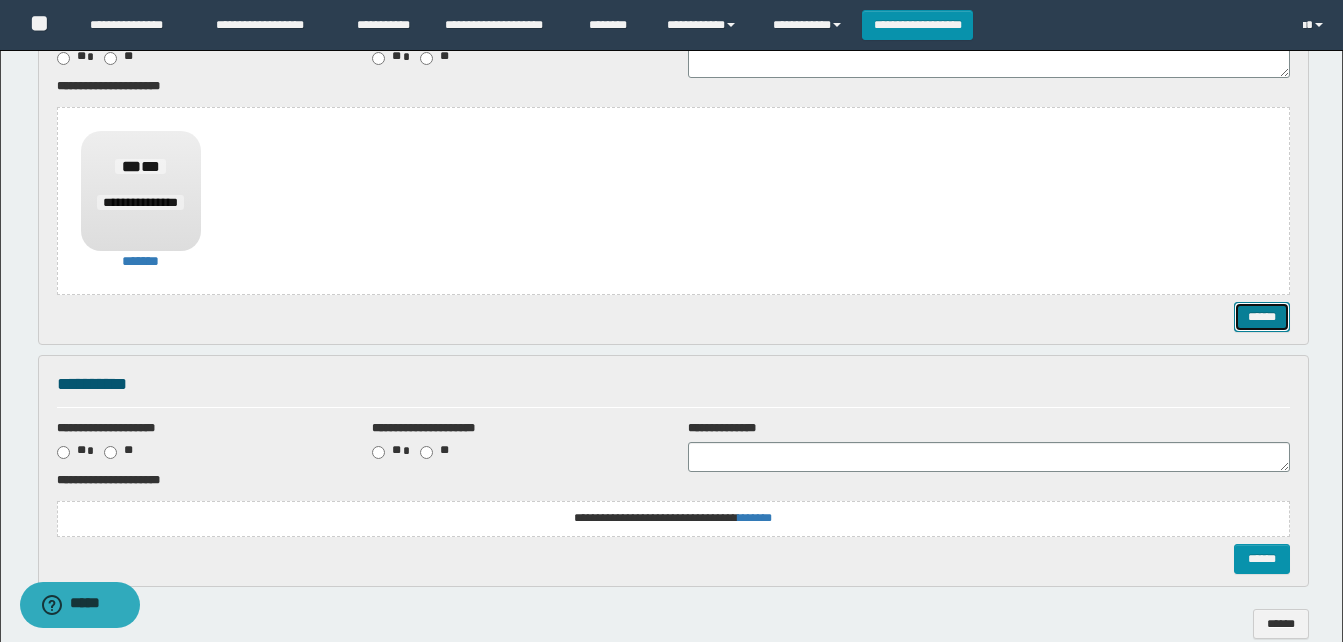 click on "******" at bounding box center [1262, 317] 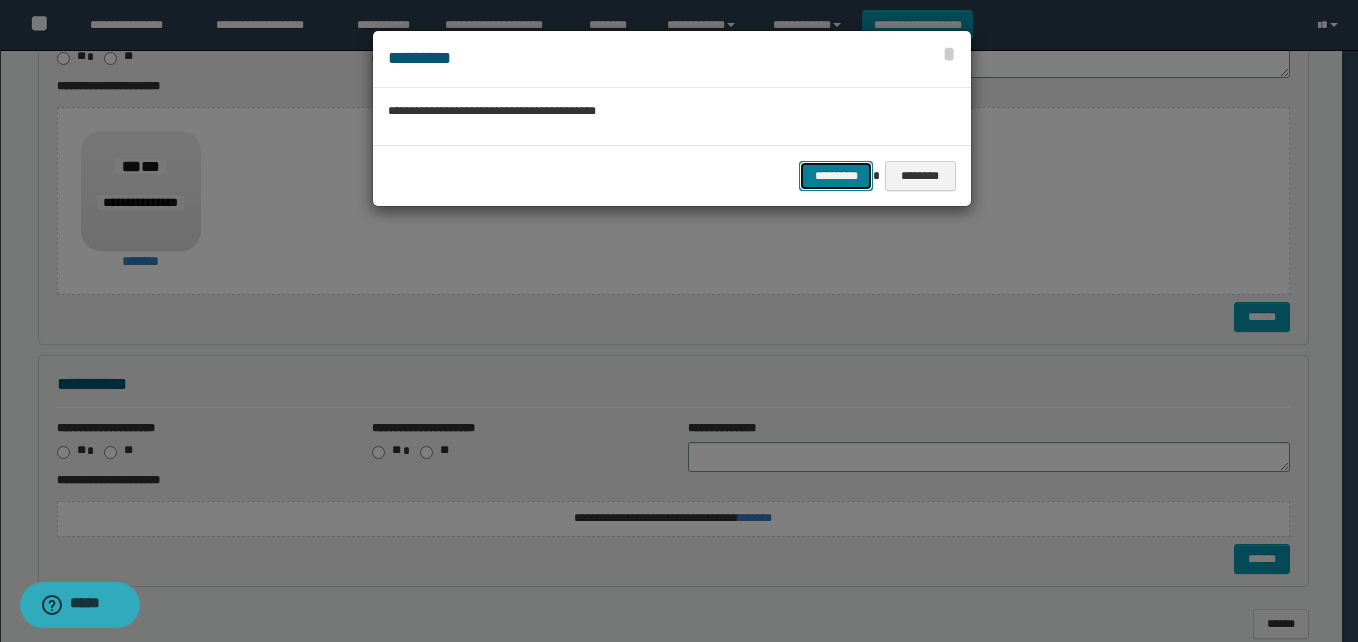click on "*********" at bounding box center (836, 176) 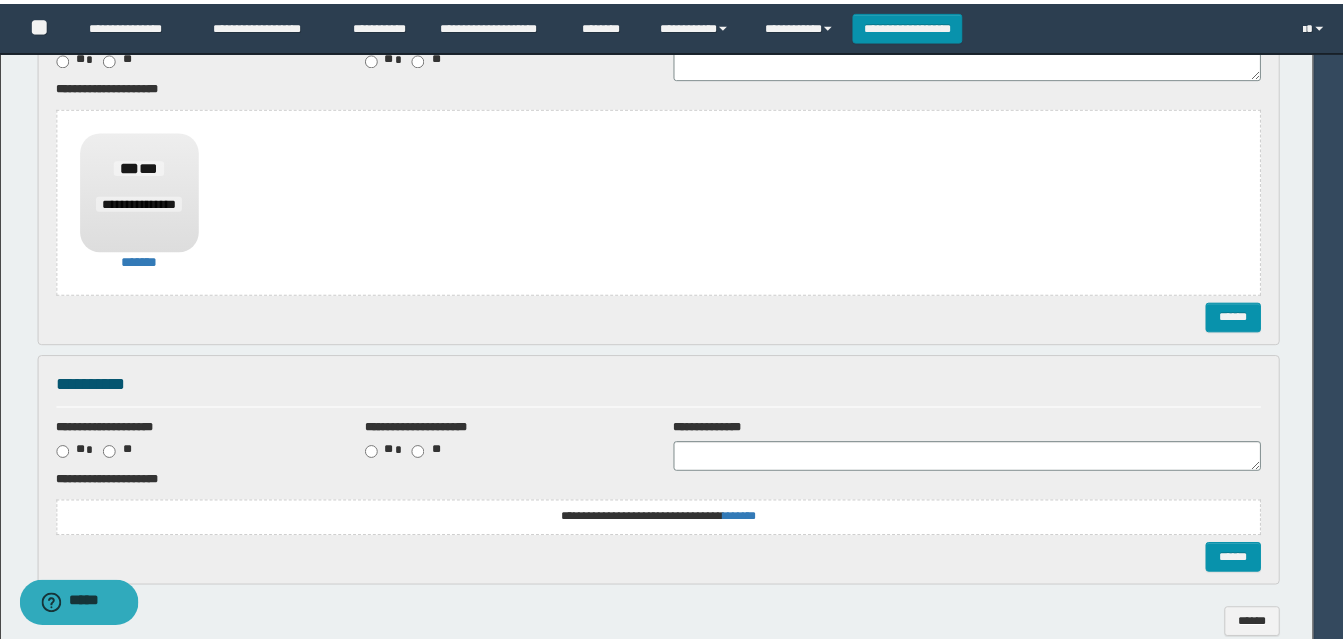 scroll, scrollTop: 0, scrollLeft: 0, axis: both 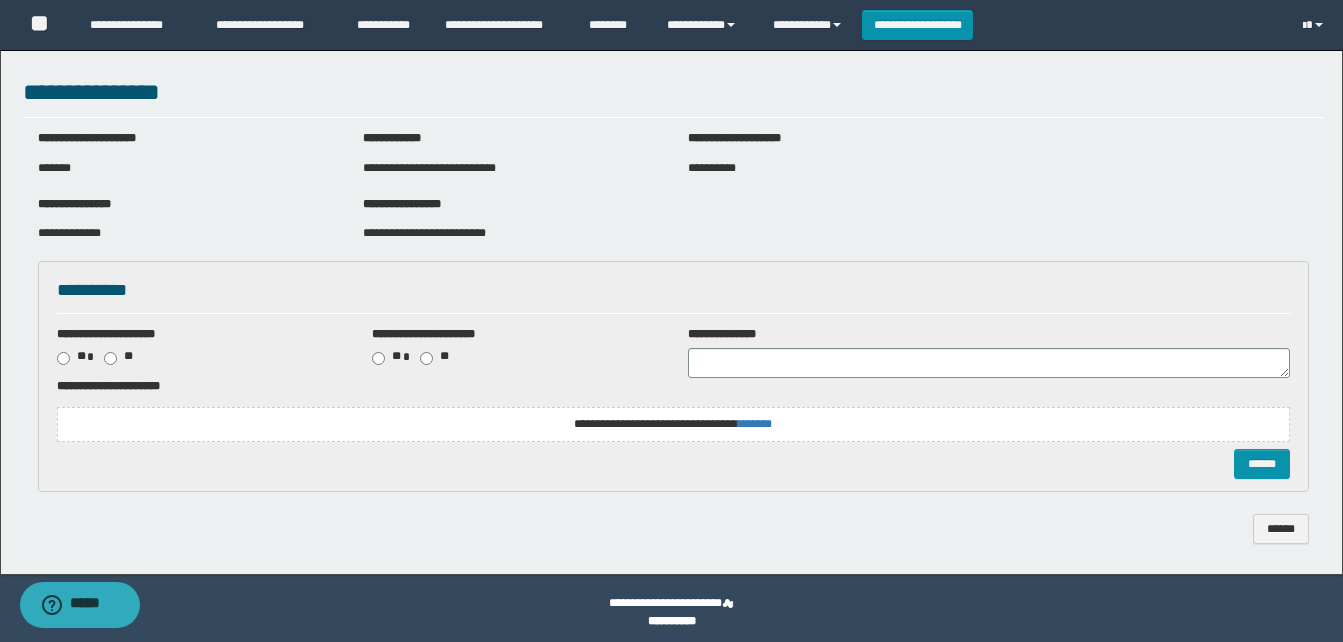 click on "**********" at bounding box center (673, 424) 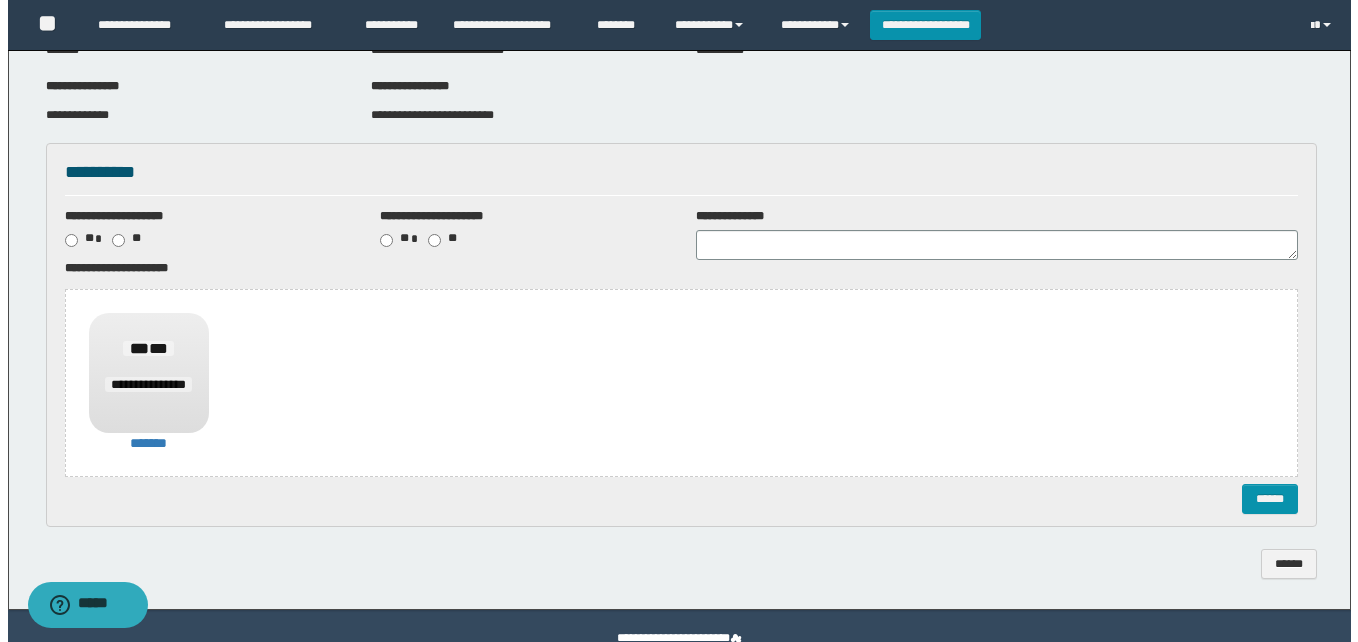 scroll, scrollTop: 161, scrollLeft: 0, axis: vertical 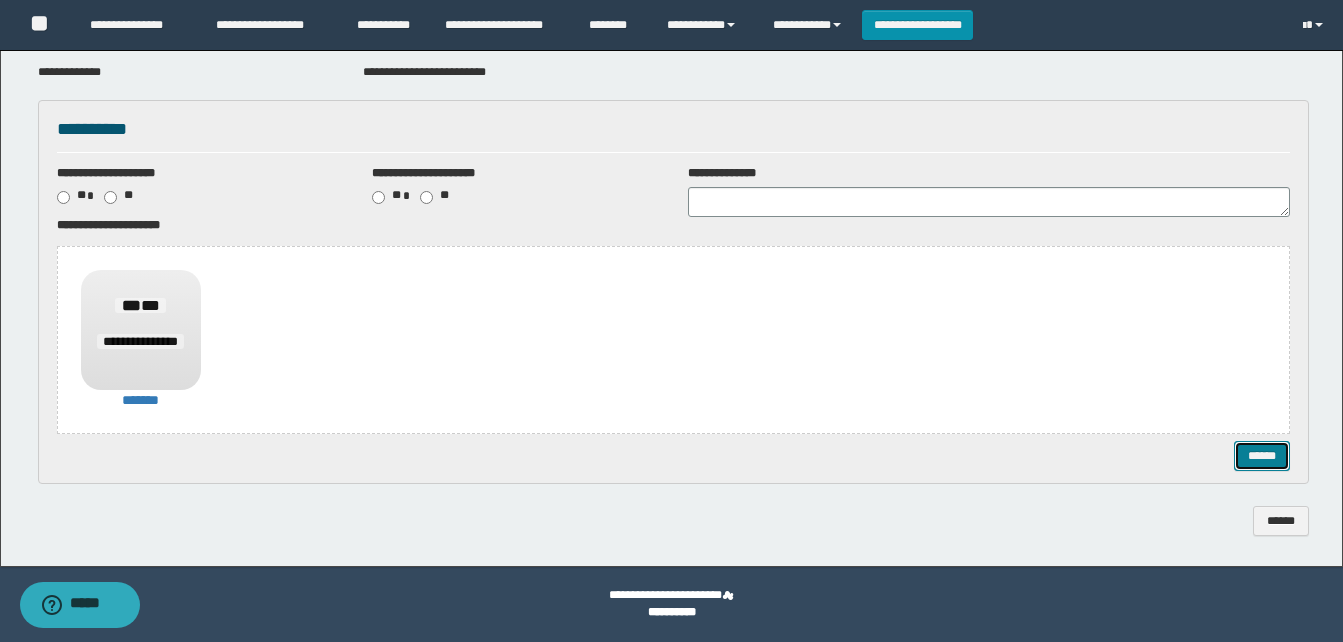 click on "******" at bounding box center [1262, 456] 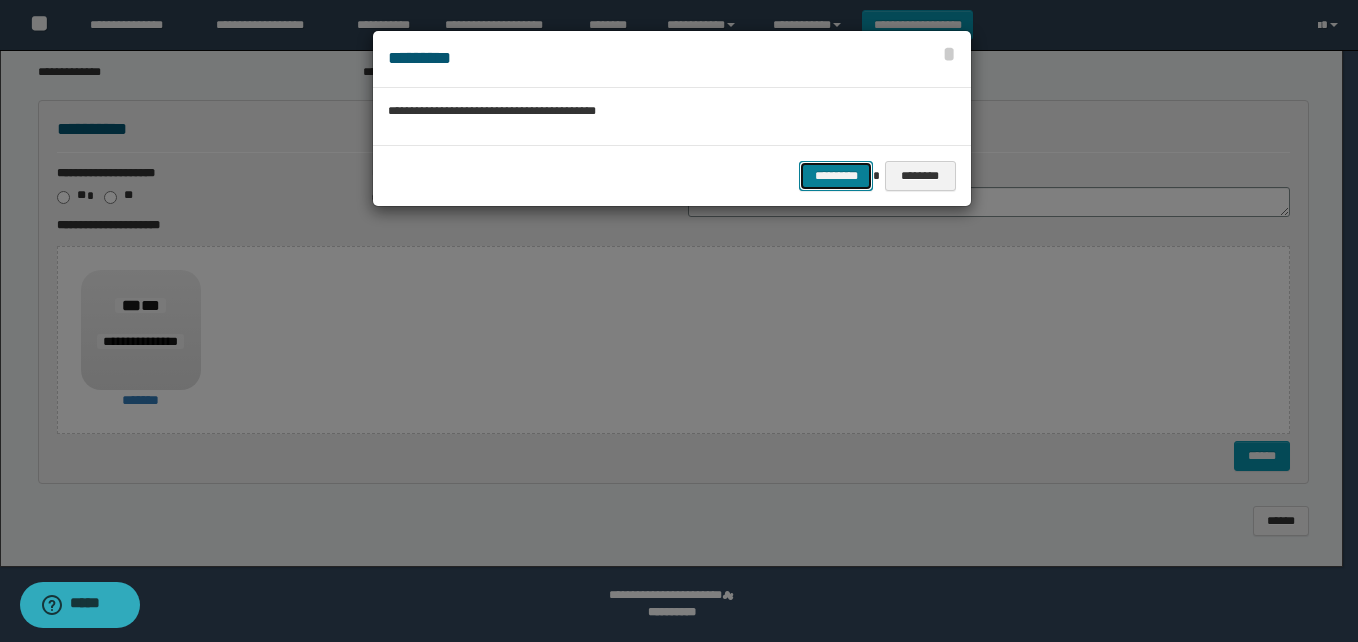 click on "*********" at bounding box center [836, 176] 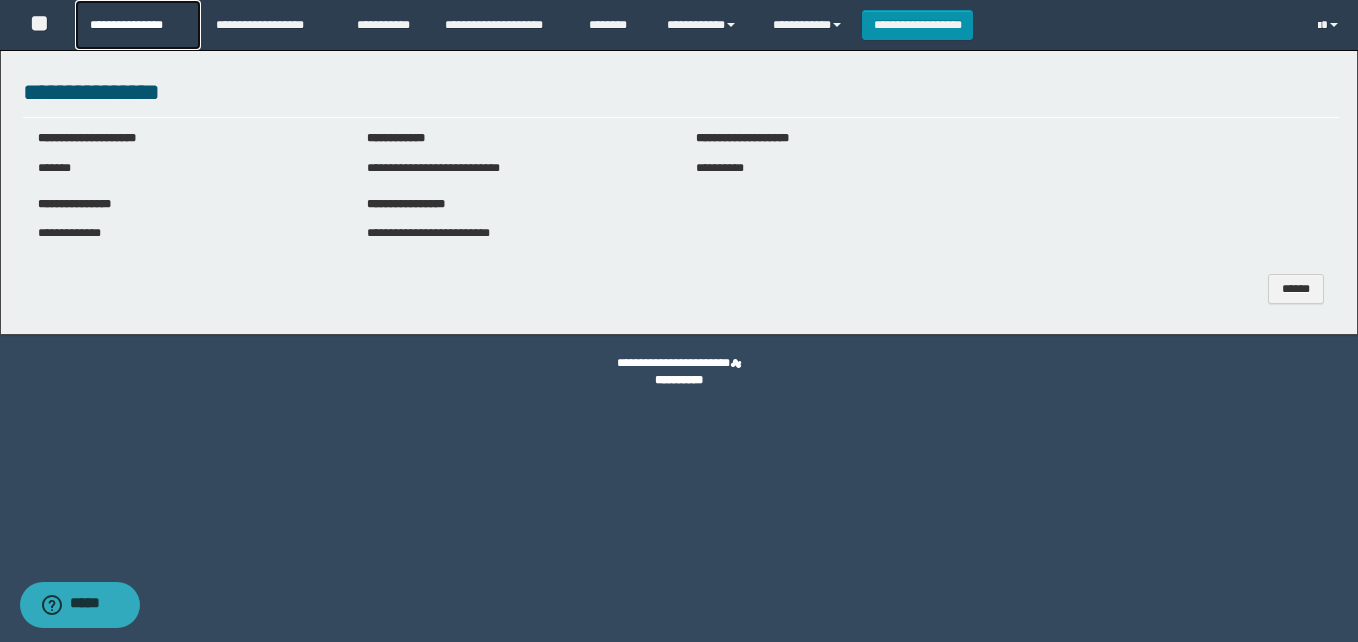 click on "**********" at bounding box center (137, 25) 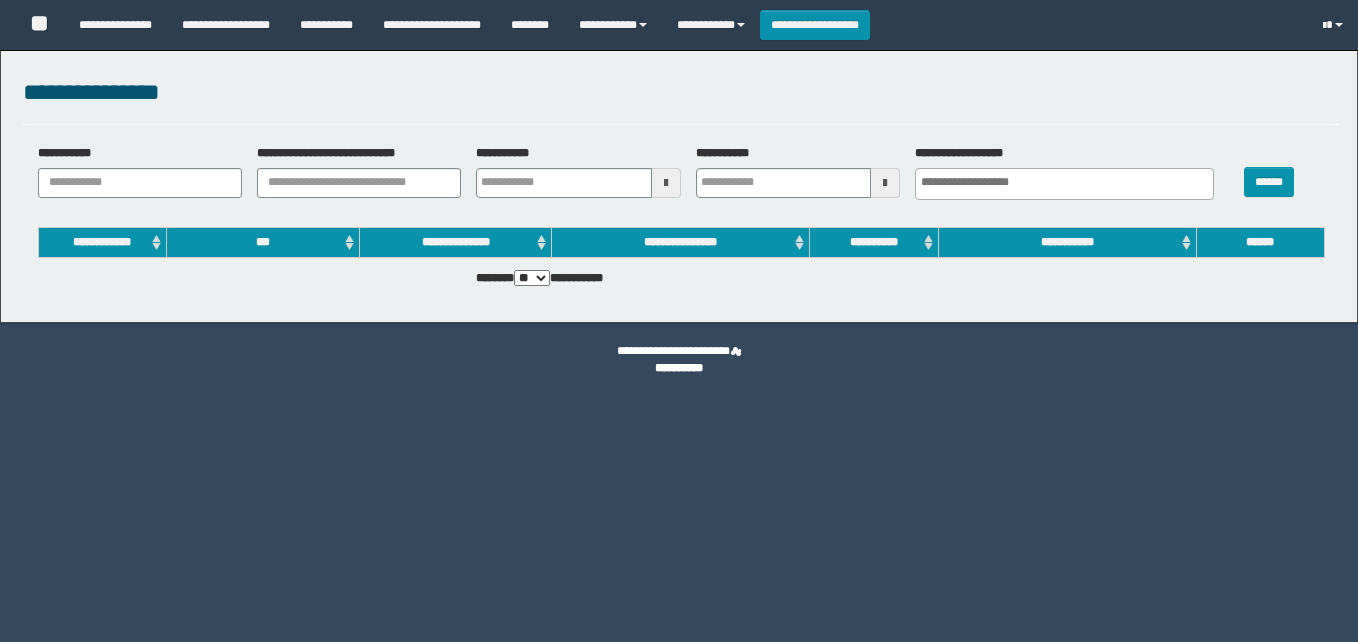 select 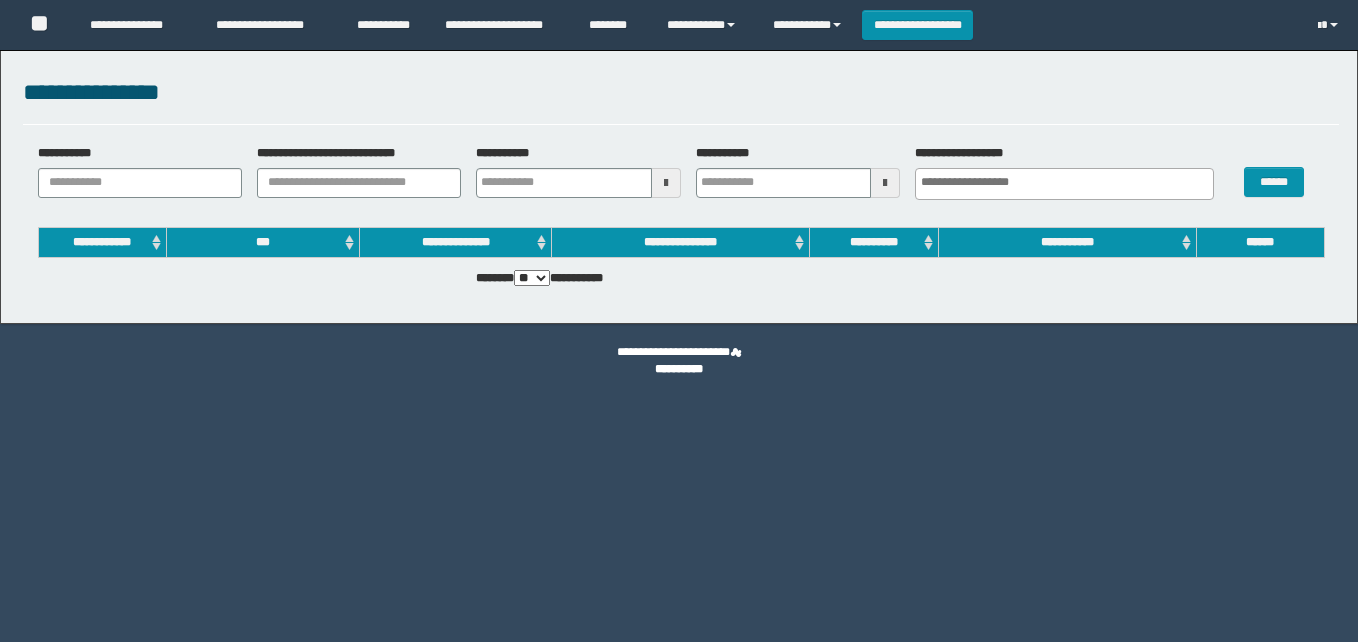 scroll, scrollTop: 0, scrollLeft: 0, axis: both 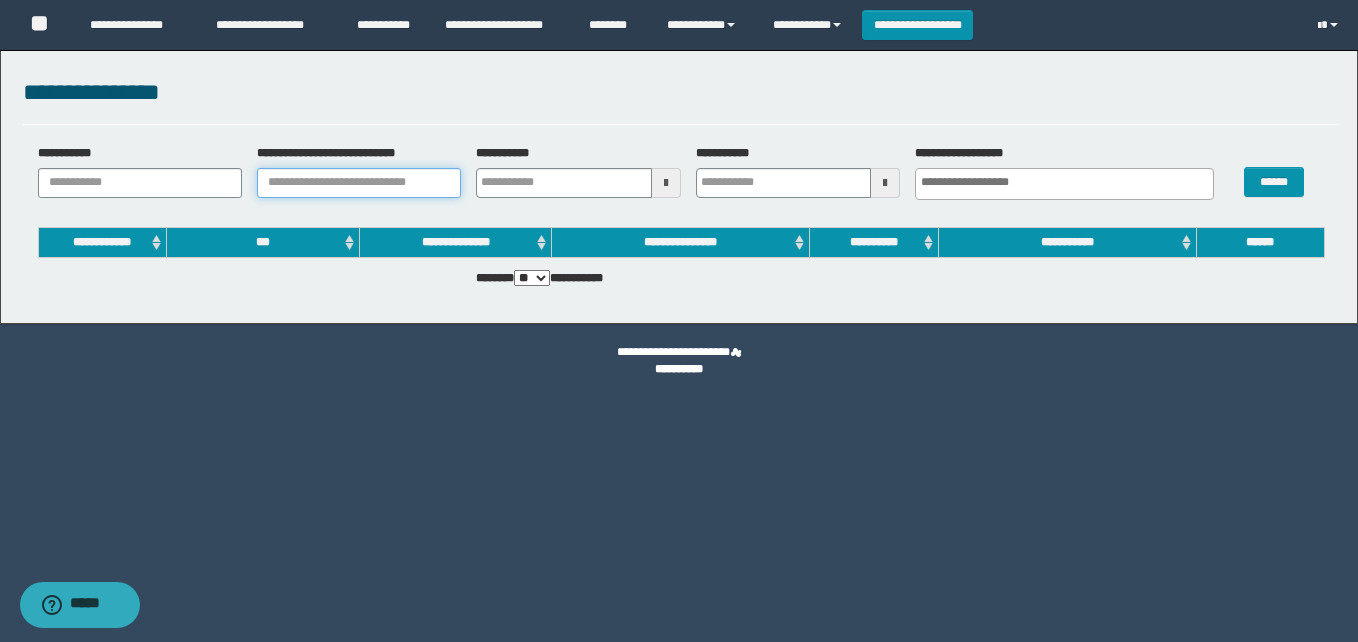 click on "**********" at bounding box center [359, 183] 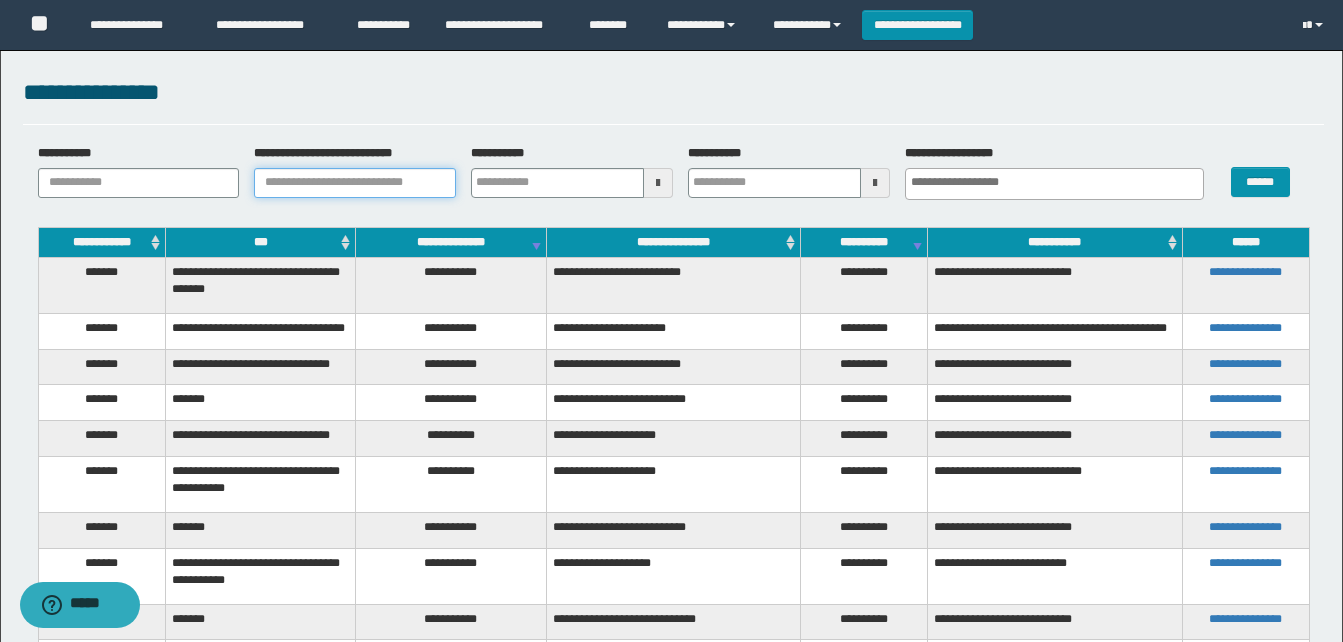 paste on "********" 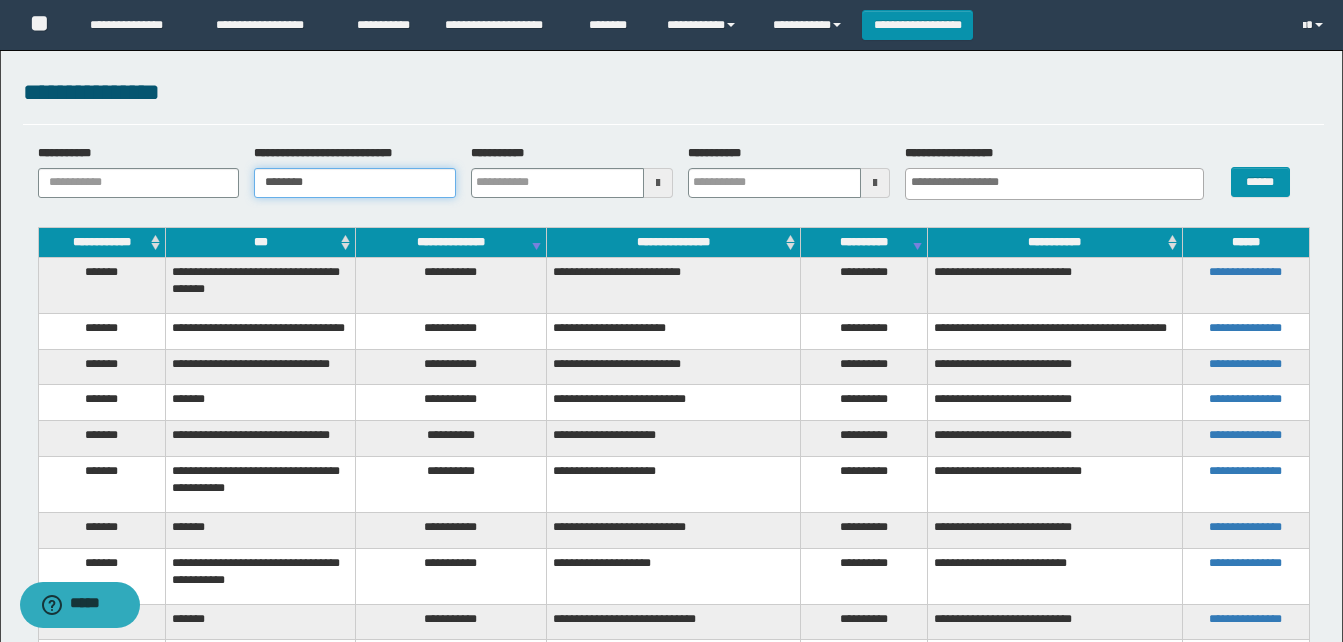 type on "********" 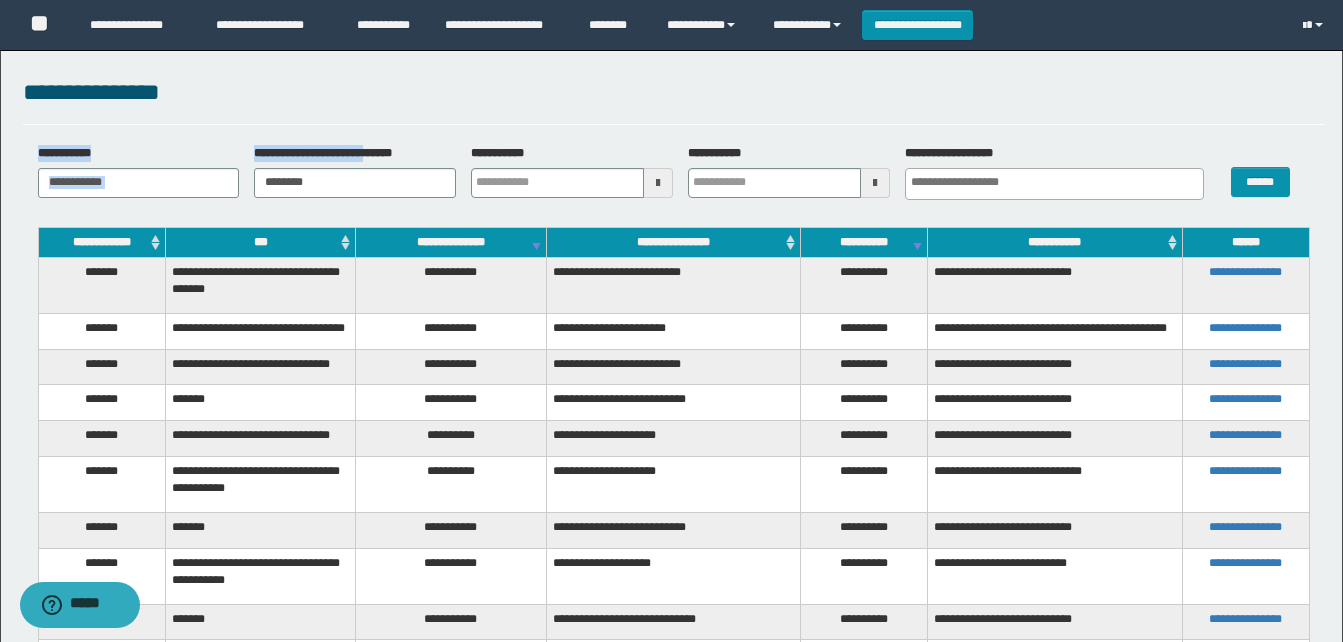 drag, startPoint x: 726, startPoint y: 118, endPoint x: 1073, endPoint y: 93, distance: 347.8994 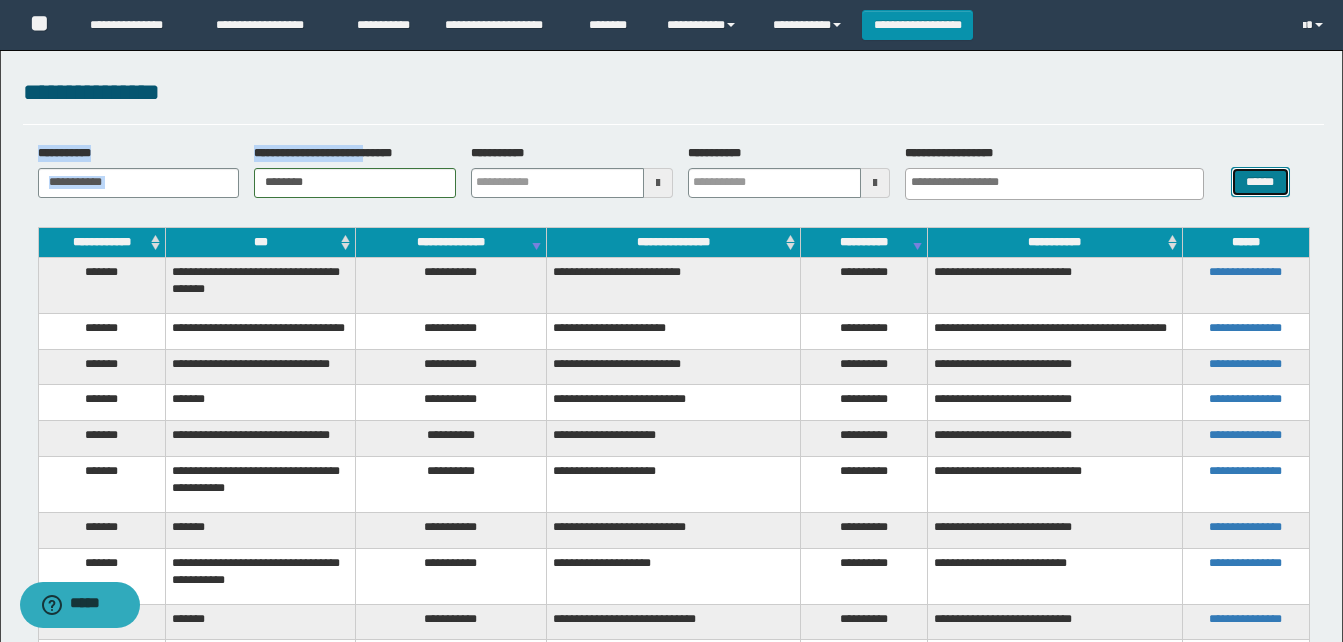 click on "******" at bounding box center (1260, 182) 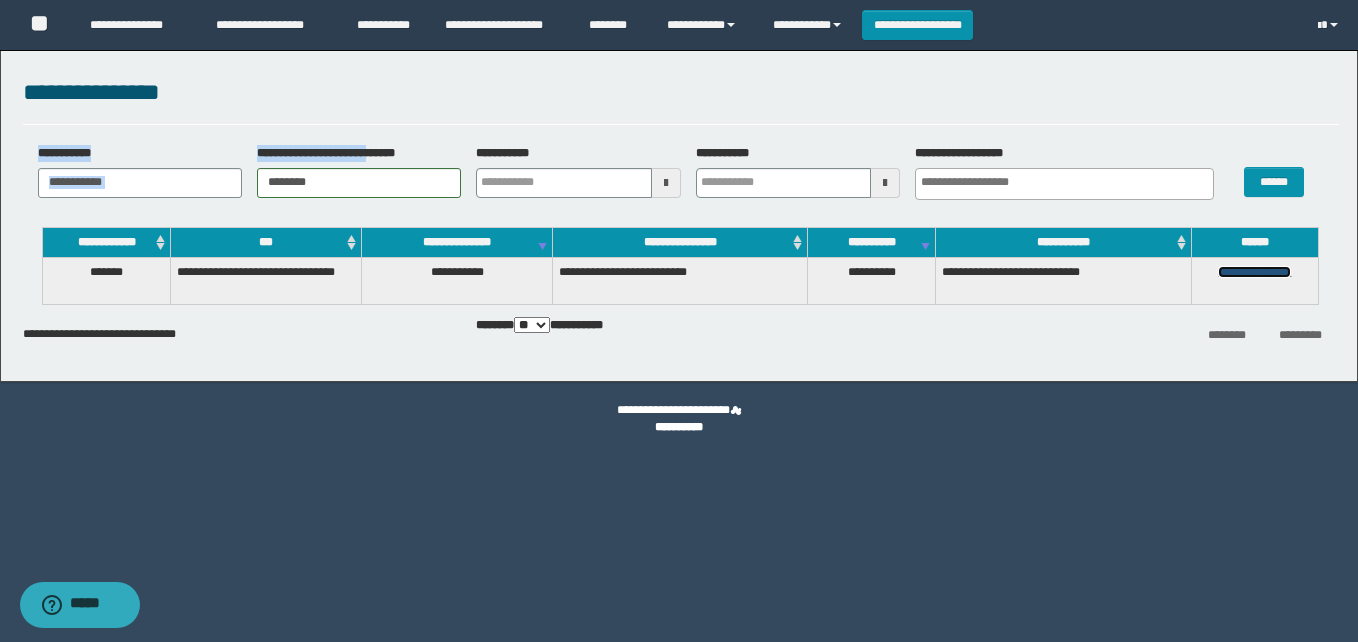 click on "**********" at bounding box center (1254, 272) 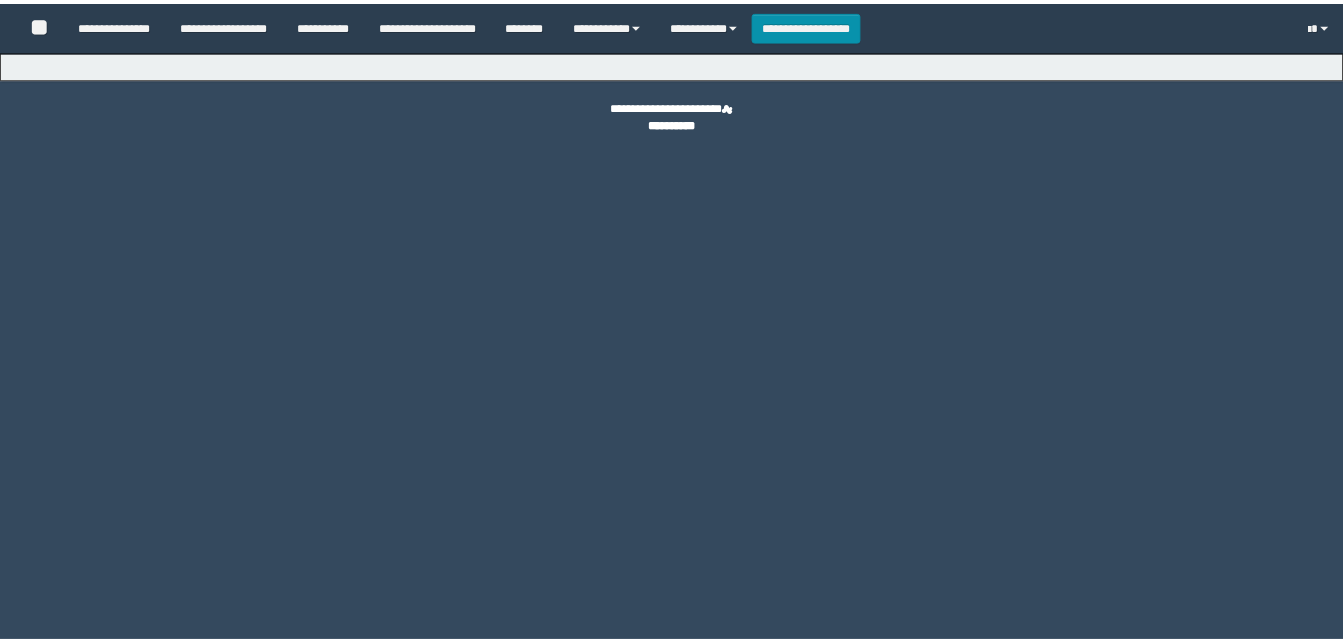 scroll, scrollTop: 0, scrollLeft: 0, axis: both 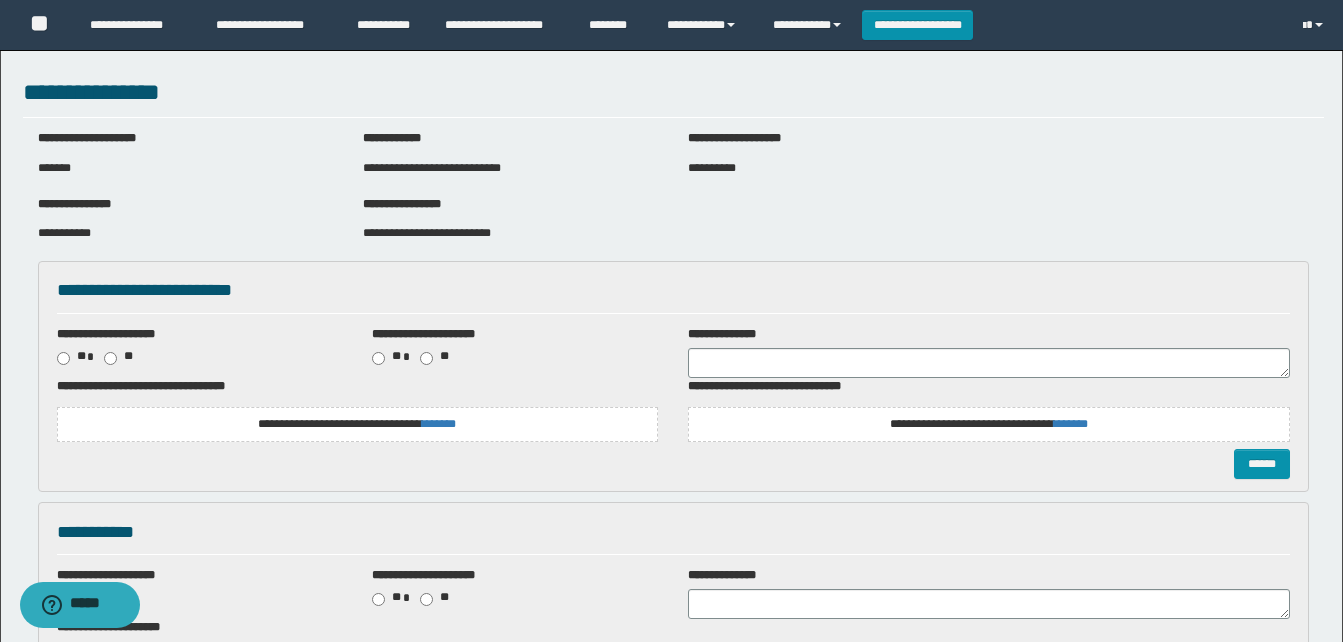 click on "**********" at bounding box center [358, 424] 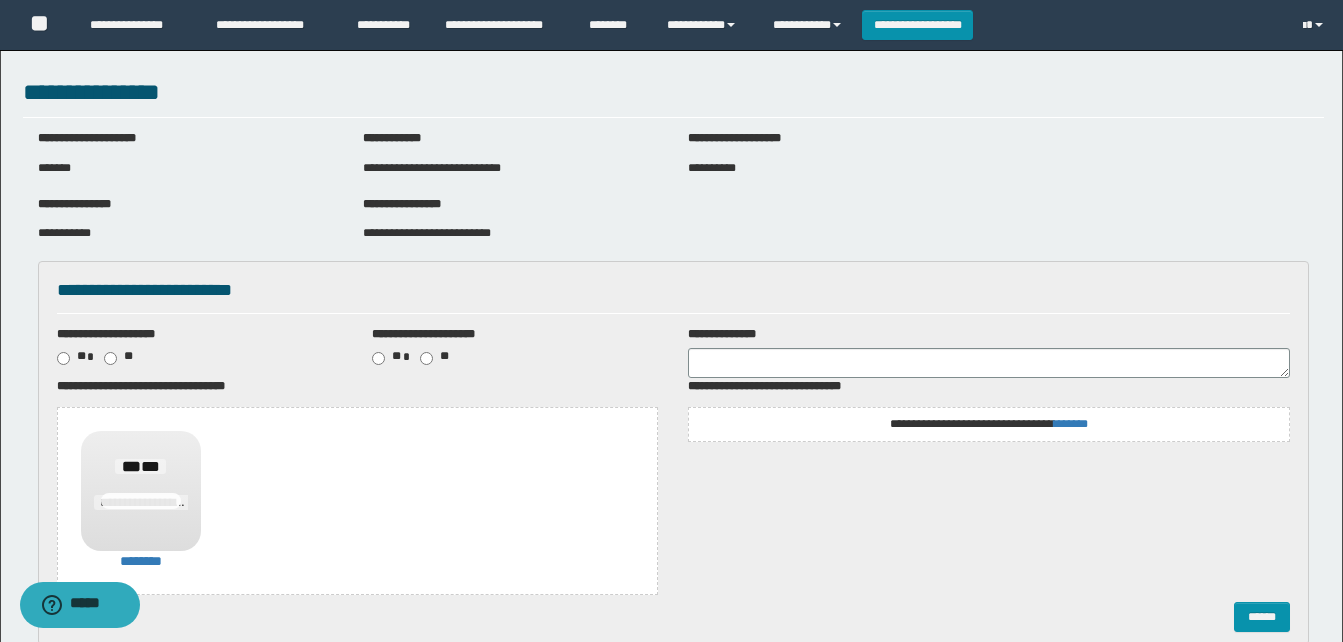 click on "**********" at bounding box center (989, 424) 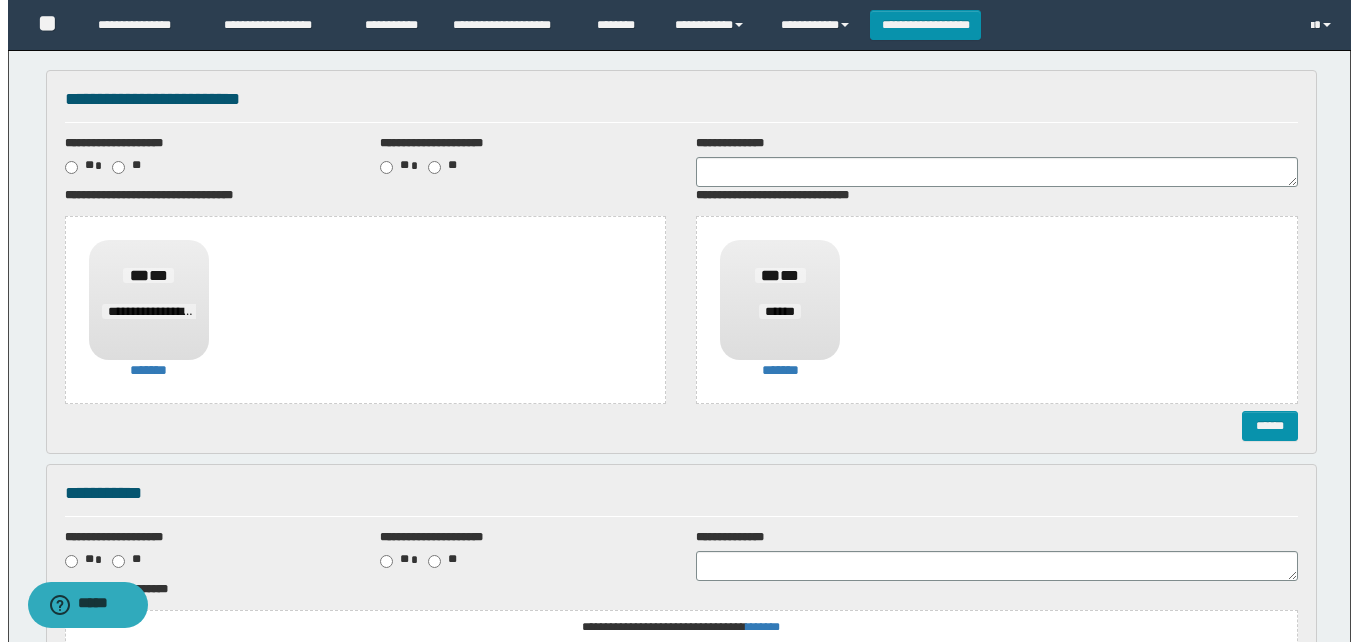 scroll, scrollTop: 200, scrollLeft: 0, axis: vertical 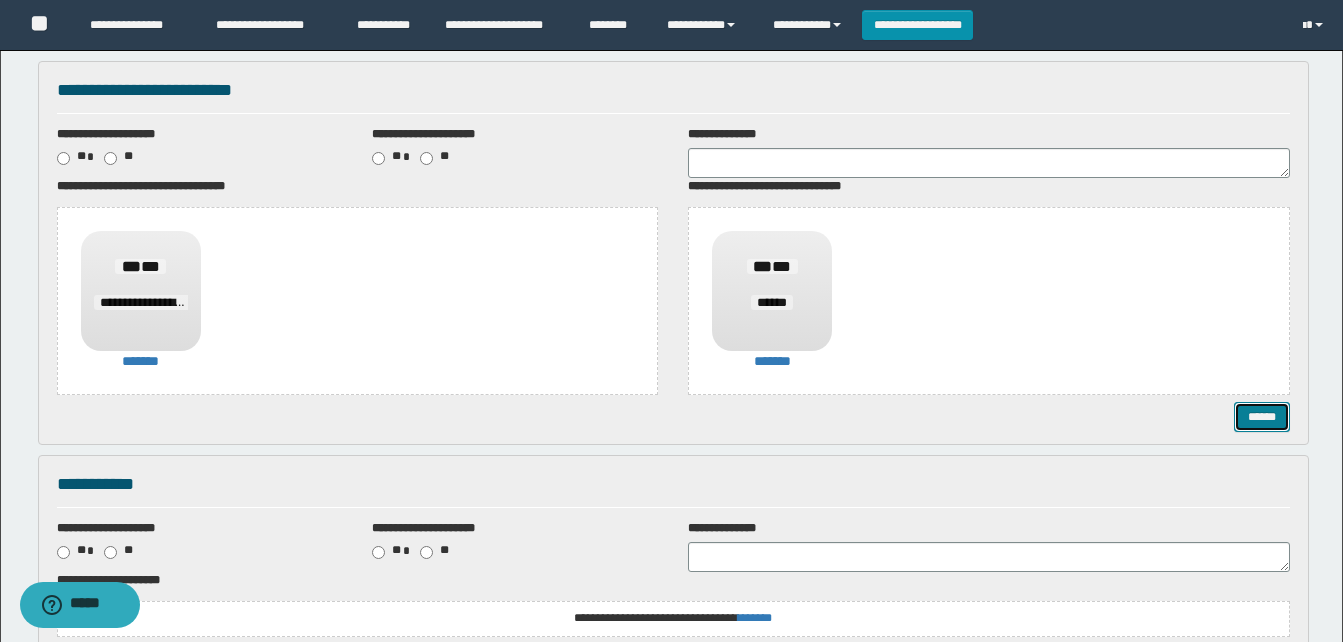 click on "******" at bounding box center (1262, 417) 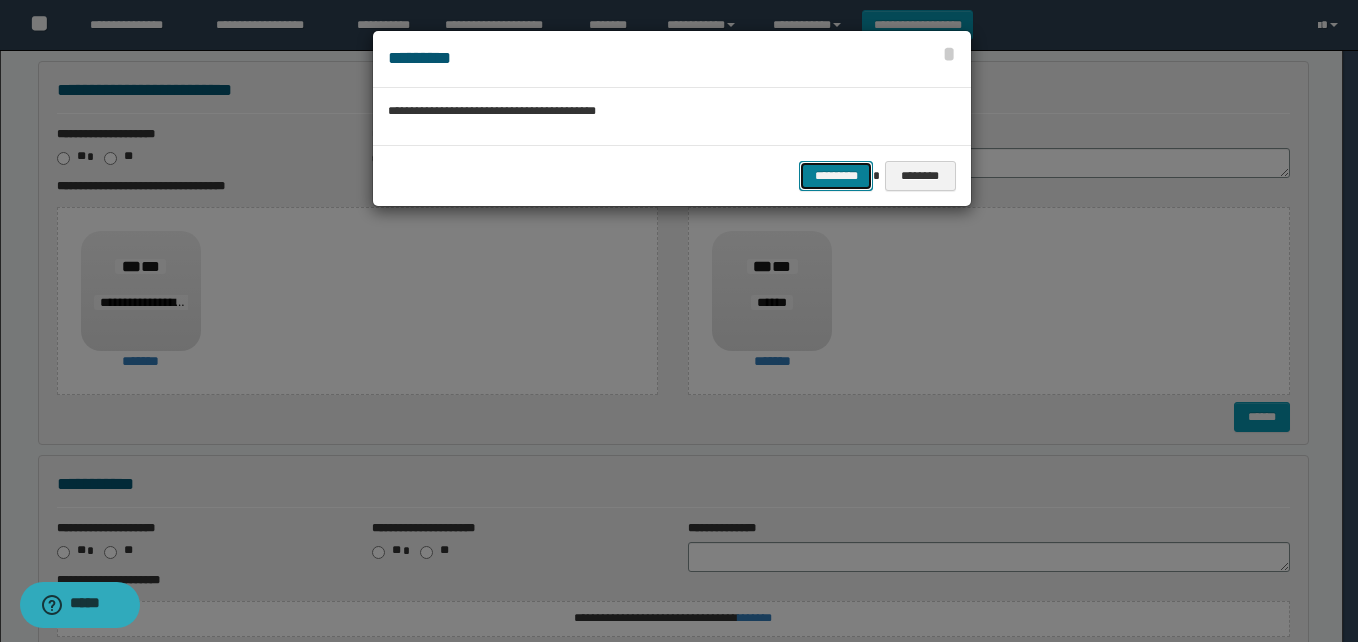 click on "*********" at bounding box center [836, 176] 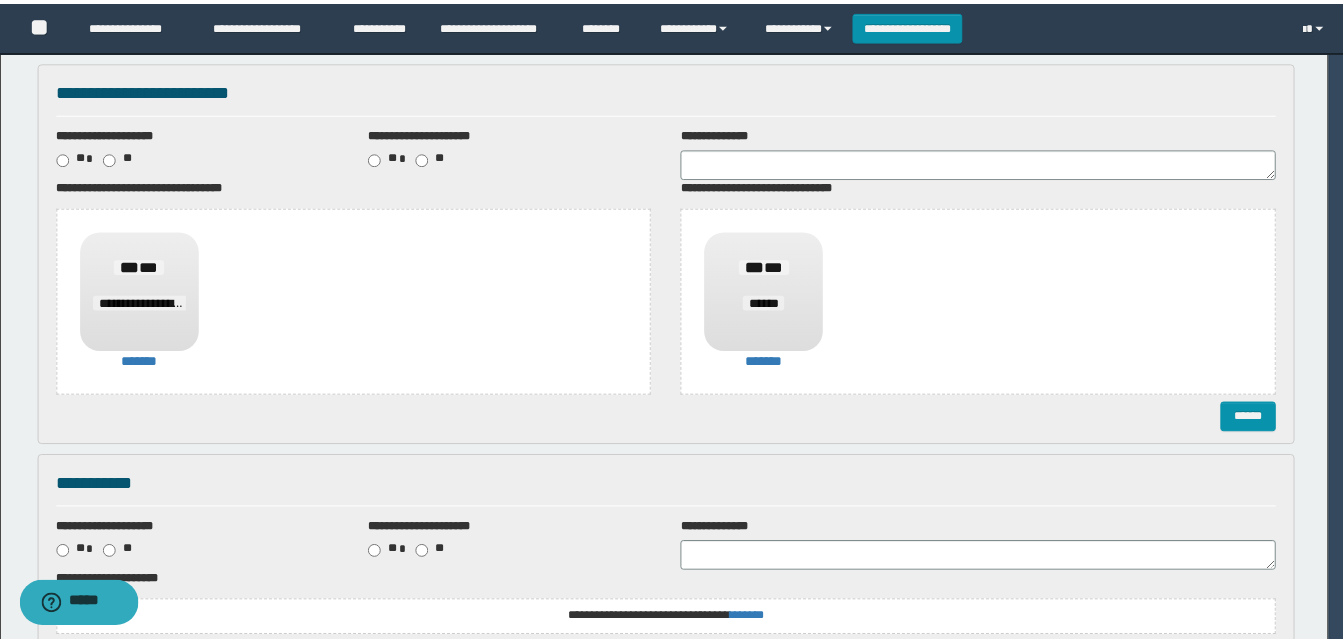 scroll, scrollTop: 0, scrollLeft: 0, axis: both 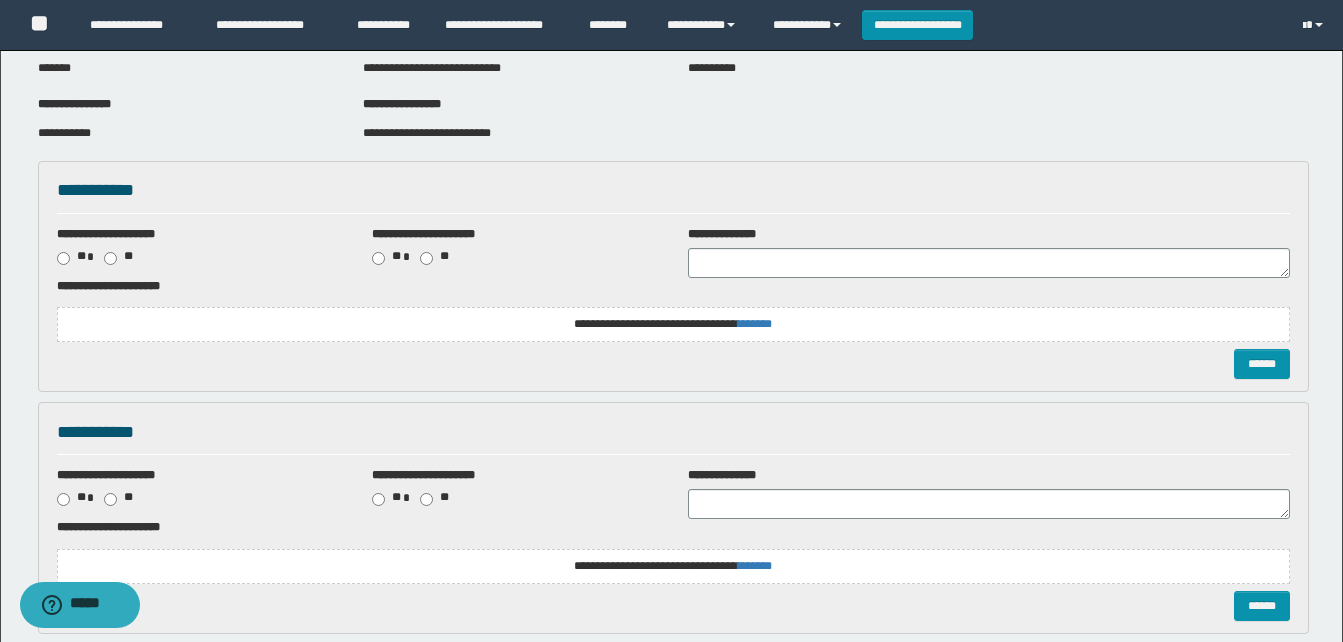 click on "**********" at bounding box center [673, 324] 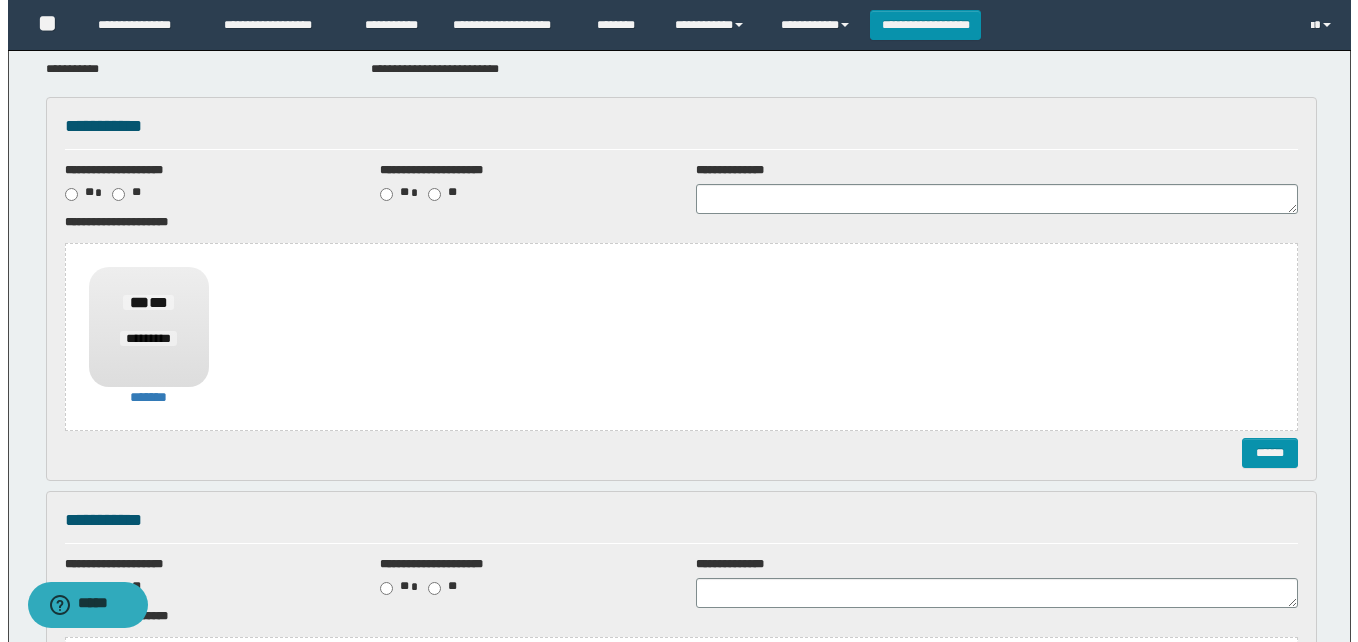 scroll, scrollTop: 200, scrollLeft: 0, axis: vertical 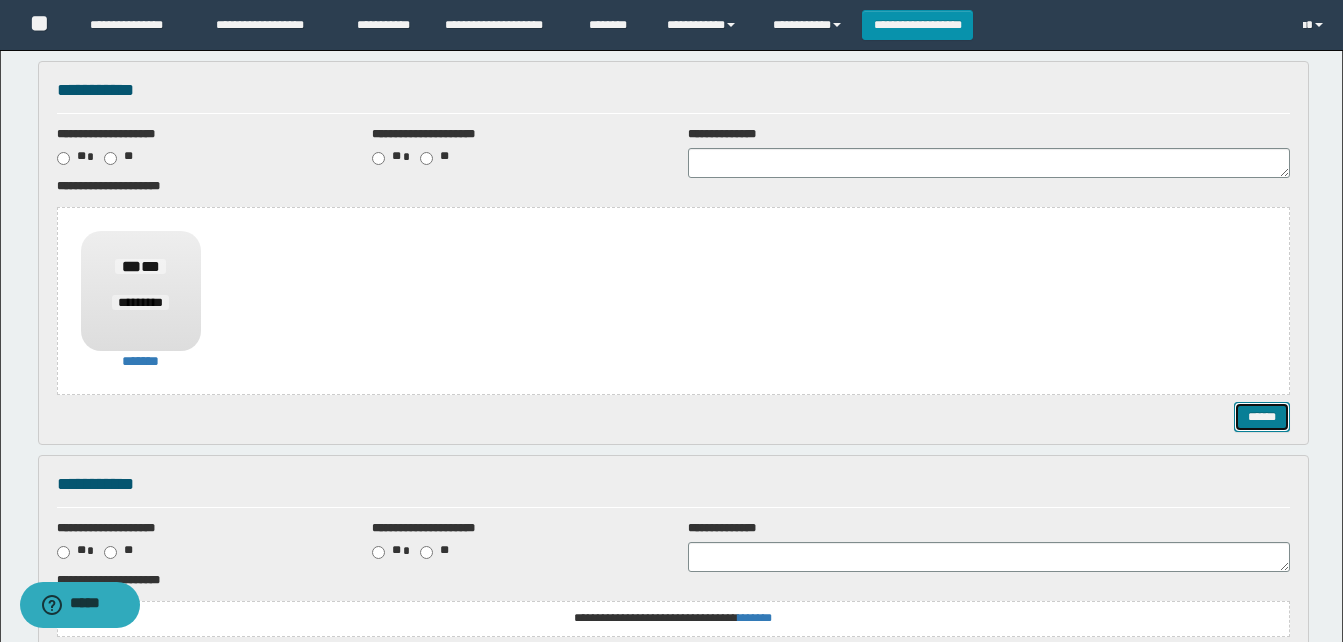 click on "******" at bounding box center [1262, 417] 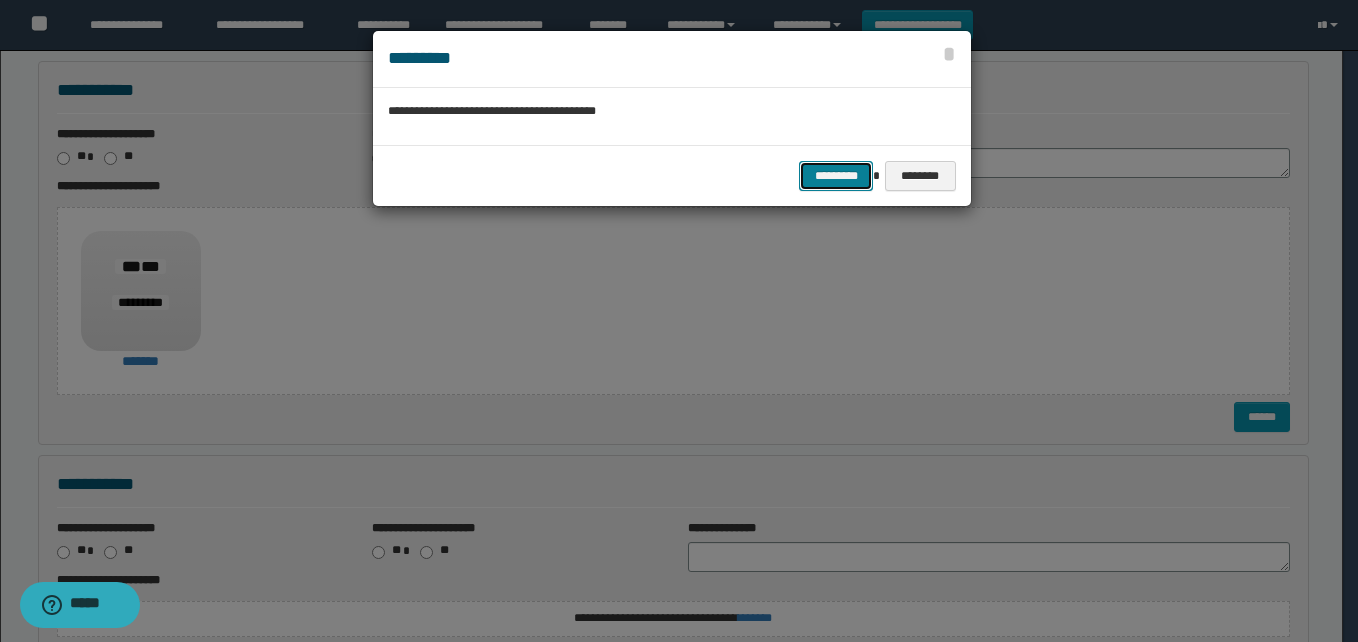 click on "*********" at bounding box center (836, 176) 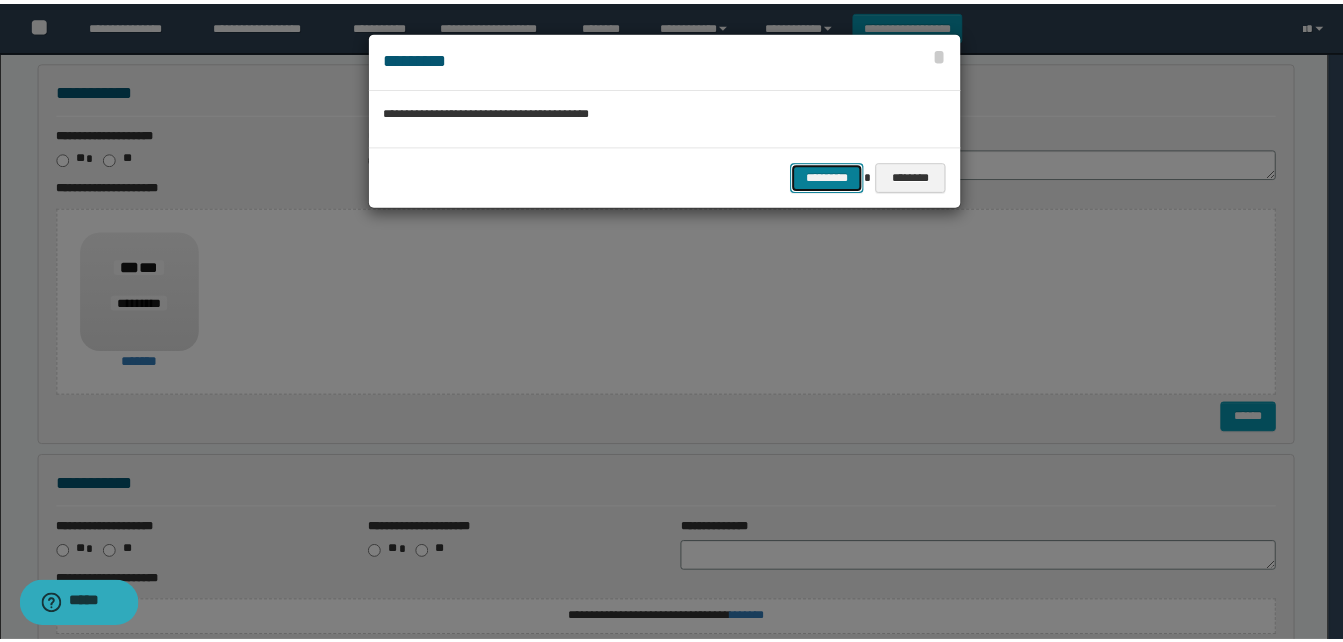 scroll, scrollTop: 0, scrollLeft: 0, axis: both 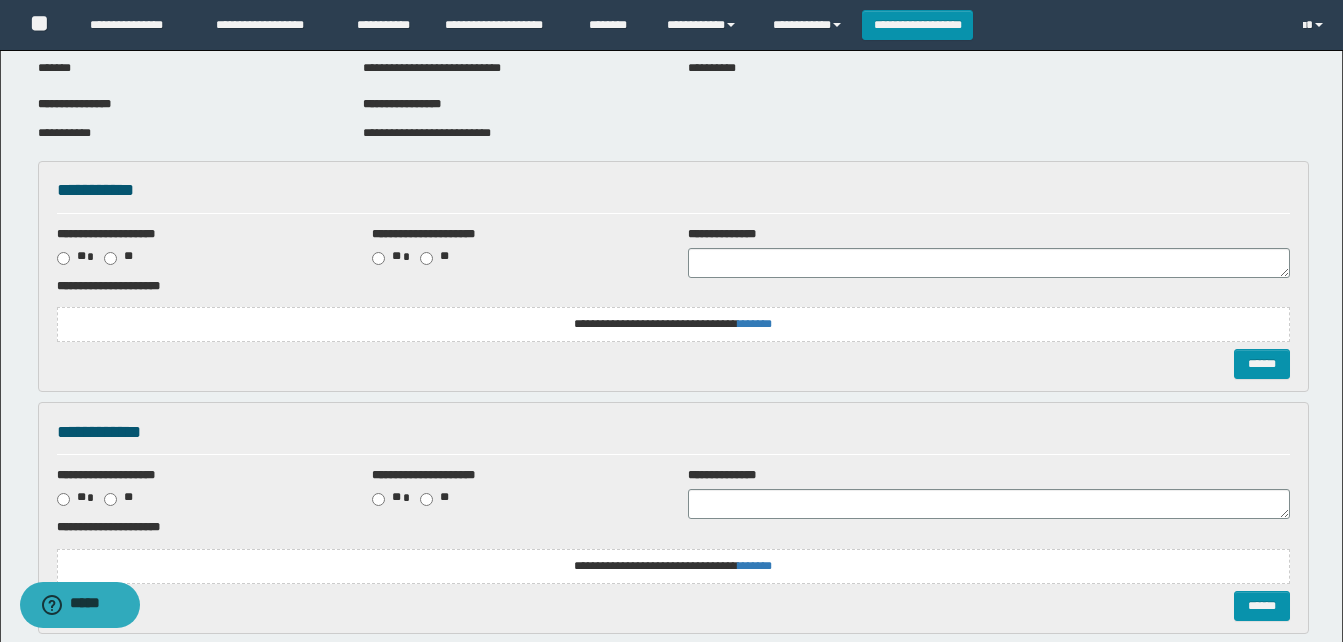 click on "**********" at bounding box center [673, 324] 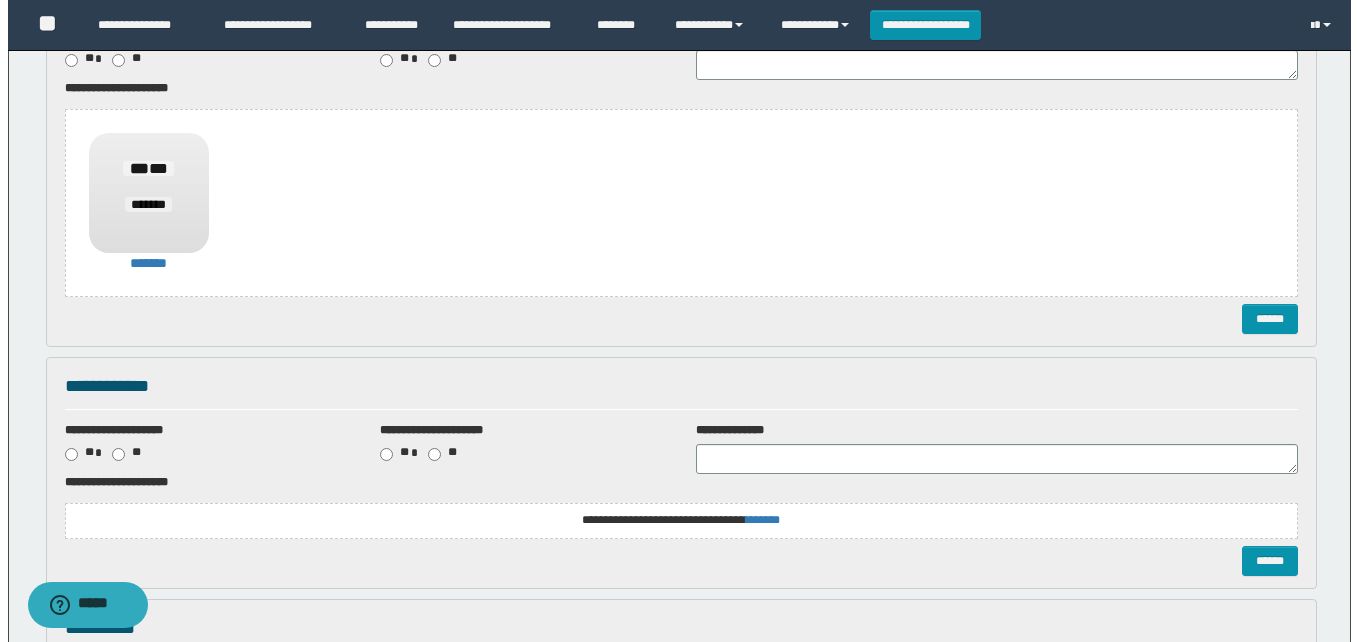 scroll, scrollTop: 300, scrollLeft: 0, axis: vertical 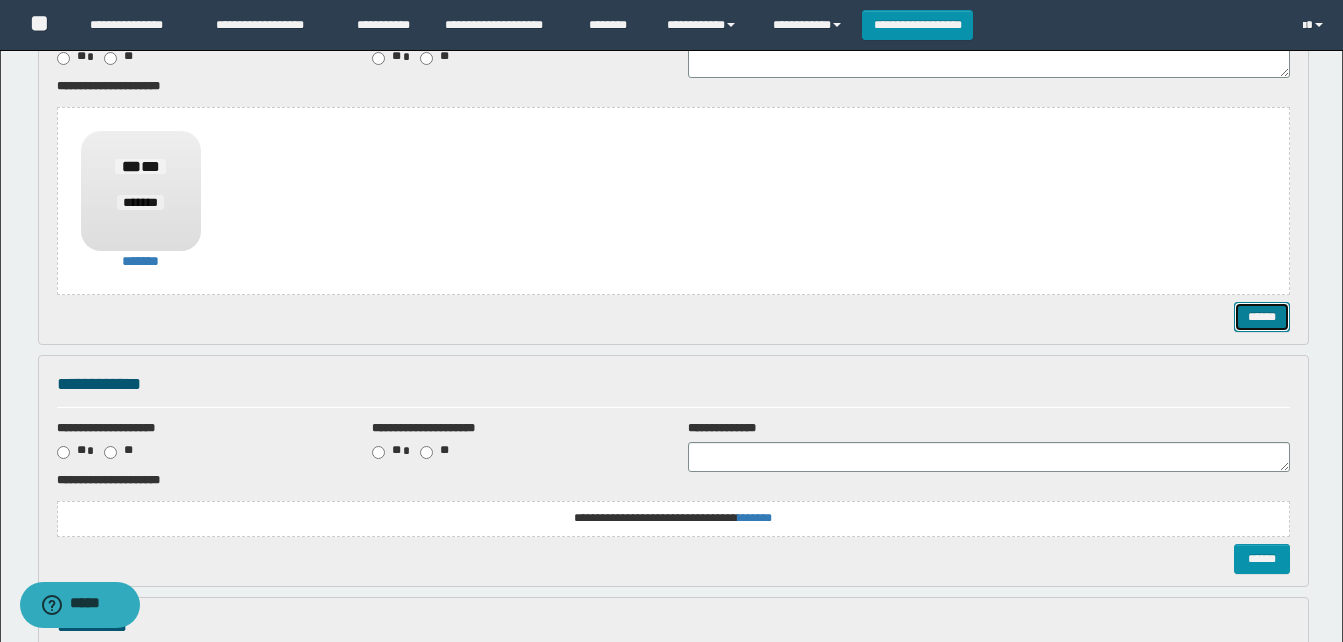 click on "******" at bounding box center (1262, 317) 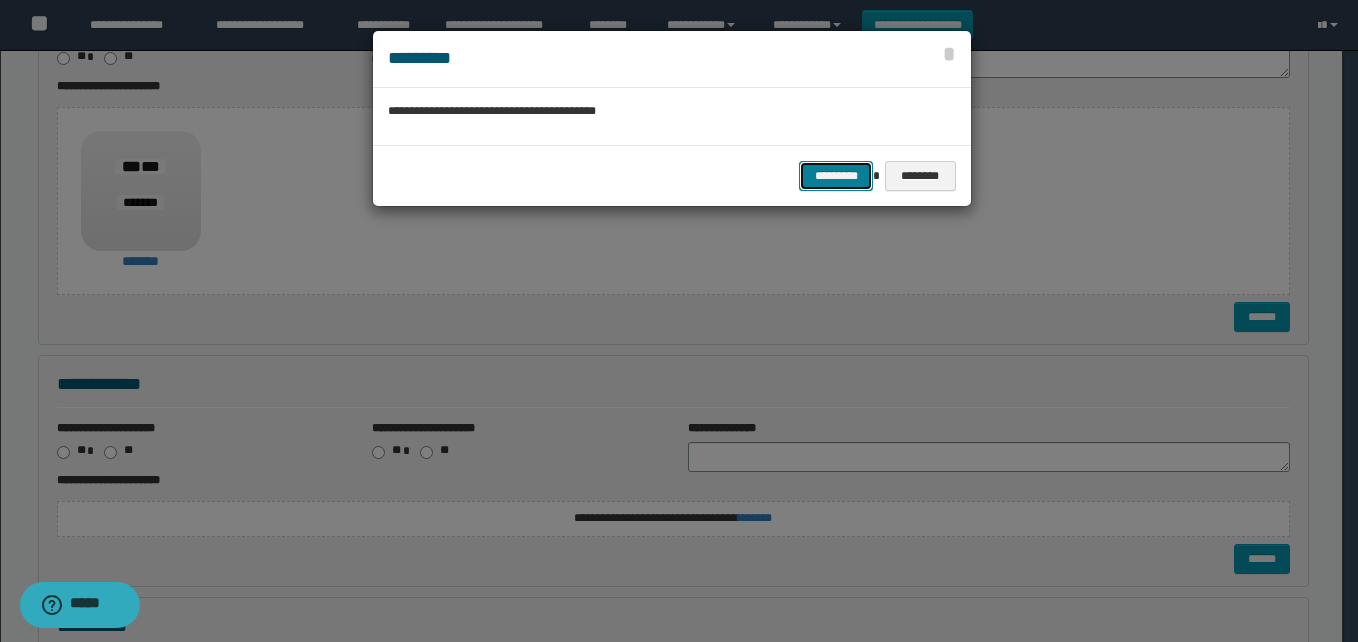 click on "*********" at bounding box center [836, 176] 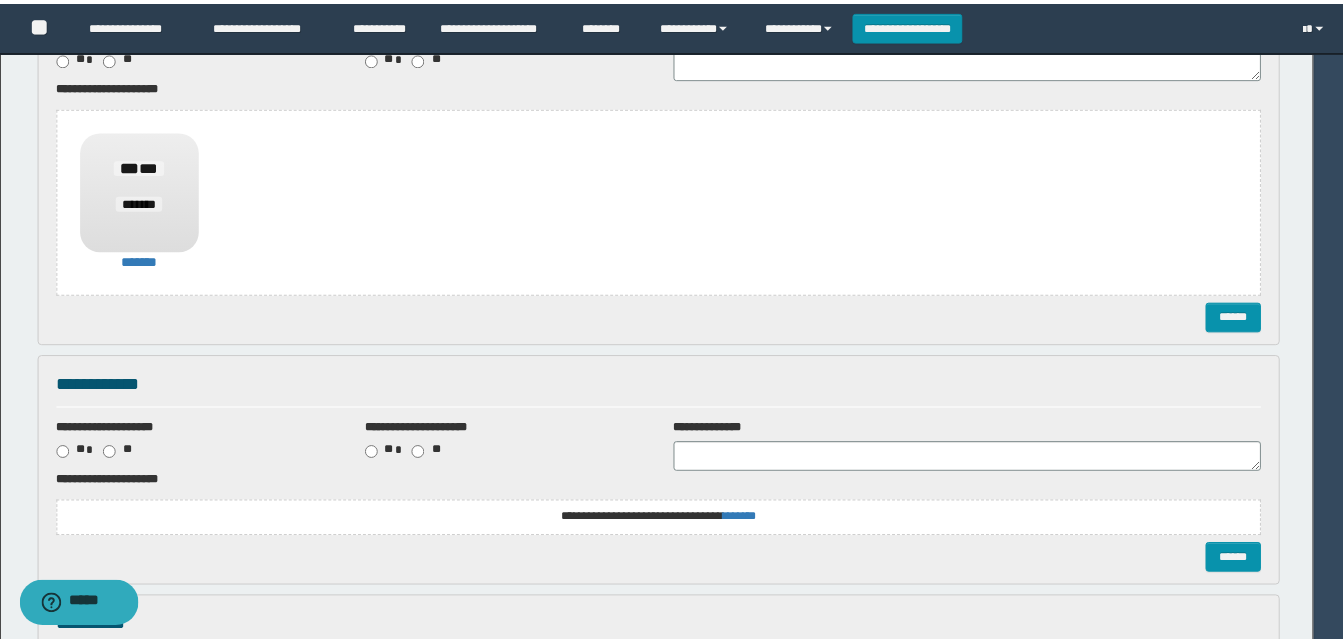 scroll, scrollTop: 0, scrollLeft: 0, axis: both 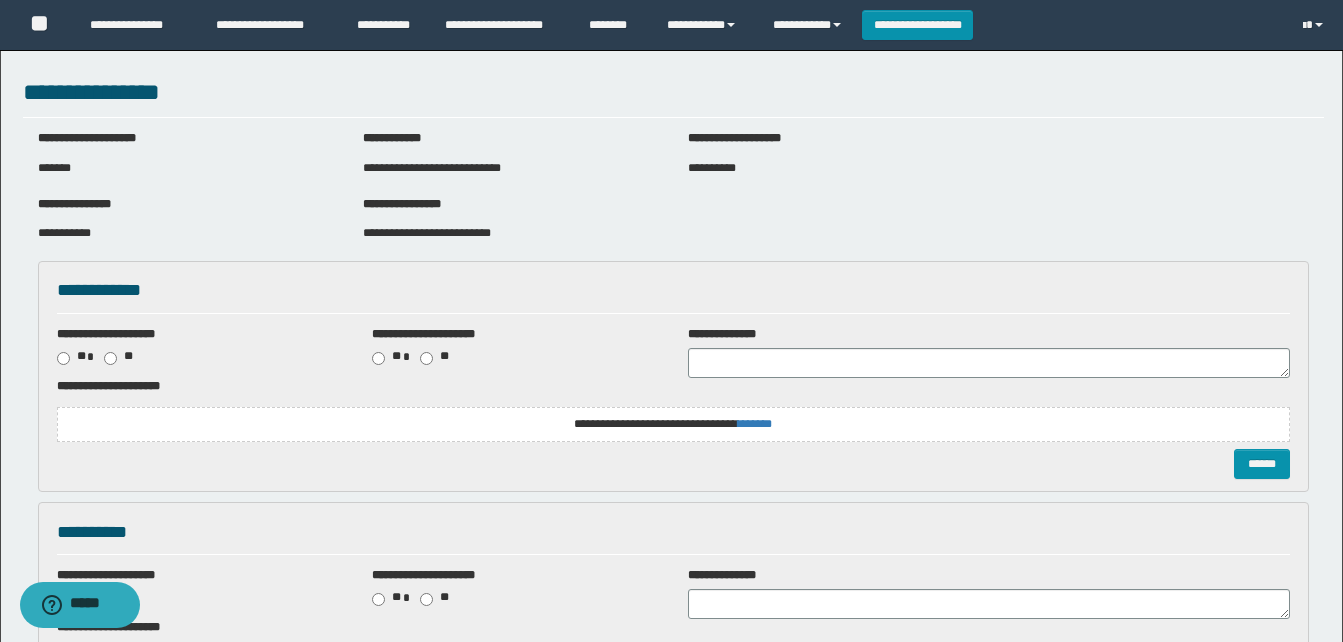 click on "**********" at bounding box center [673, 424] 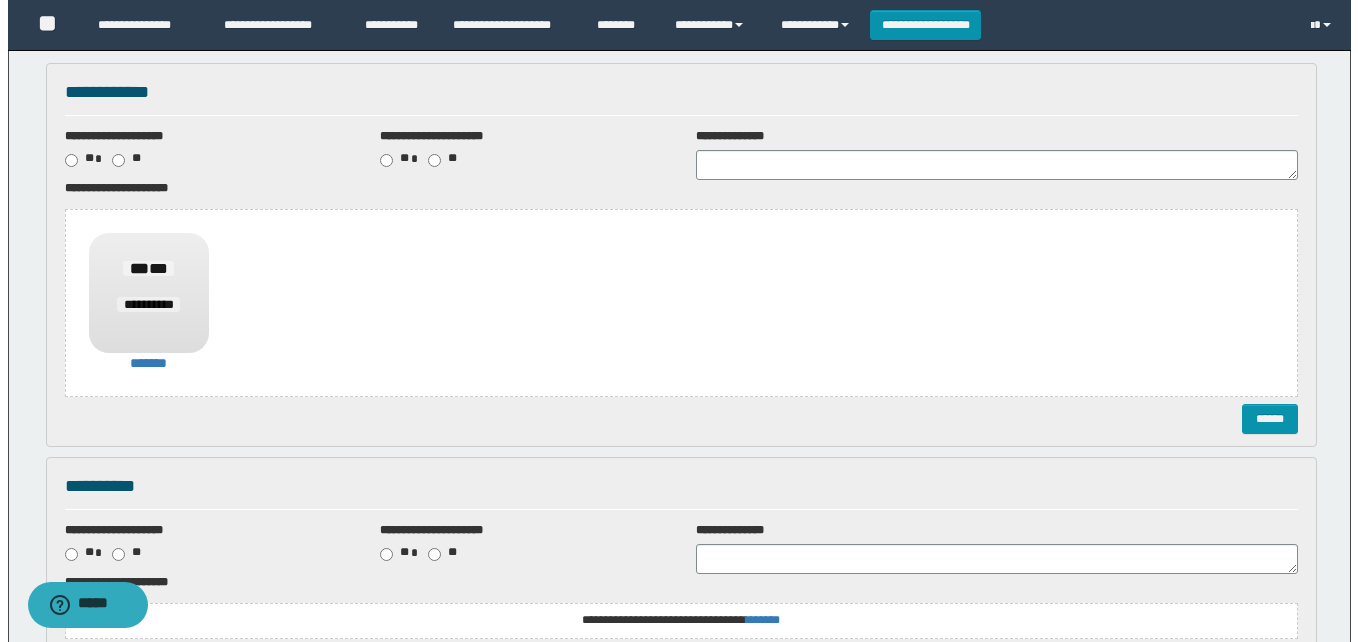 scroll, scrollTop: 200, scrollLeft: 0, axis: vertical 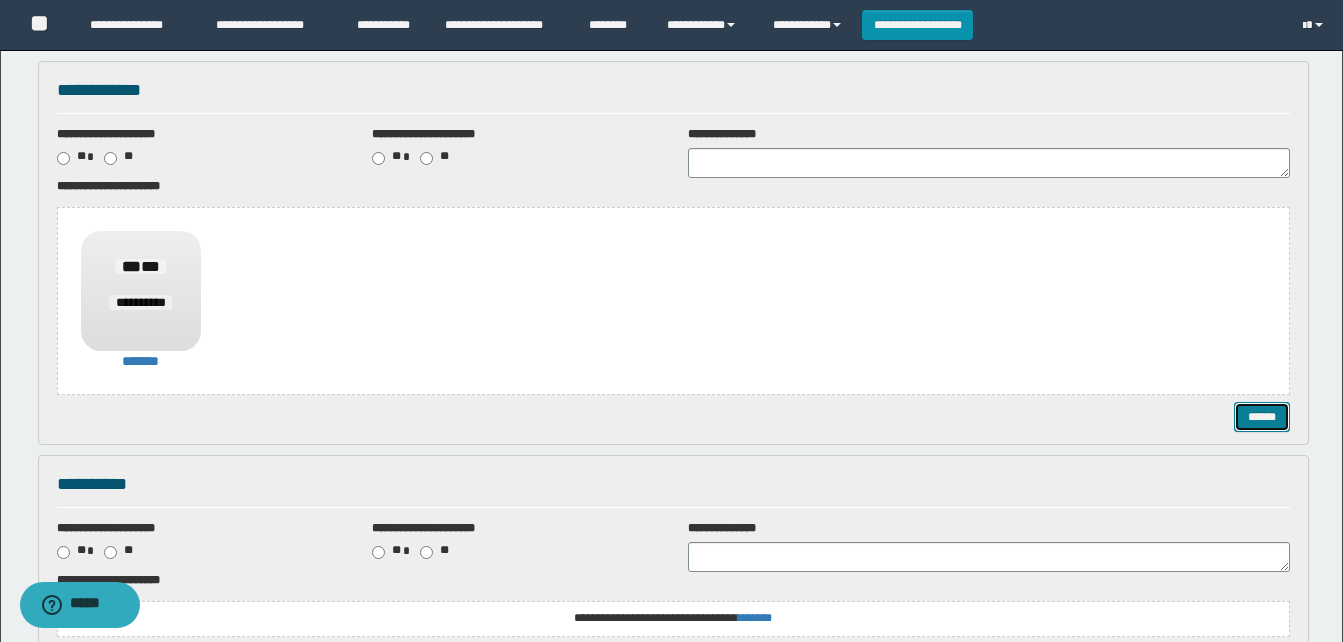 click on "******" at bounding box center [1262, 417] 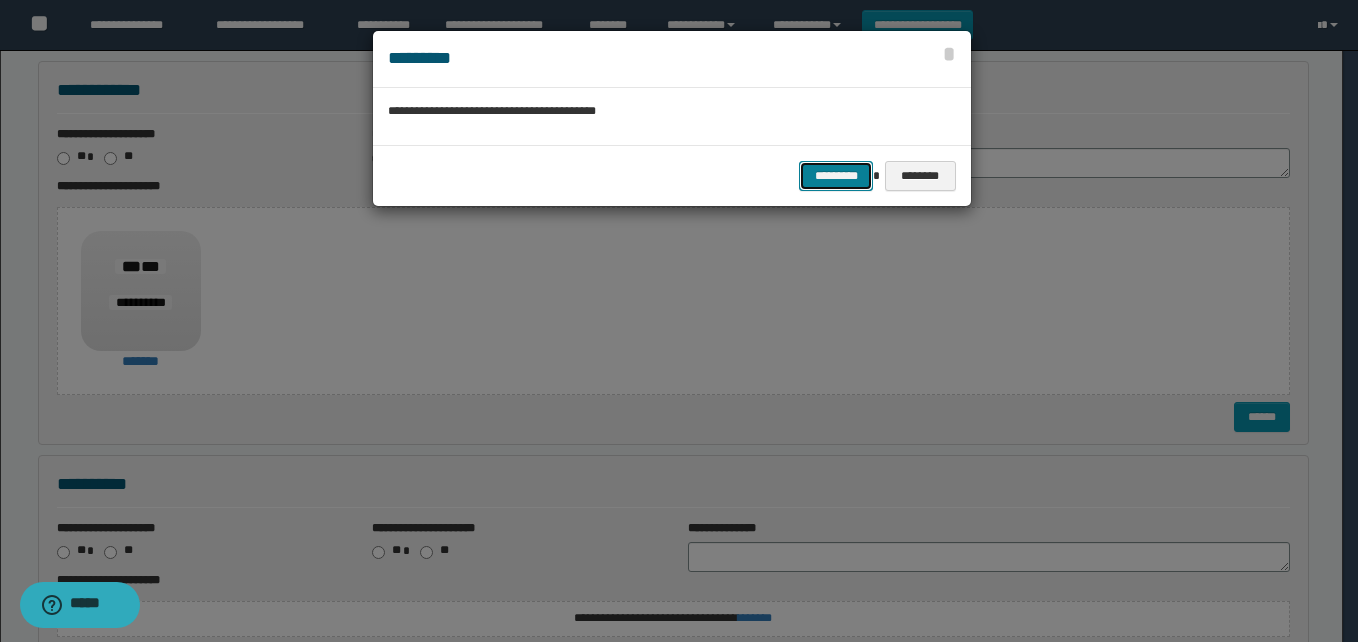 click on "*********" at bounding box center [836, 176] 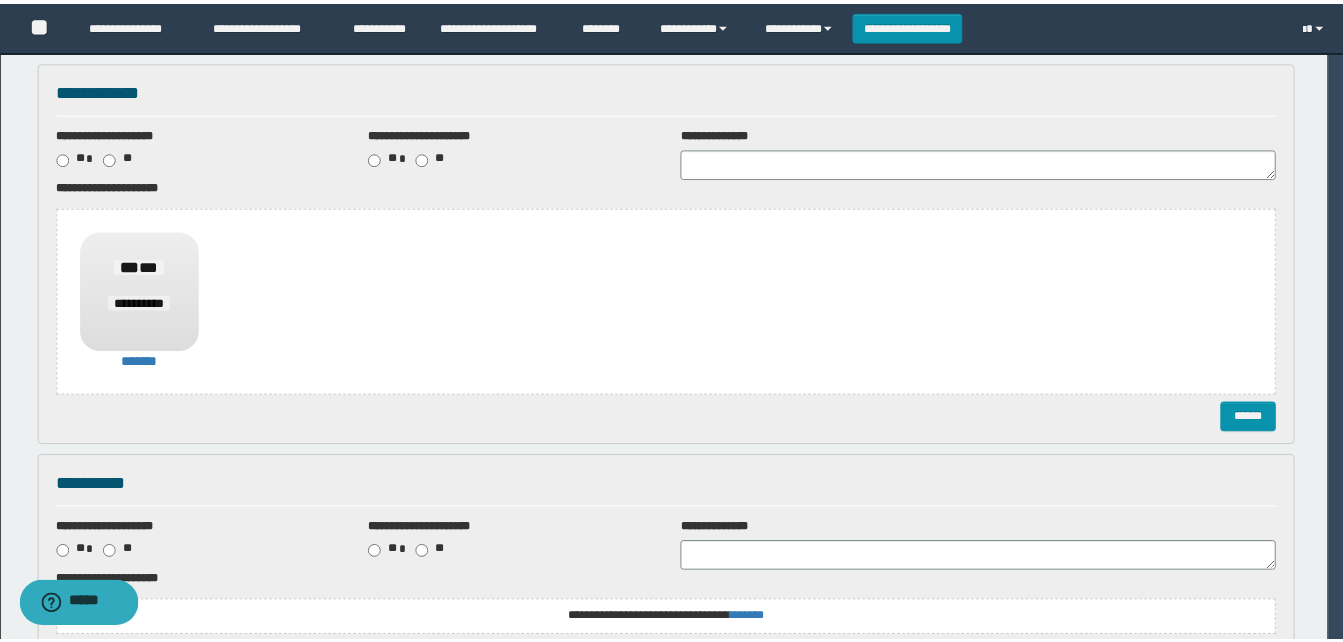 scroll, scrollTop: 0, scrollLeft: 0, axis: both 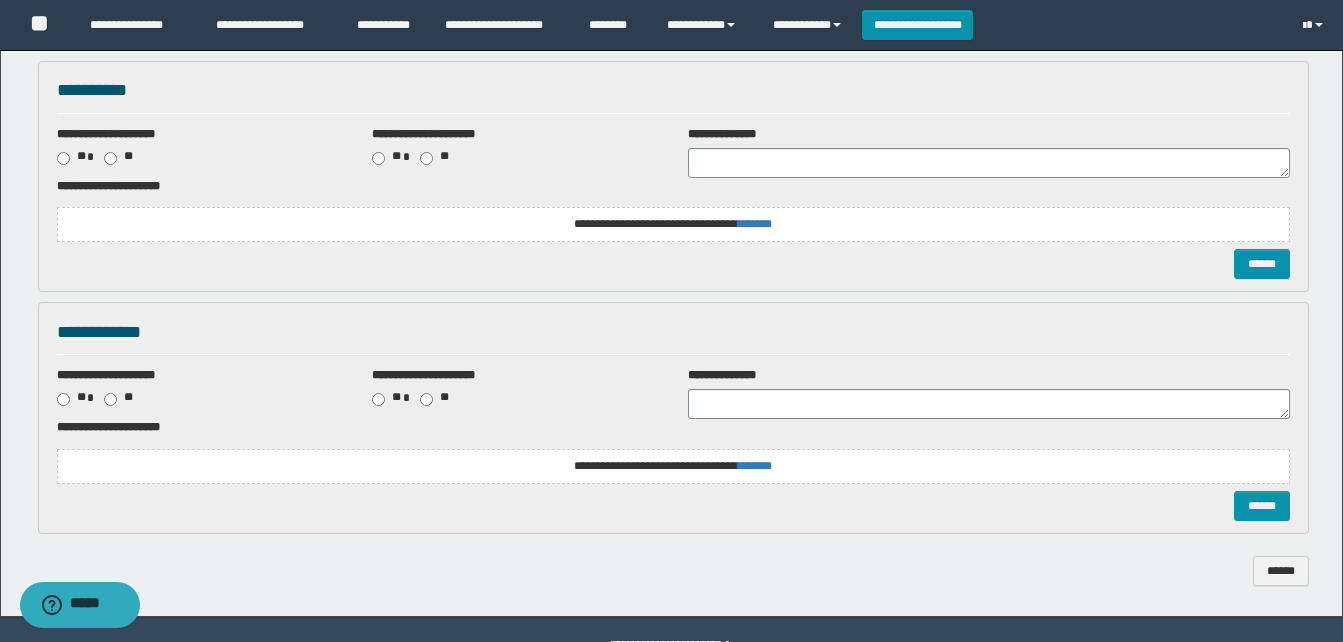 click on "**********" at bounding box center [673, 224] 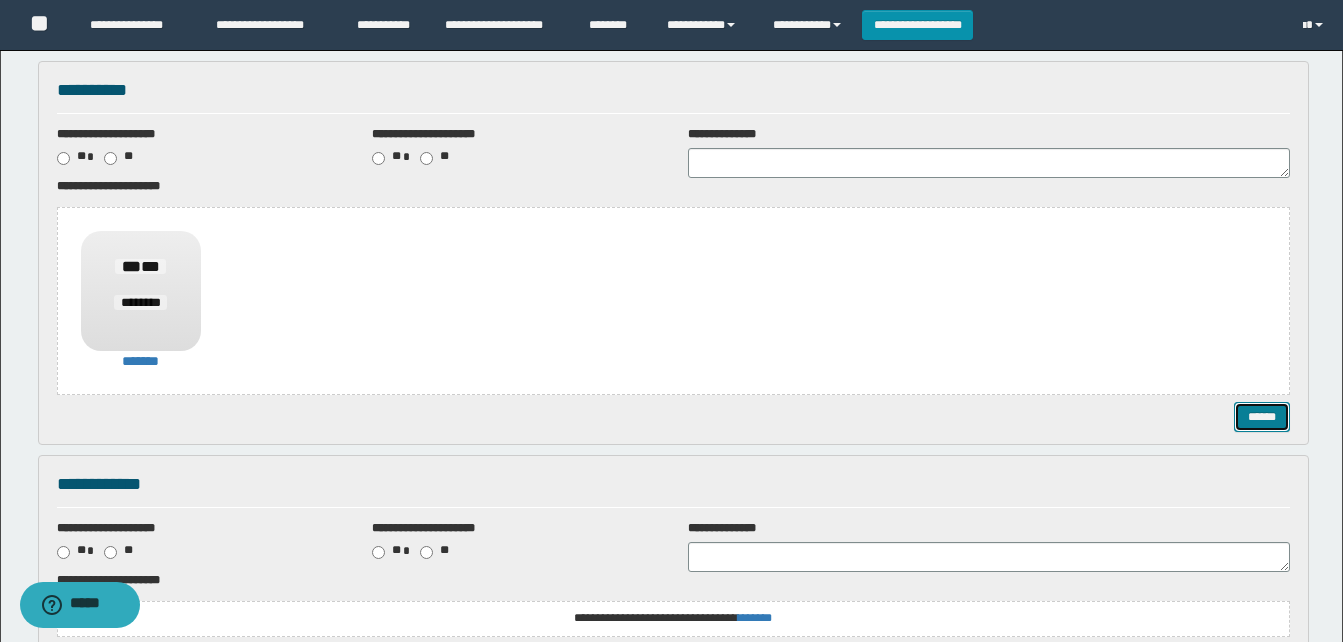 click on "******" at bounding box center (1262, 417) 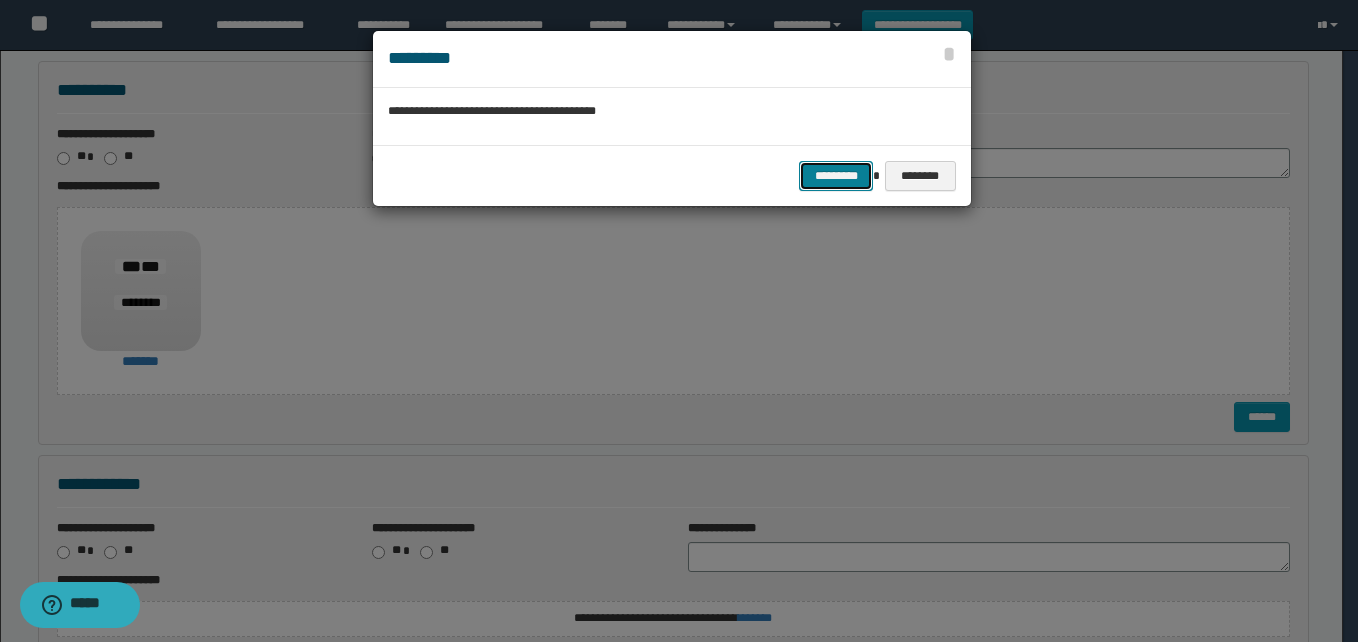 click on "*********" at bounding box center [836, 176] 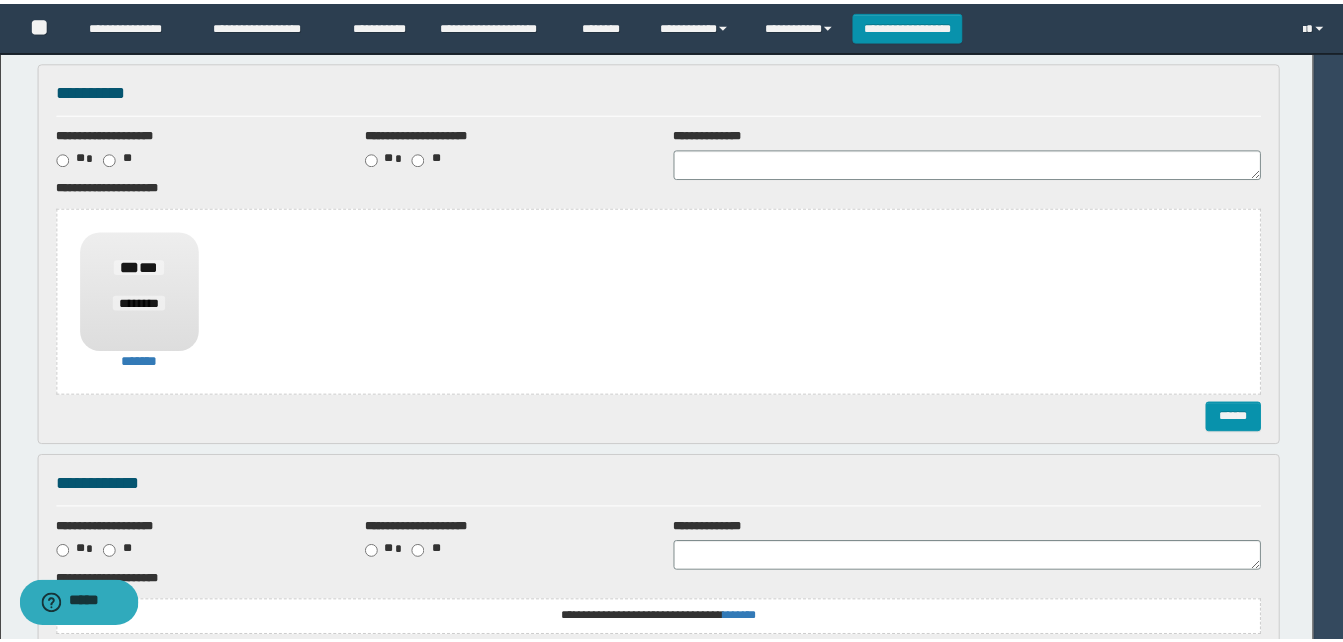 scroll, scrollTop: 0, scrollLeft: 0, axis: both 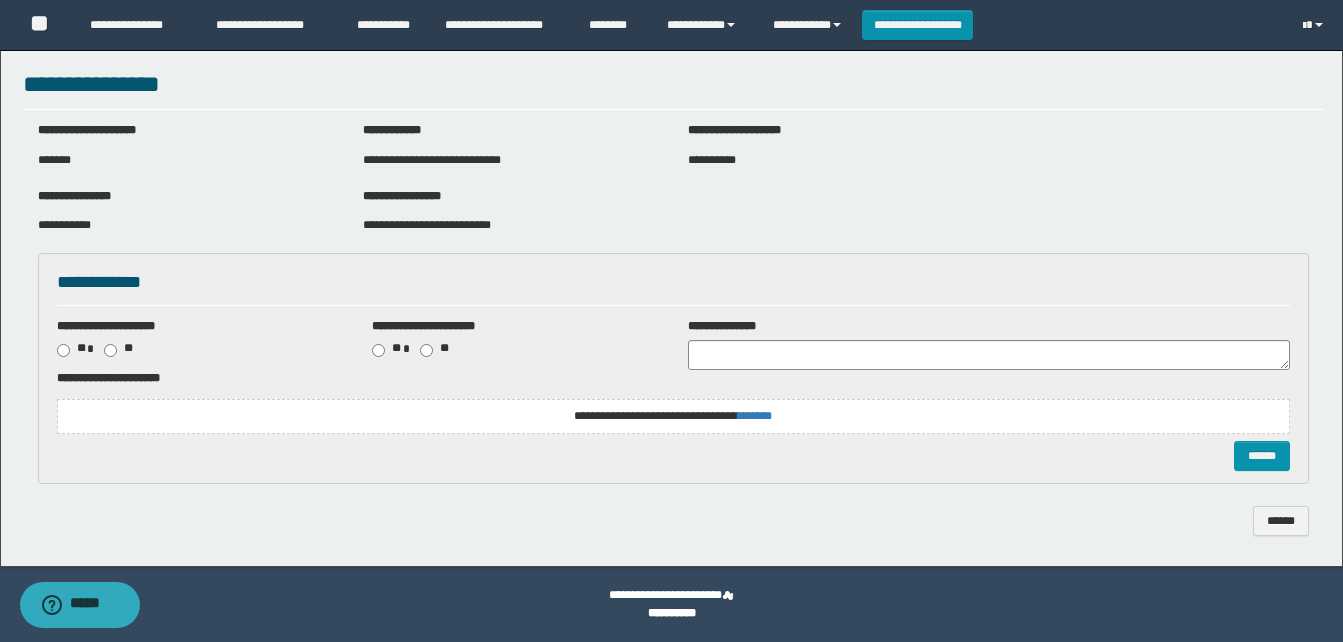 click on "**********" at bounding box center [673, 416] 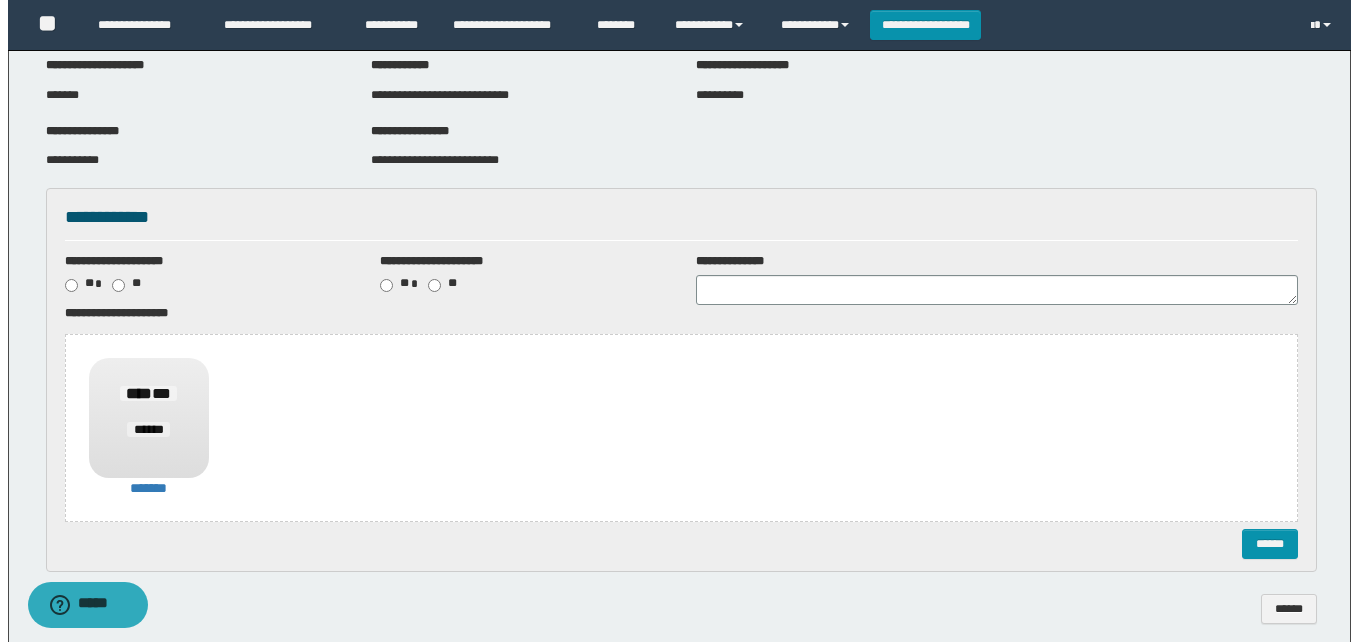 scroll, scrollTop: 161, scrollLeft: 0, axis: vertical 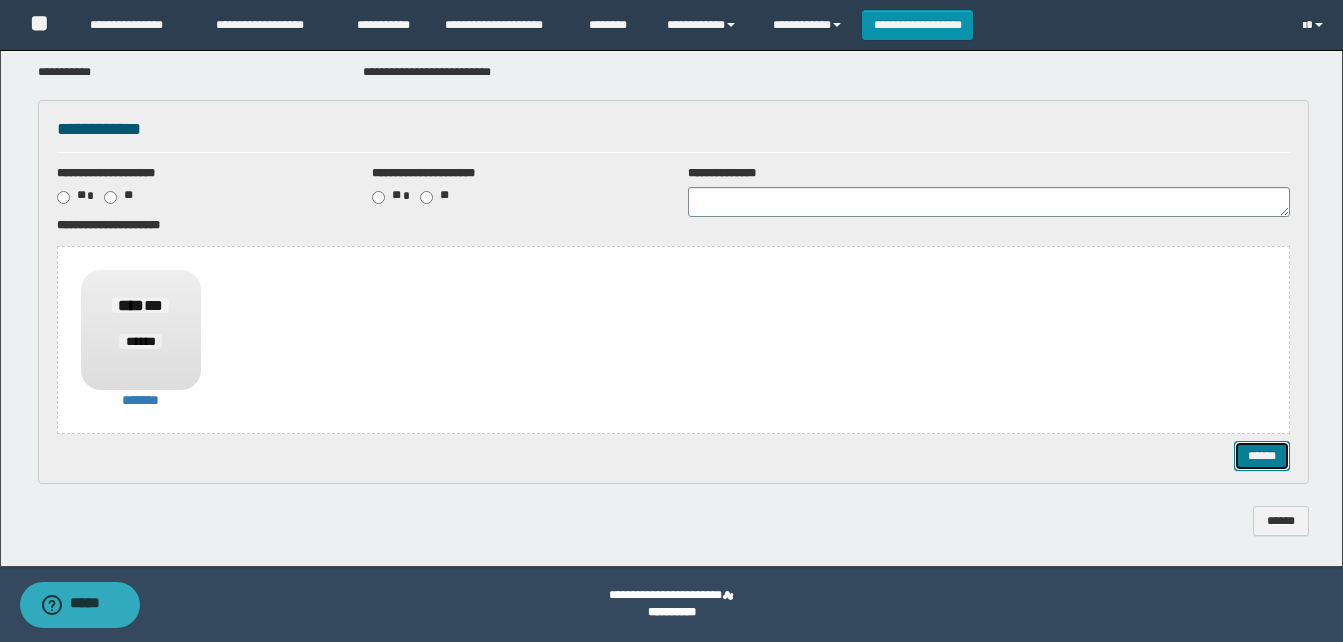 click on "******" at bounding box center (1262, 456) 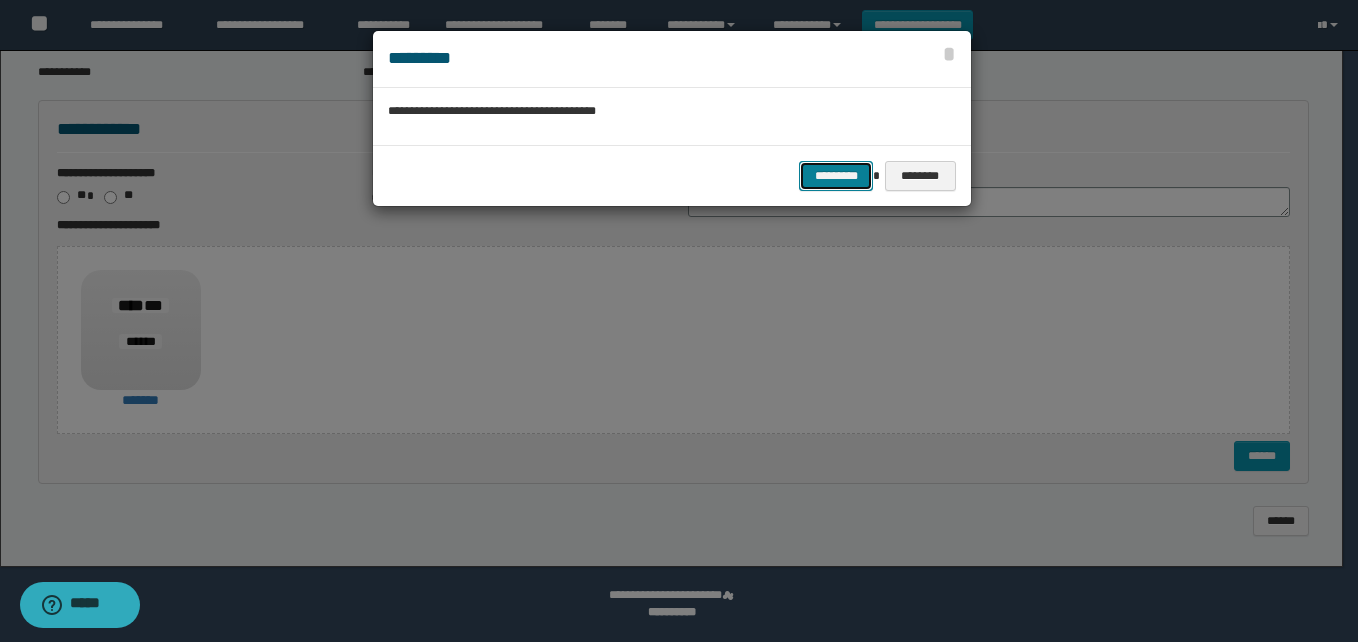 click on "*********" at bounding box center [836, 176] 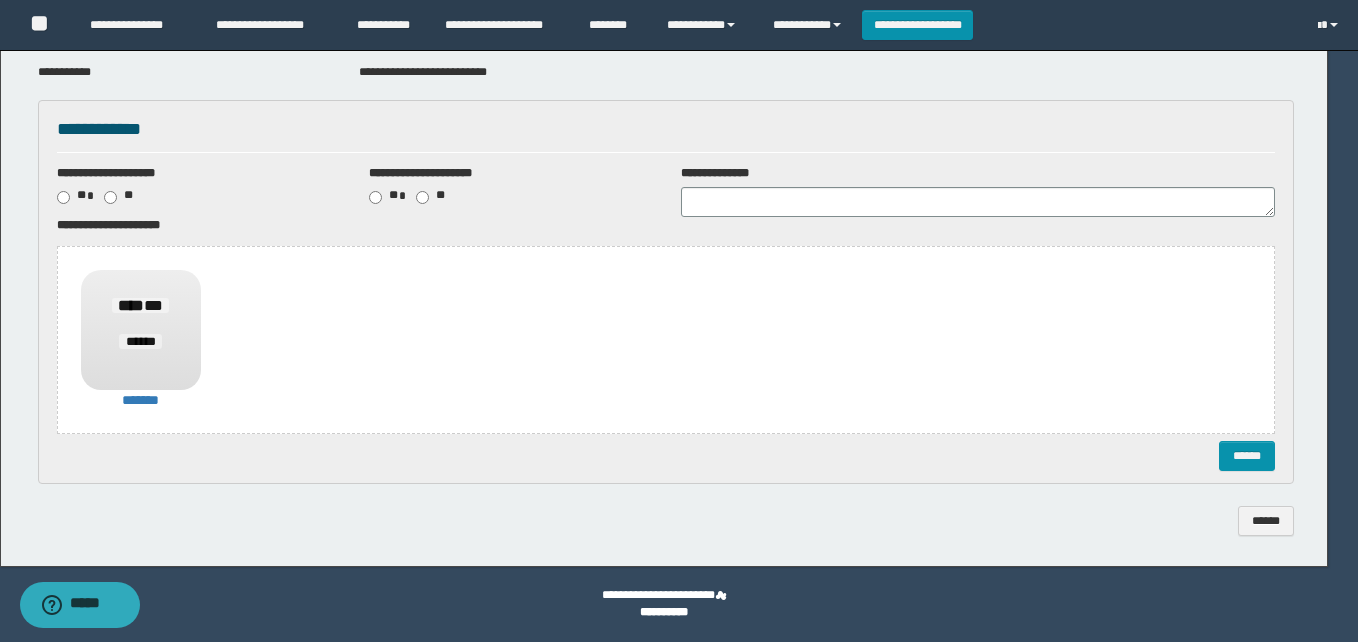 scroll, scrollTop: 0, scrollLeft: 0, axis: both 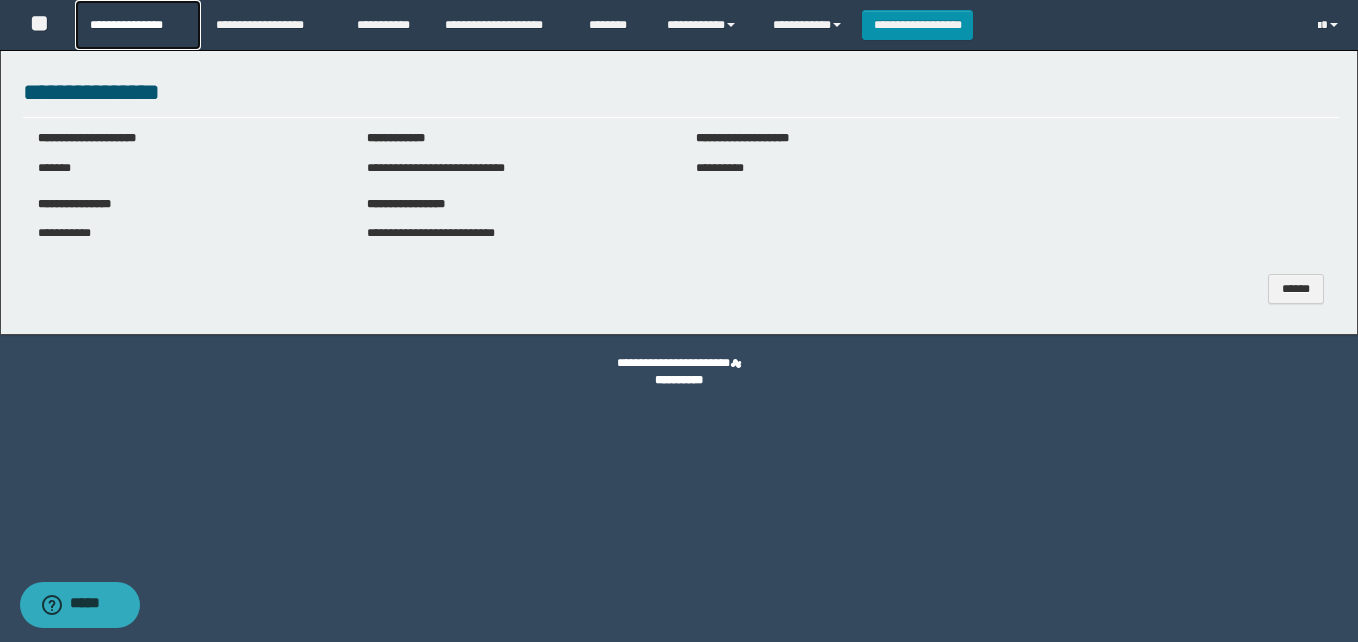 click on "**********" at bounding box center [137, 25] 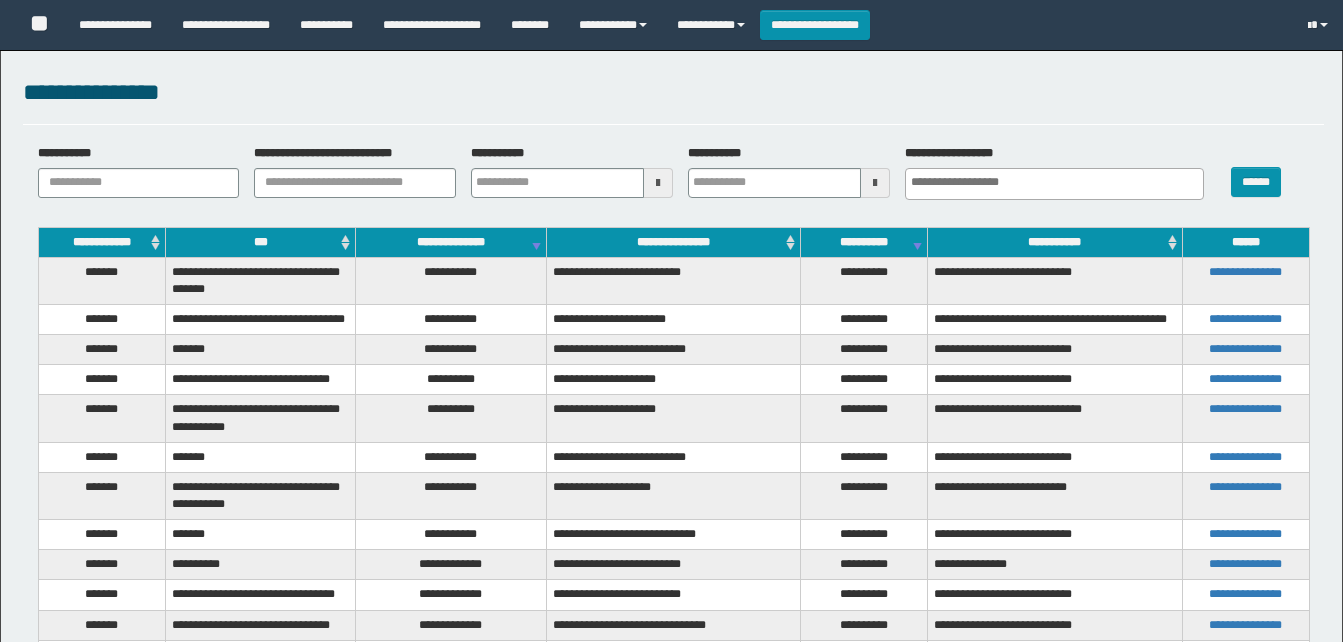 select 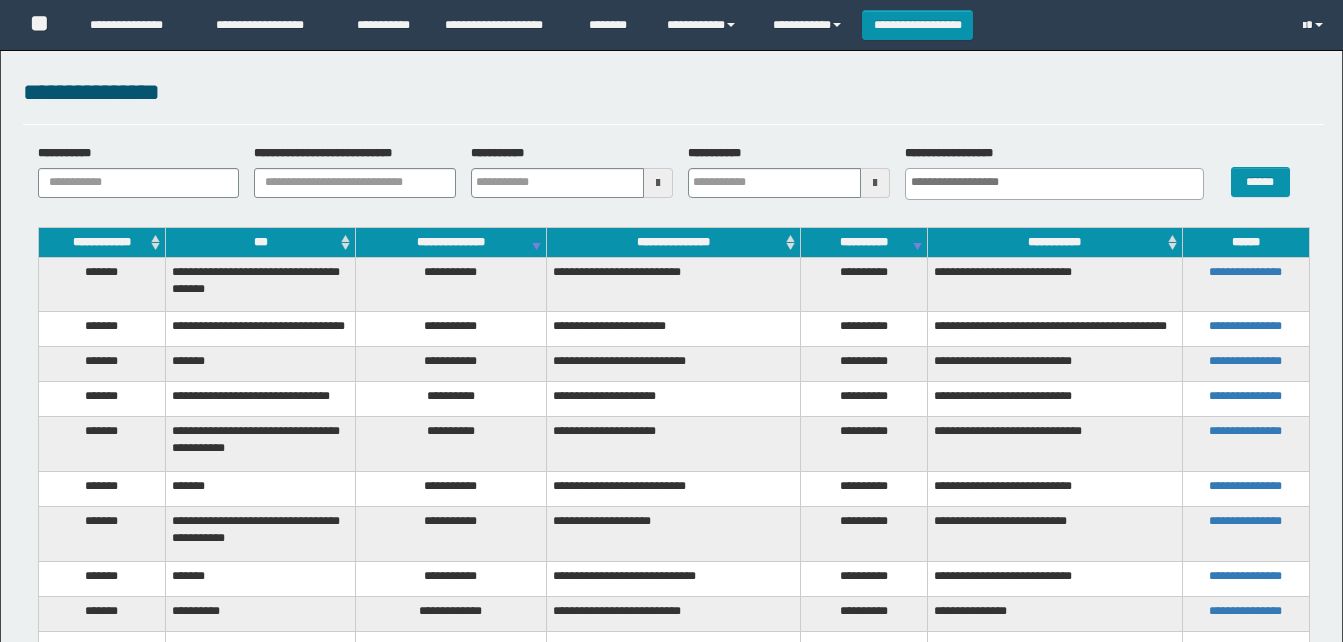 scroll, scrollTop: 0, scrollLeft: 0, axis: both 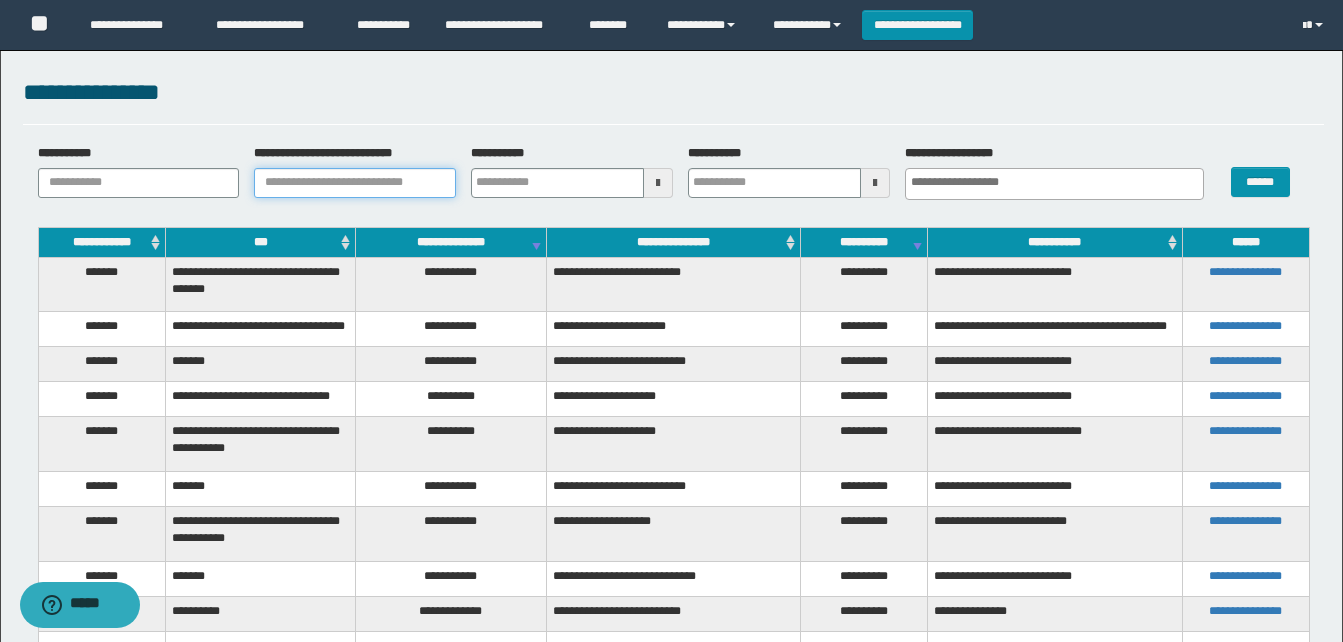 drag, startPoint x: 0, startPoint y: 0, endPoint x: 352, endPoint y: 175, distance: 393.10178 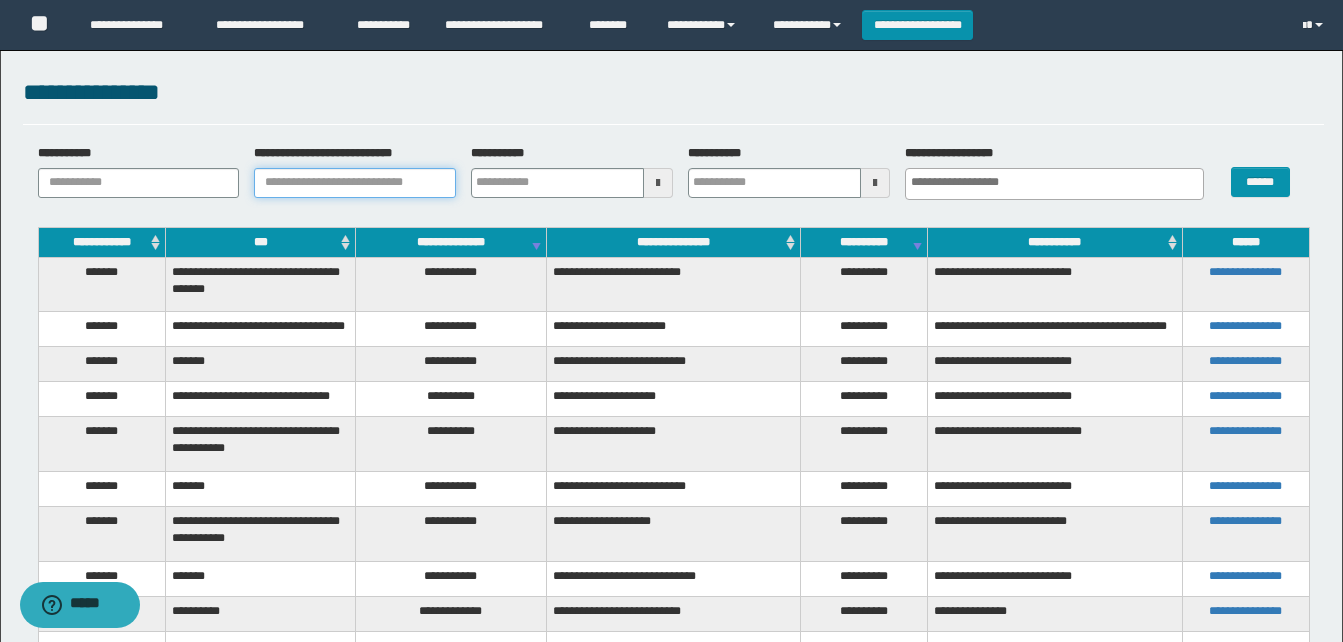 paste on "**********" 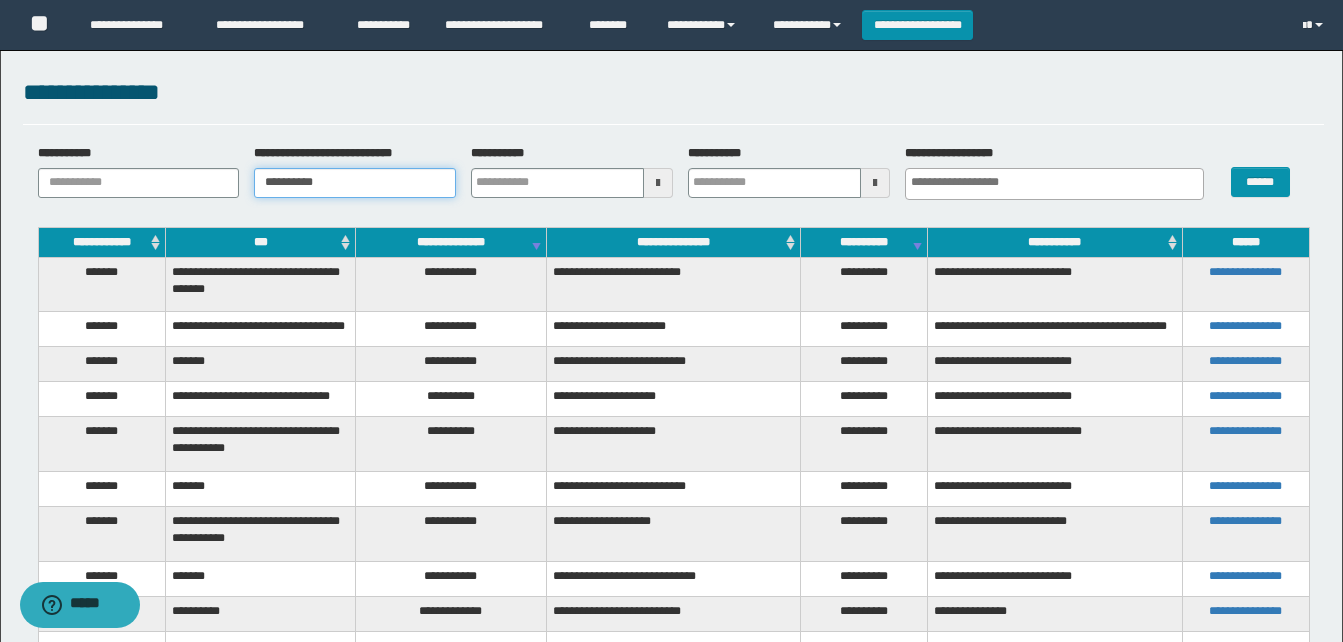 type on "**********" 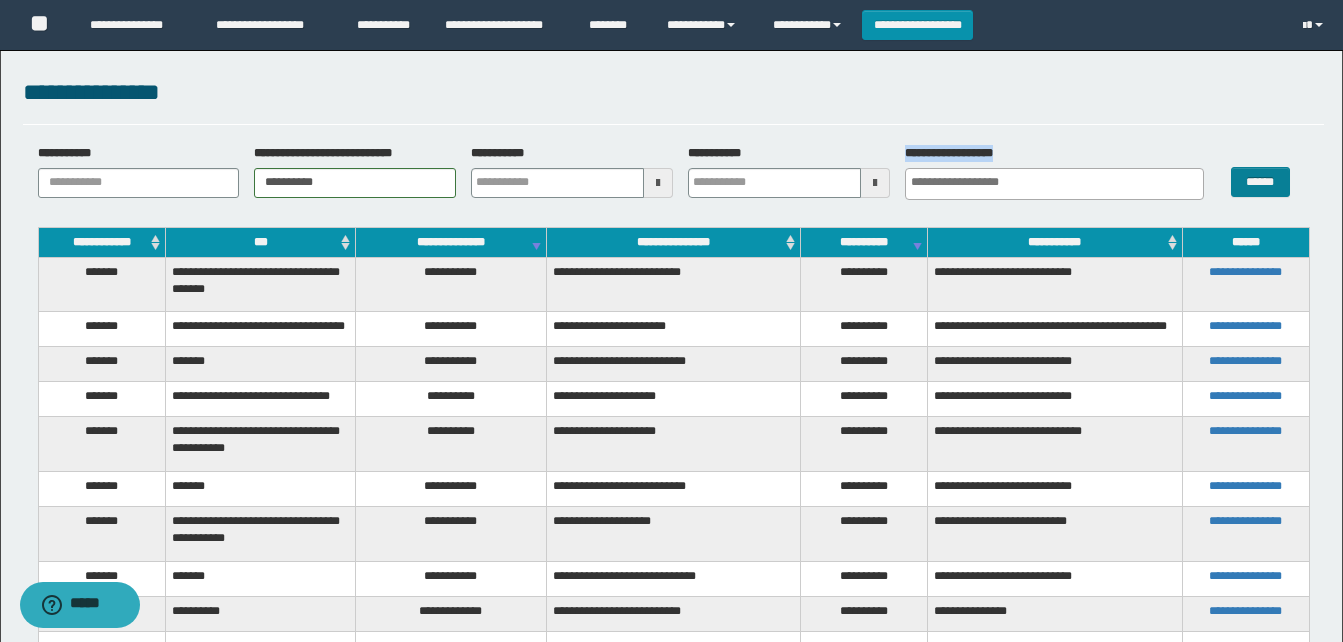 drag, startPoint x: 948, startPoint y: 174, endPoint x: 1254, endPoint y: 194, distance: 306.6529 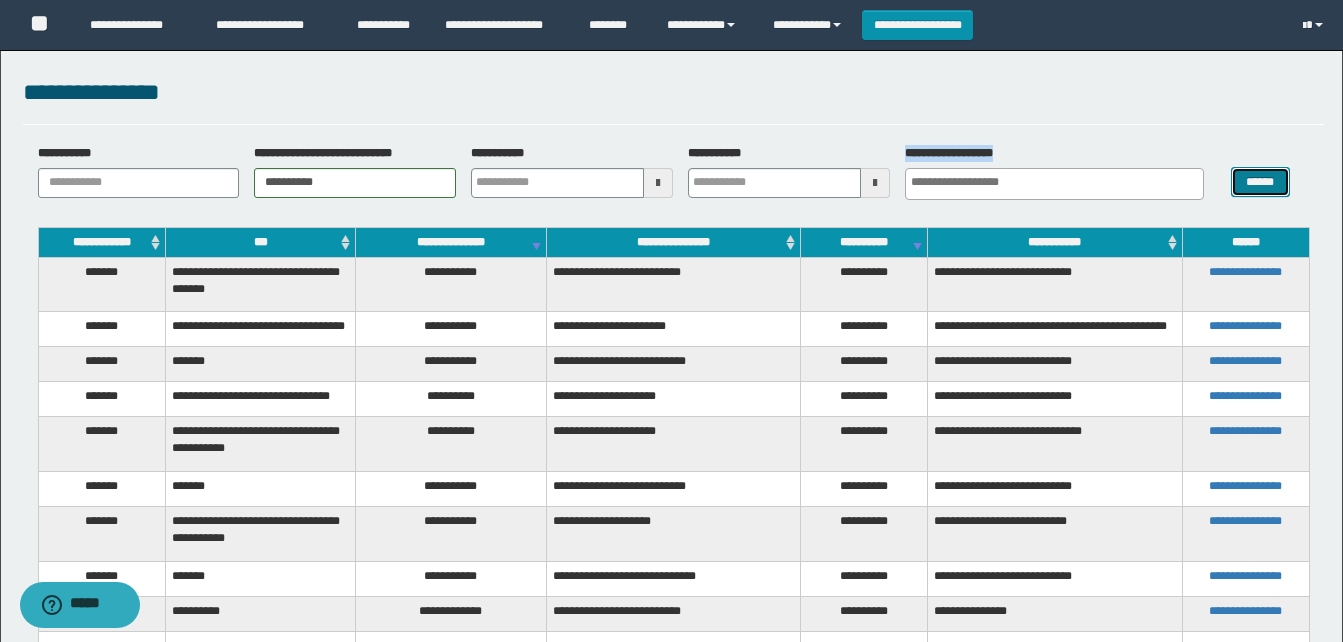 click on "******" at bounding box center [1260, 182] 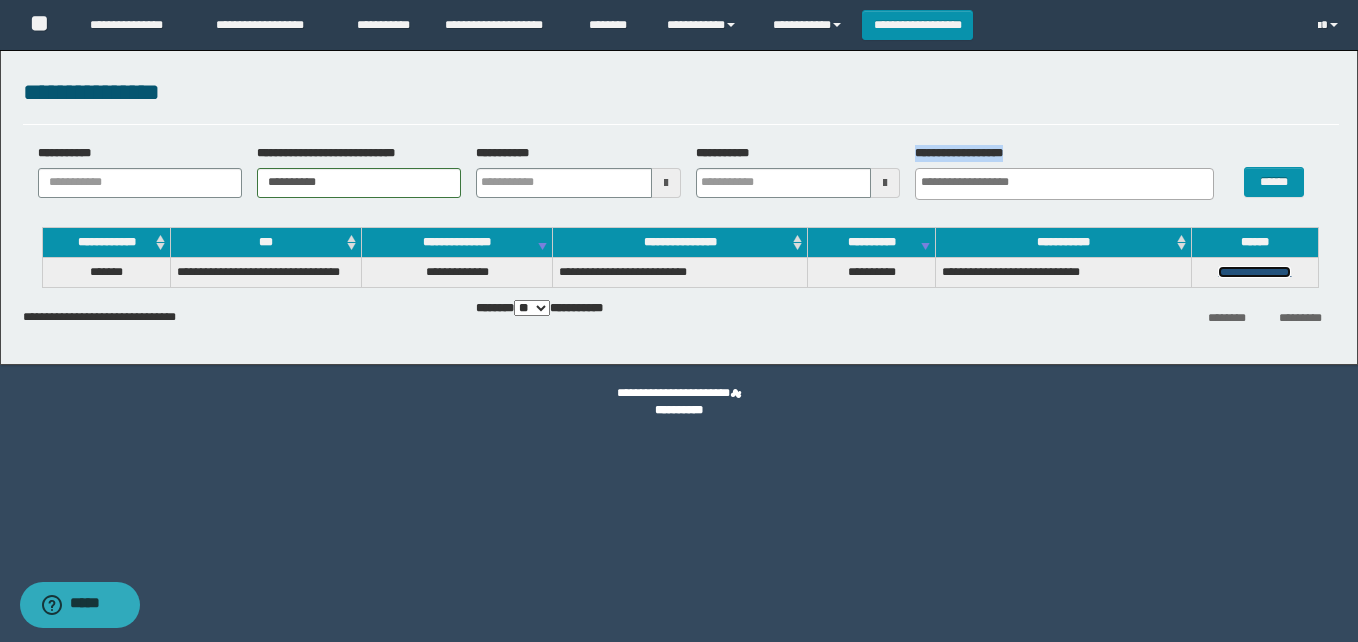 click on "**********" at bounding box center [1254, 272] 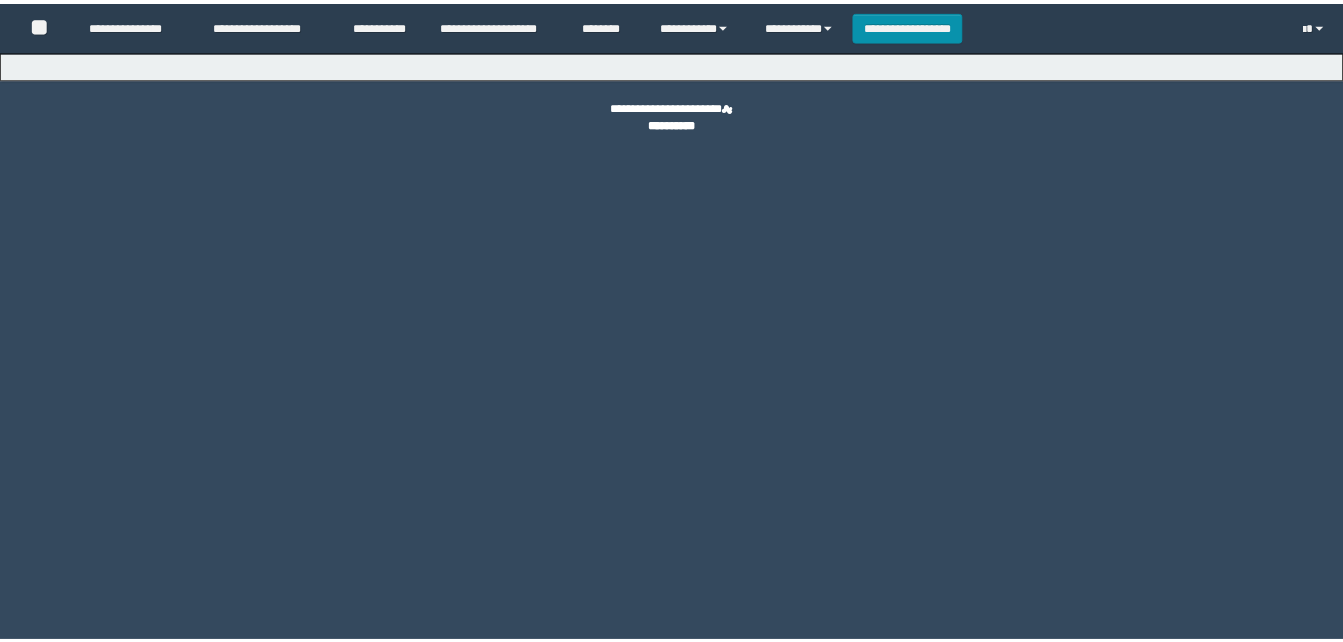 scroll, scrollTop: 0, scrollLeft: 0, axis: both 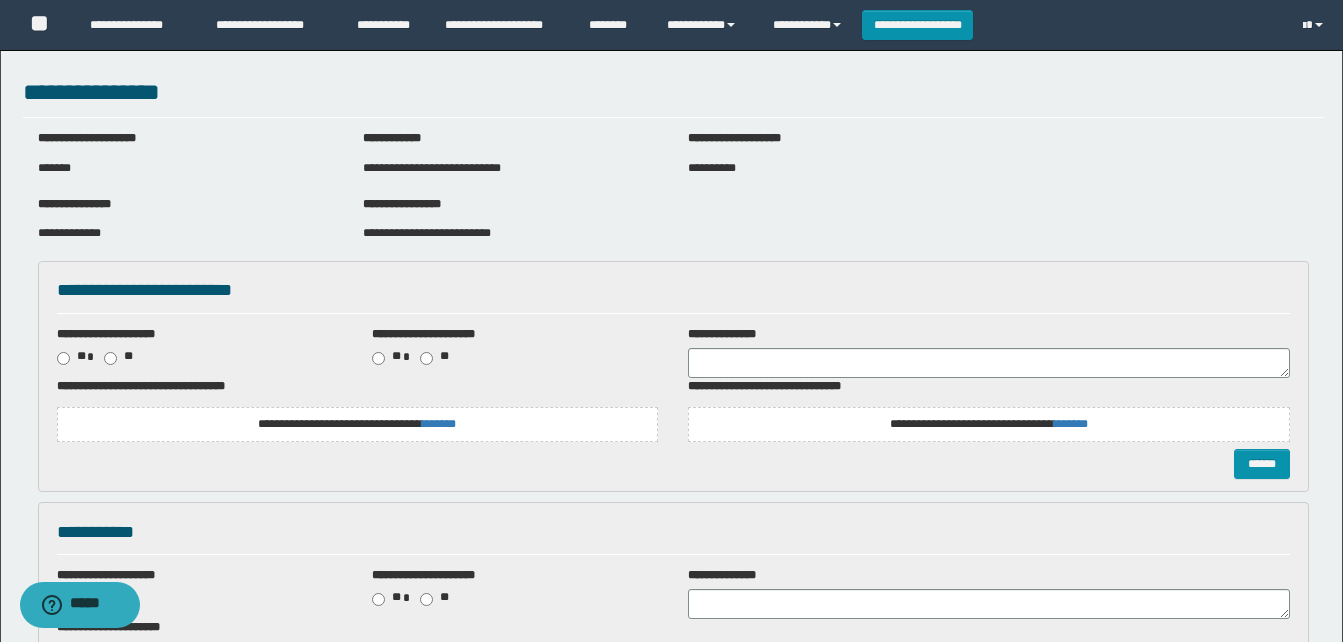 click on "**********" at bounding box center (69, 233) 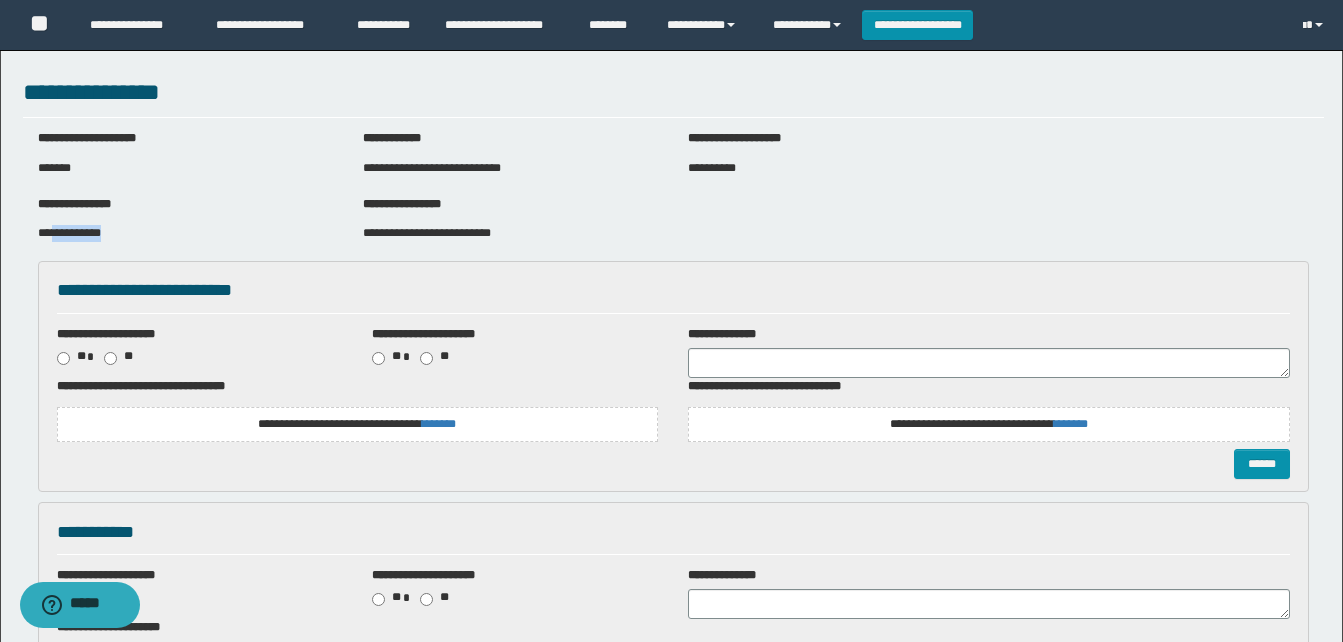 click on "**********" at bounding box center [69, 233] 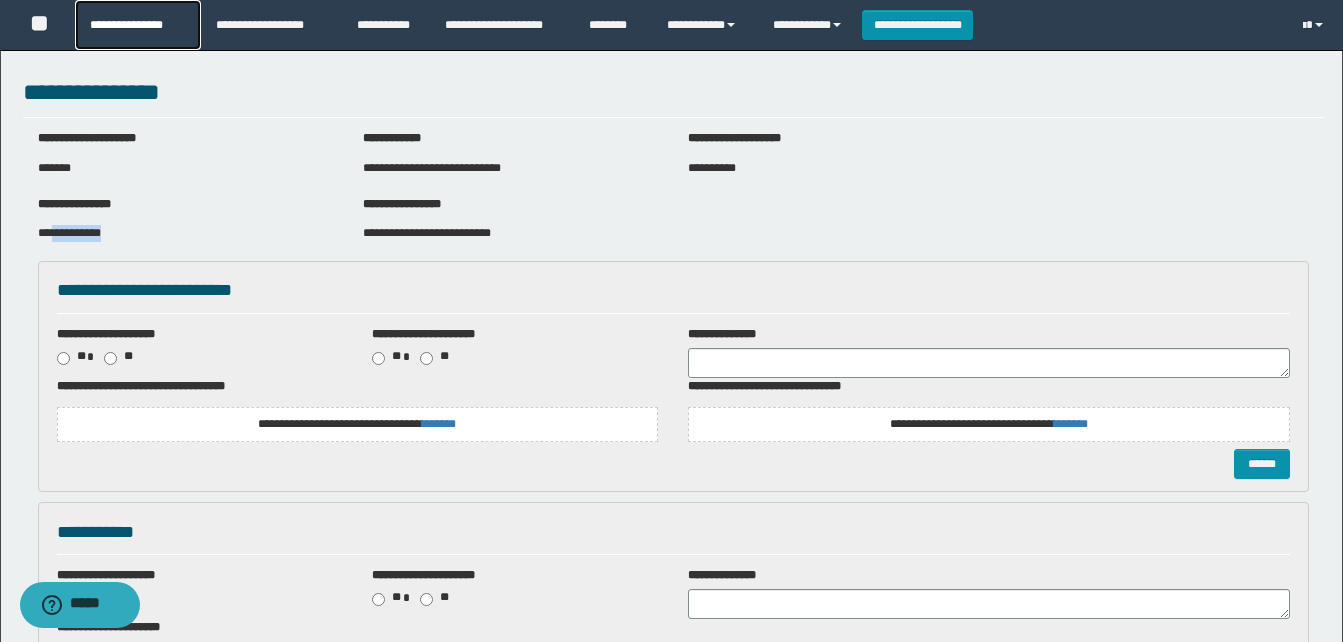 click on "**********" at bounding box center [137, 25] 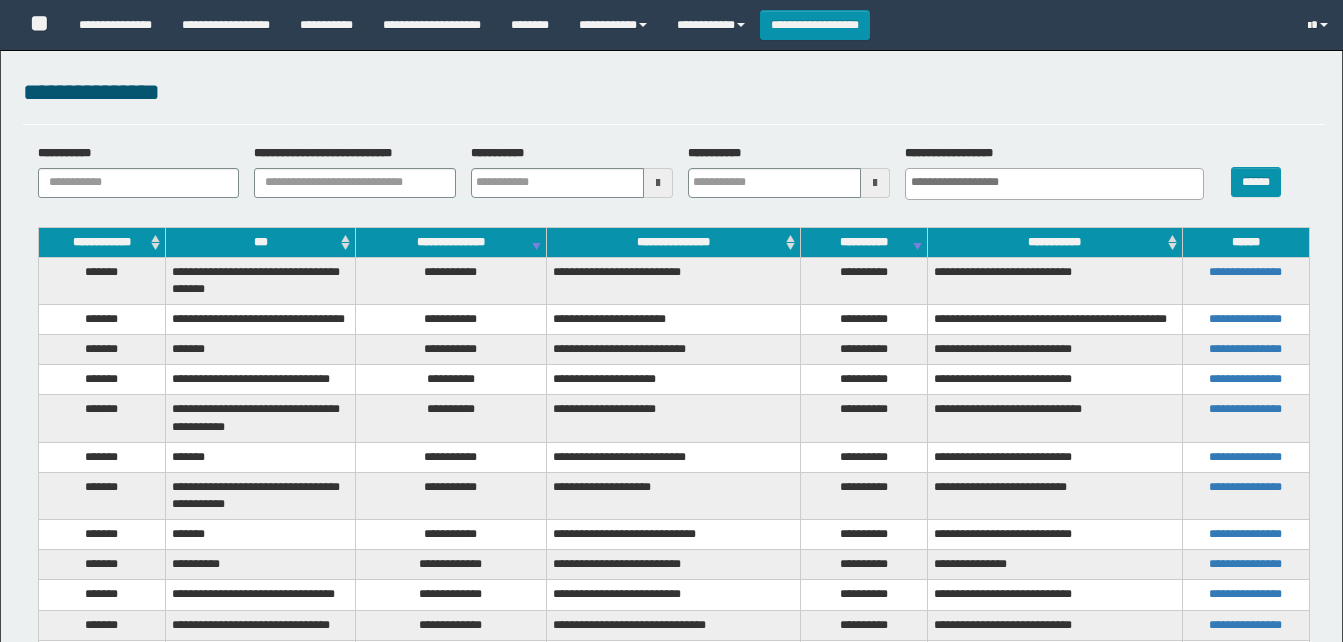 select 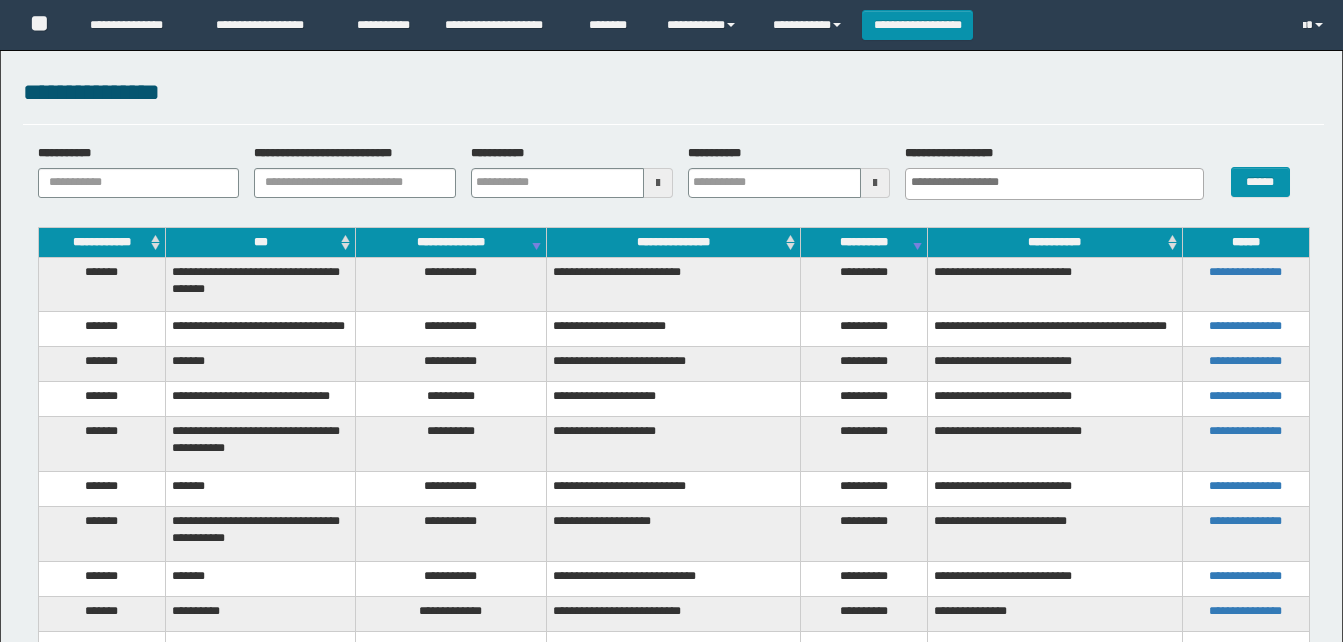scroll, scrollTop: 0, scrollLeft: 0, axis: both 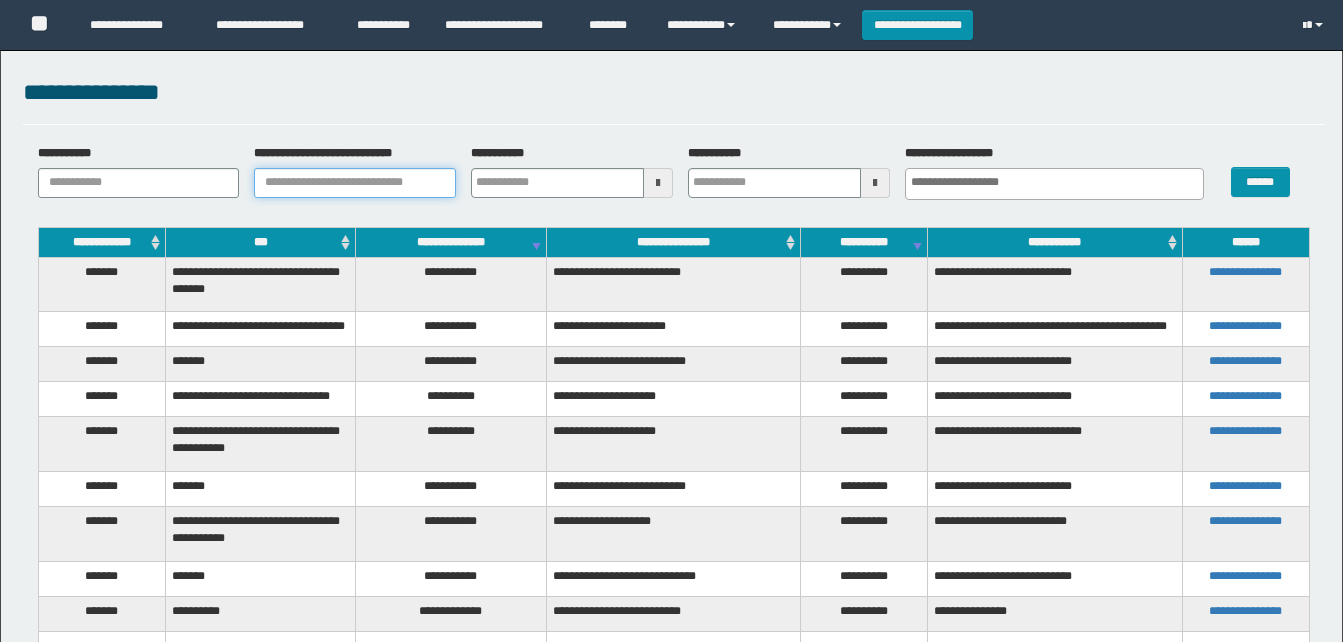 click on "**********" at bounding box center (355, 183) 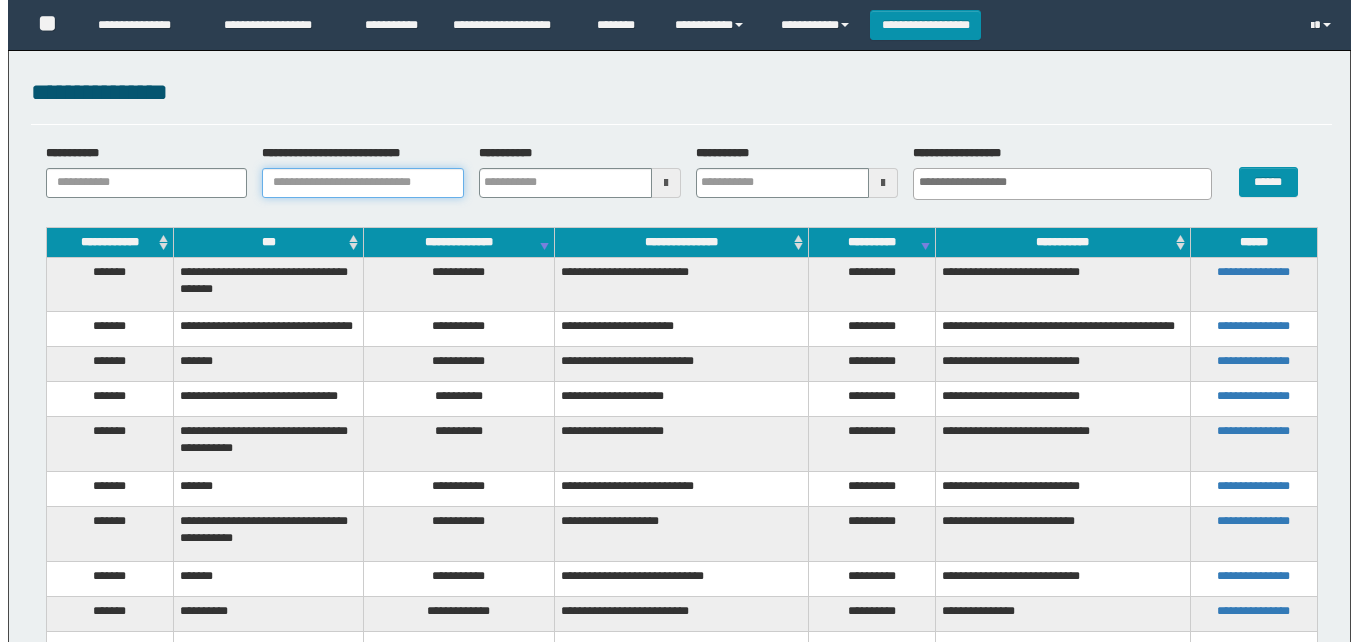 scroll, scrollTop: 0, scrollLeft: 0, axis: both 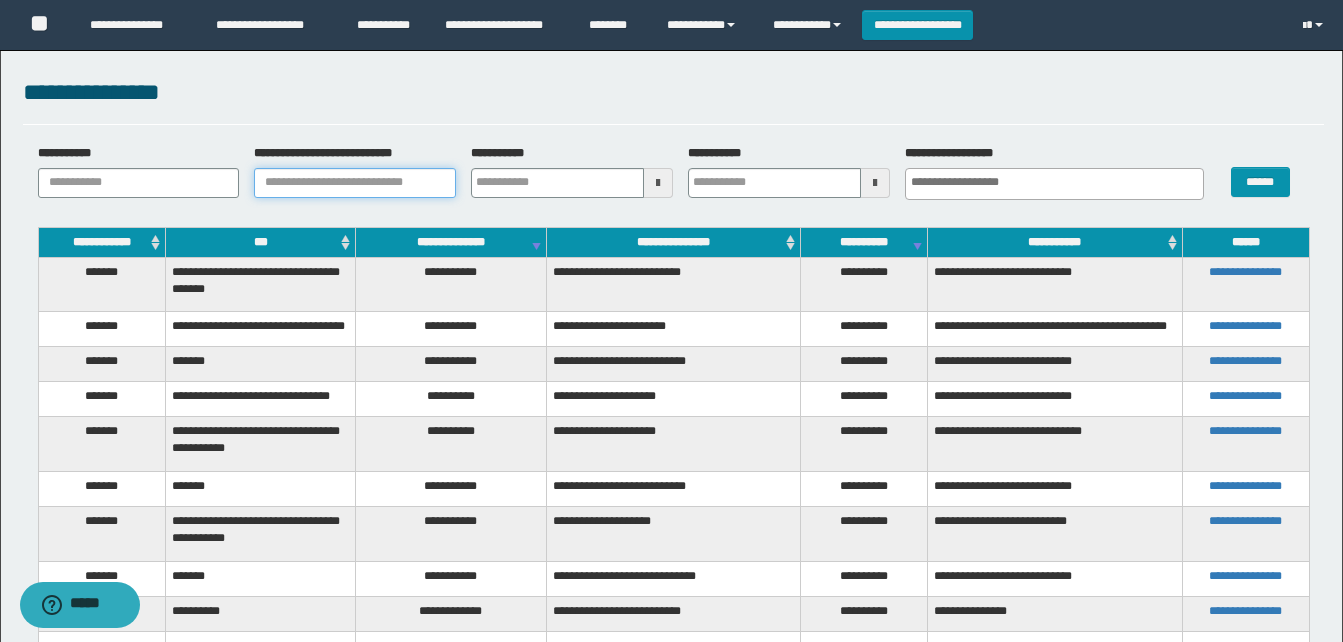 paste on "**********" 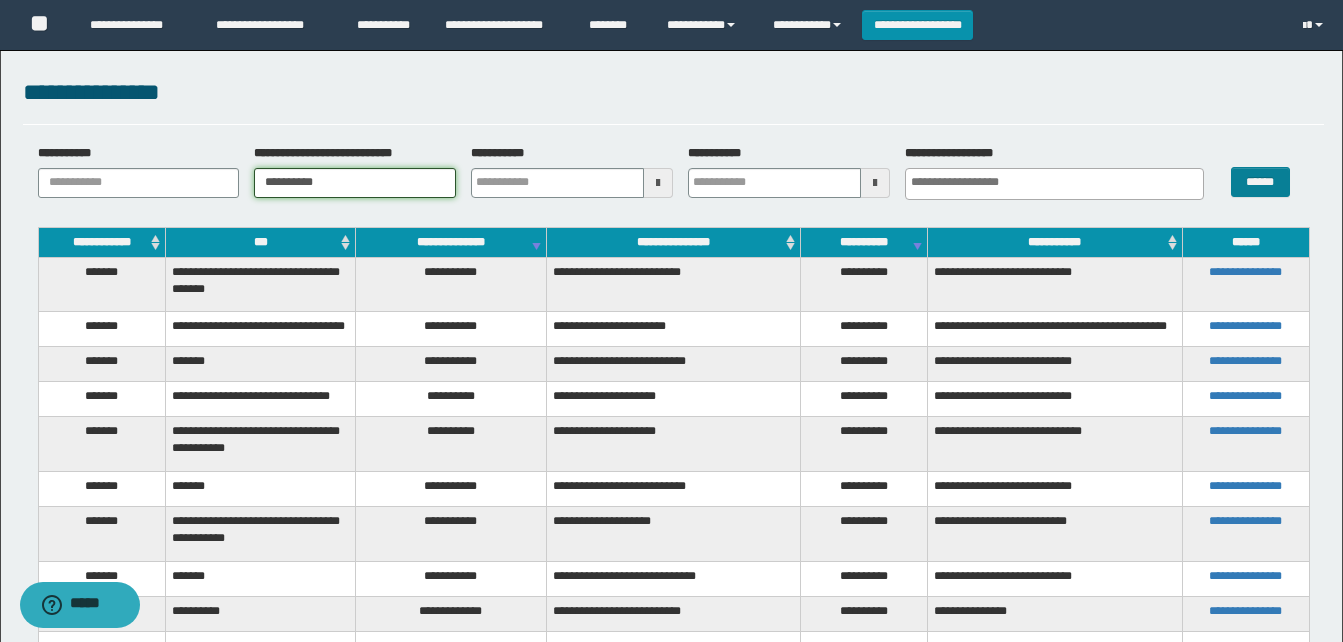 type on "**********" 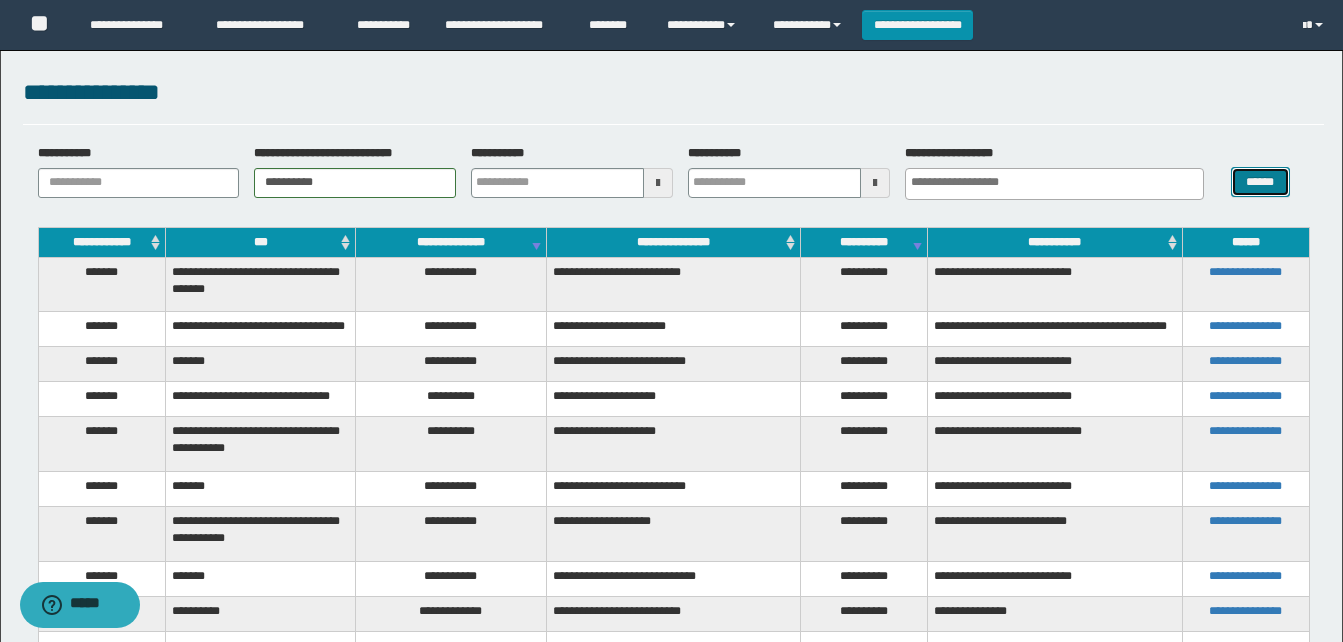 click on "******" at bounding box center [1260, 182] 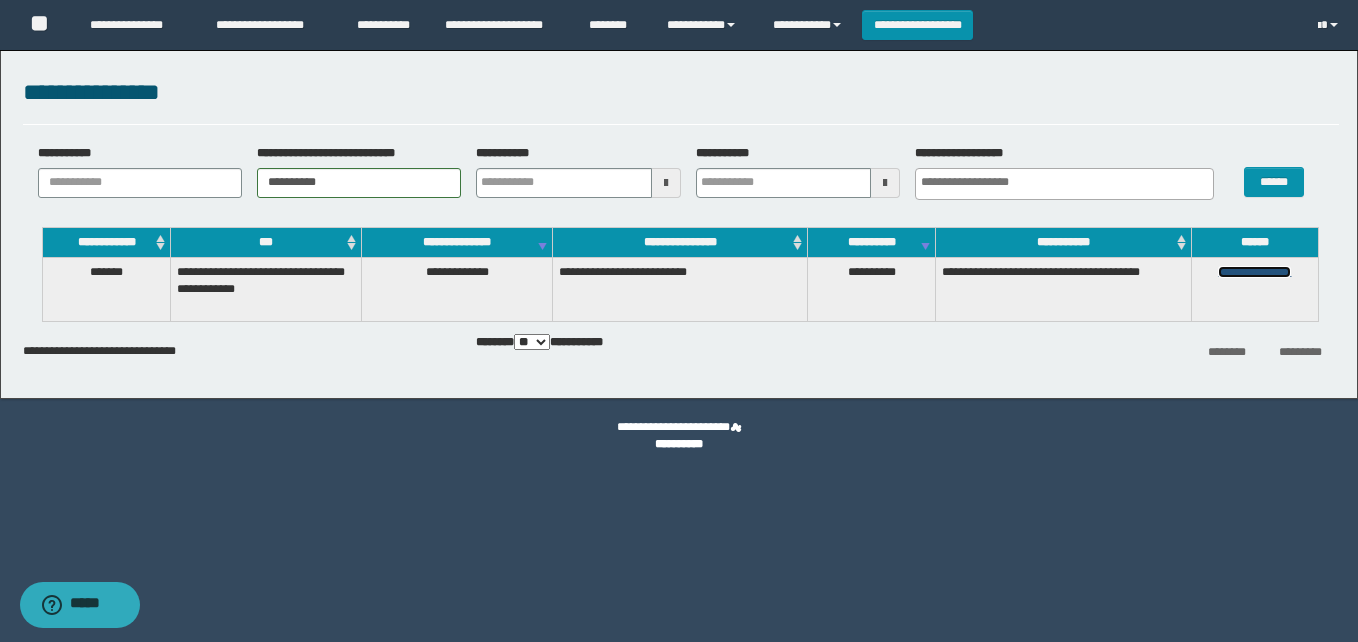 click on "**********" at bounding box center [1254, 272] 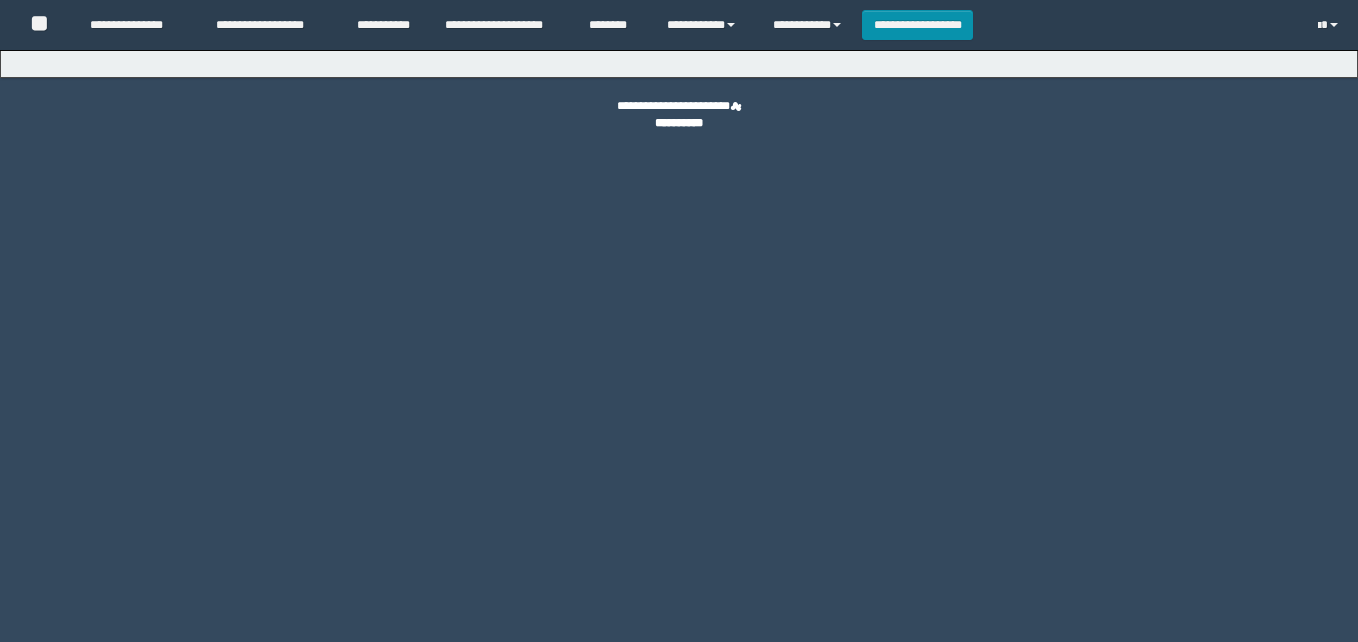 scroll, scrollTop: 0, scrollLeft: 0, axis: both 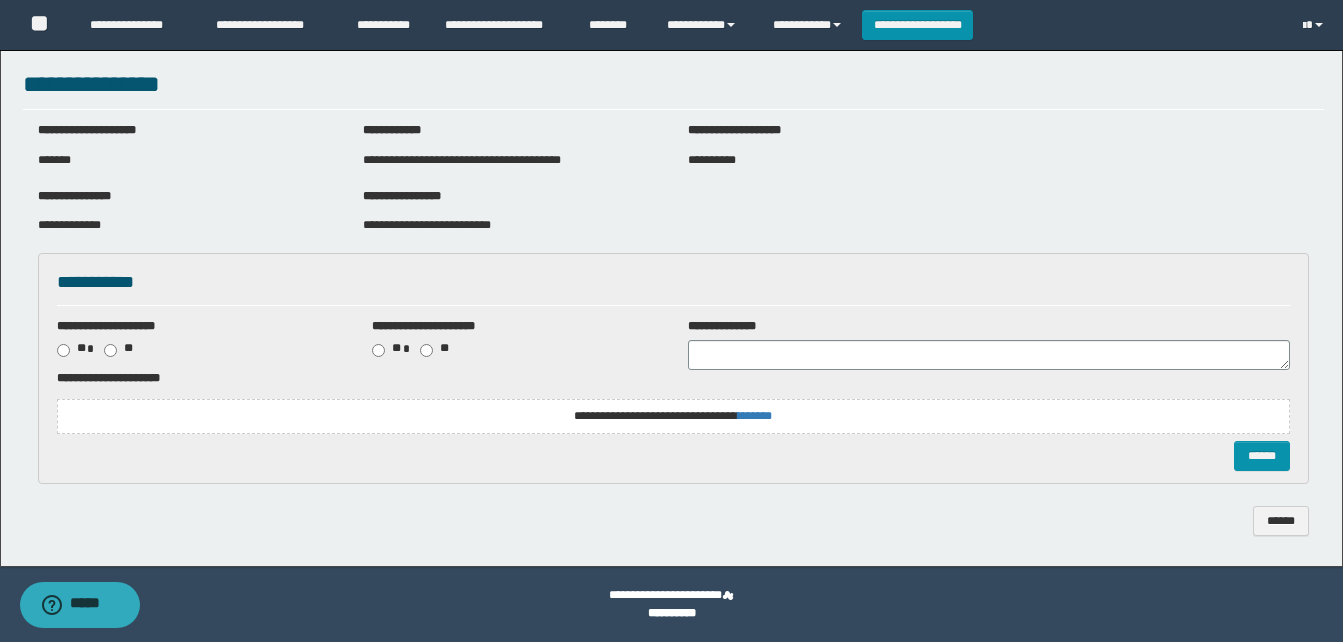click on "**********" at bounding box center [673, 416] 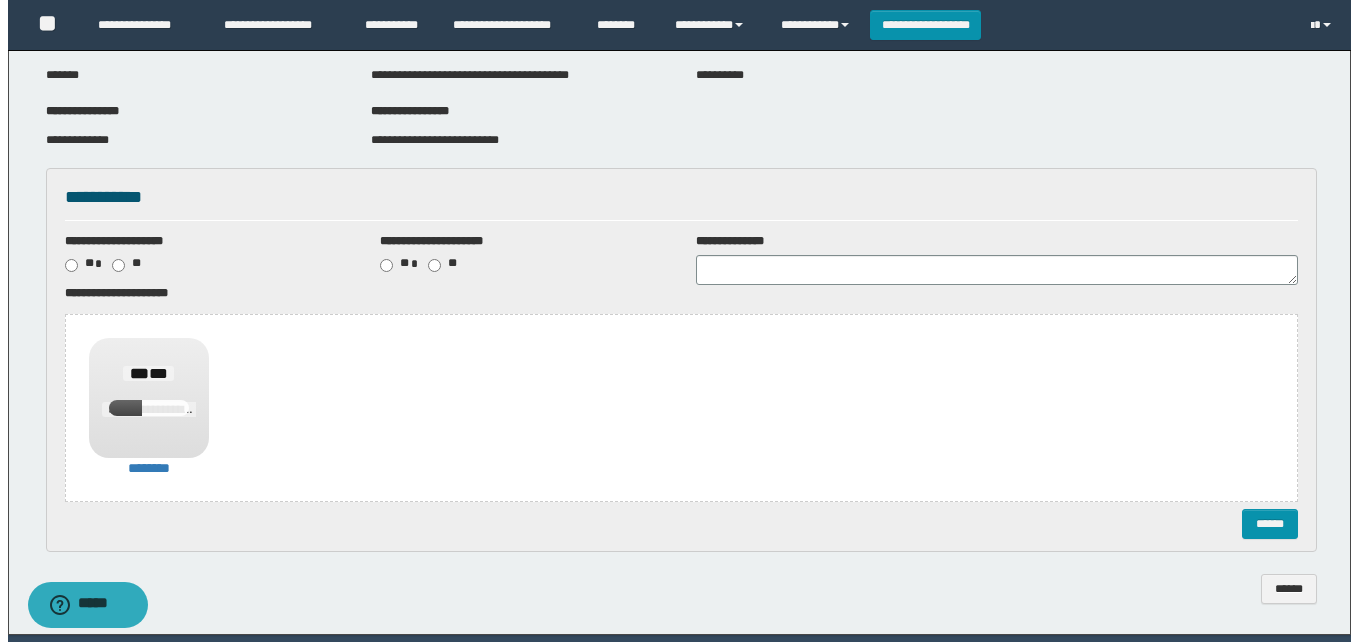 scroll, scrollTop: 161, scrollLeft: 0, axis: vertical 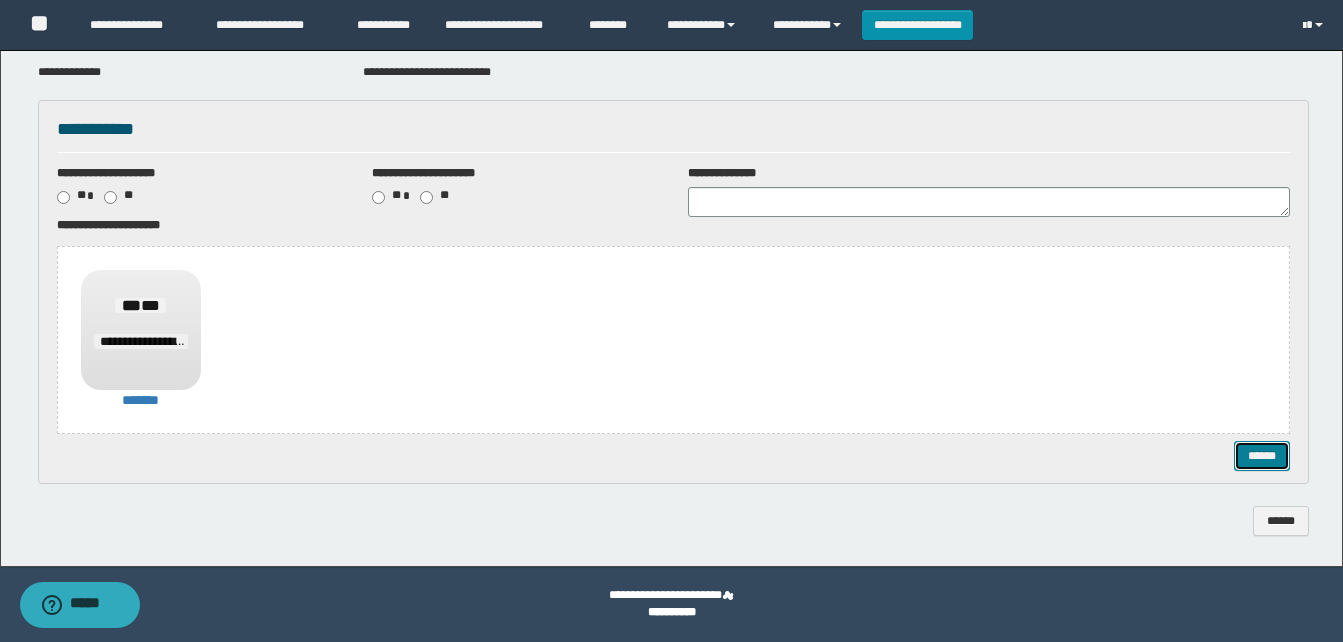 click on "******" at bounding box center [1262, 456] 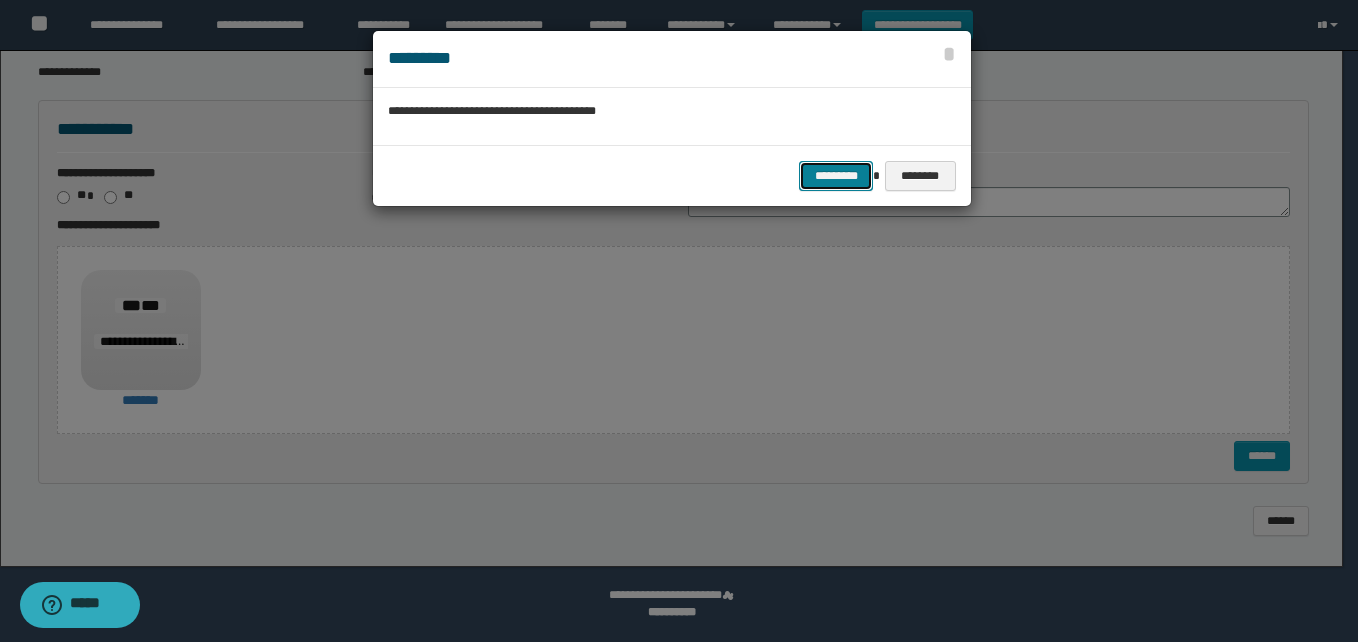 click on "*********" at bounding box center (836, 176) 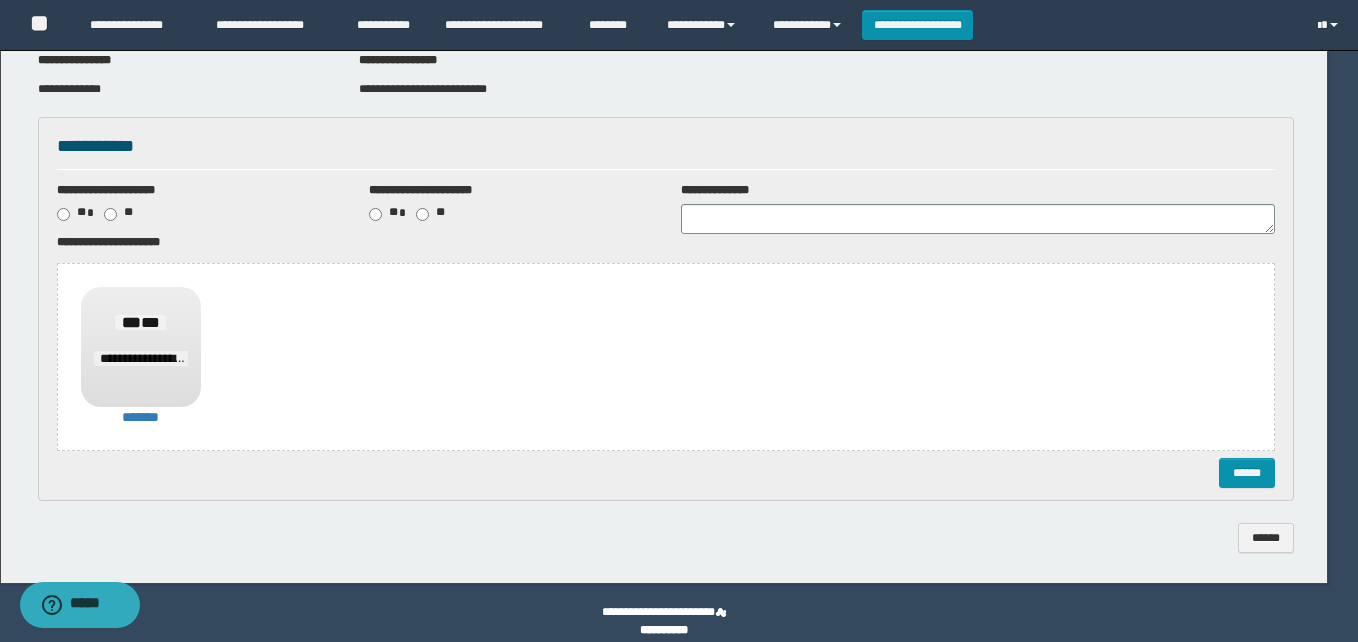 scroll, scrollTop: 0, scrollLeft: 0, axis: both 